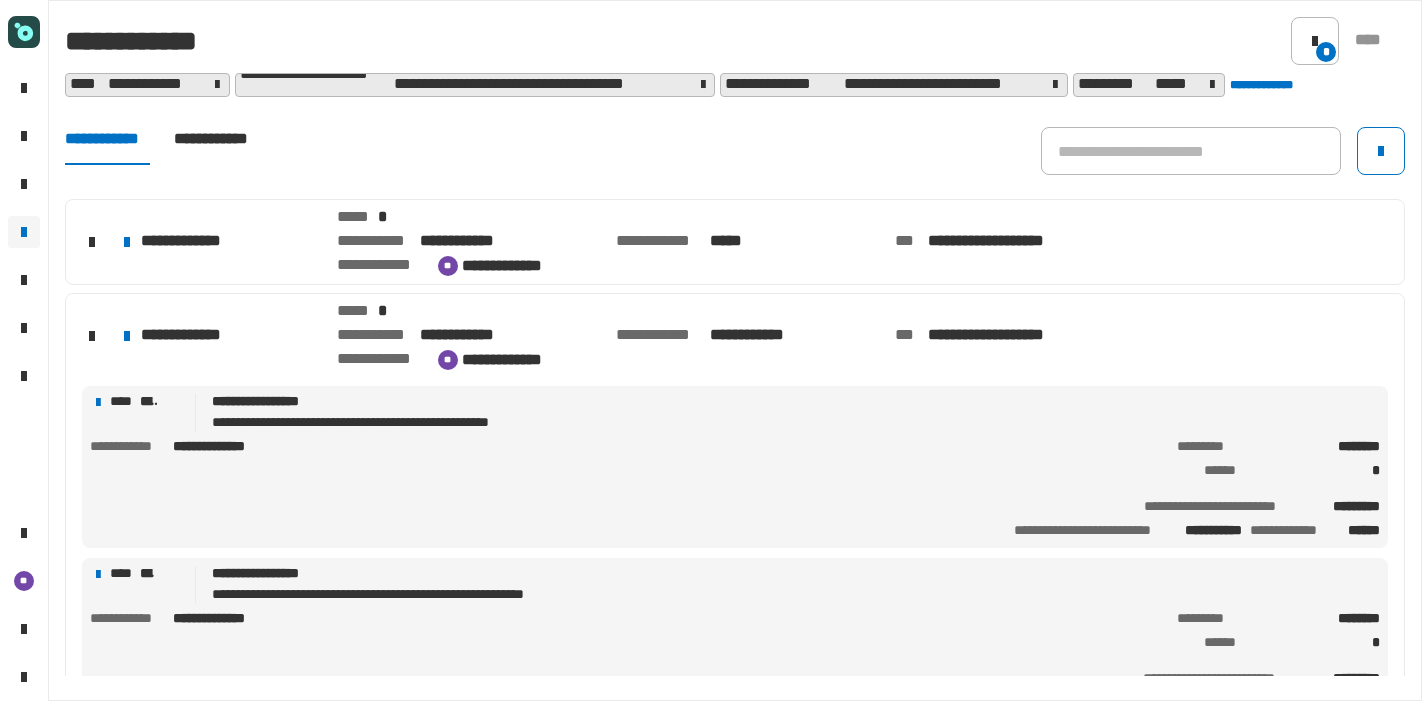 scroll, scrollTop: 0, scrollLeft: 0, axis: both 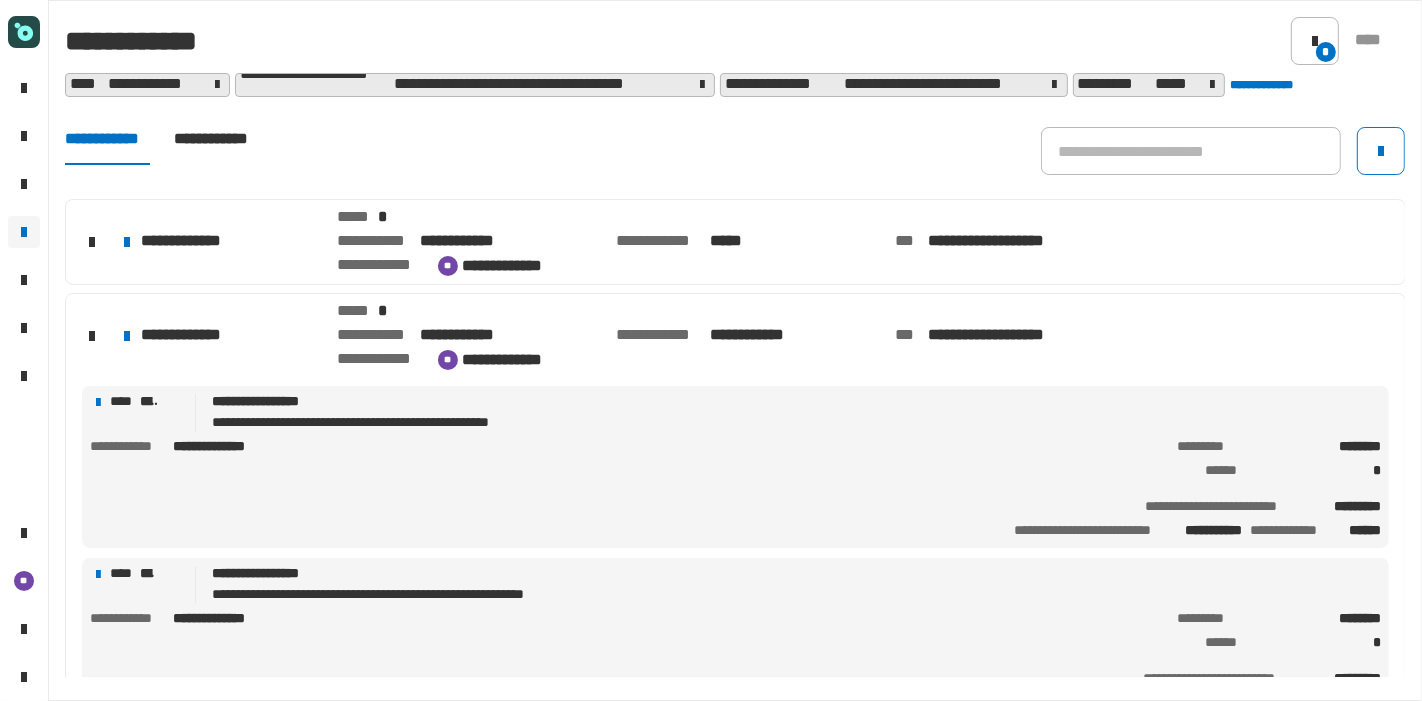 click on "**********" 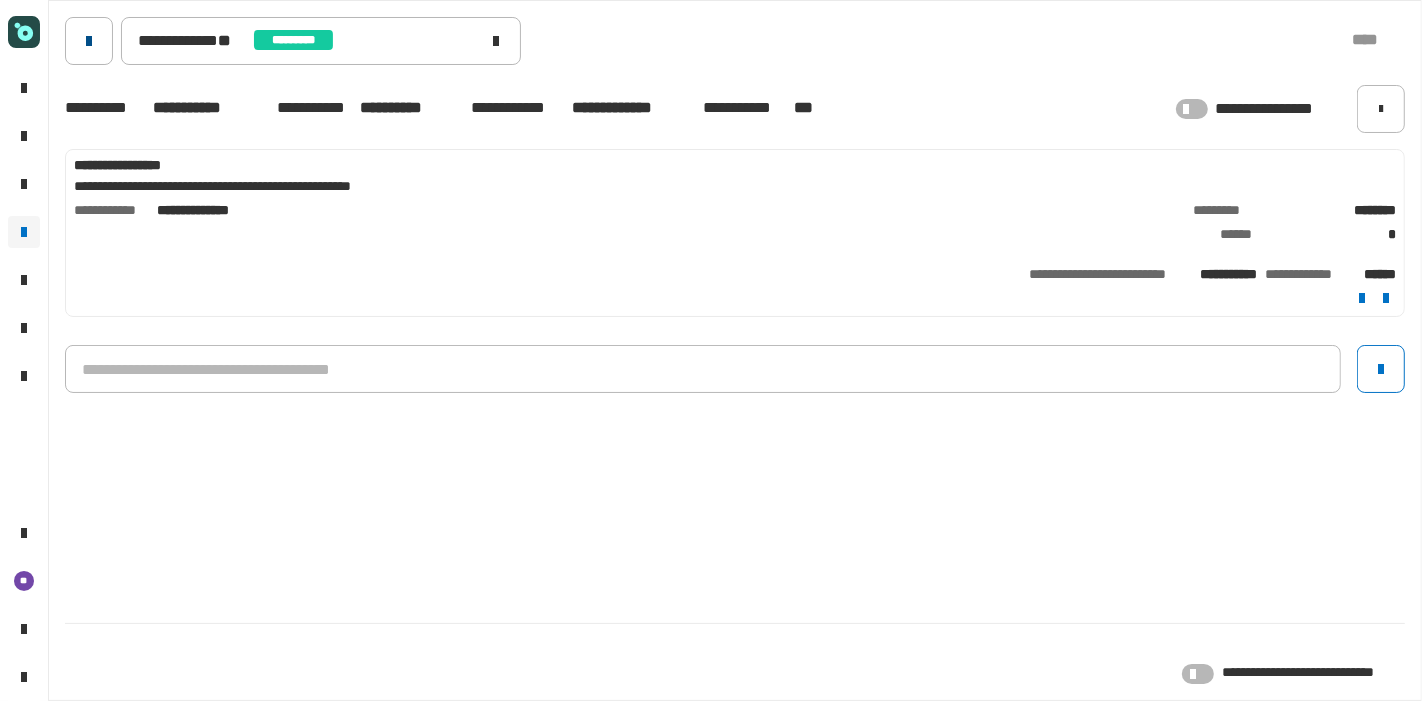 click 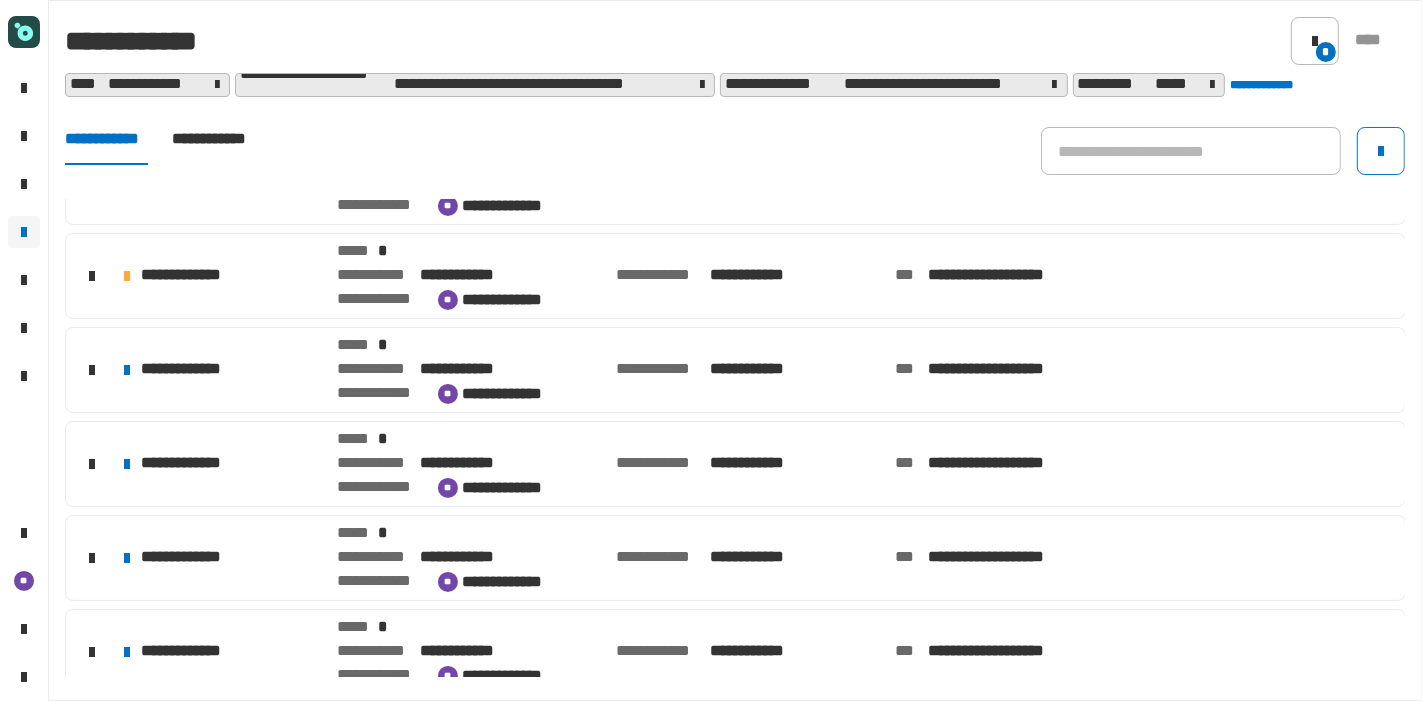 scroll, scrollTop: 0, scrollLeft: 0, axis: both 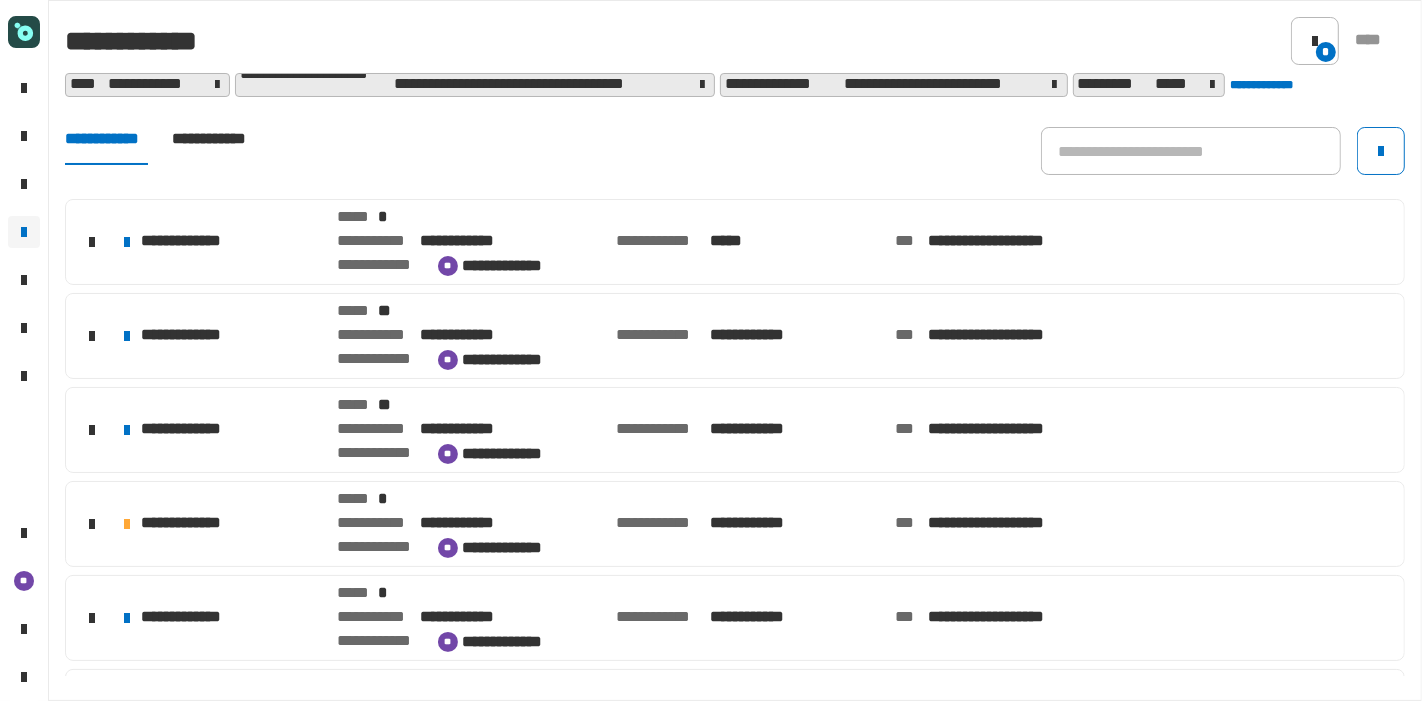 click on "**********" 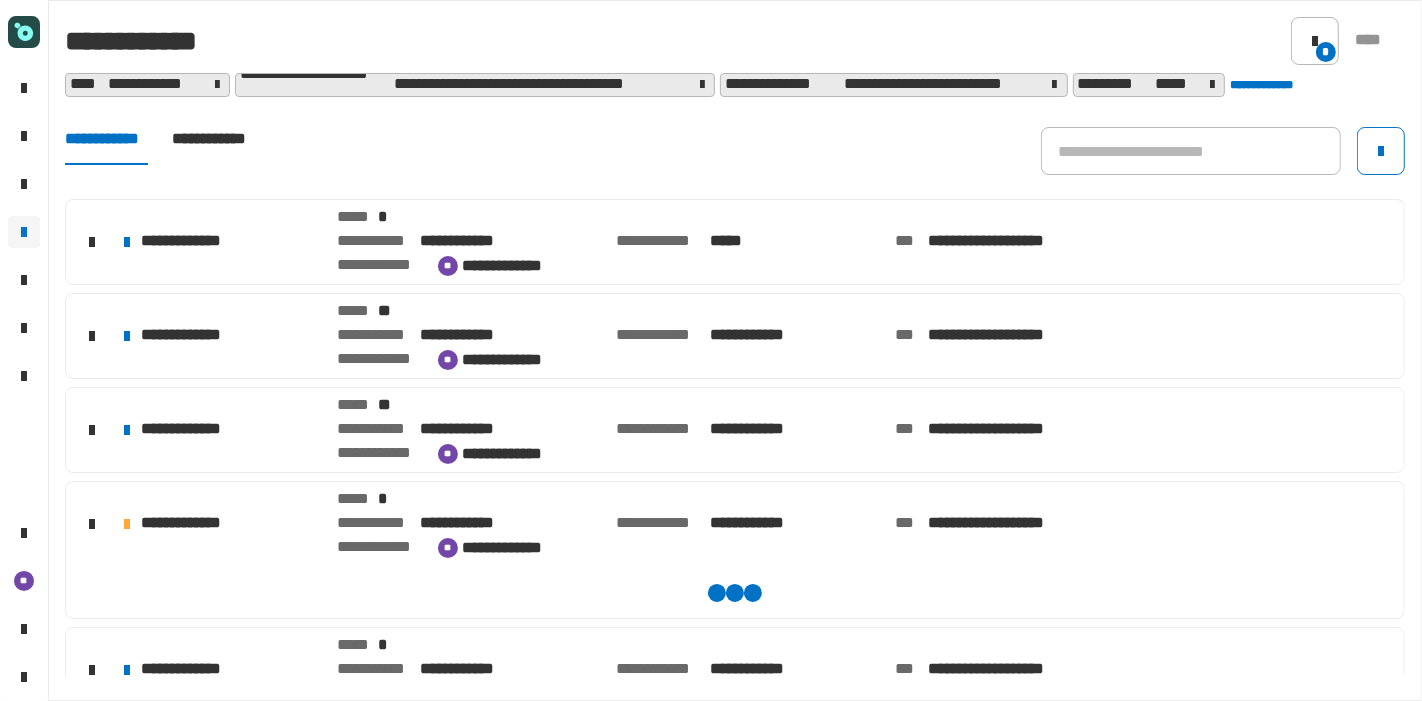 scroll, scrollTop: 472, scrollLeft: 0, axis: vertical 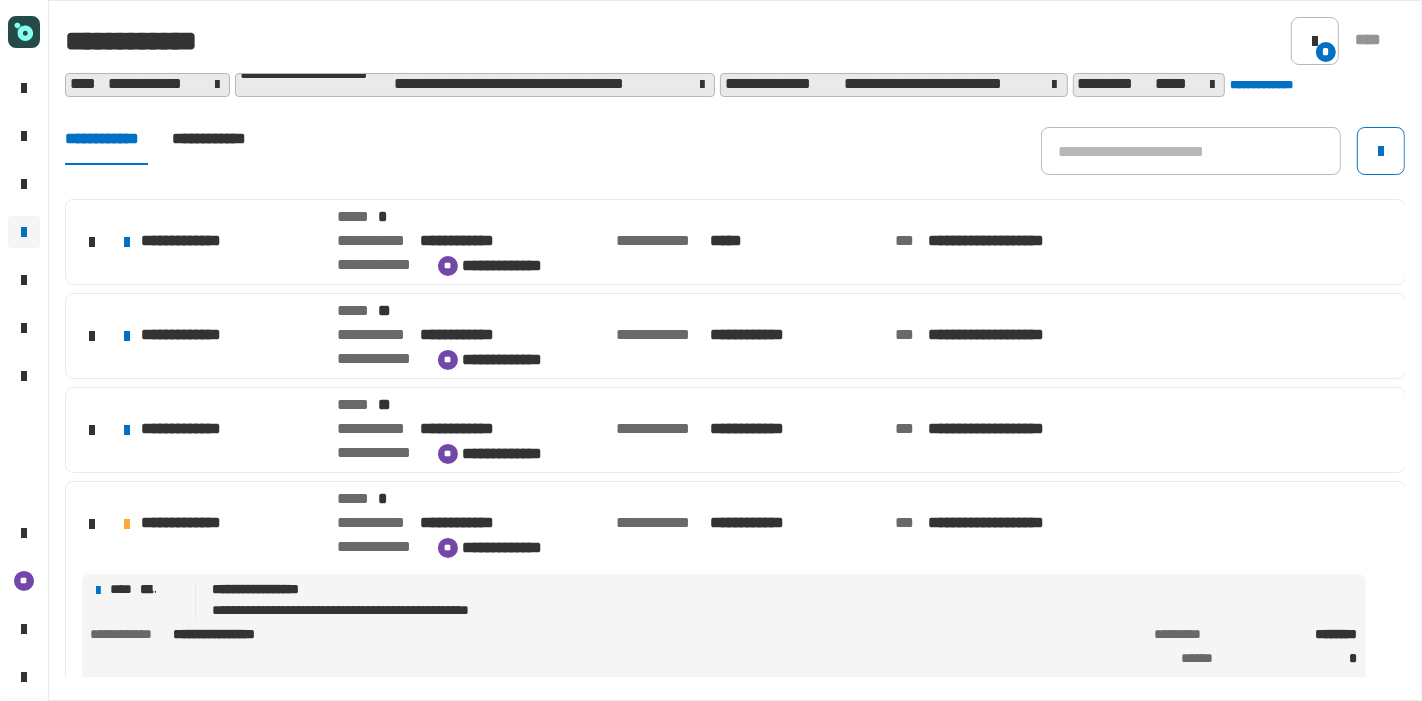 click on "**********" 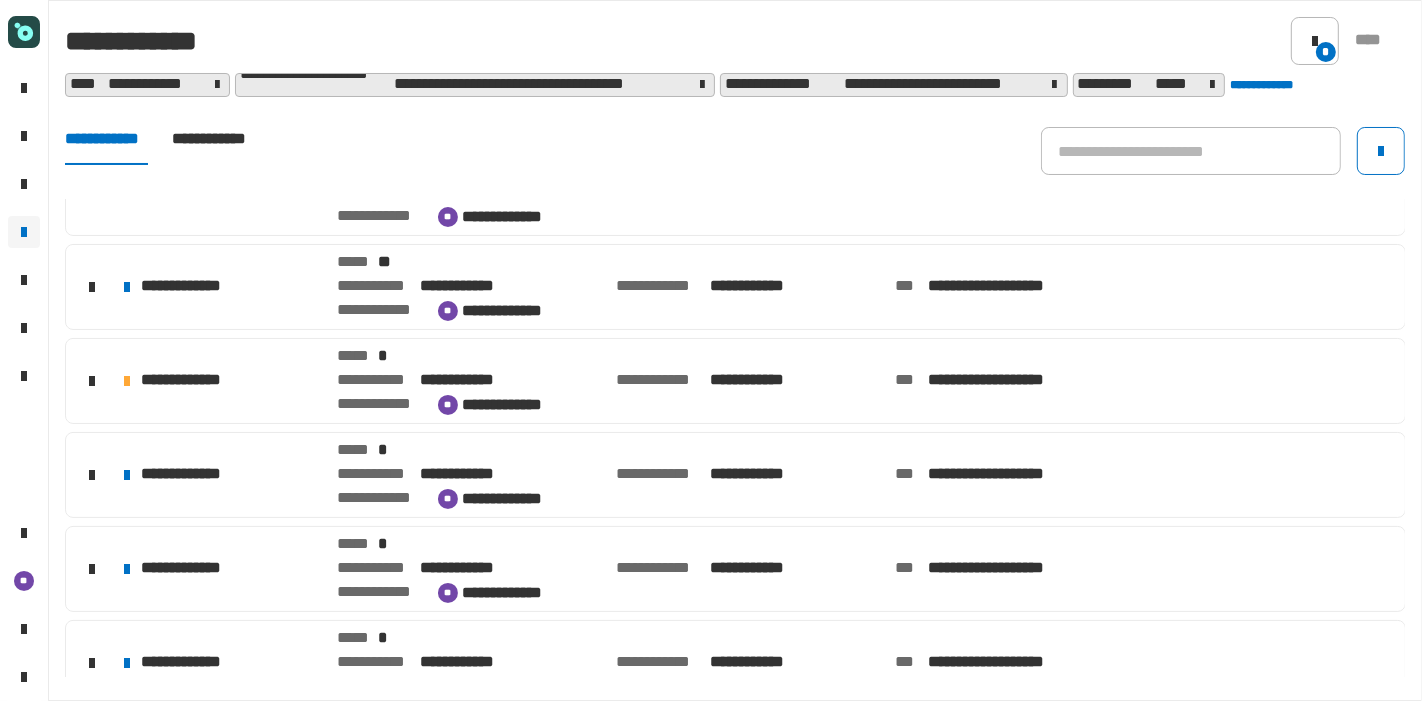 scroll, scrollTop: 144, scrollLeft: 0, axis: vertical 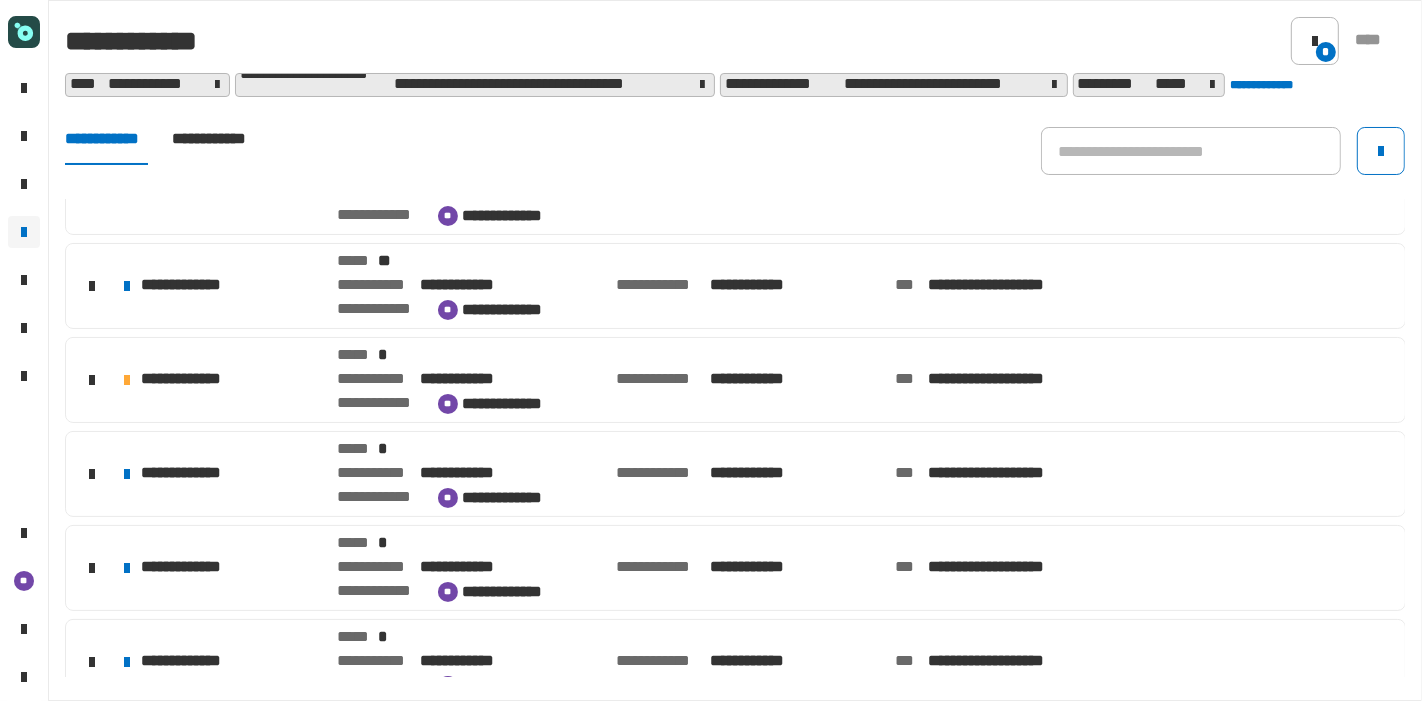 click on "**********" 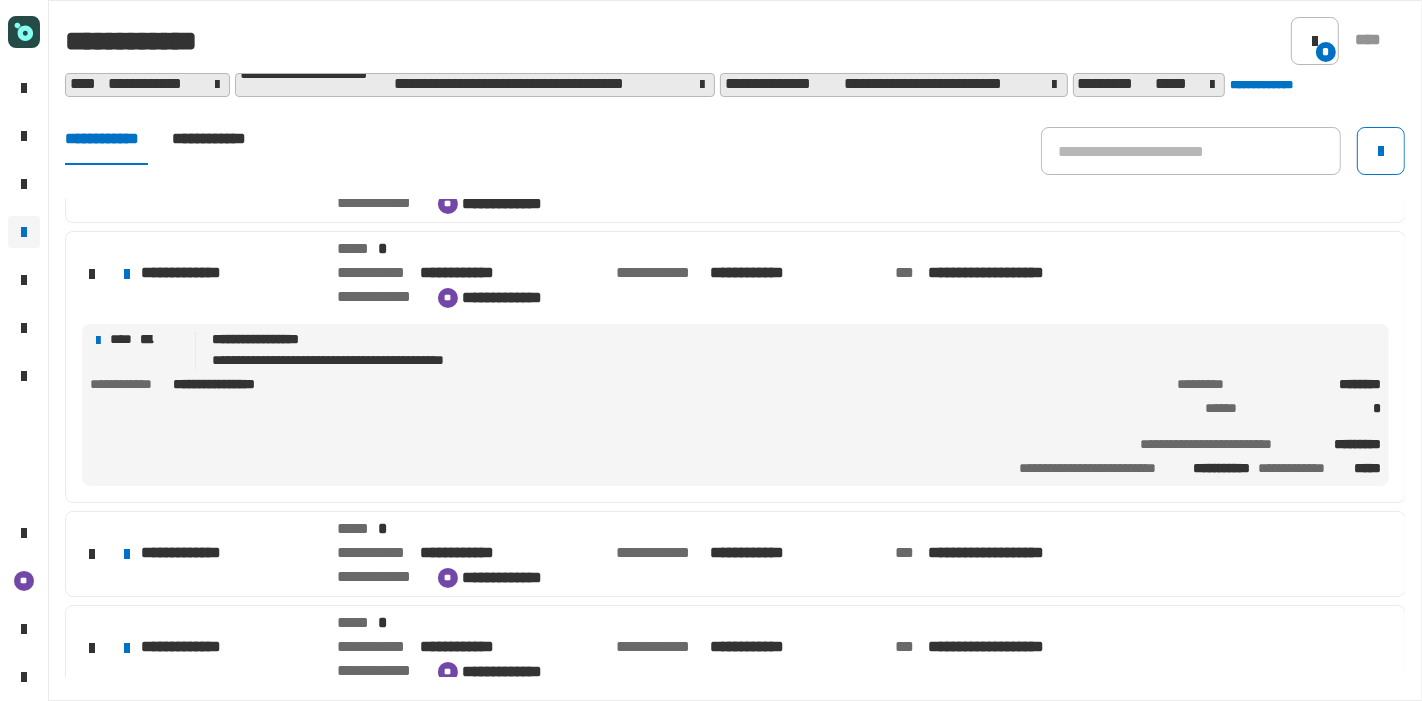 scroll, scrollTop: 348, scrollLeft: 0, axis: vertical 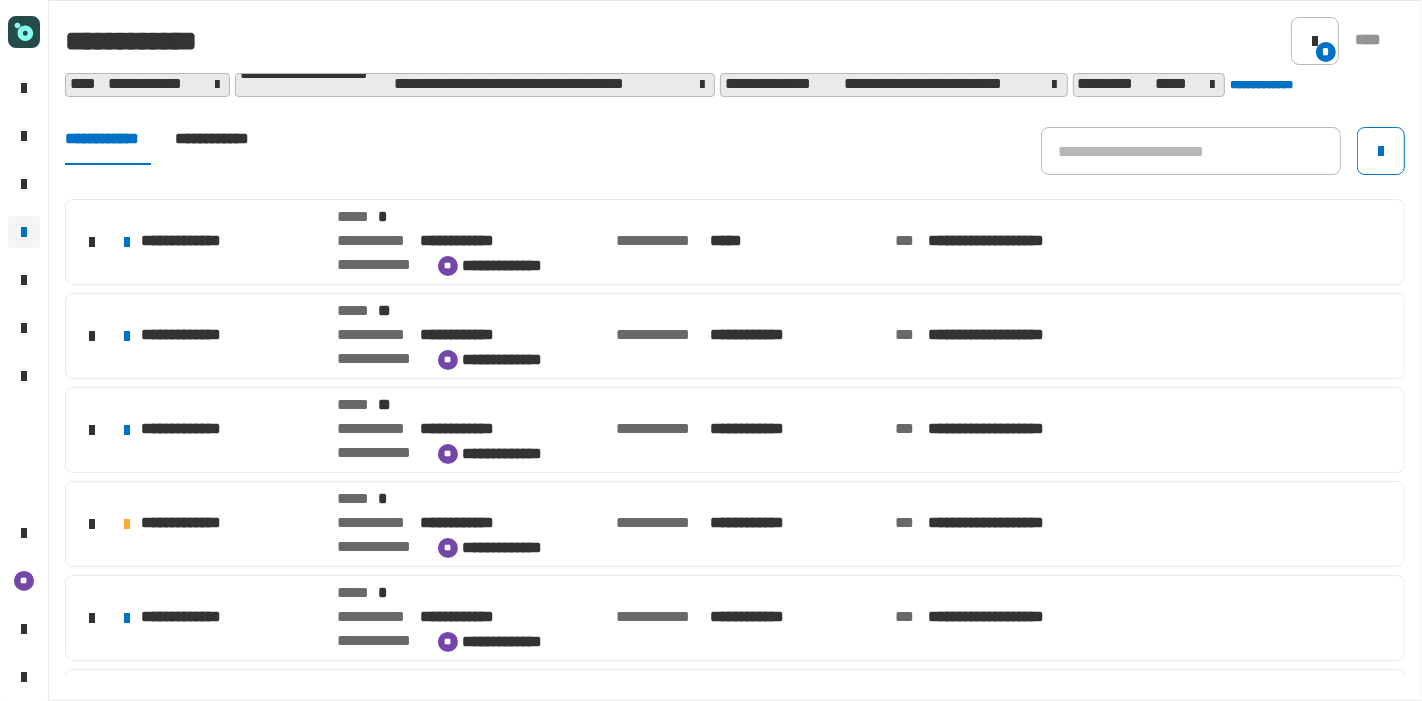 click on "**********" 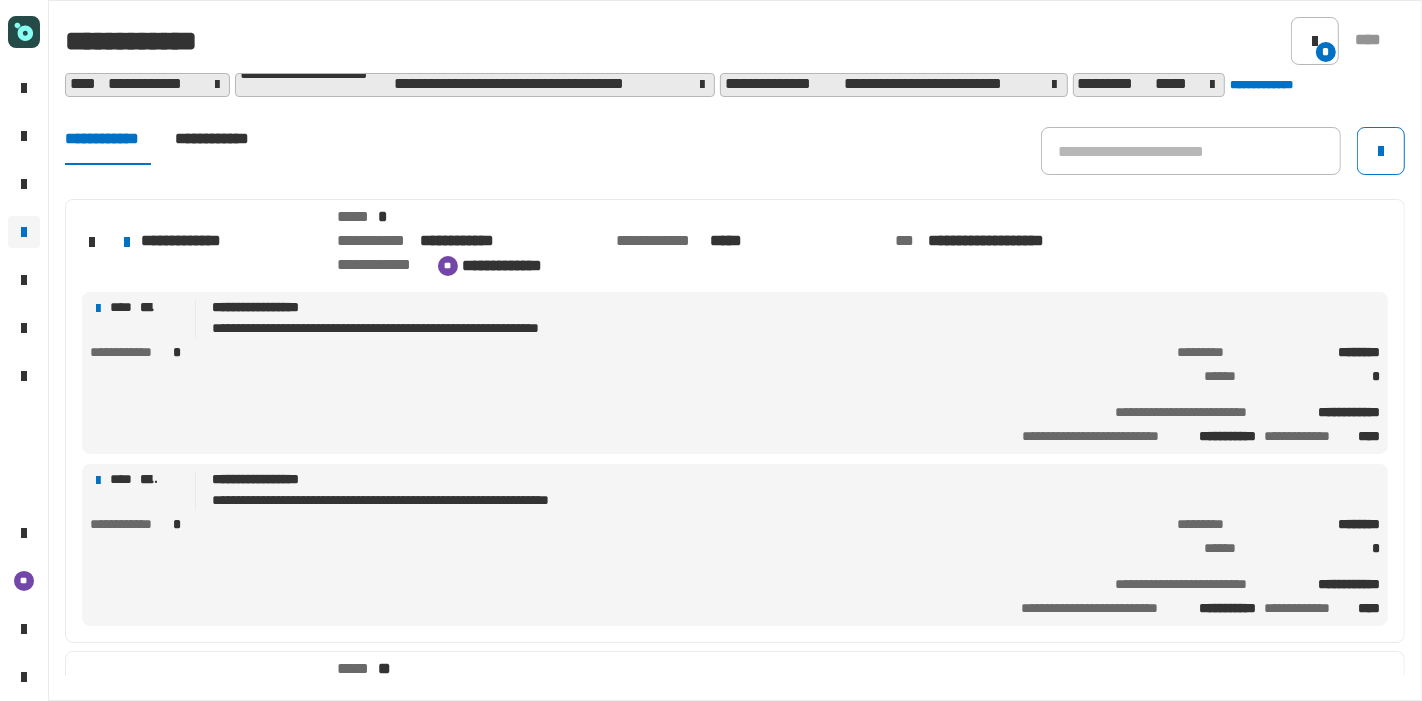 click on "**********" 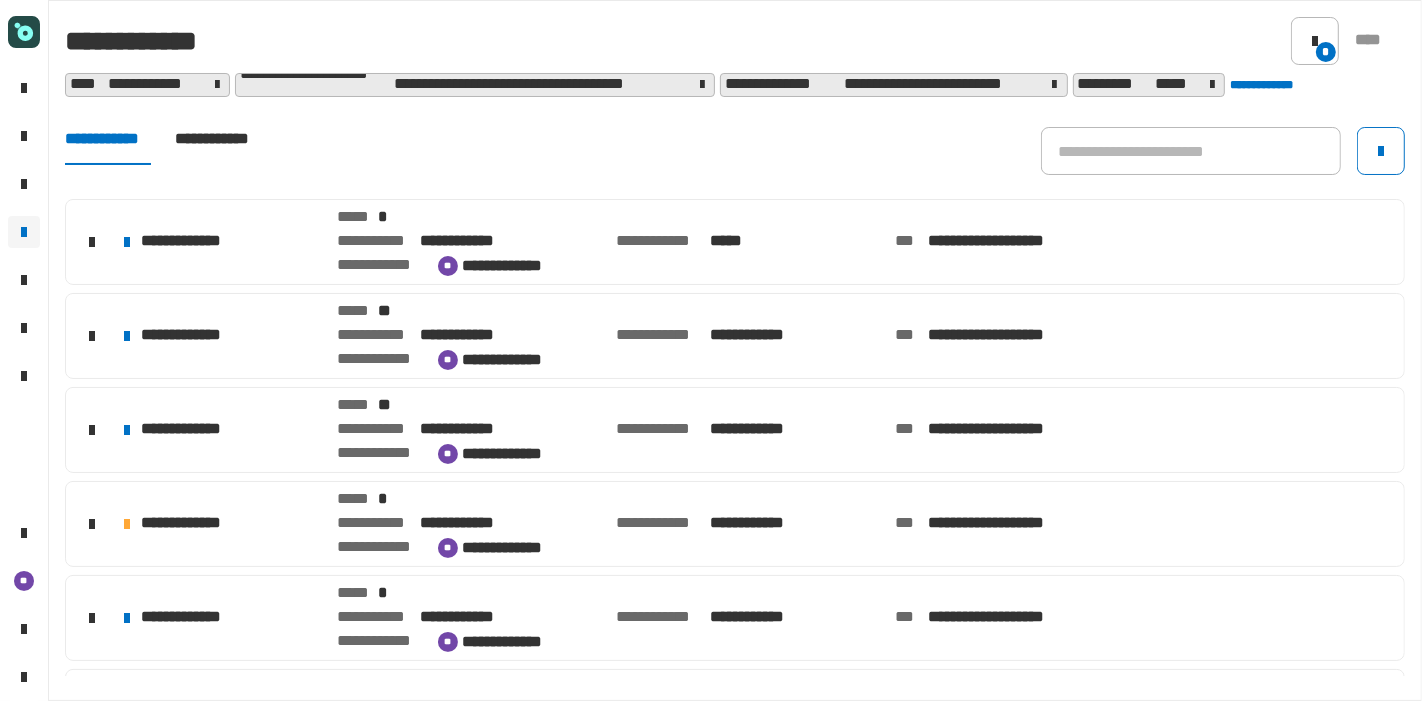 click on "**********" 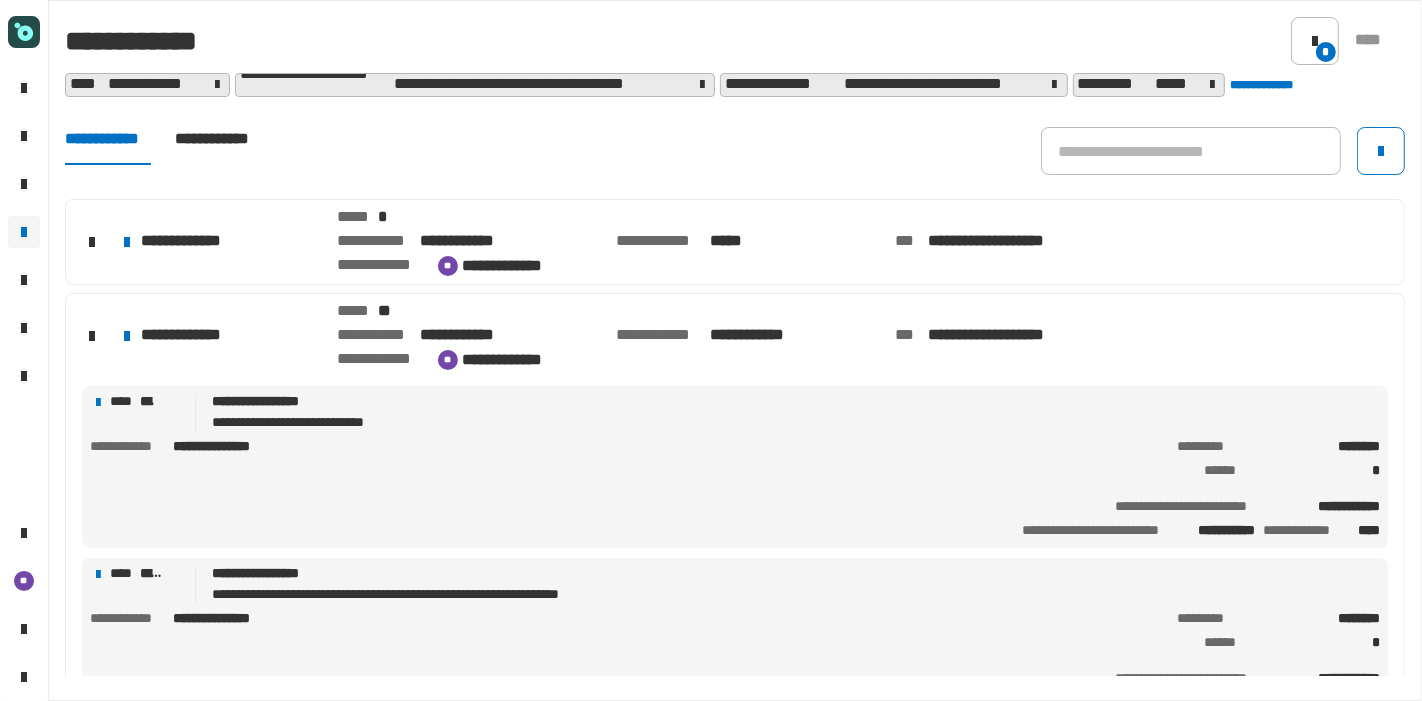 click on "**********" 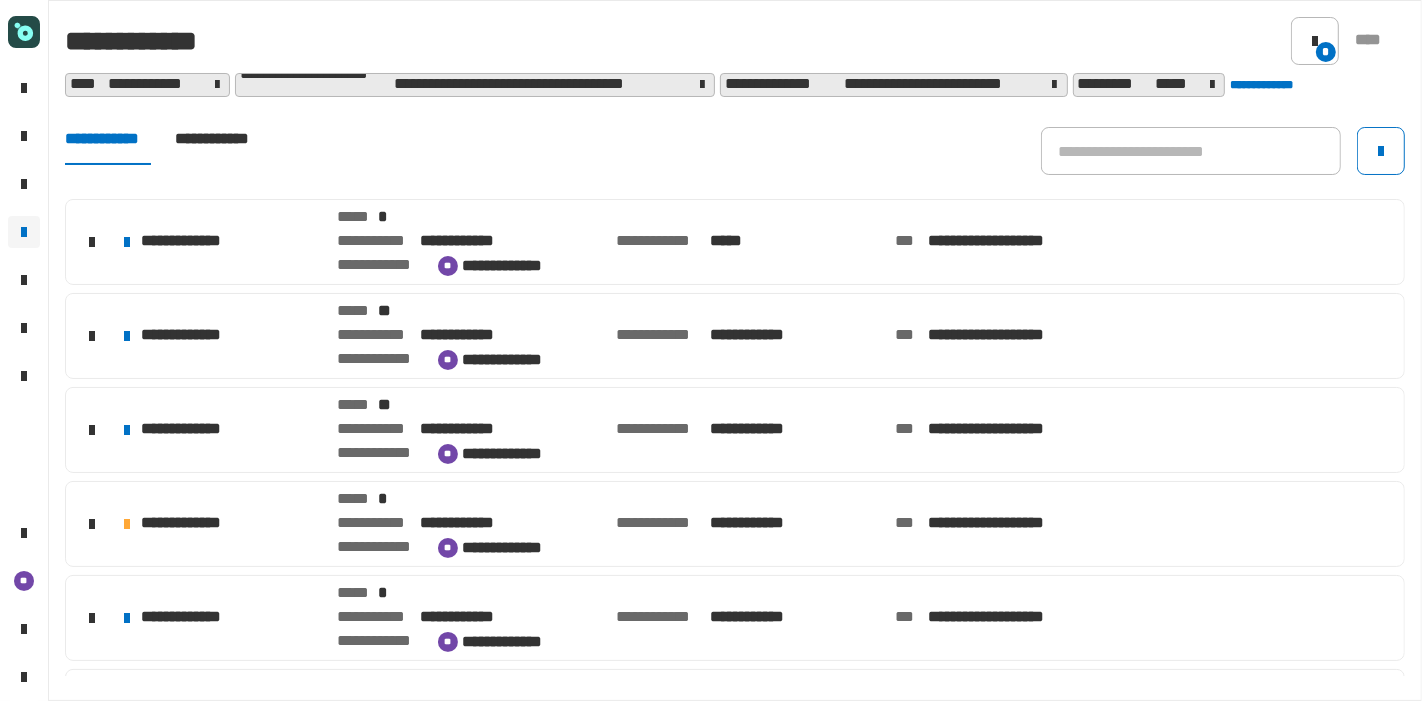 click on "**********" 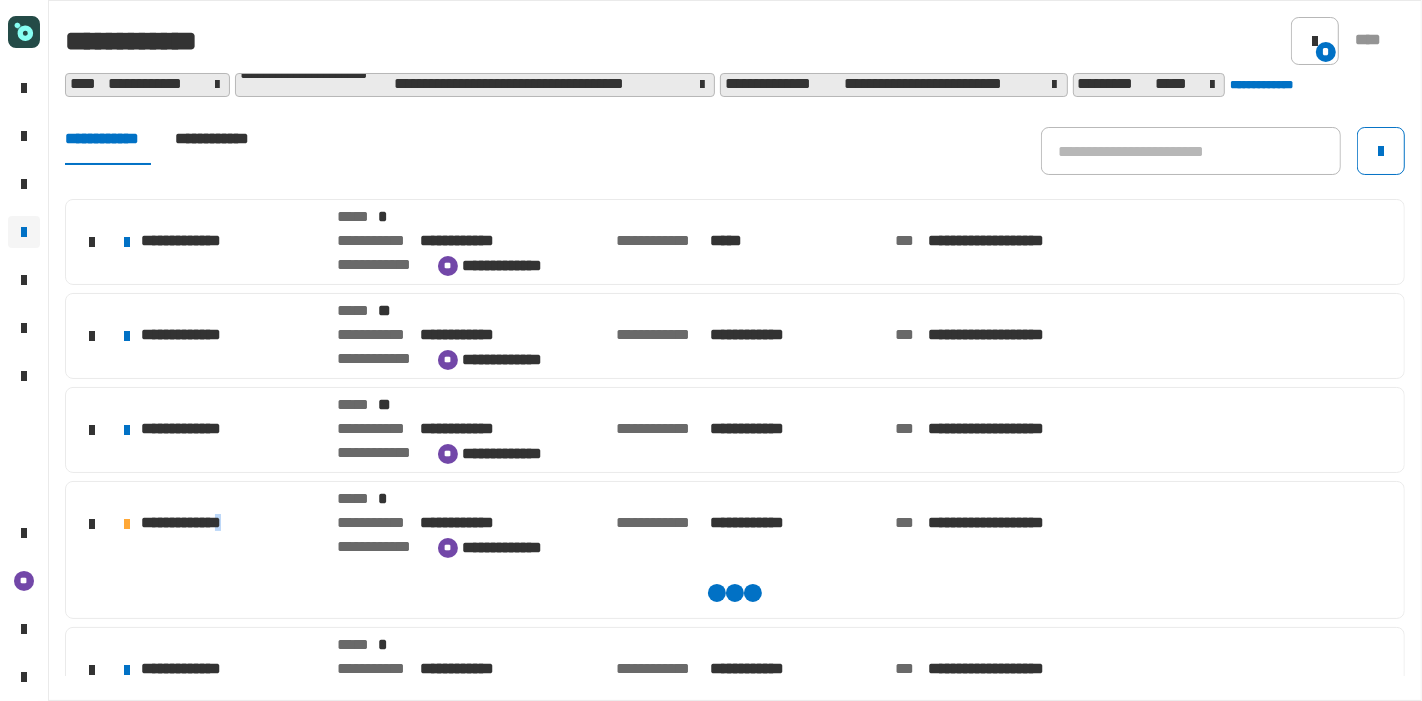 click on "**********" 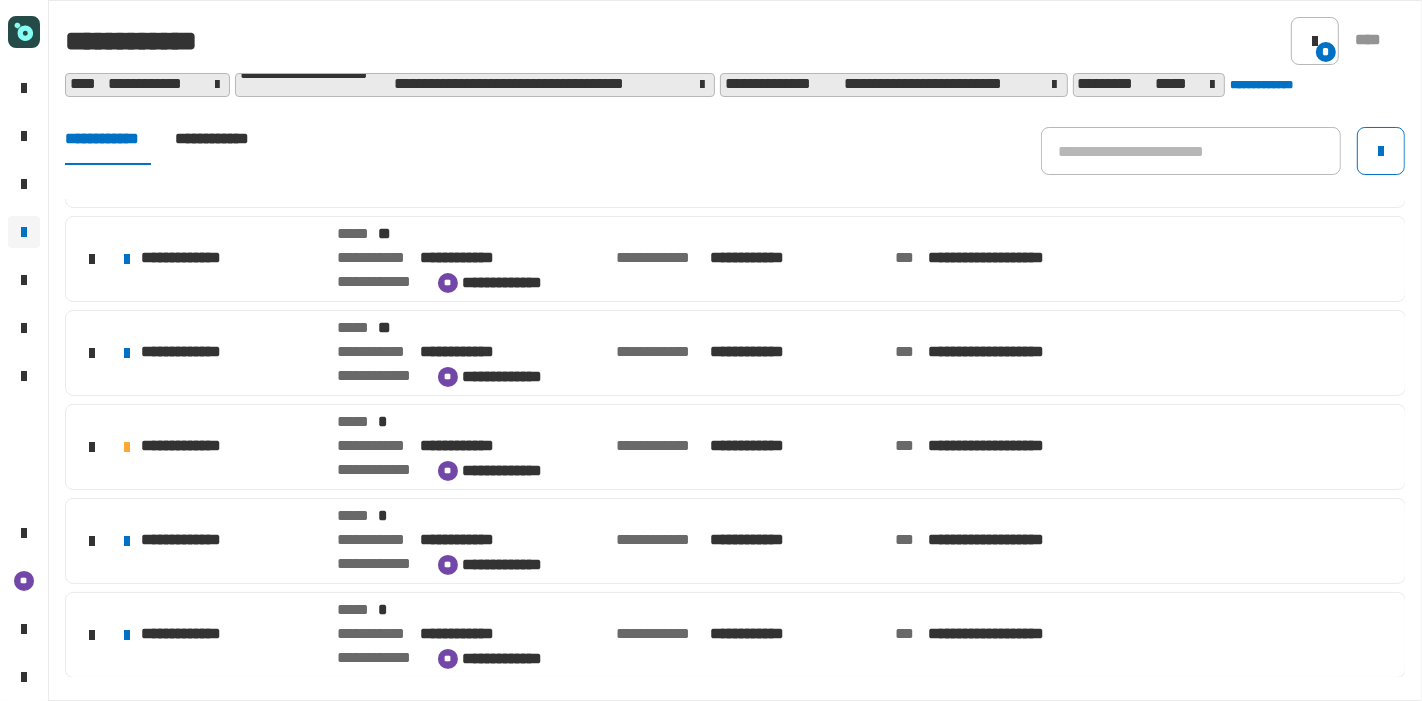 click on "**********" 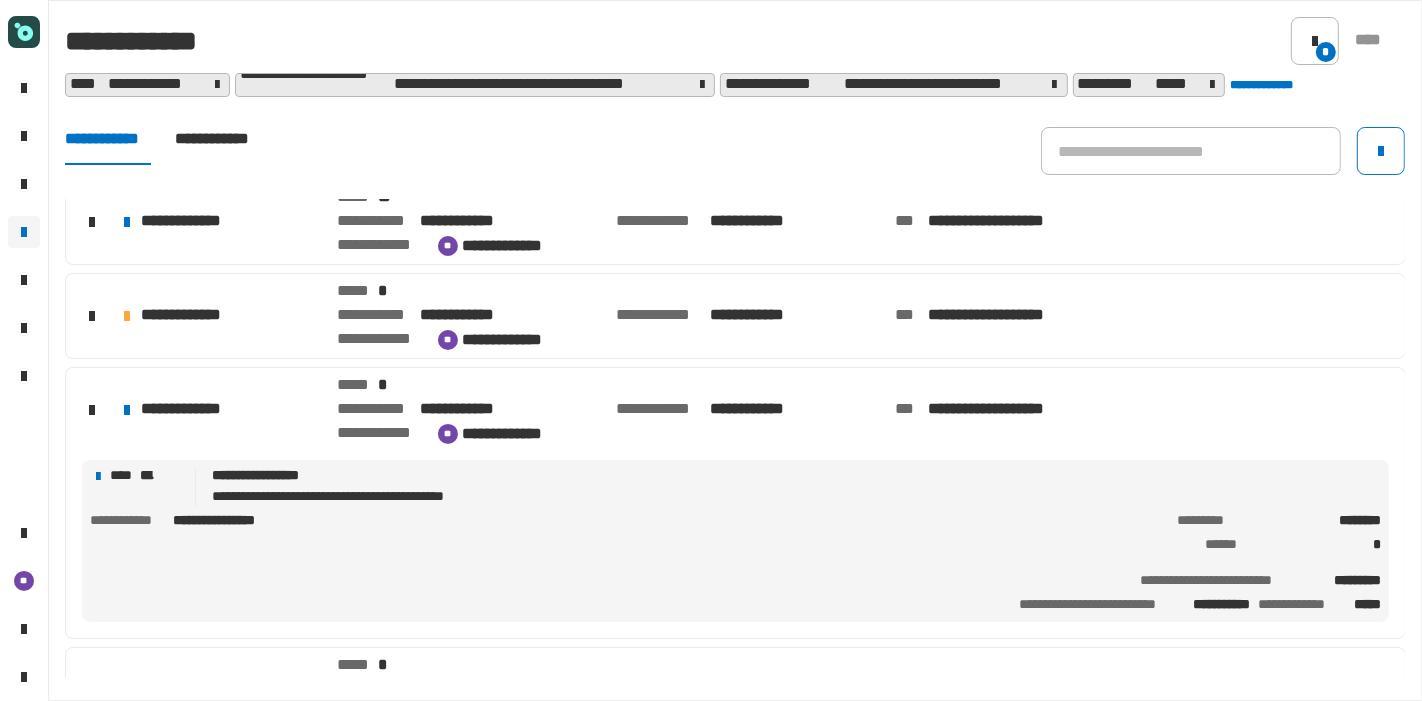 scroll, scrollTop: 211, scrollLeft: 0, axis: vertical 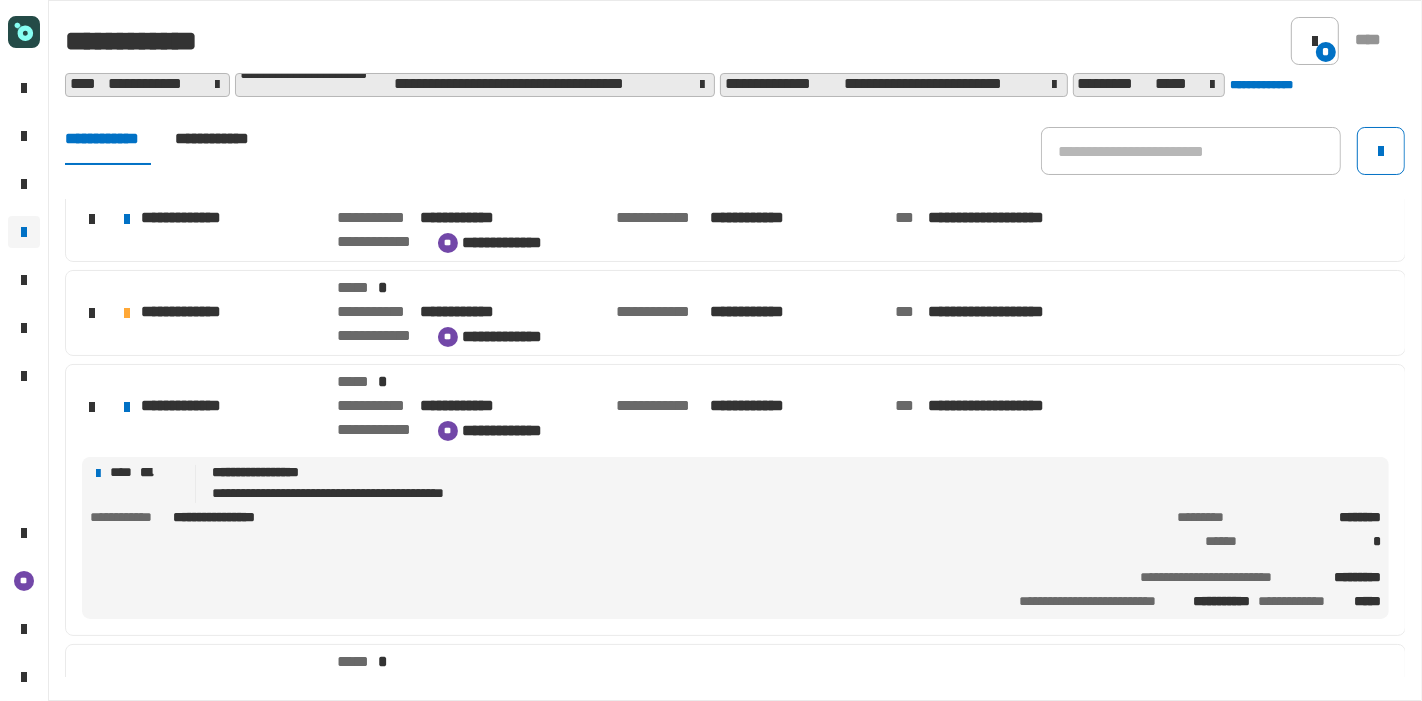 click on "**********" 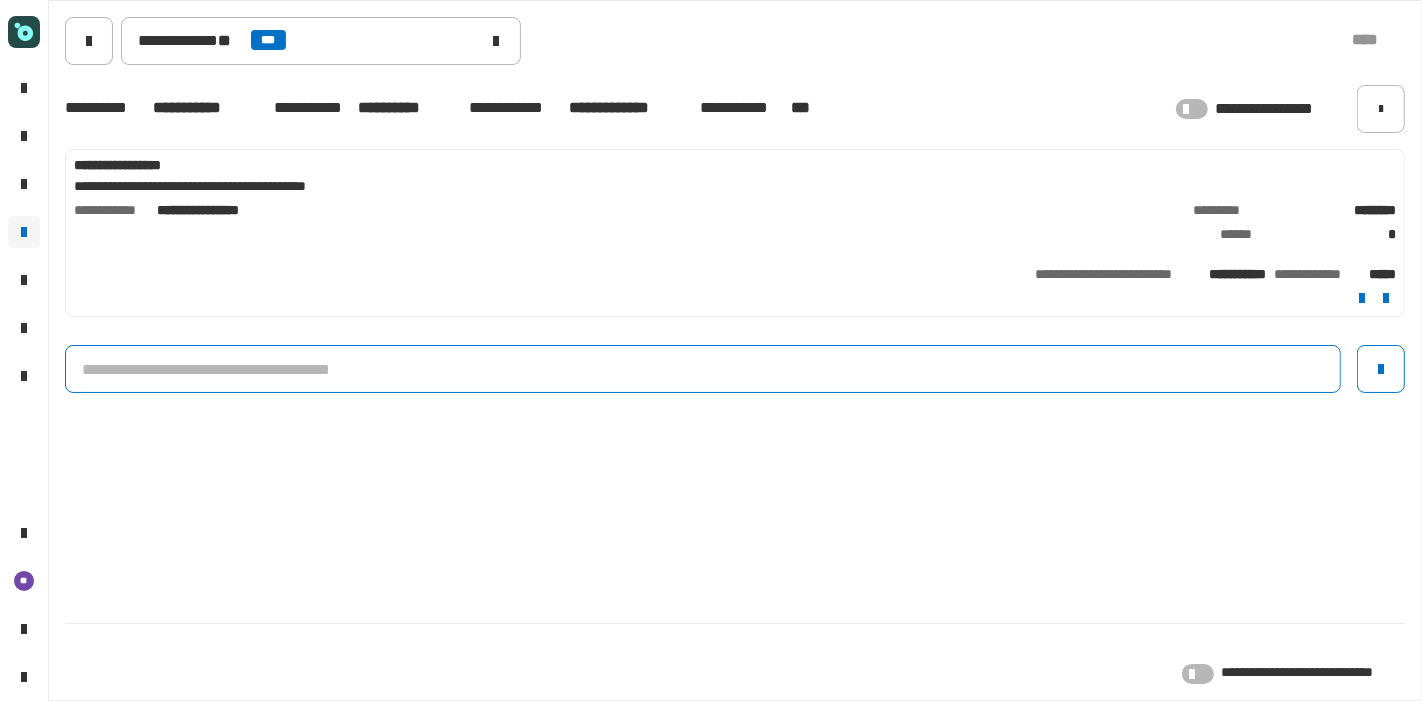 click 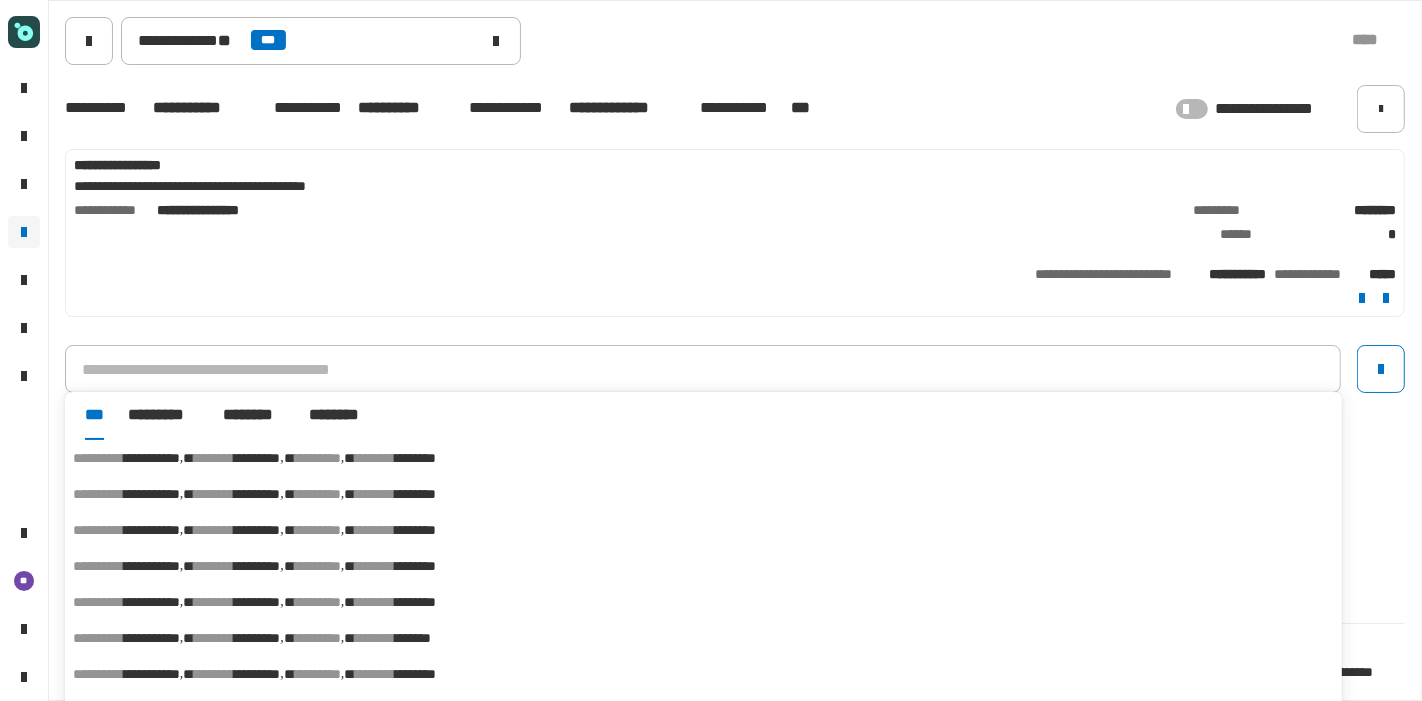 click on "********" at bounding box center [375, 638] 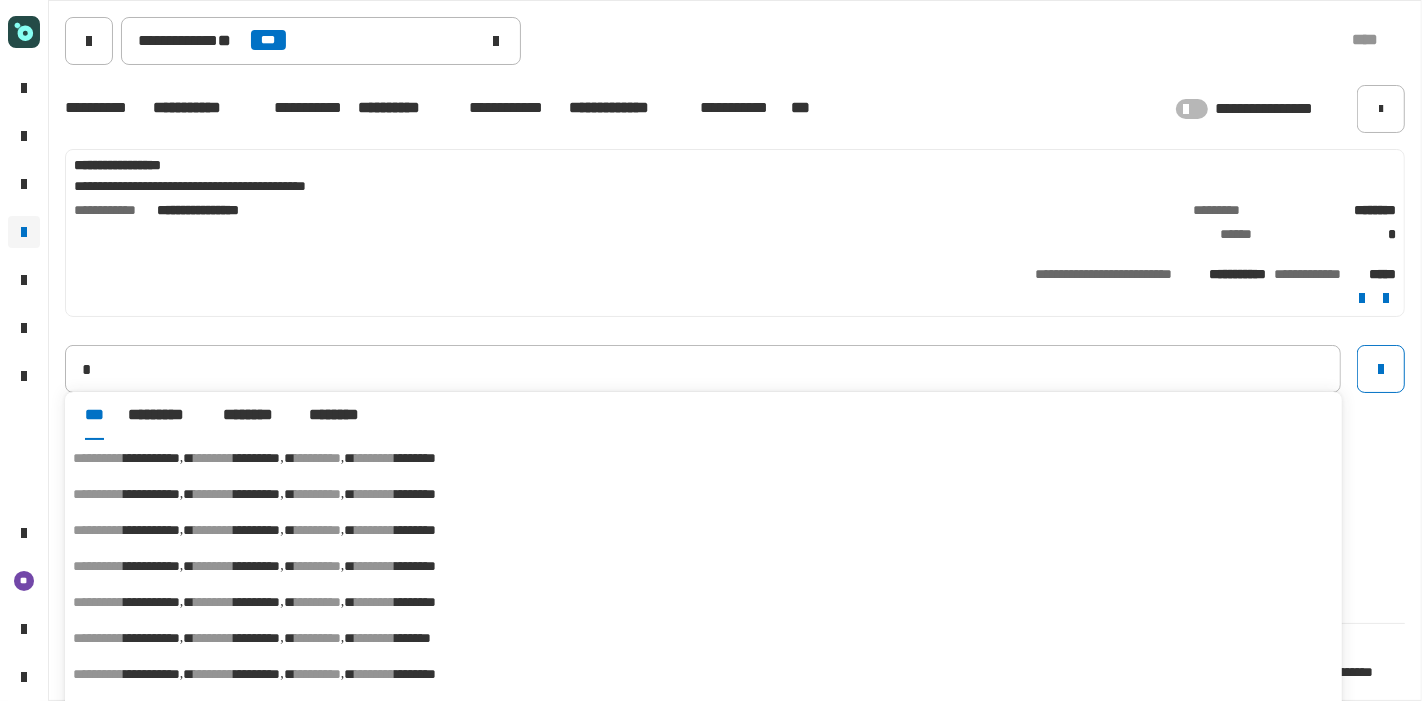 type on "**********" 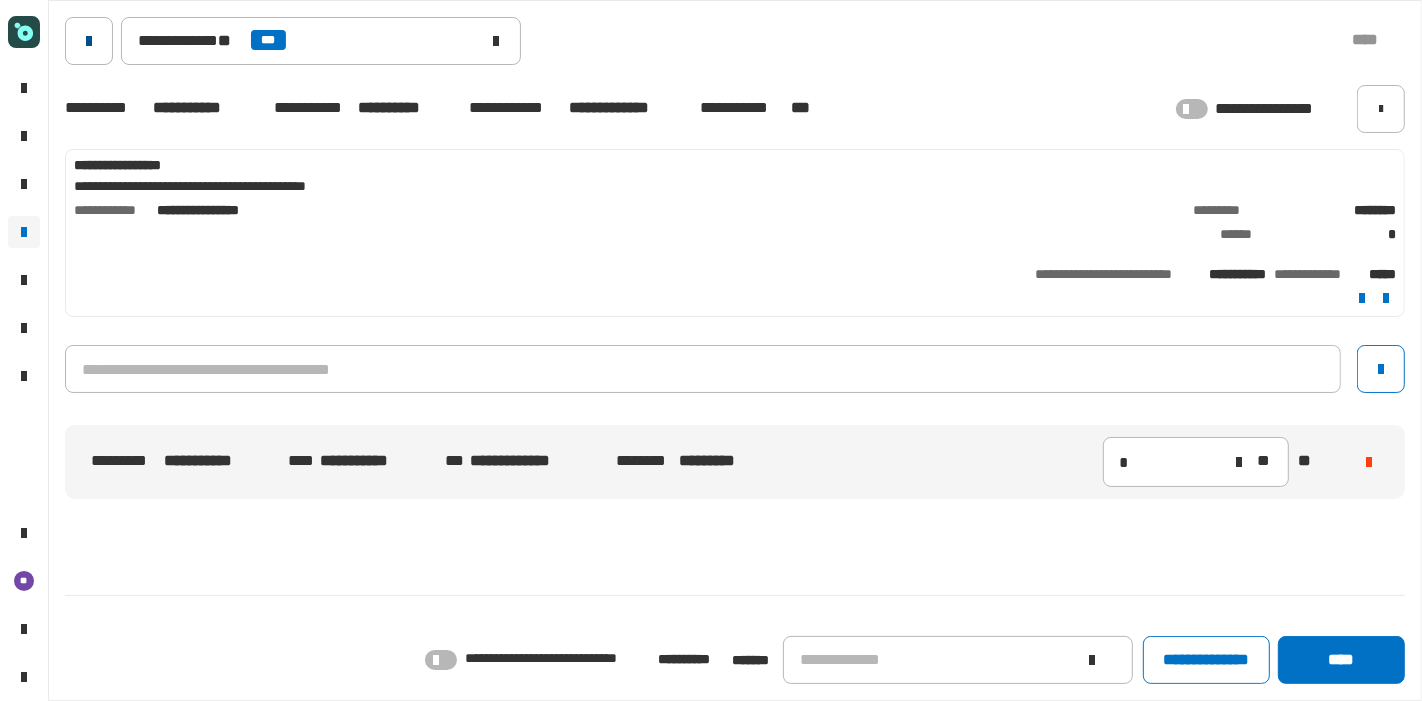 click 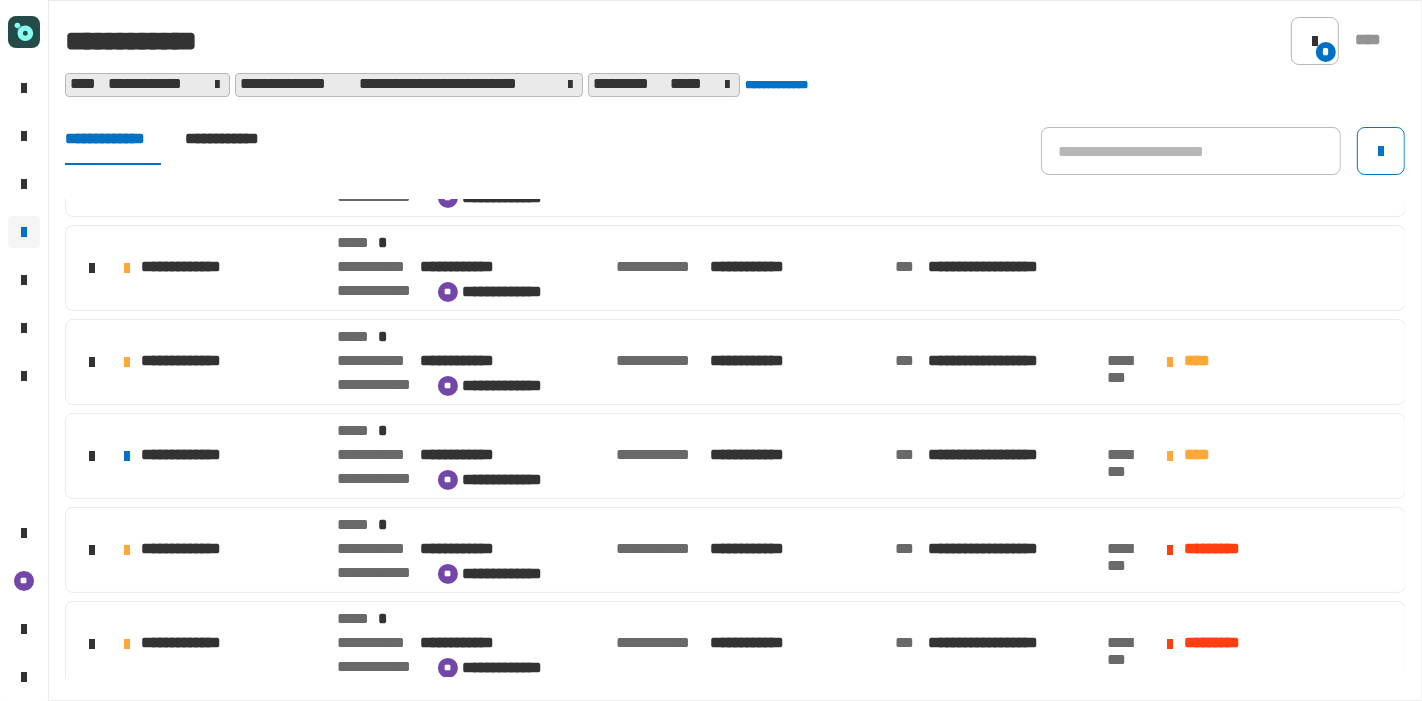 scroll, scrollTop: 635, scrollLeft: 0, axis: vertical 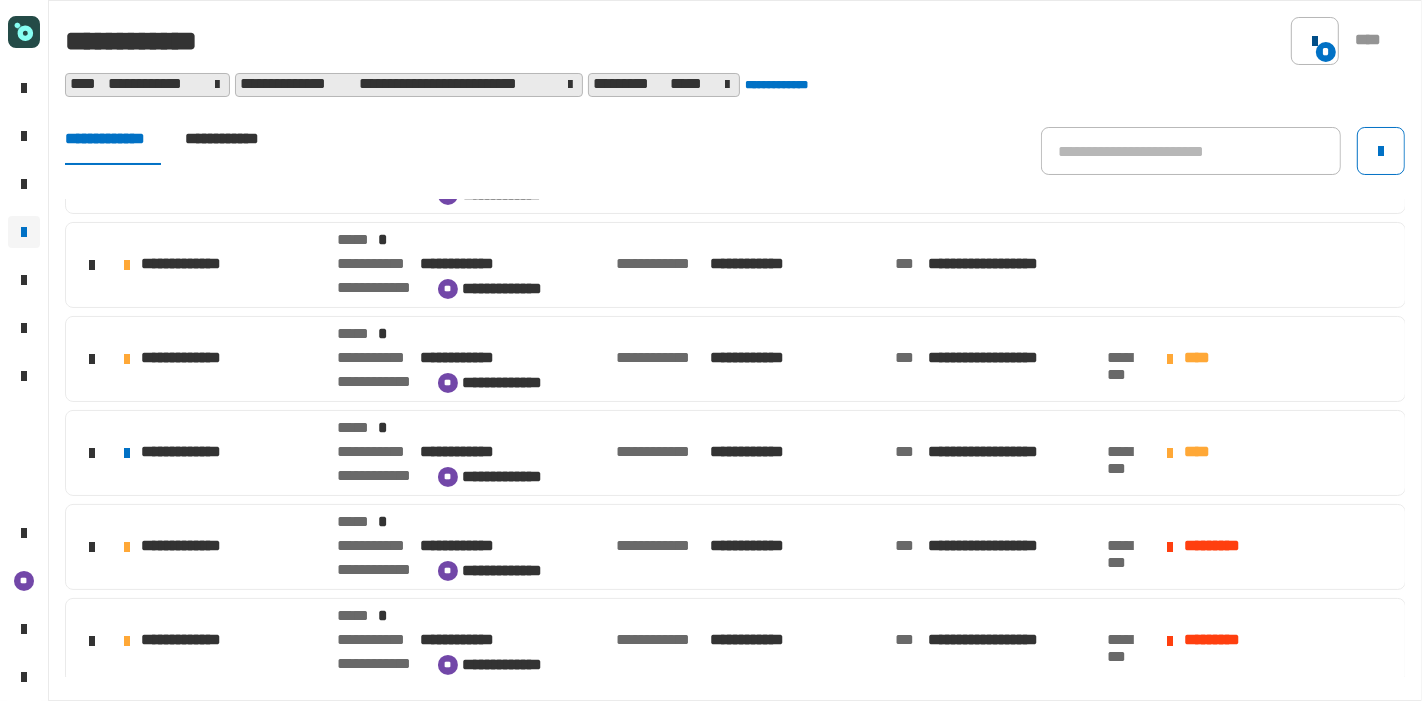 click on "*" 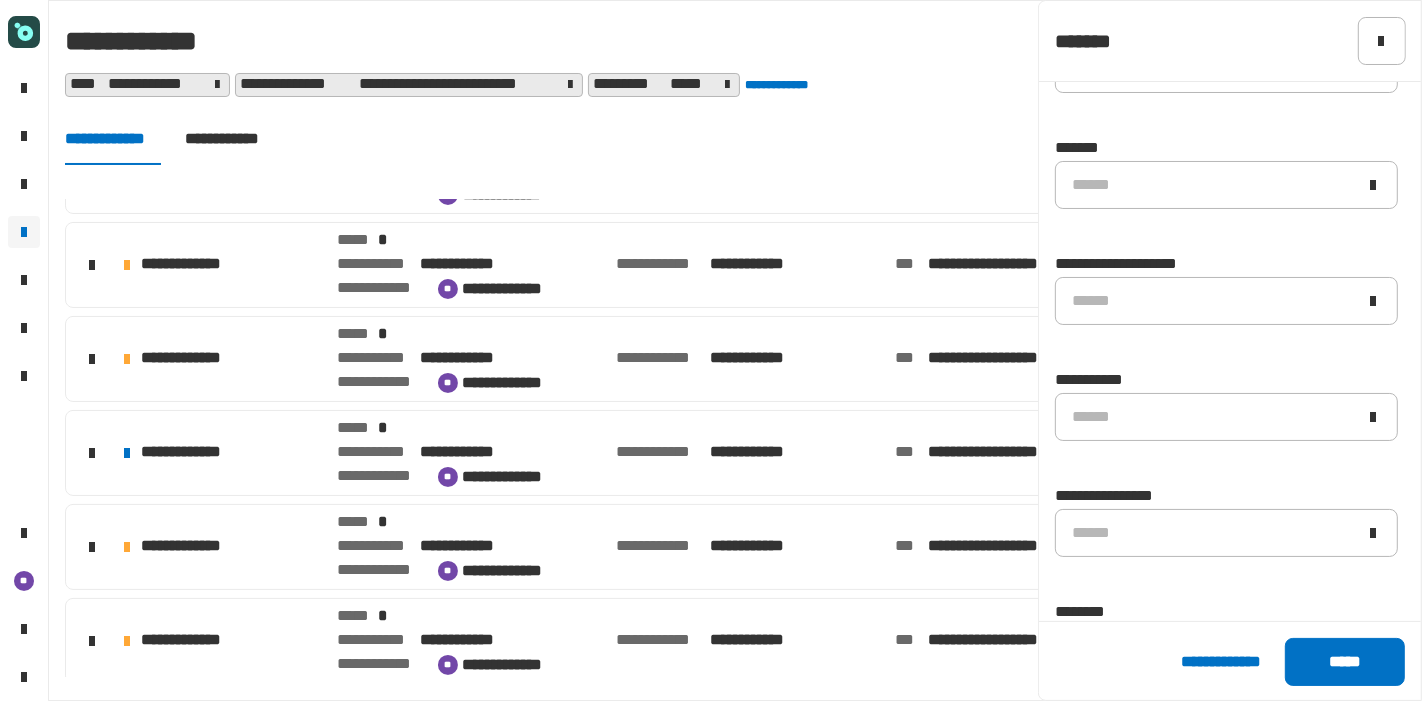 scroll, scrollTop: 840, scrollLeft: 0, axis: vertical 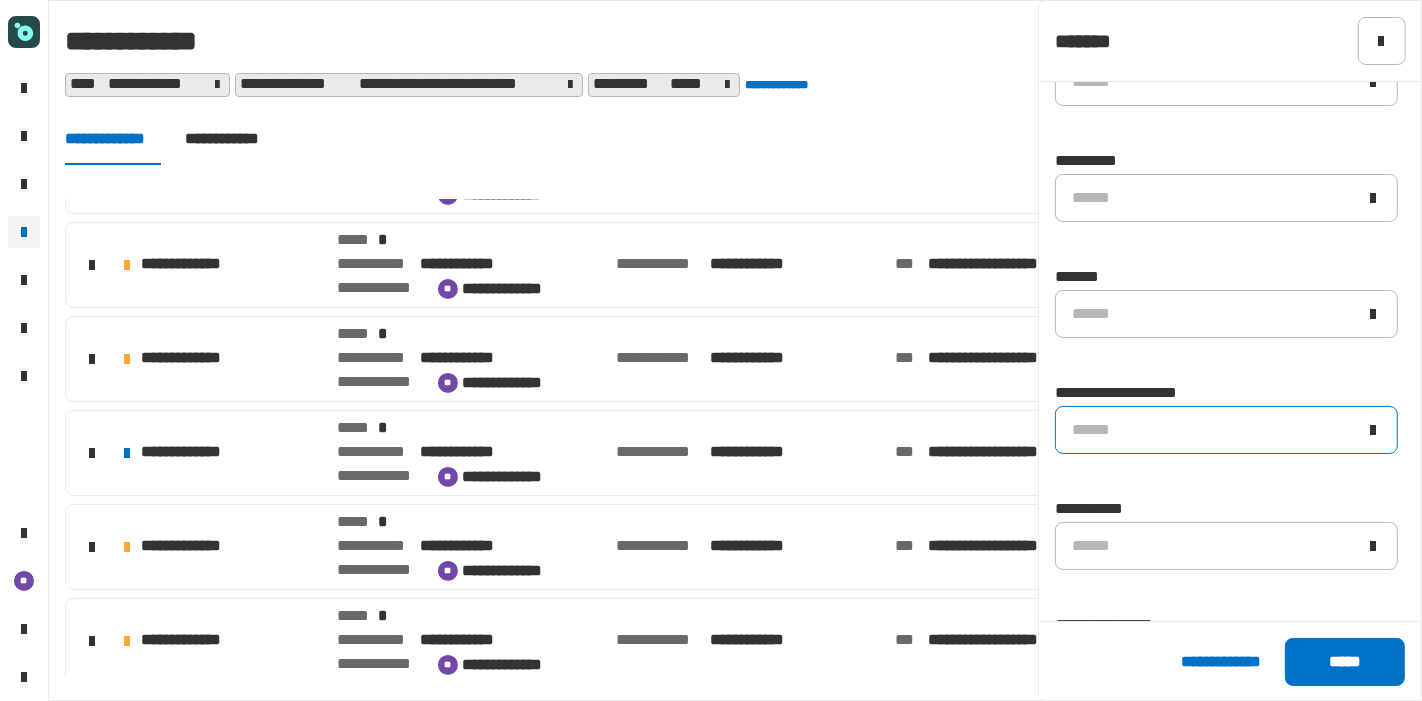 click on "******" 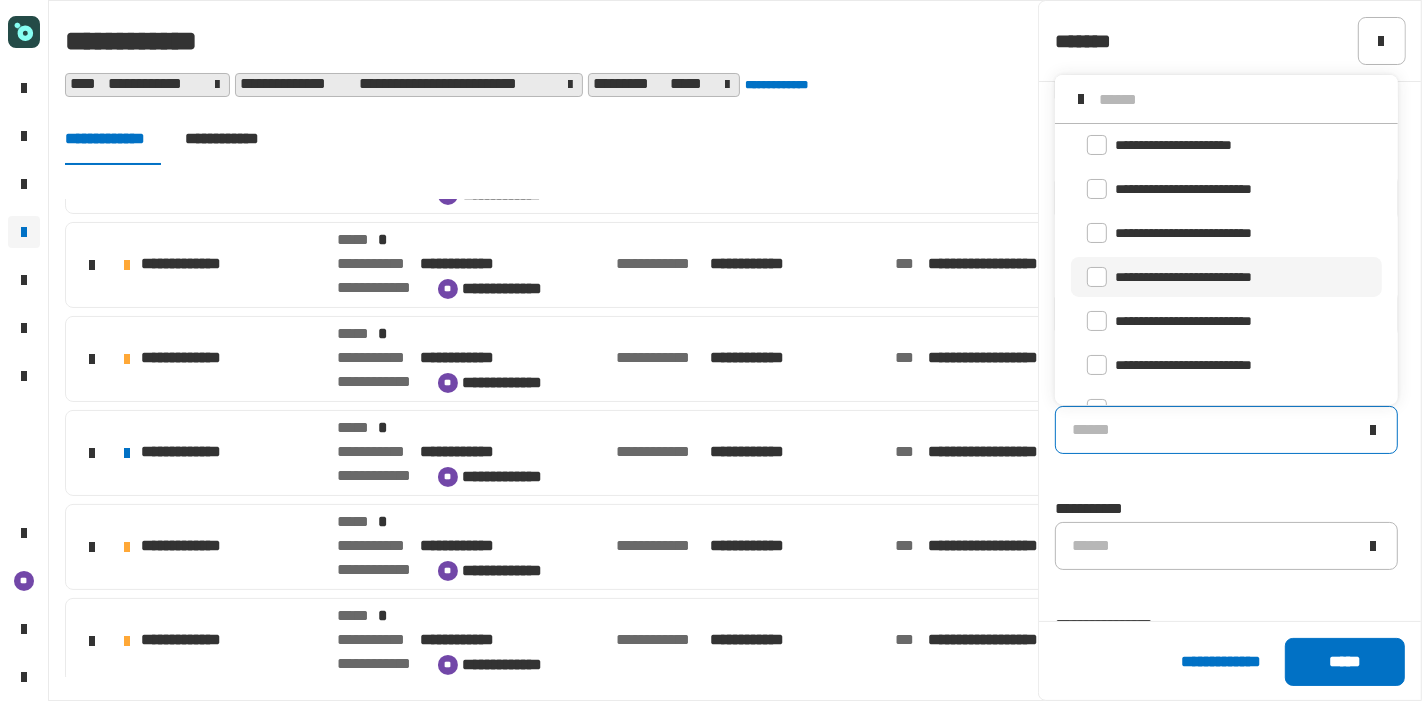 scroll, scrollTop: 16, scrollLeft: 0, axis: vertical 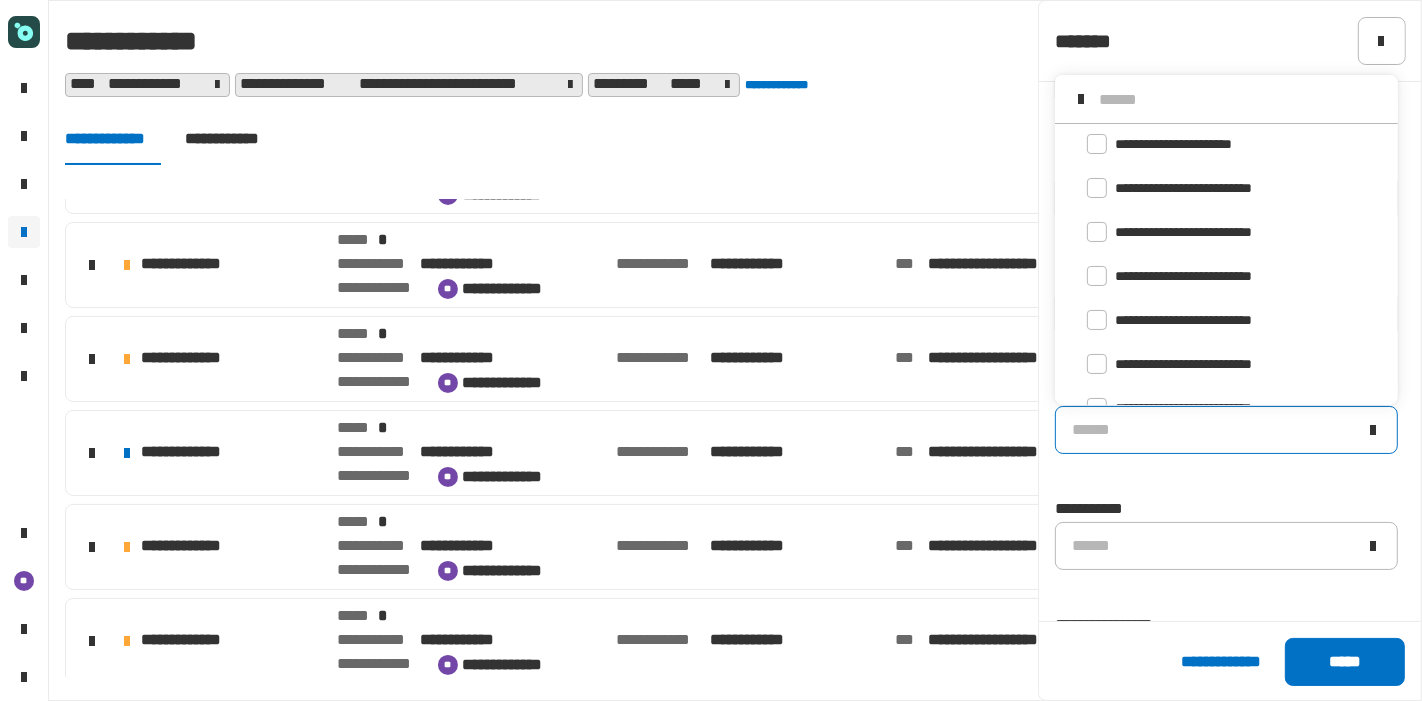 click on "******" 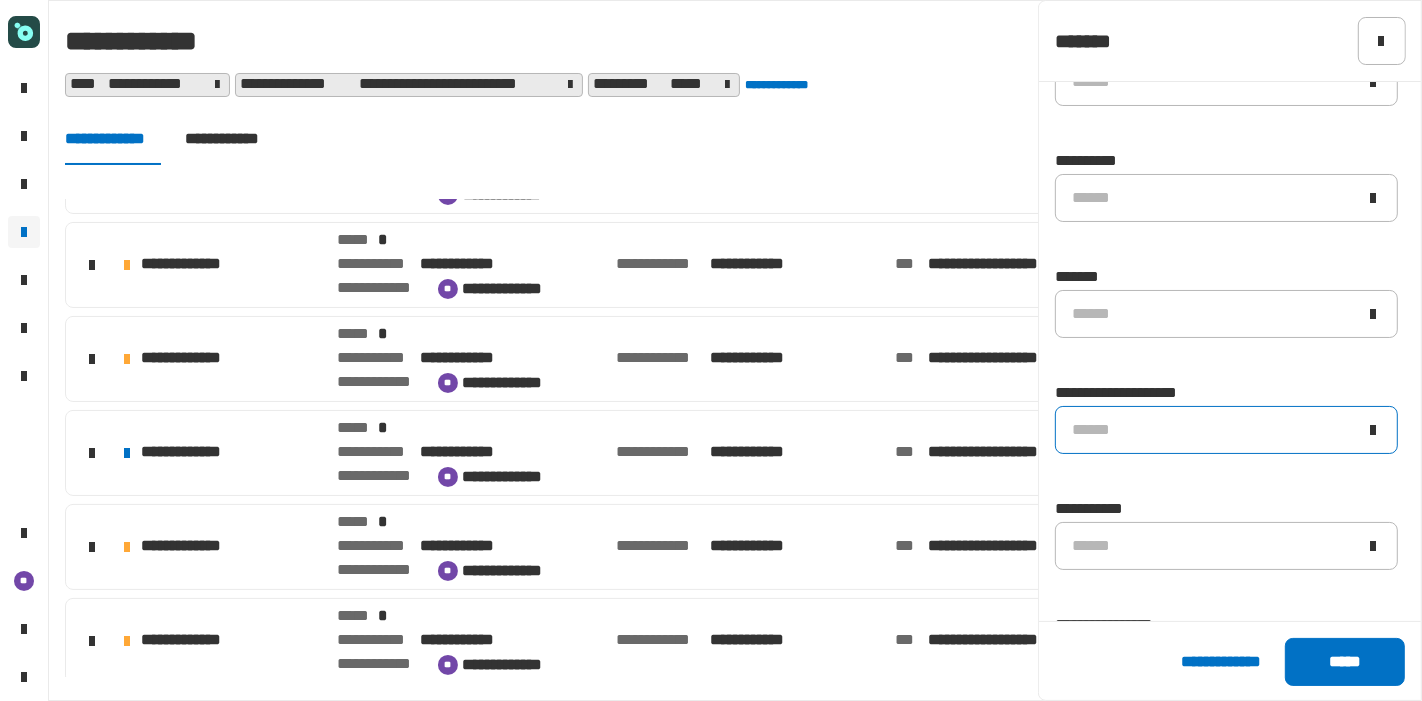click on "******" 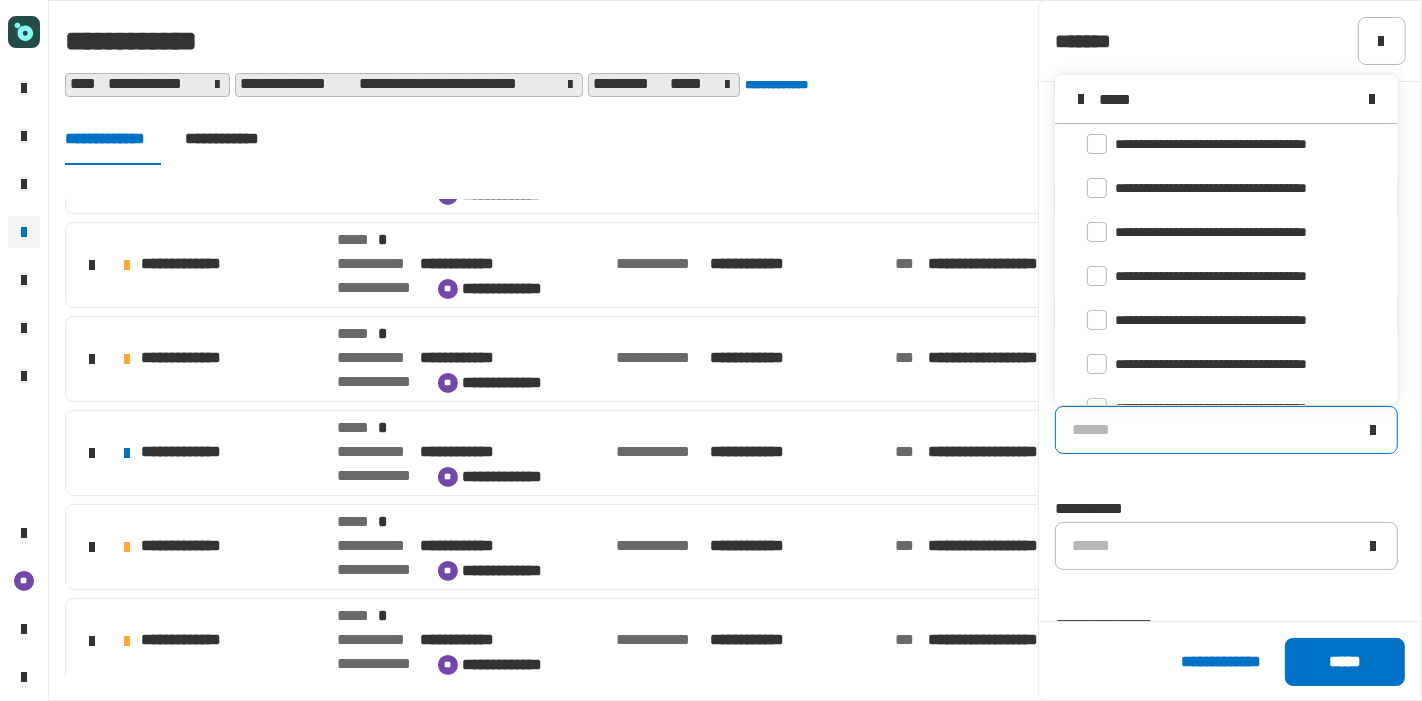 scroll, scrollTop: 0, scrollLeft: 0, axis: both 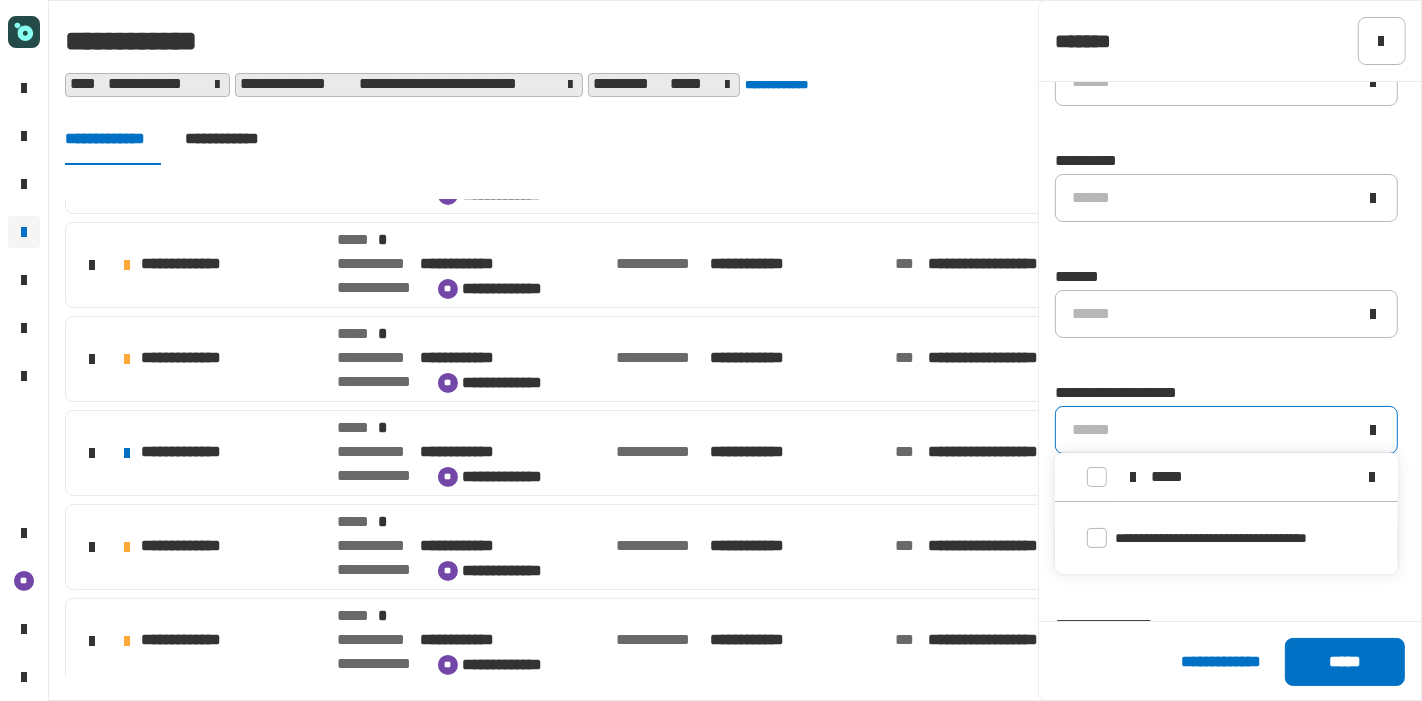 type on "*****" 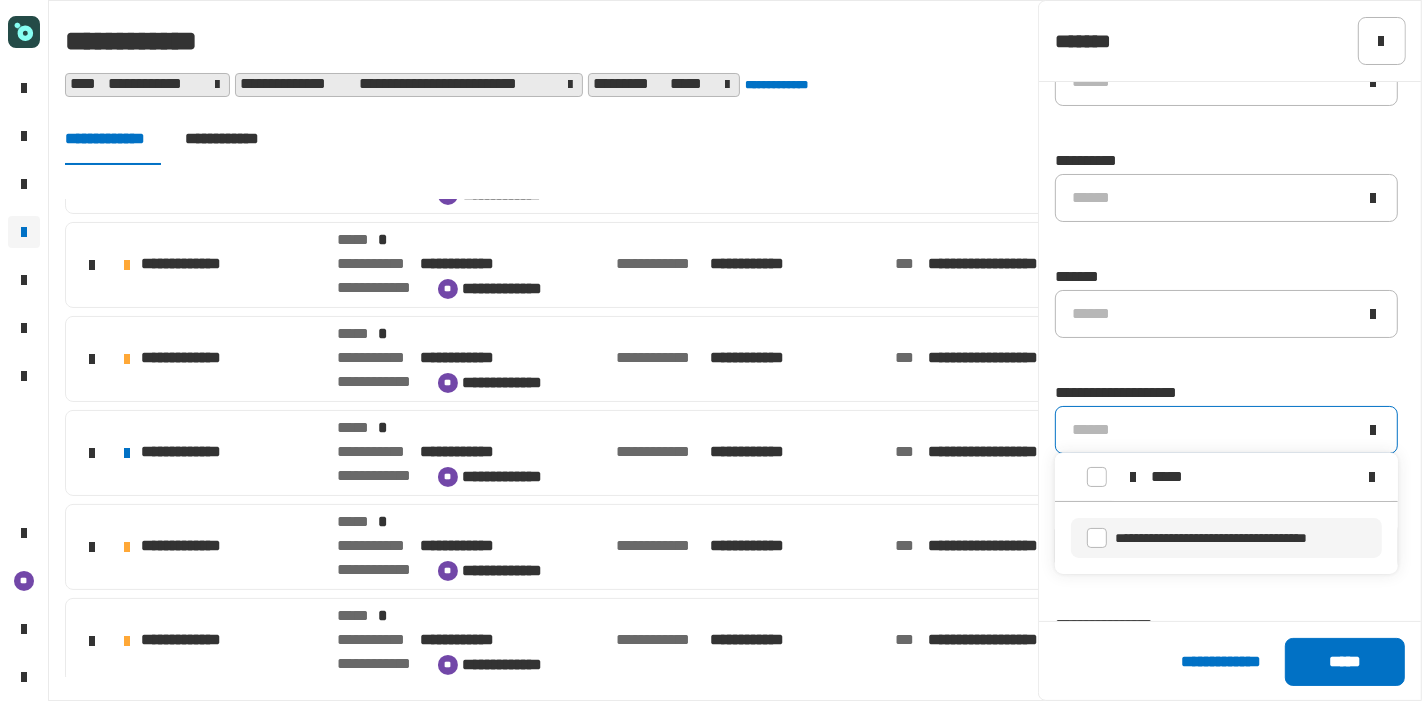 click on "**********" at bounding box center (1211, 538) 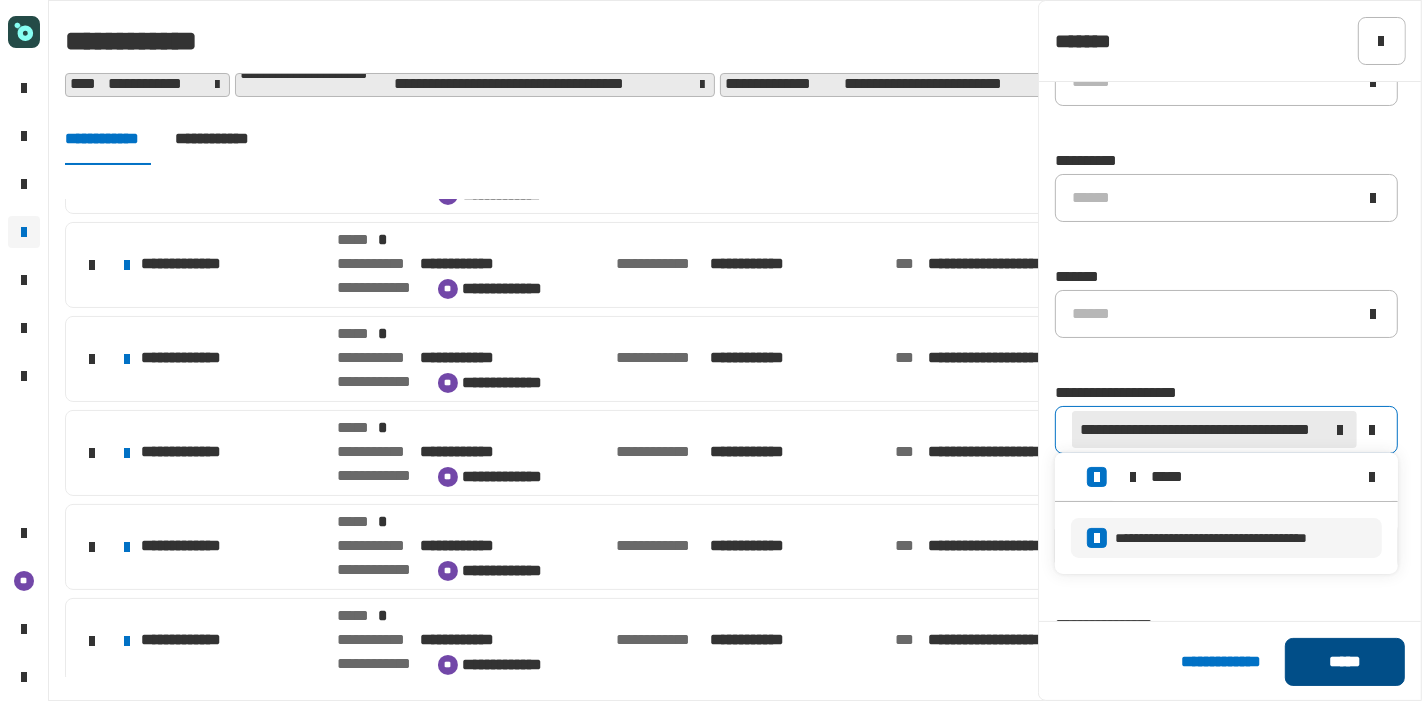 click on "*****" 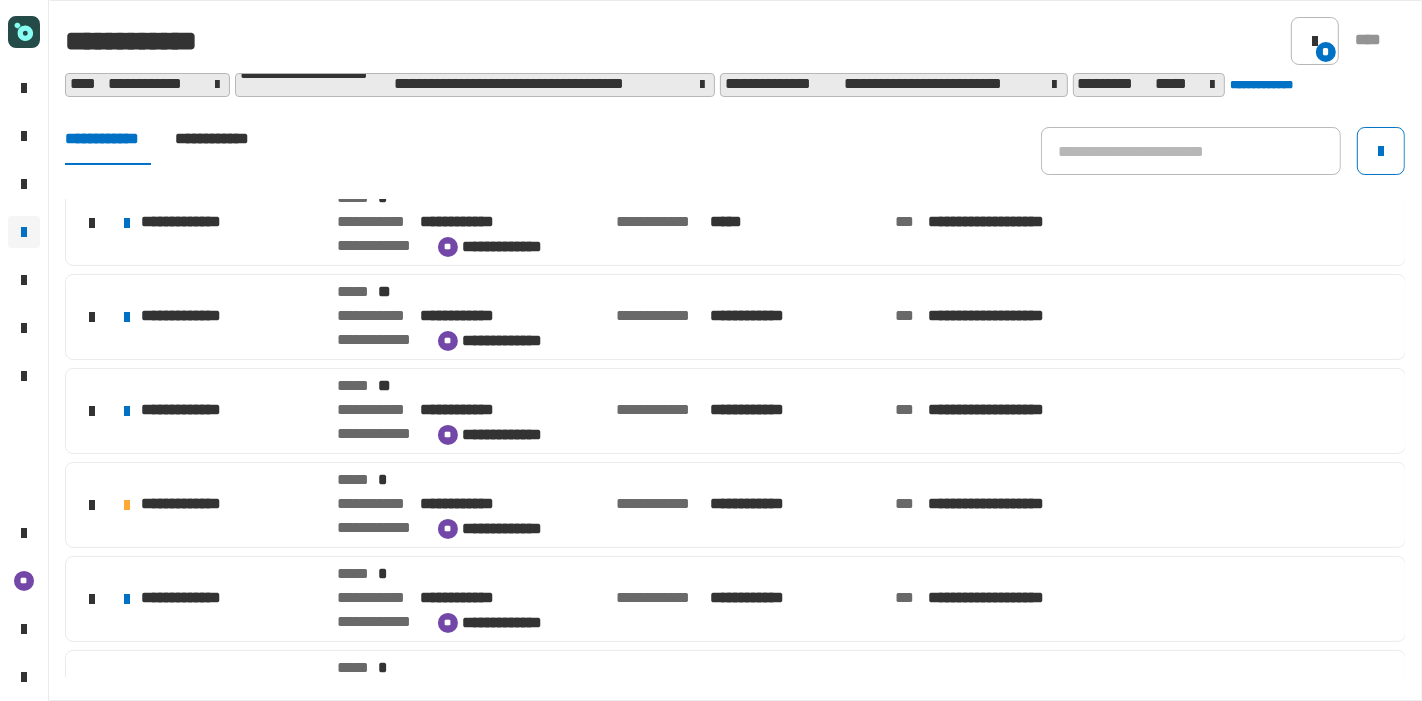 scroll, scrollTop: 39, scrollLeft: 0, axis: vertical 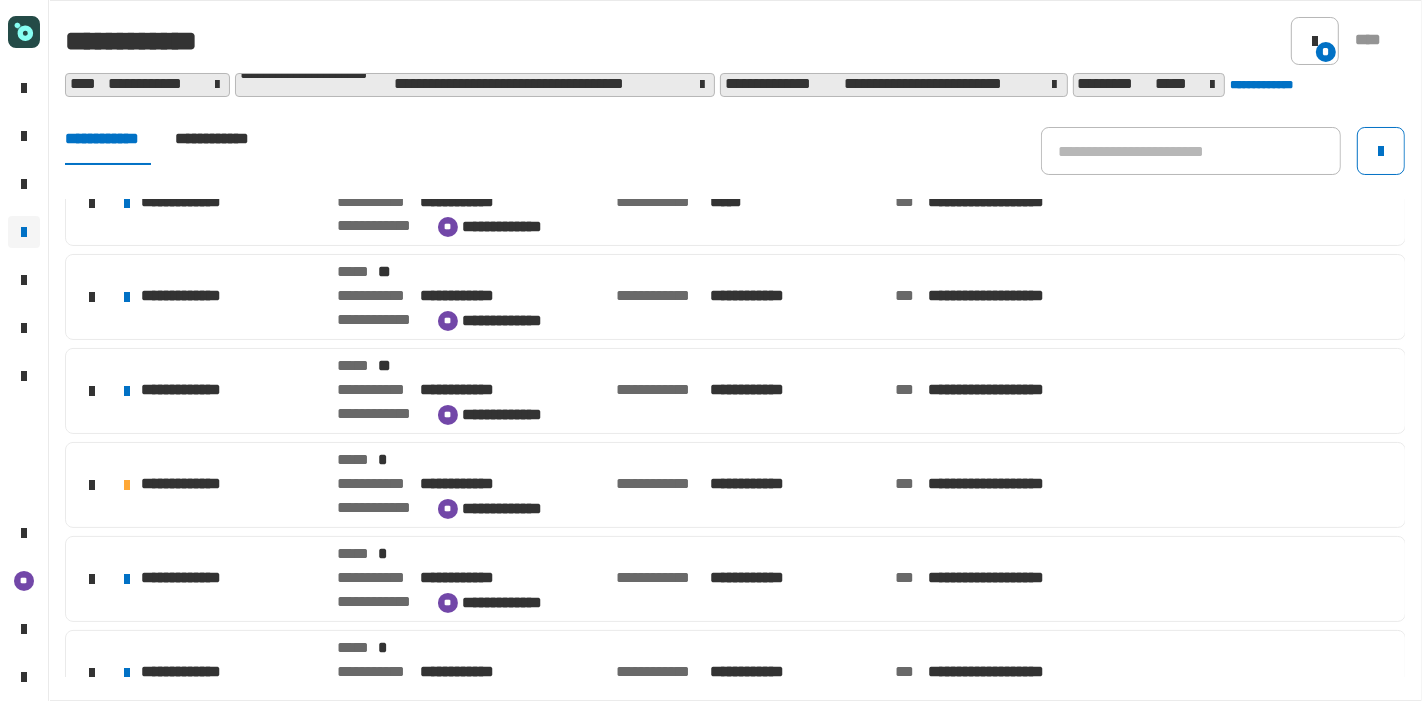 click on "**********" 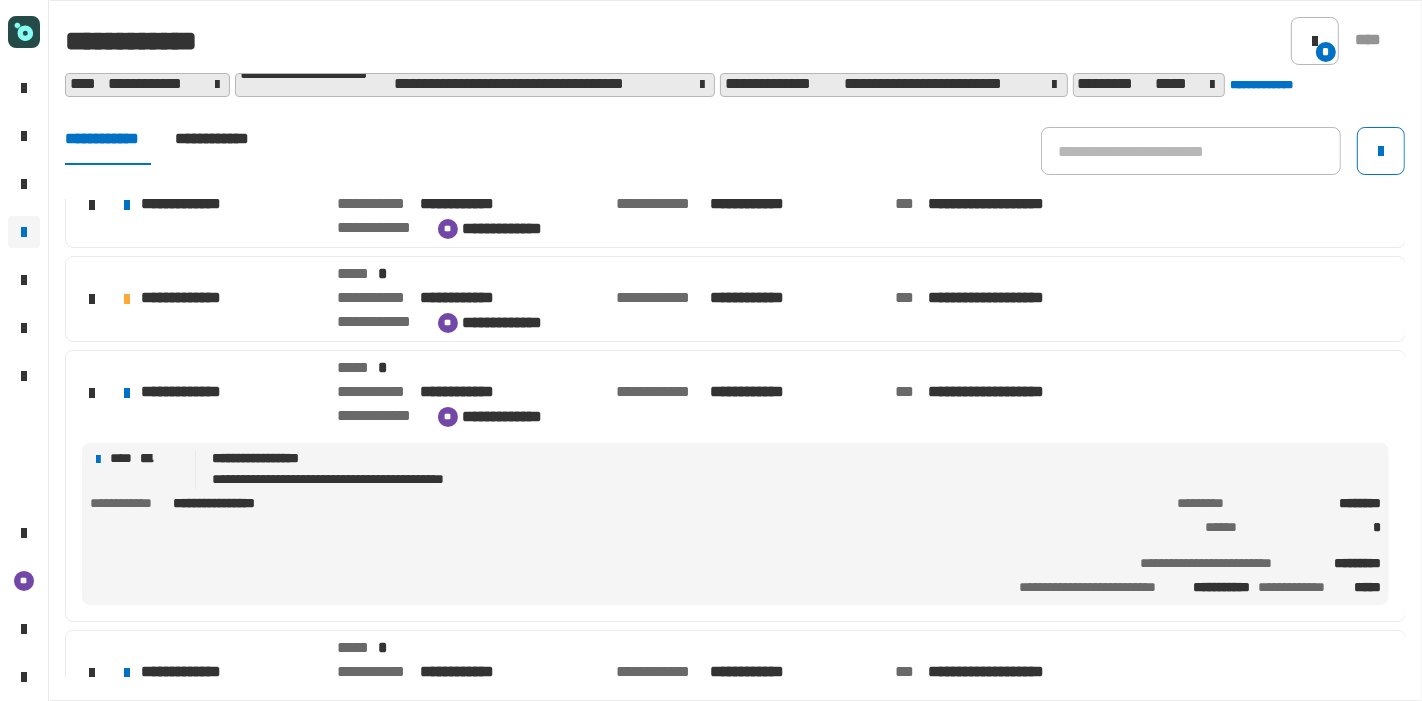 scroll, scrollTop: 264, scrollLeft: 0, axis: vertical 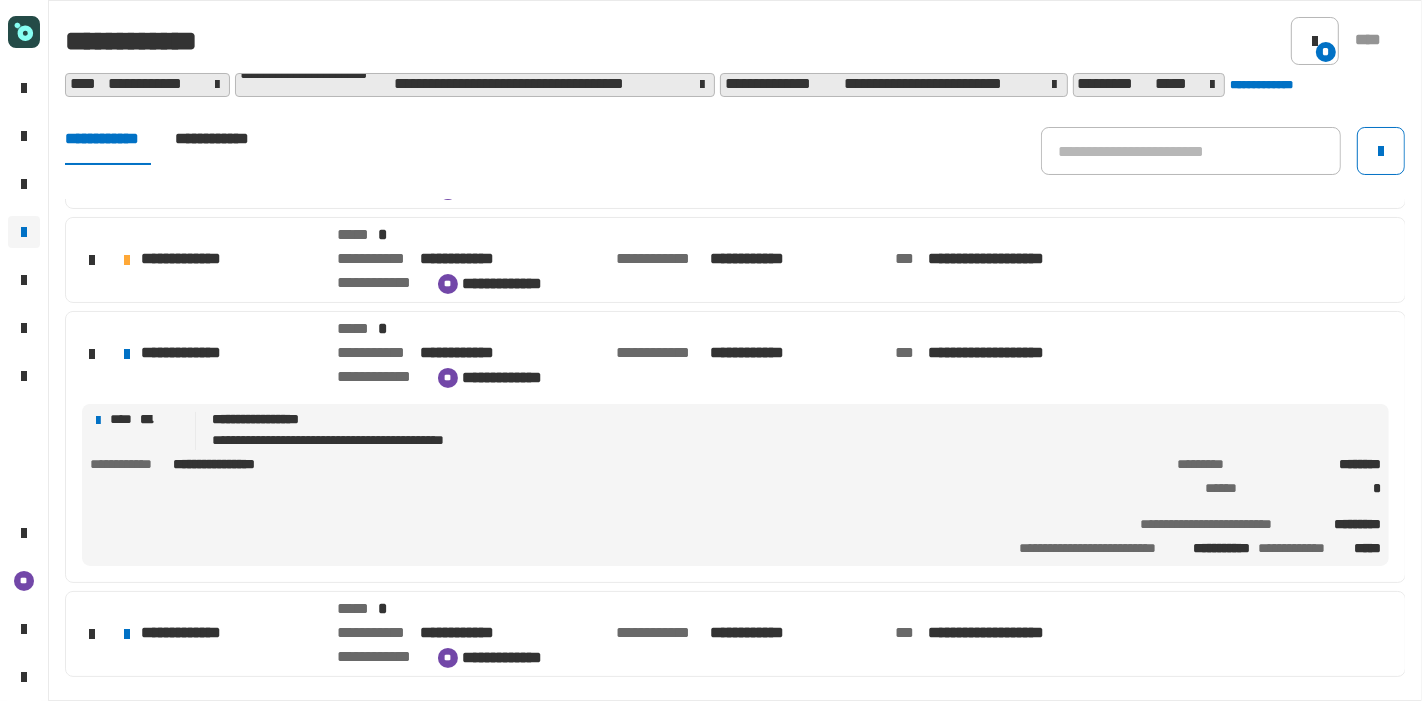 click on "**********" 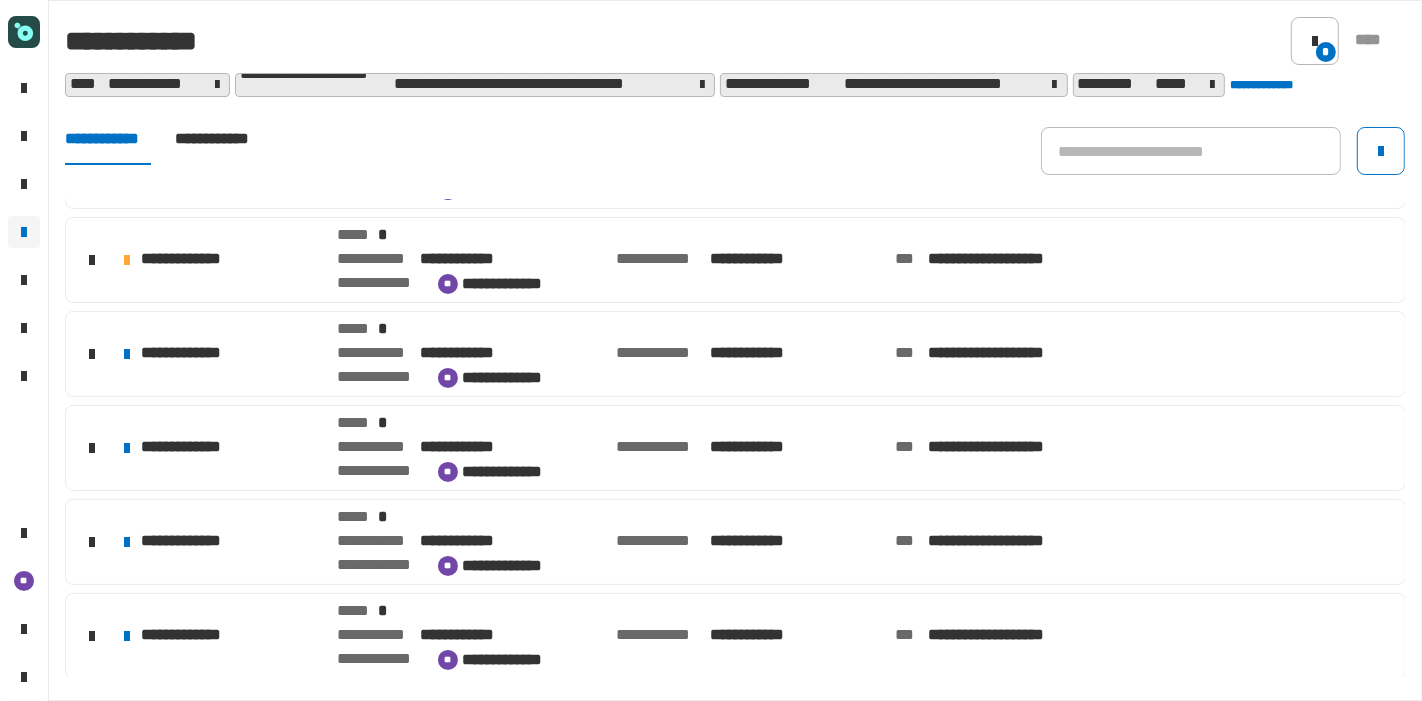click on "**********" 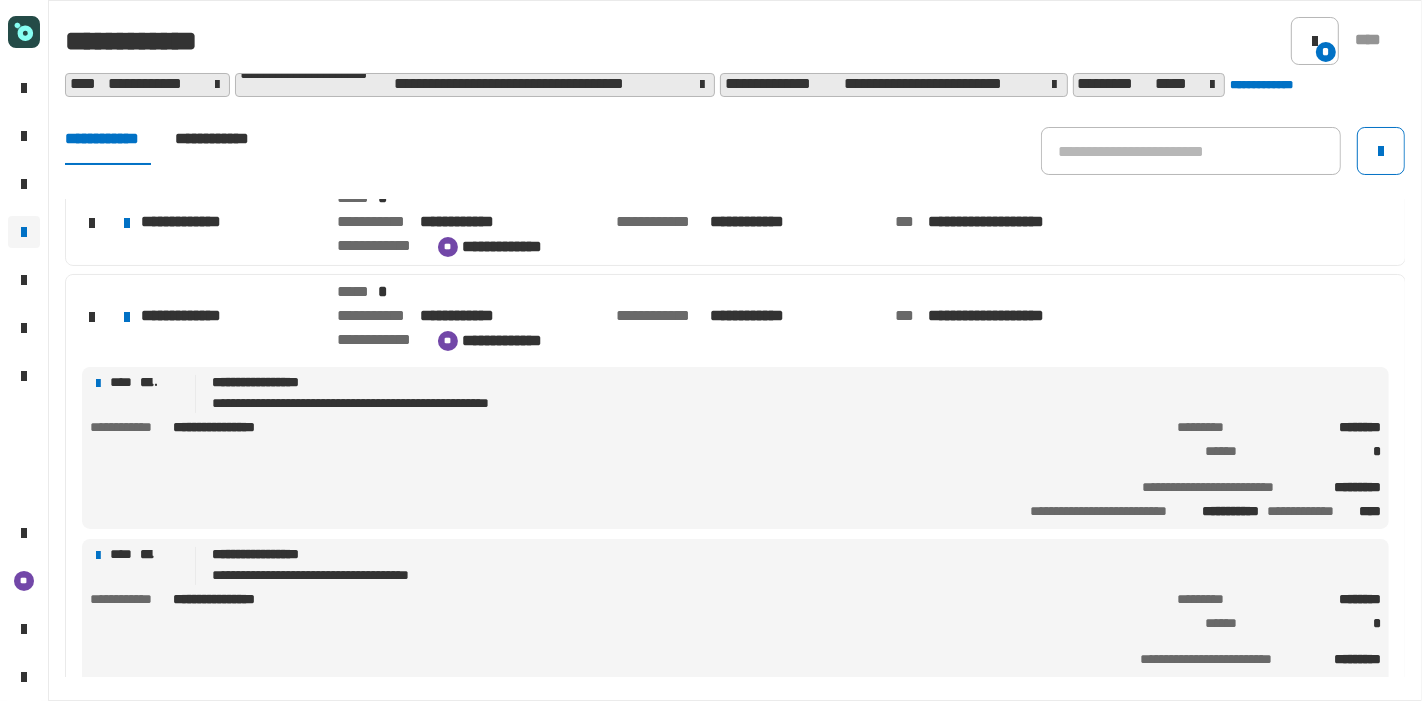 scroll, scrollTop: 406, scrollLeft: 0, axis: vertical 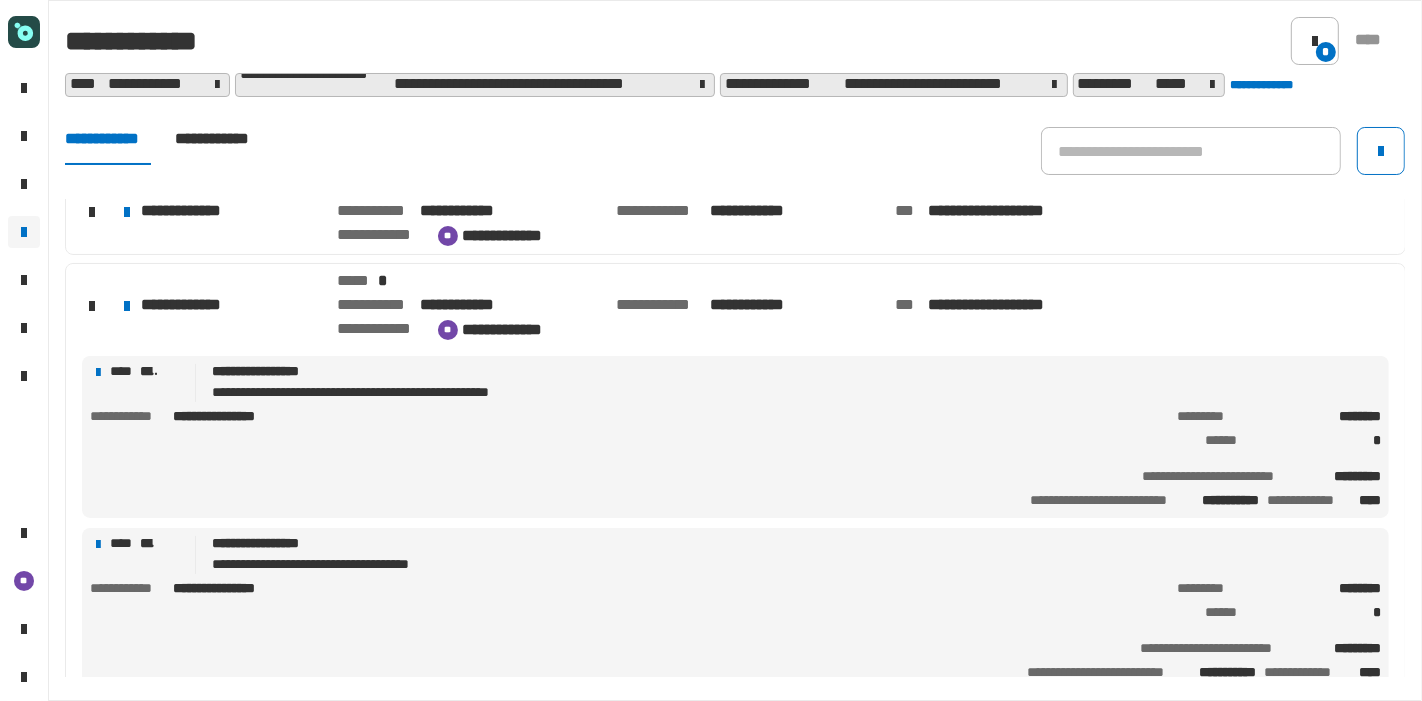 click on "**********" 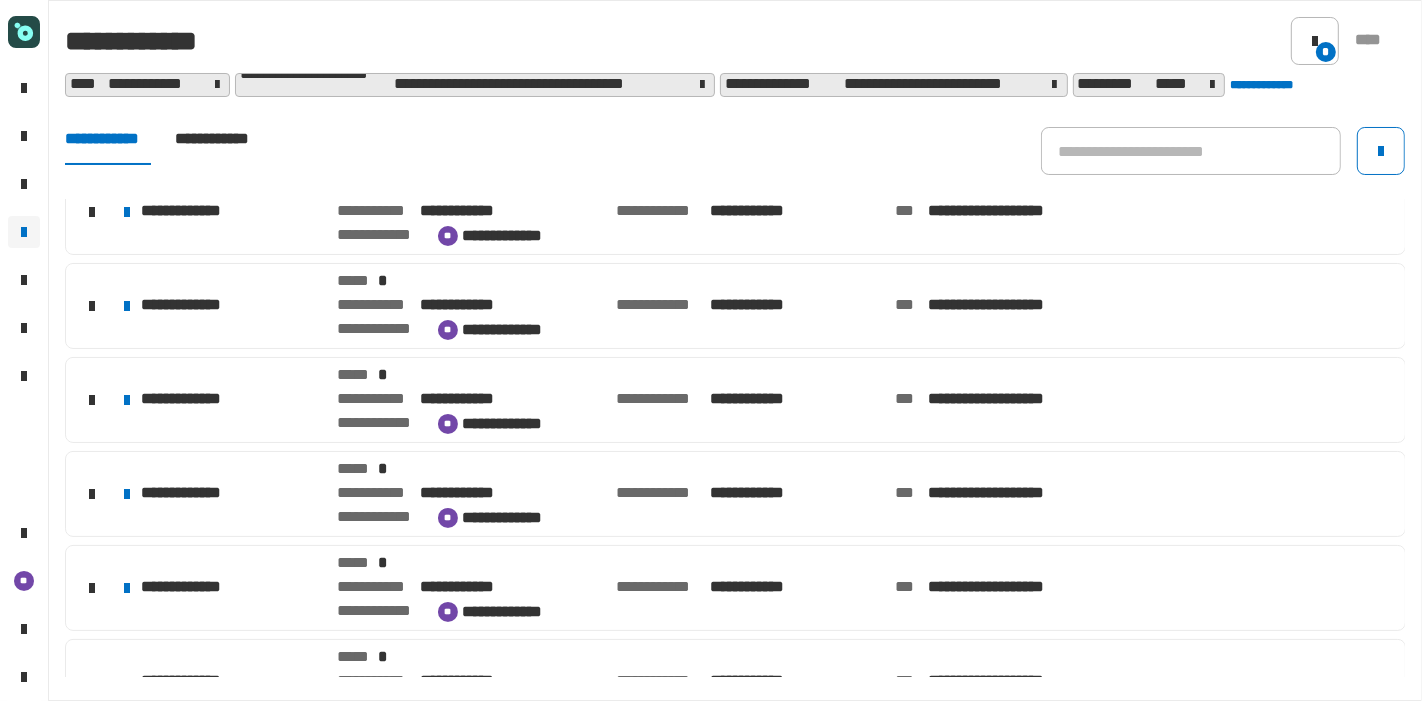 click on "**********" 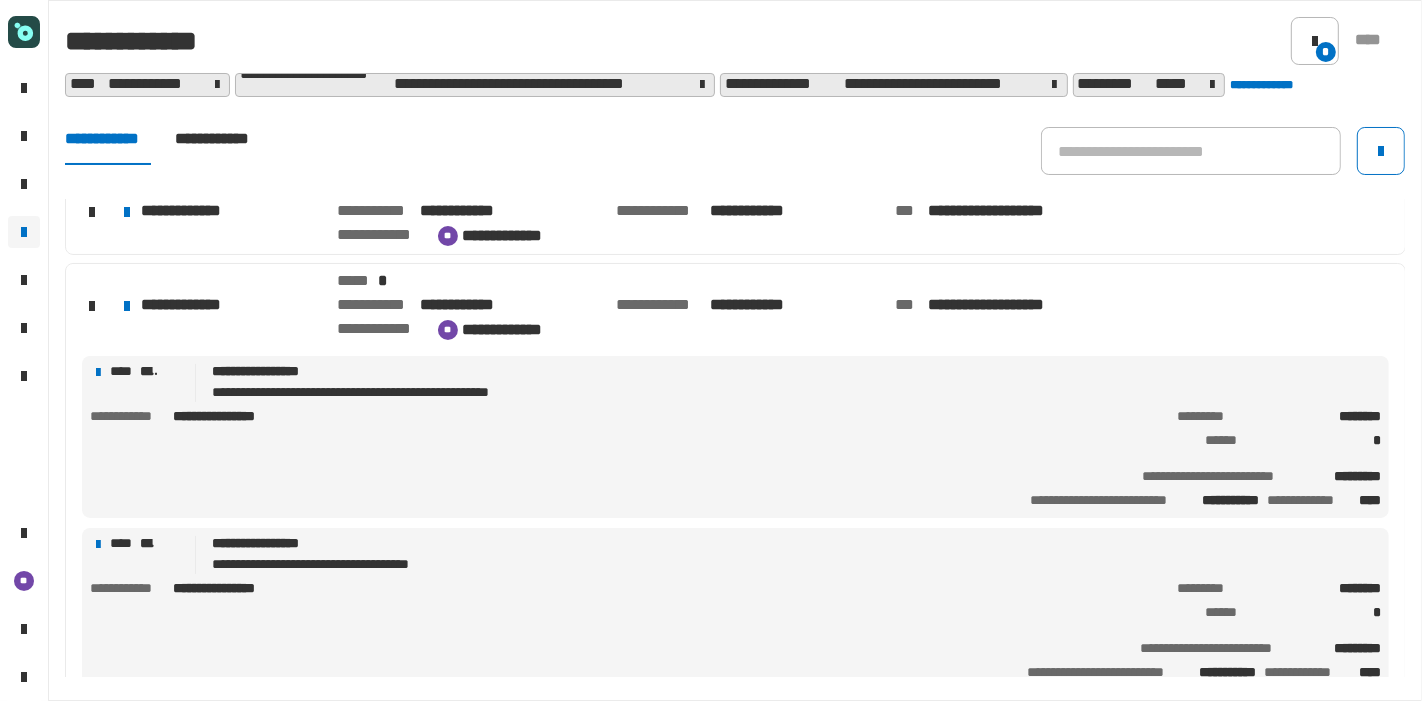 click on "**********" 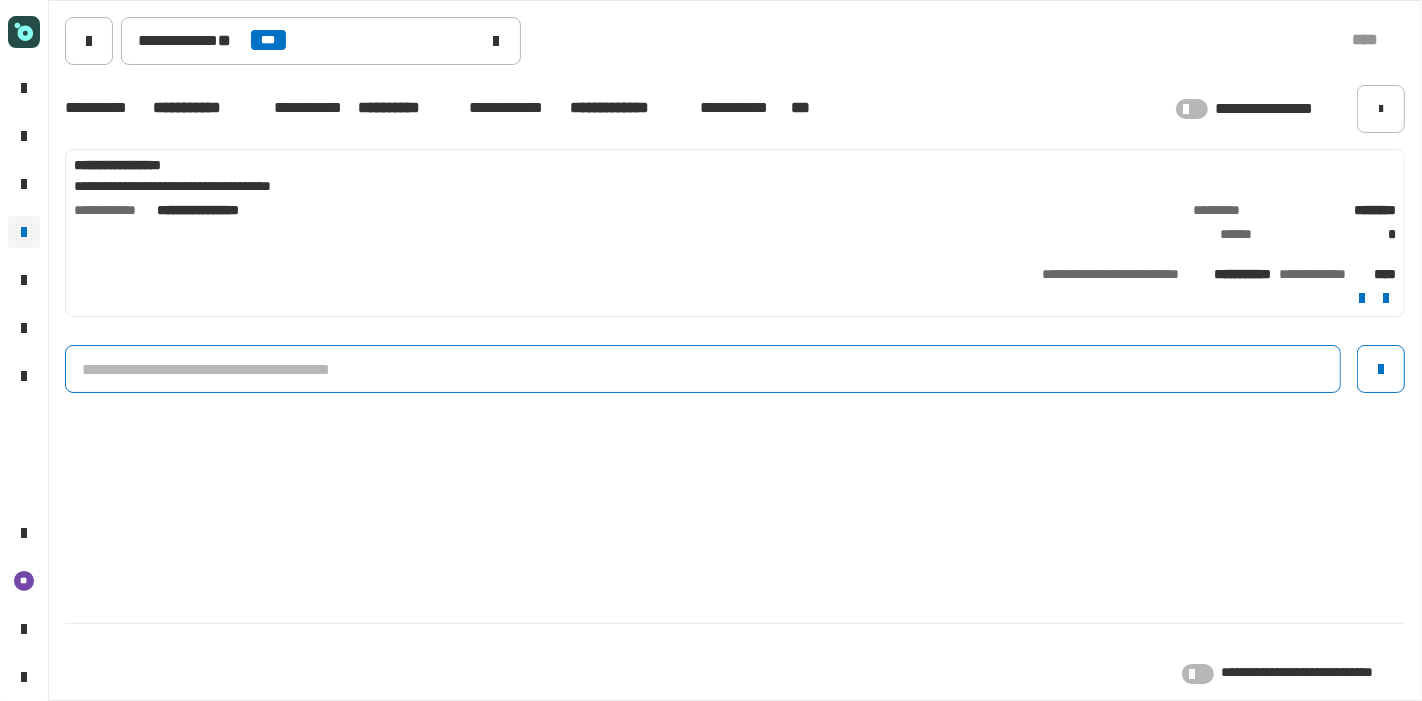 click 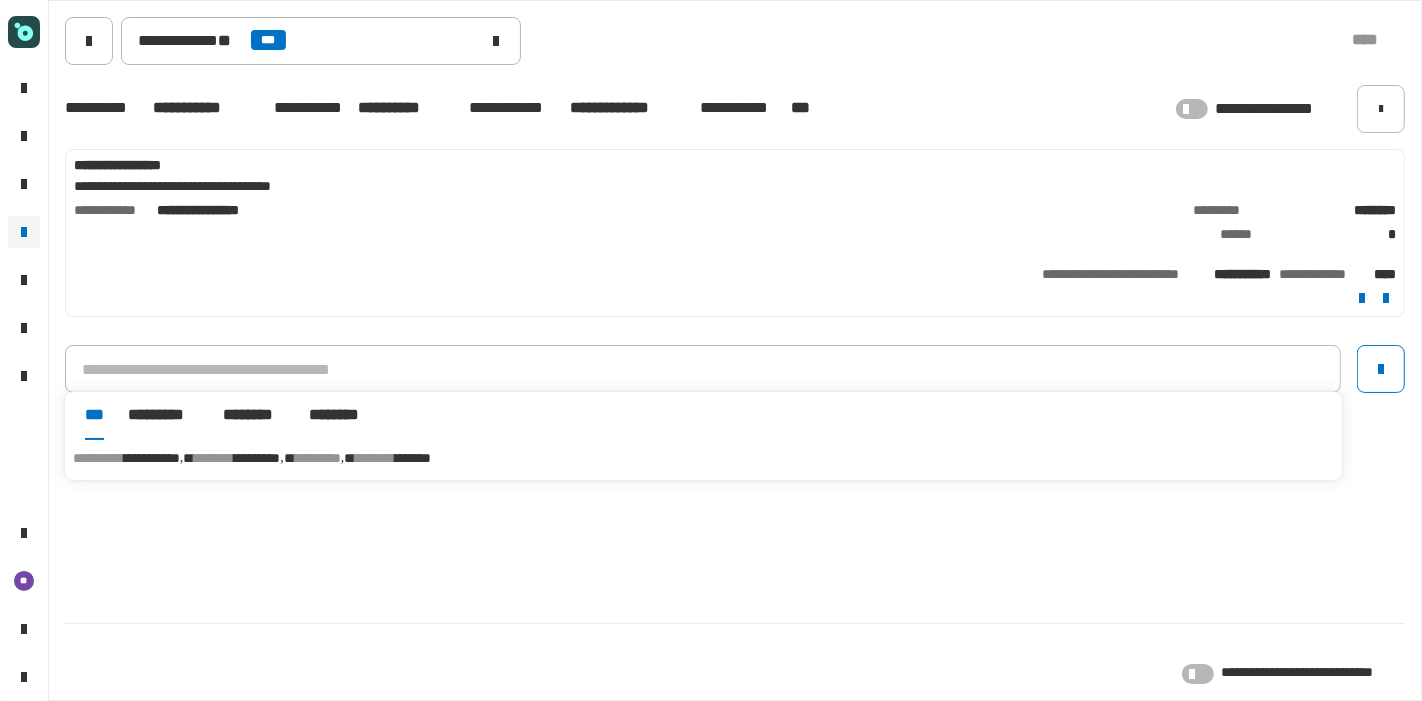 click on "**********" at bounding box center [703, 458] 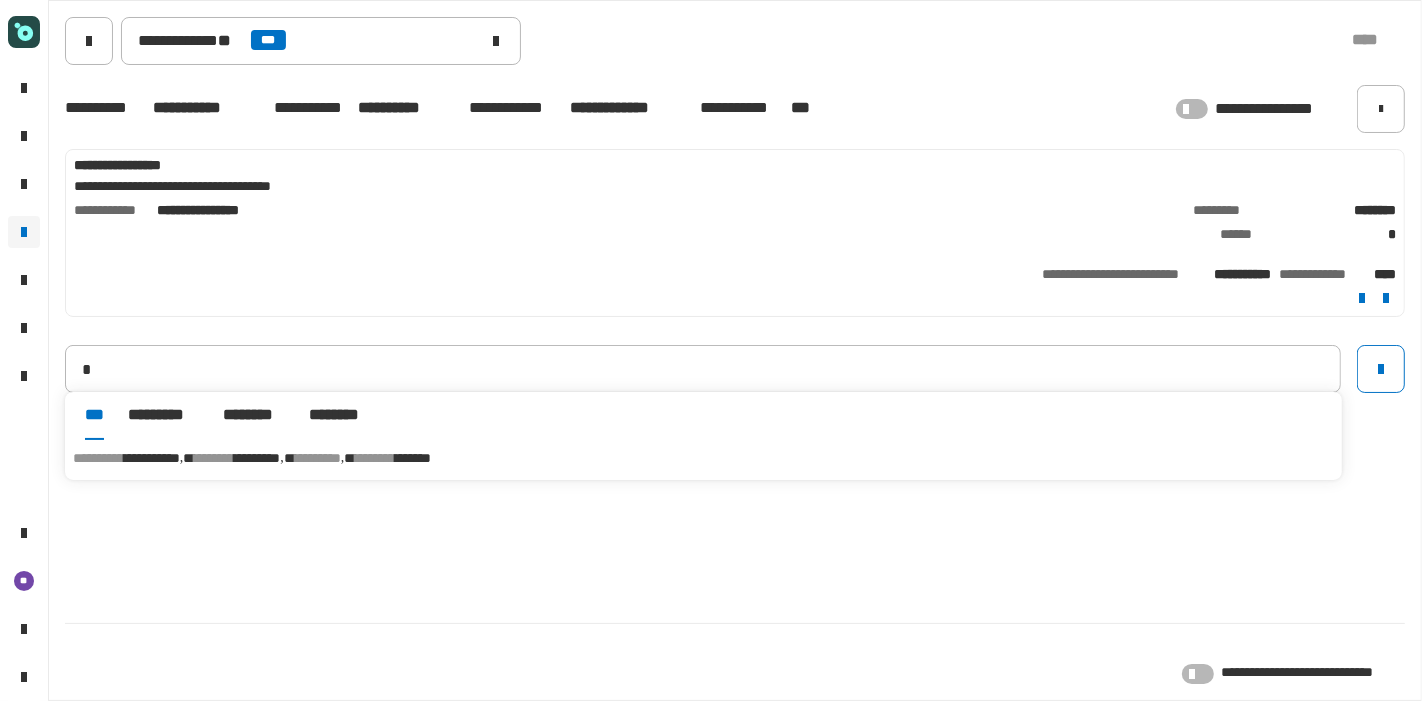 type on "**********" 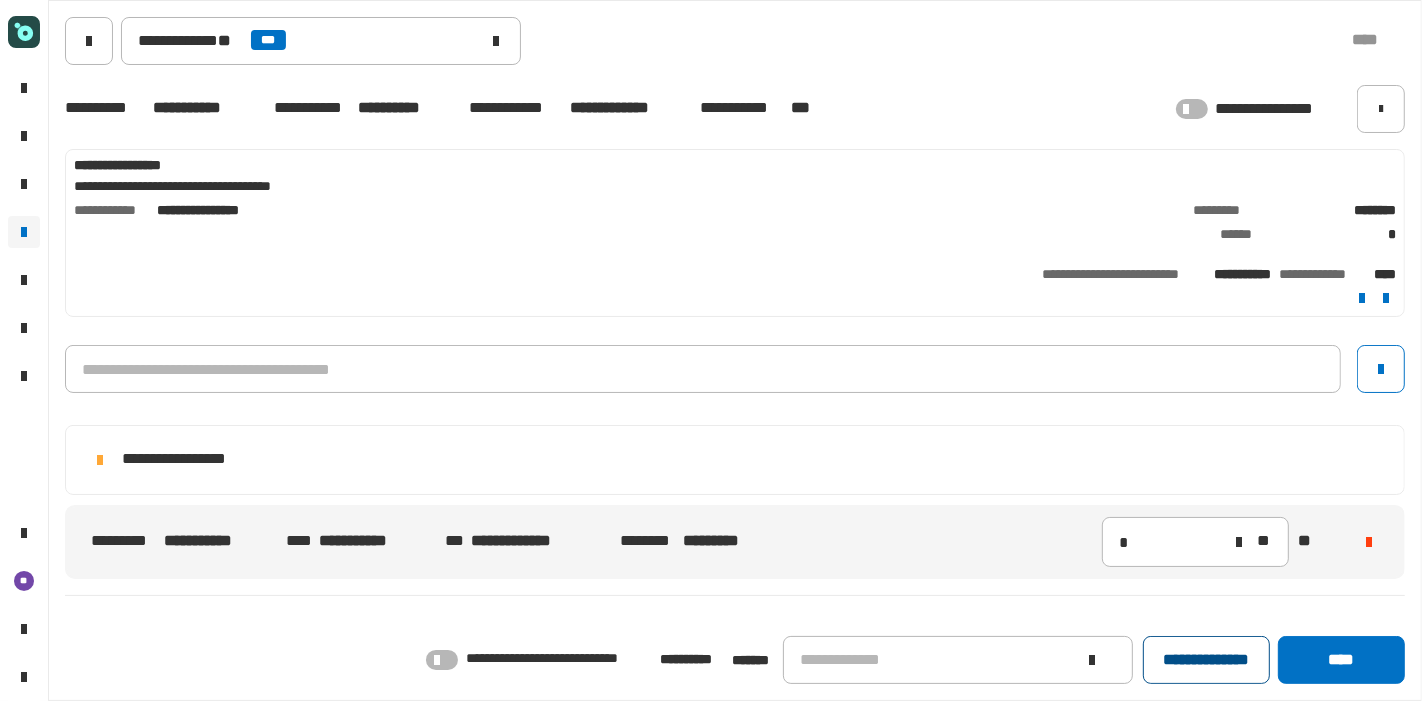 click on "**********" 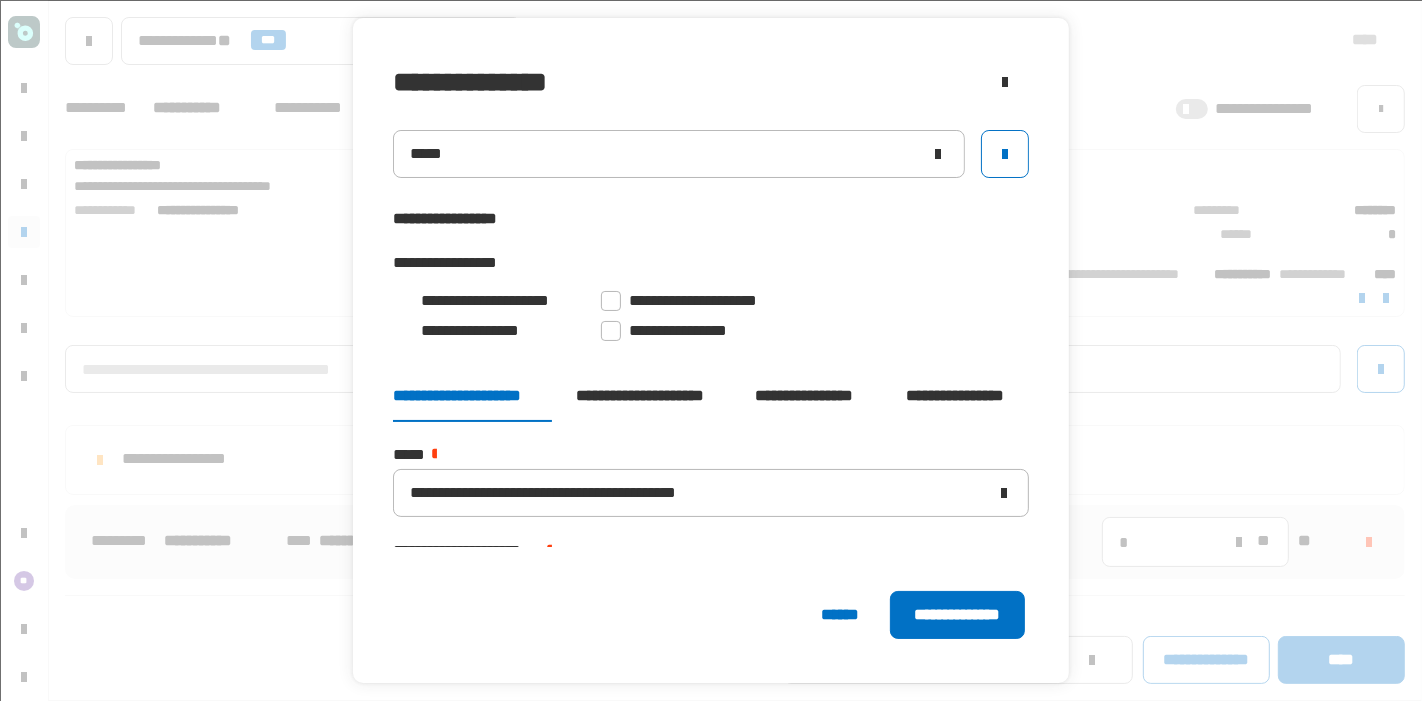 click on "**********" 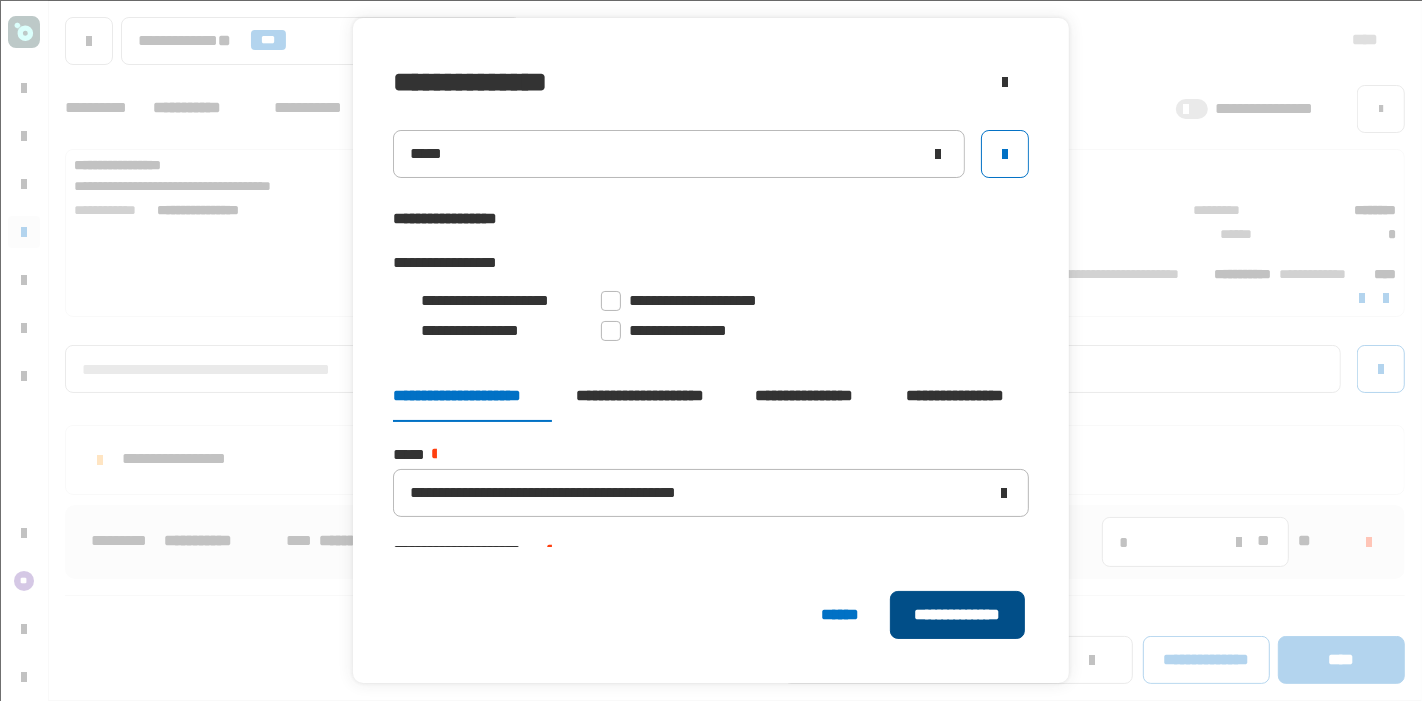 click on "**********" 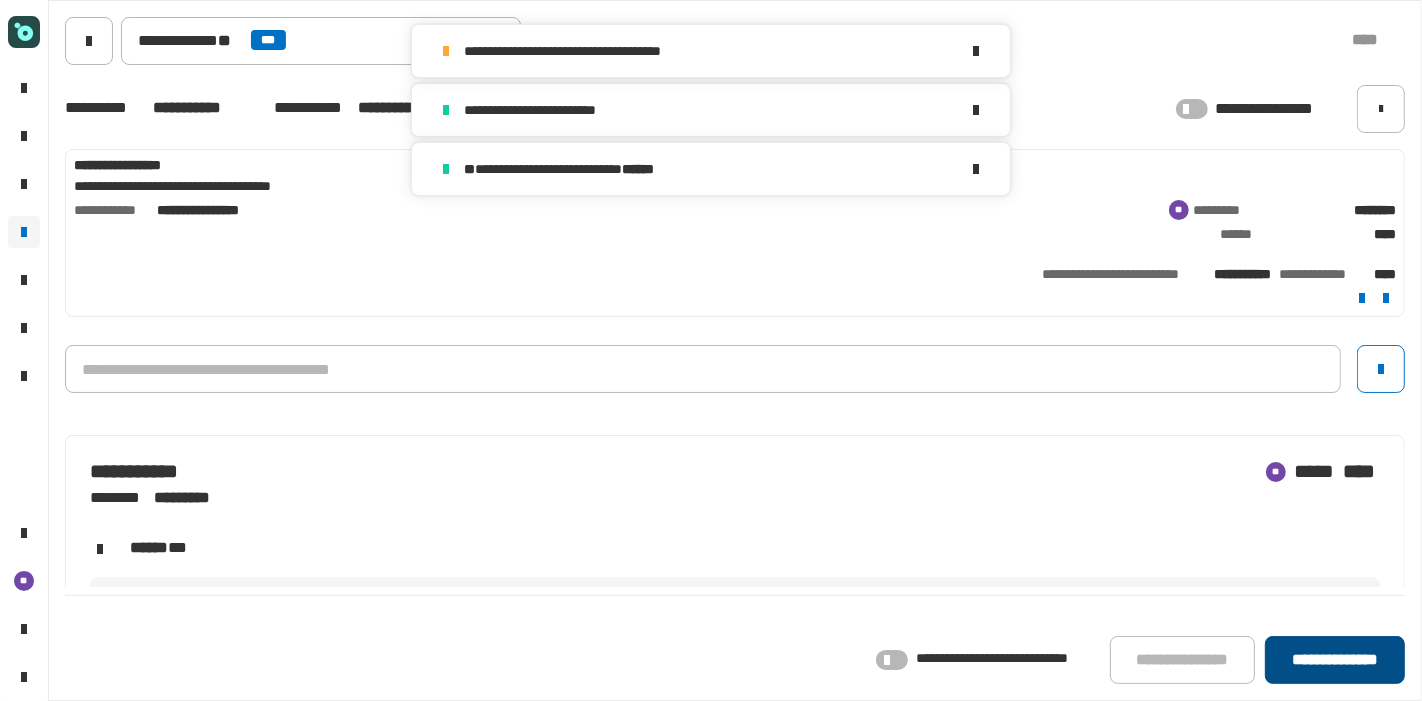 click on "**********" 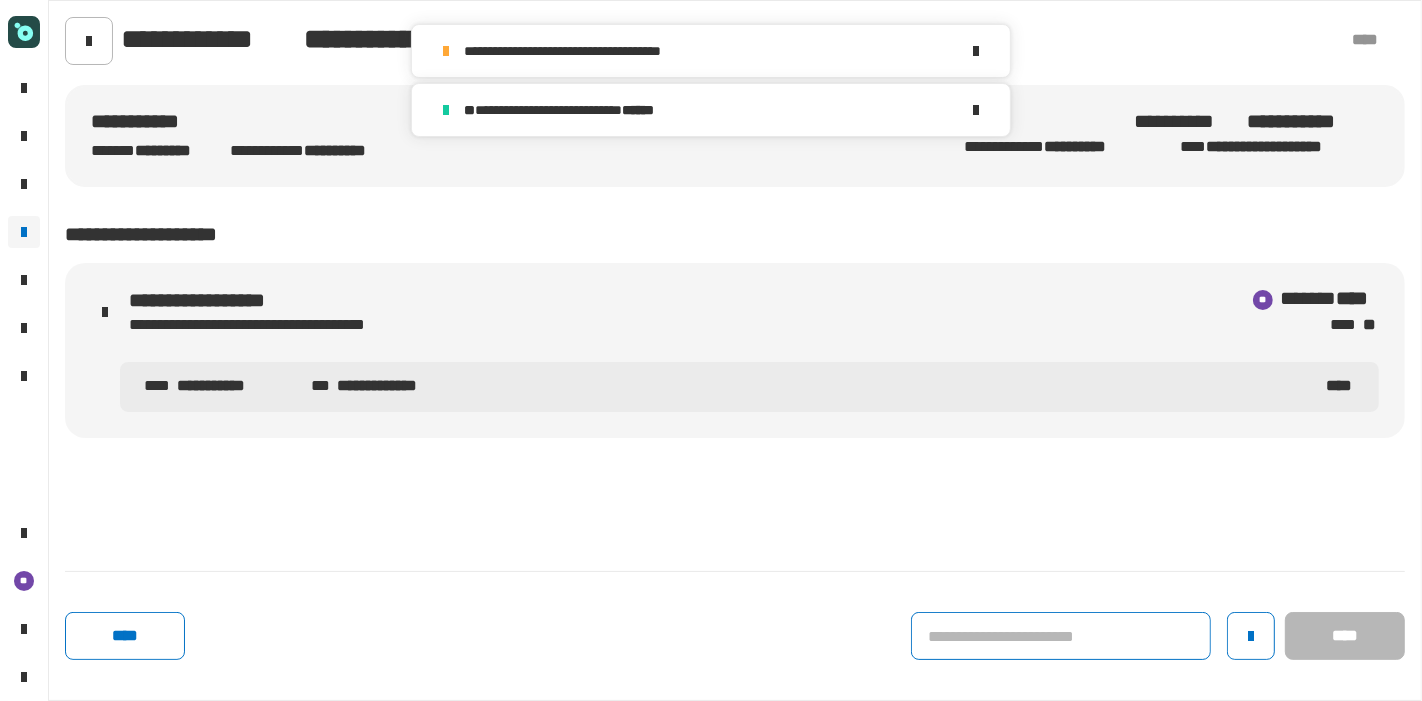 click 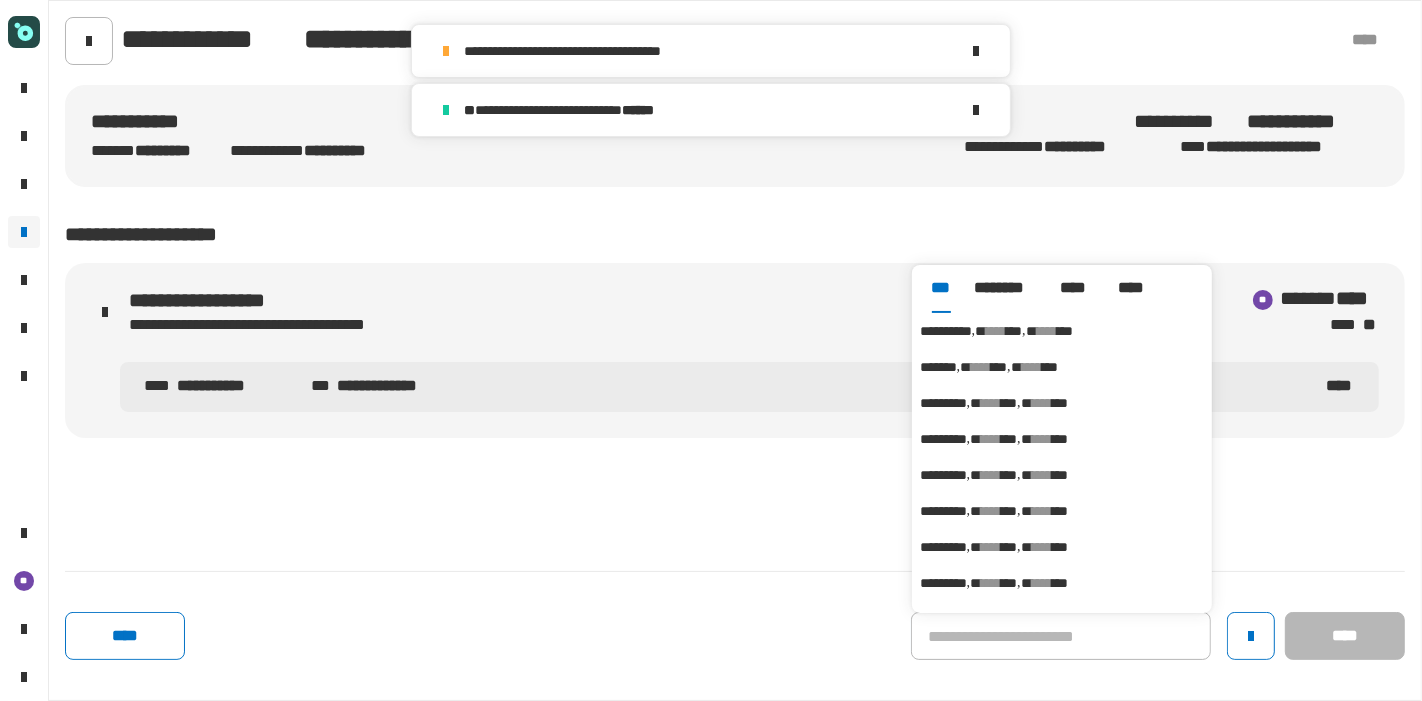 click on "**********" at bounding box center (1062, 331) 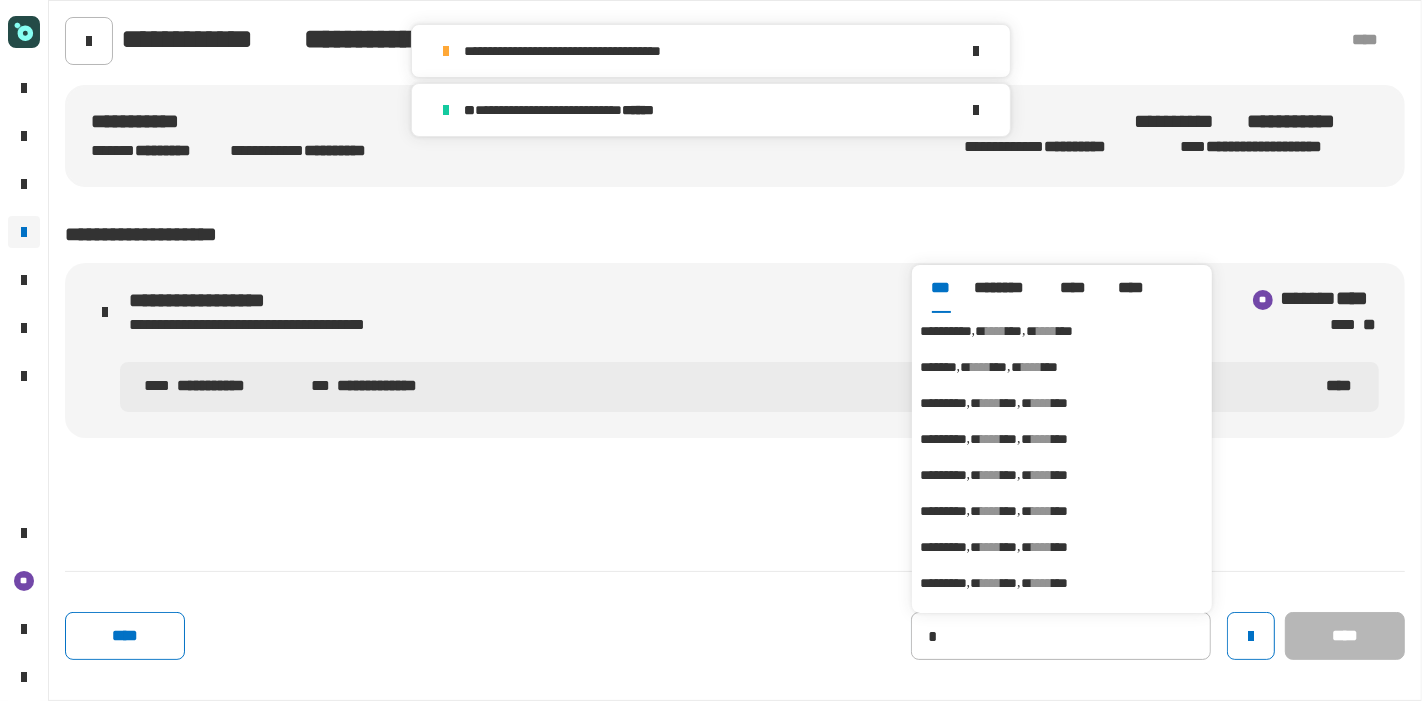 type on "**********" 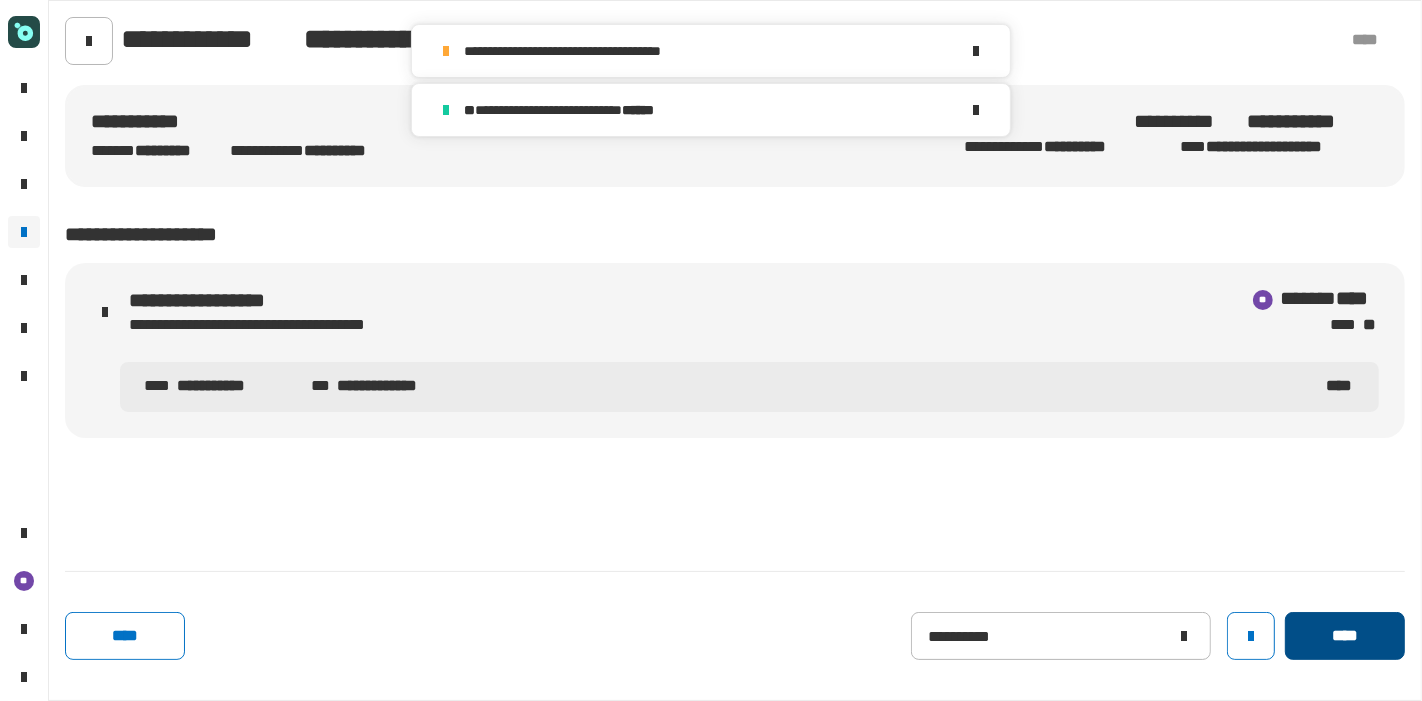 click on "****" 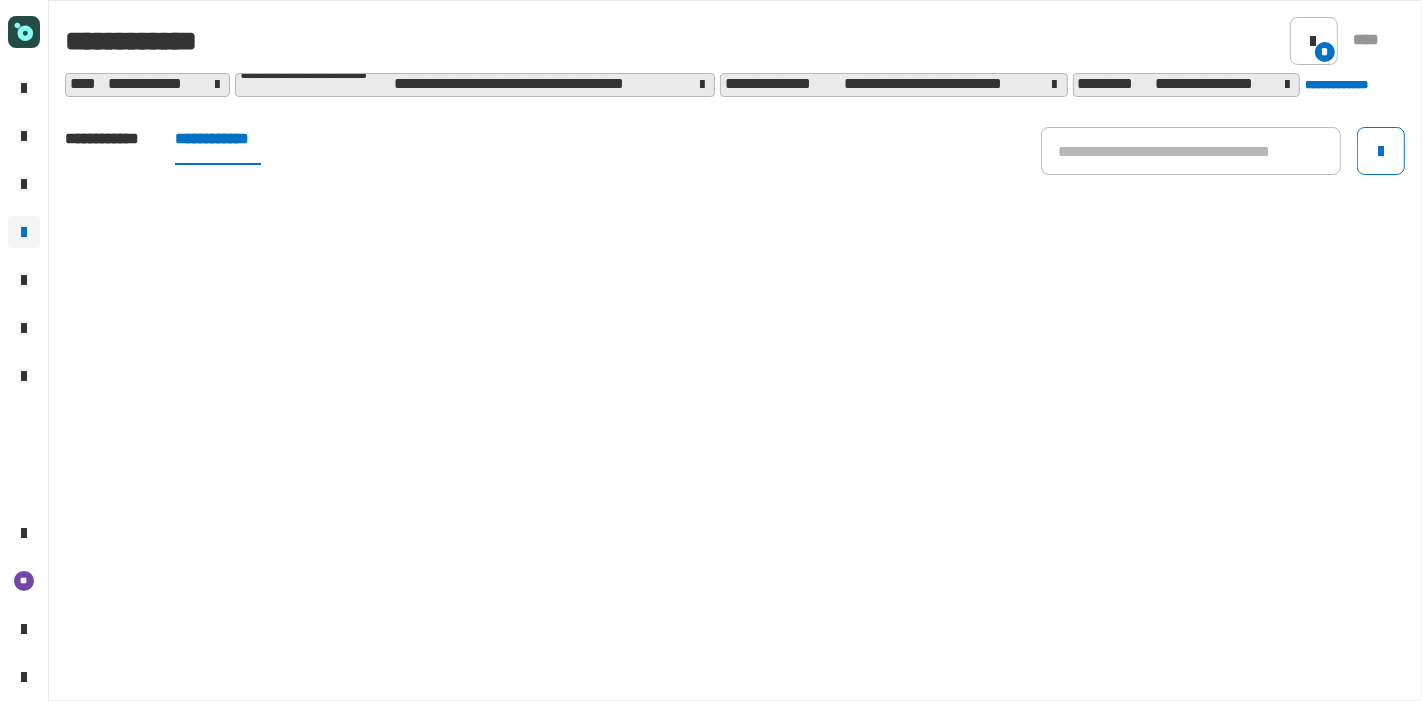 click on "**********" 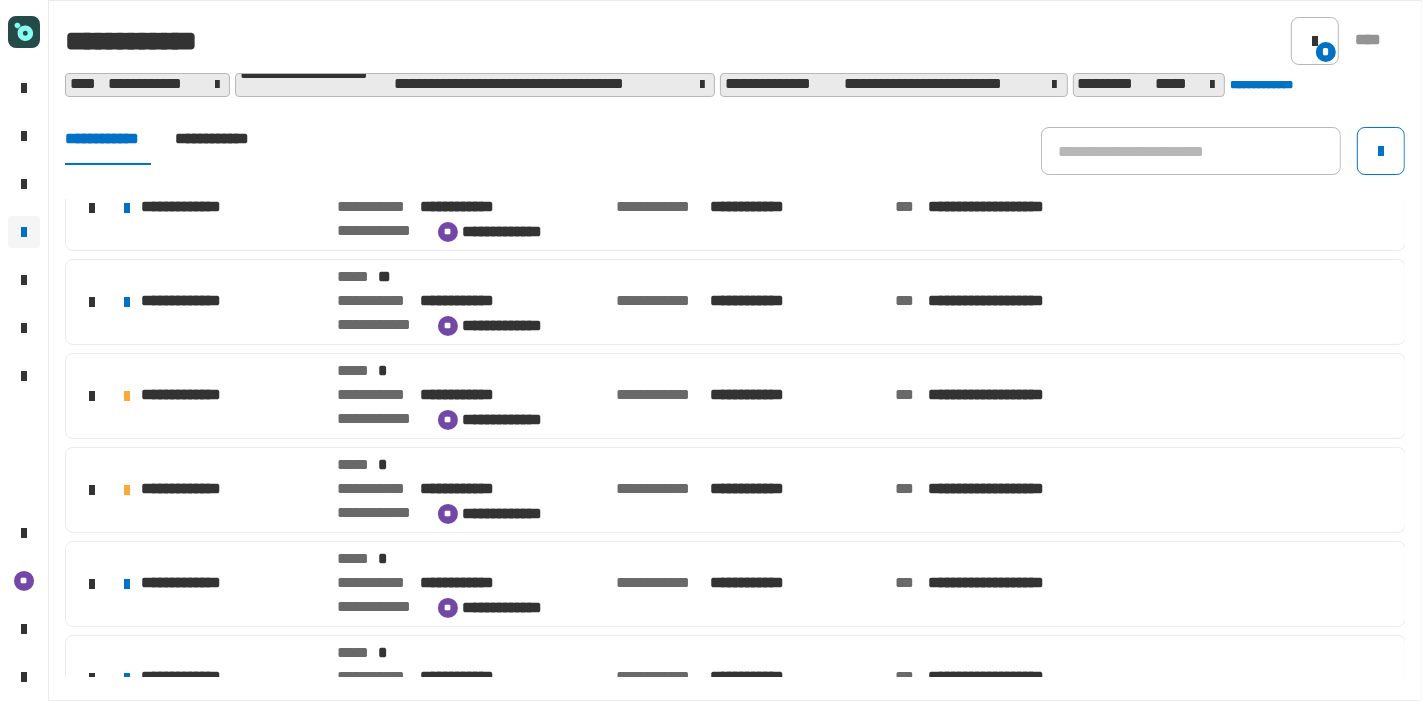 click on "**********" 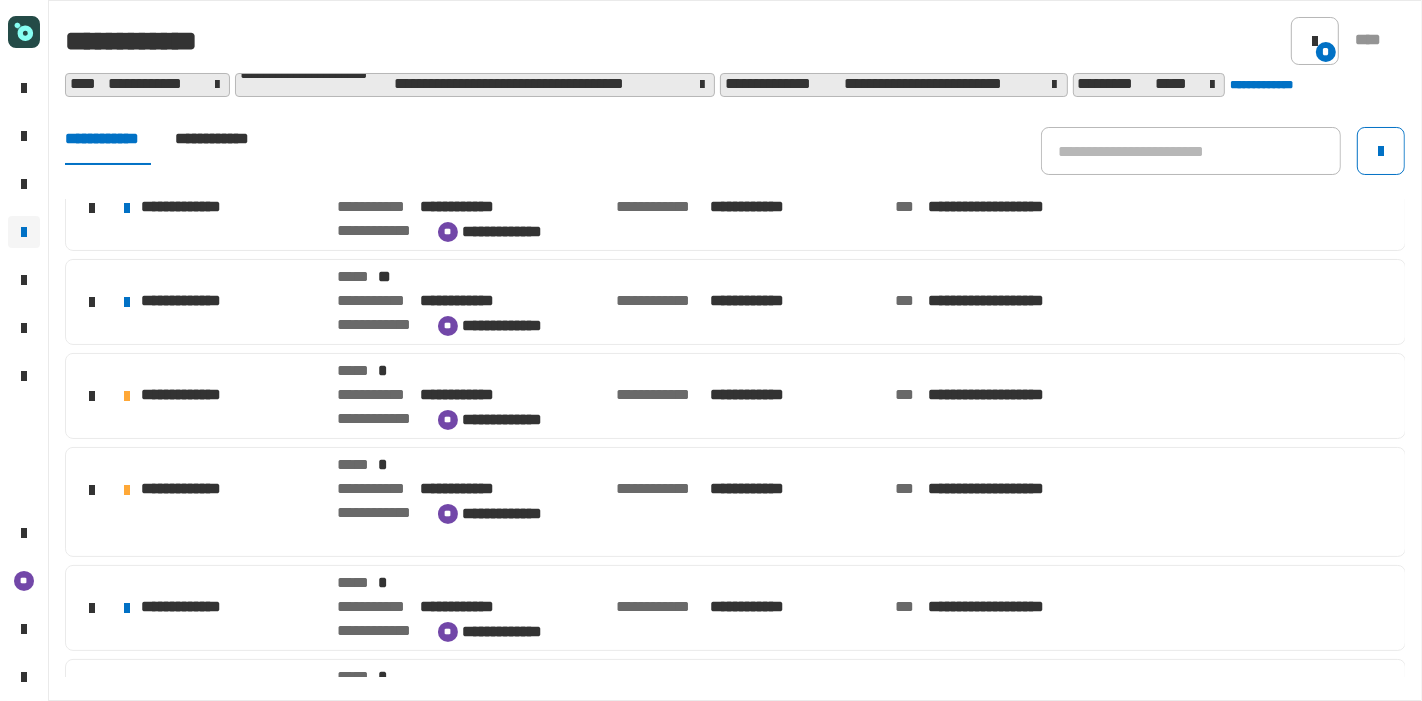scroll, scrollTop: 241, scrollLeft: 0, axis: vertical 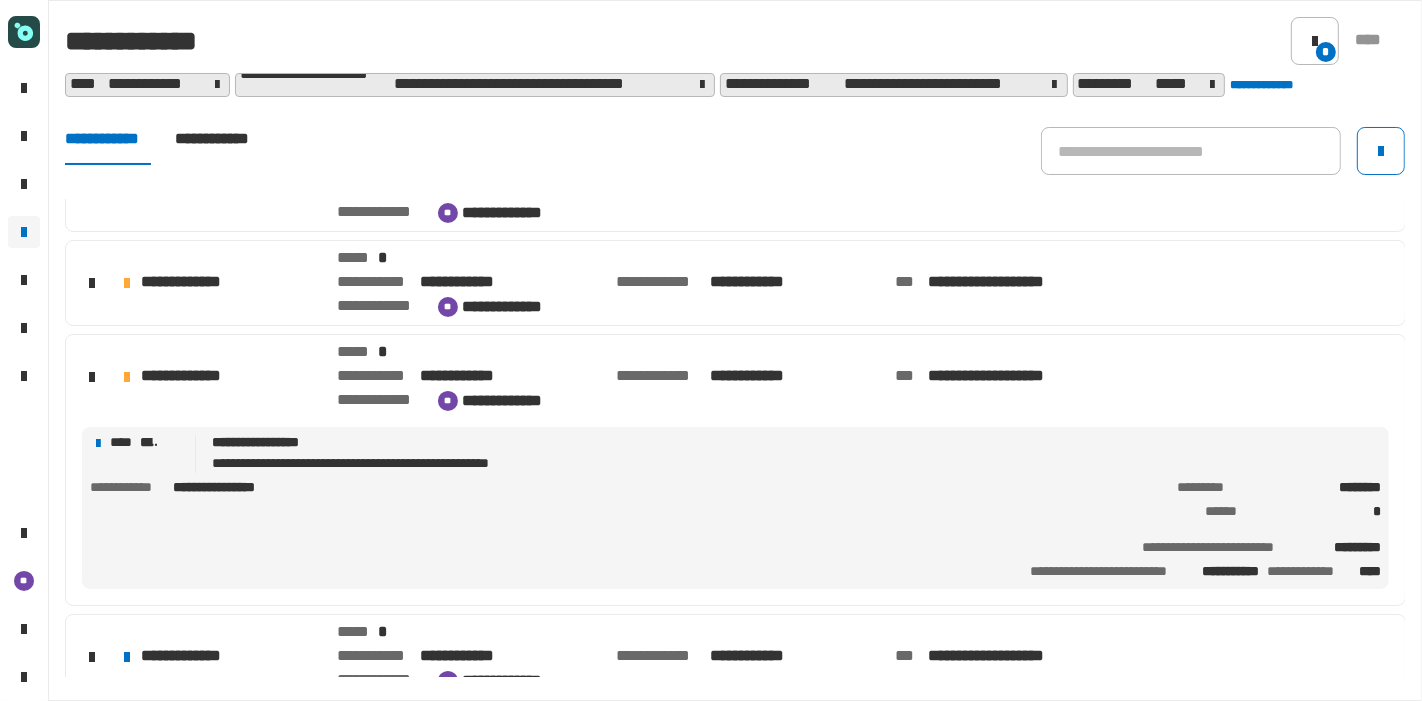 click on "**********" 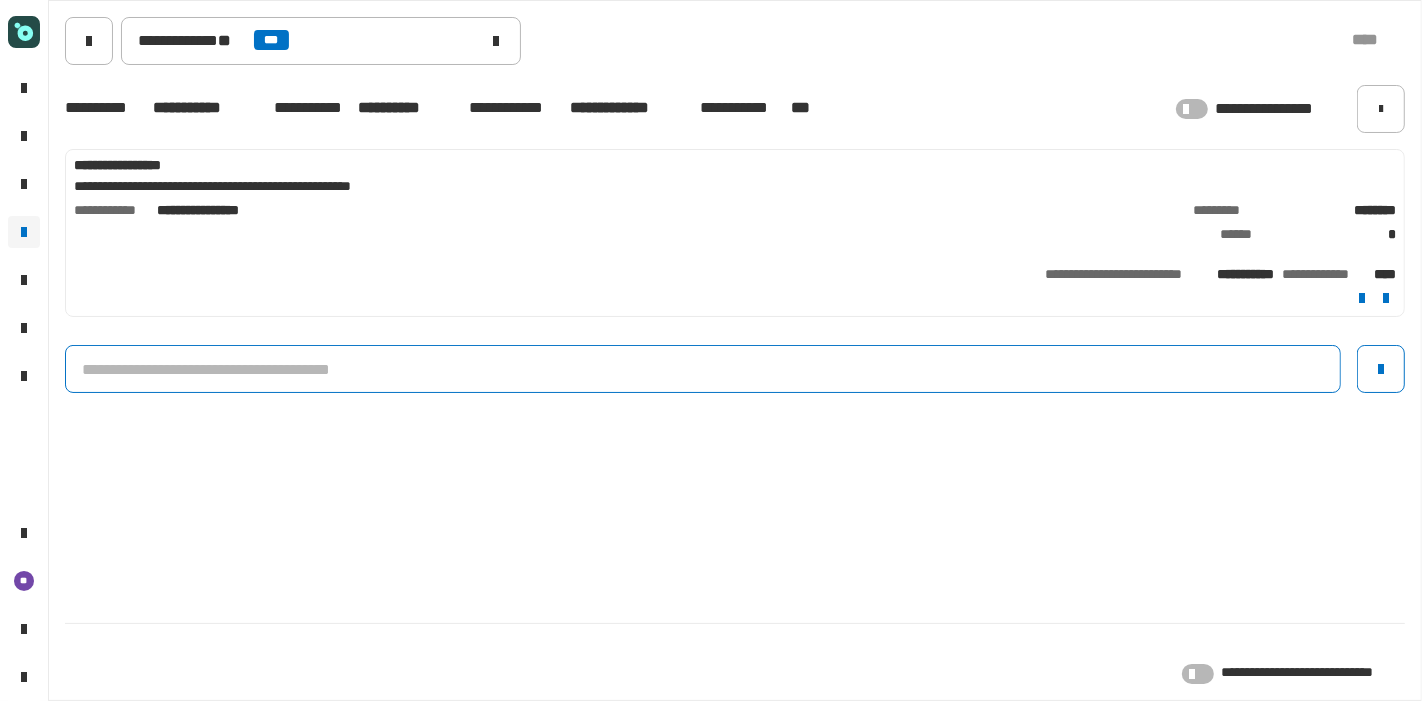 click 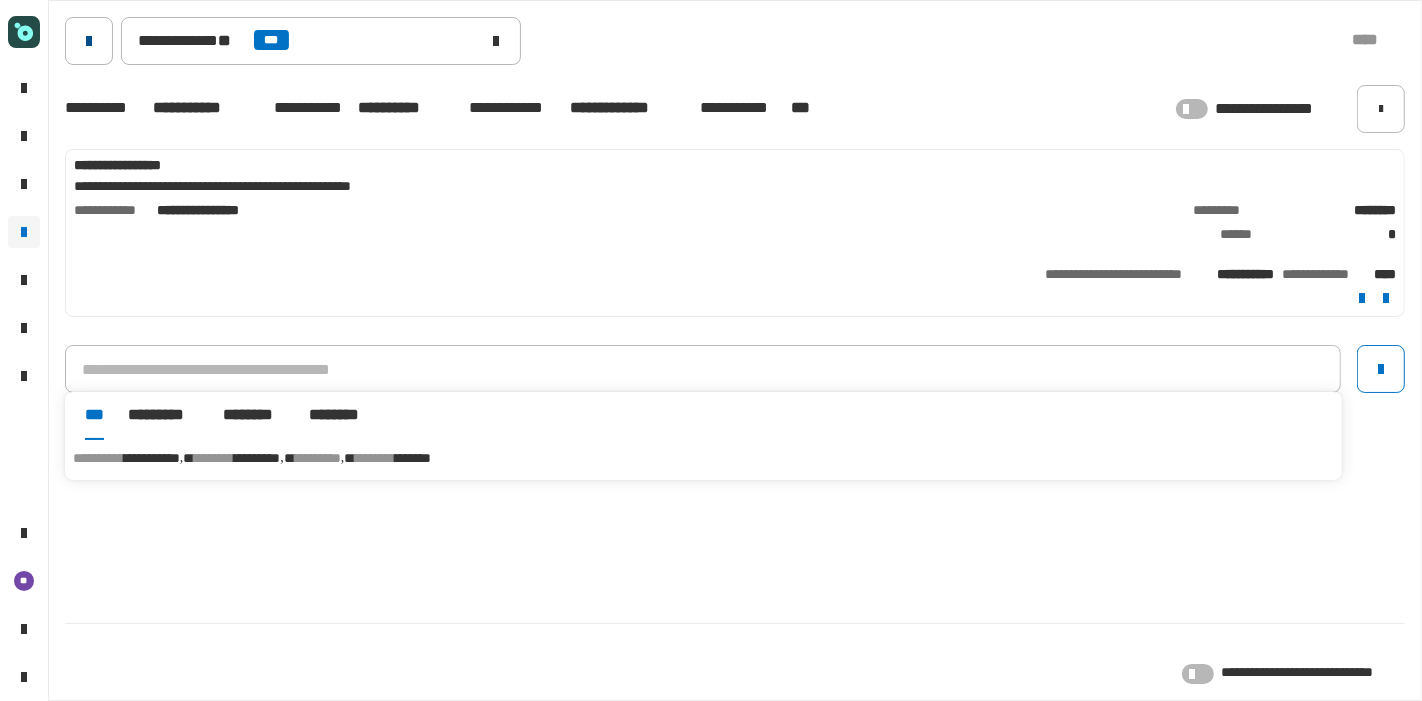 click 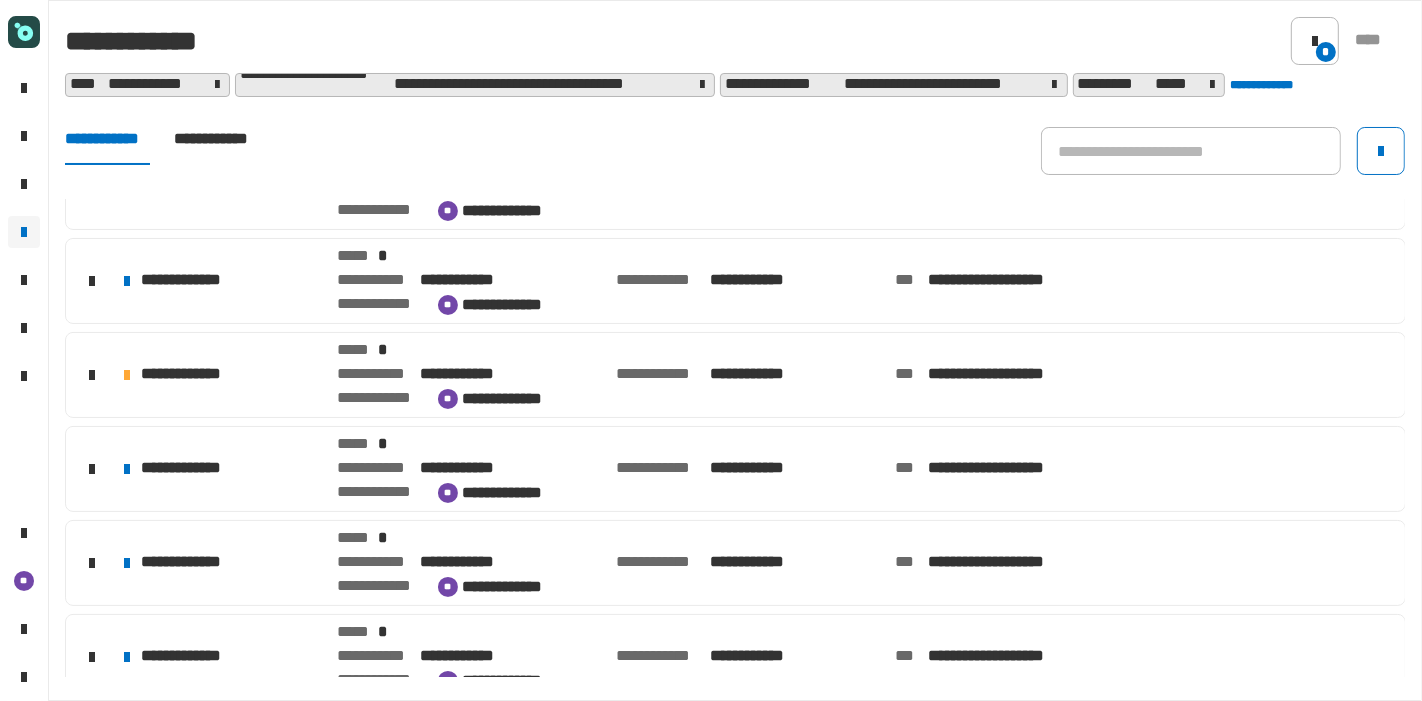 scroll, scrollTop: 433, scrollLeft: 0, axis: vertical 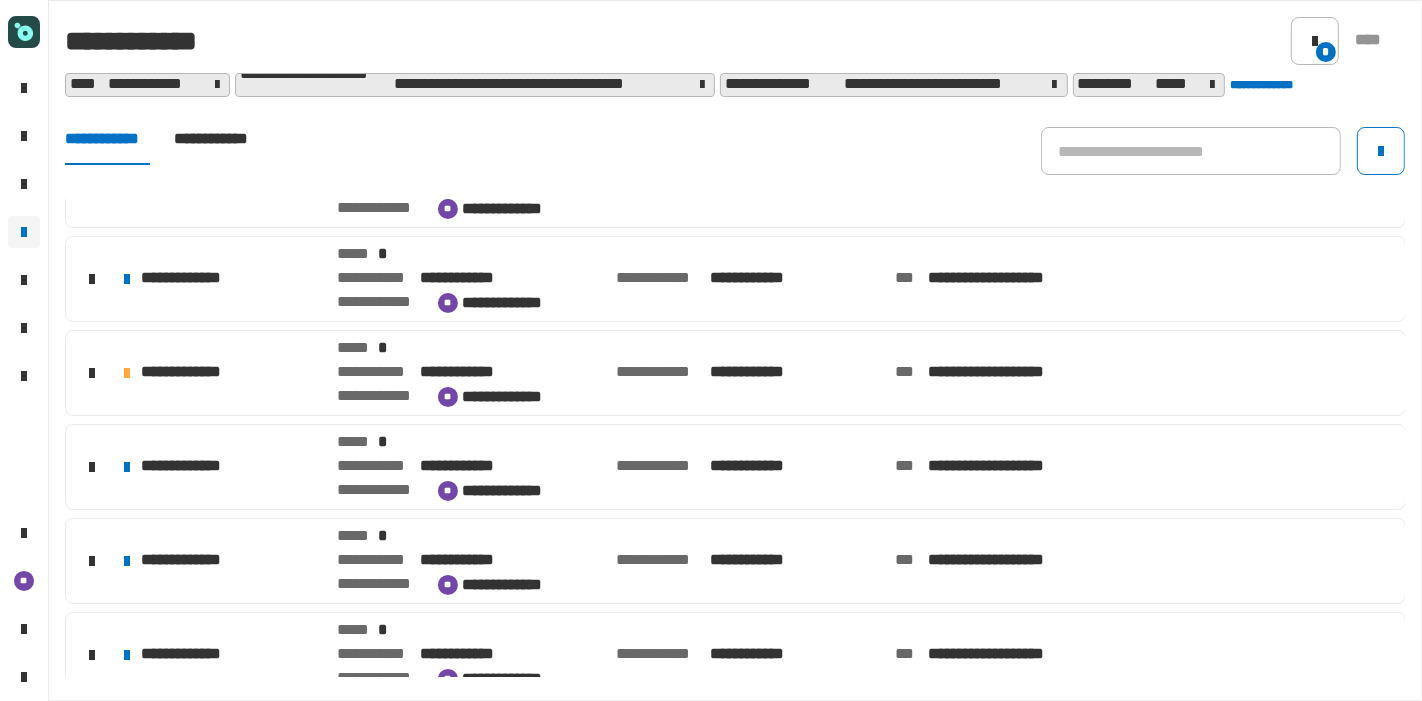 click on "**********" 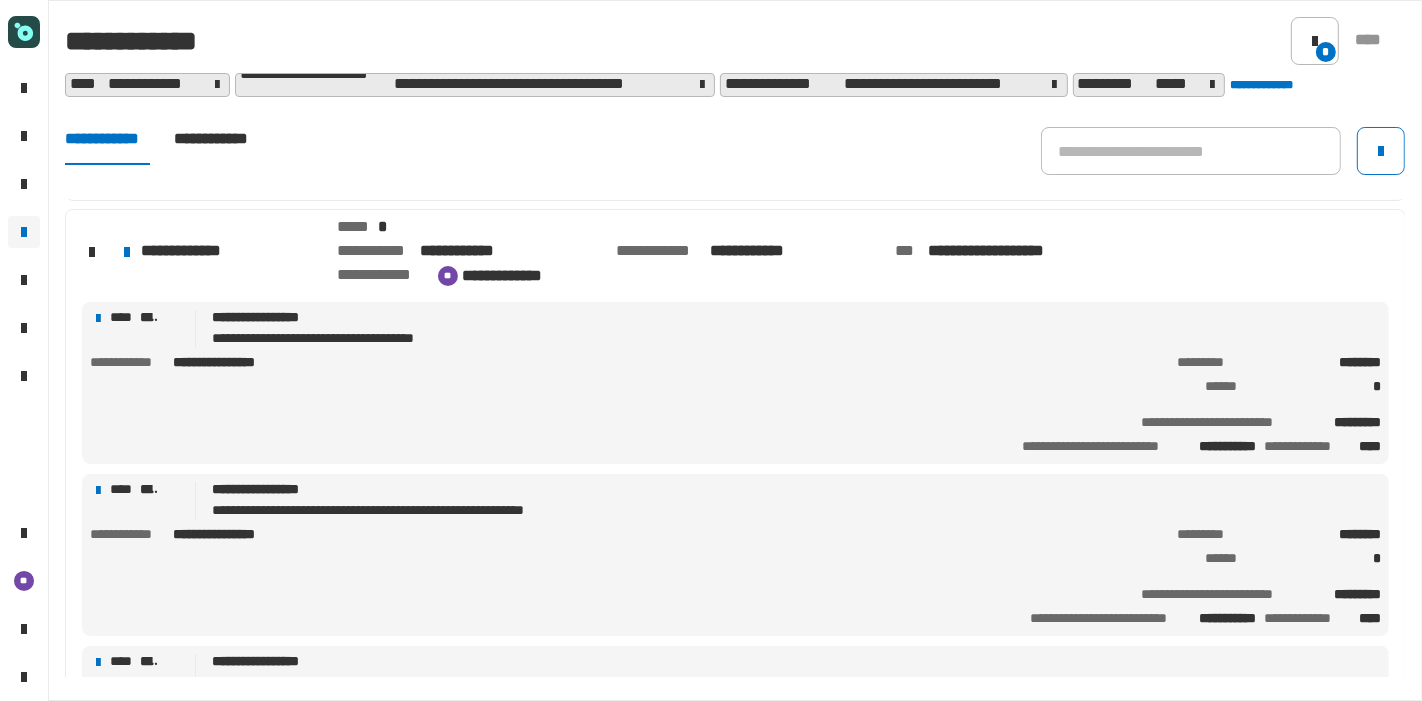 scroll, scrollTop: 650, scrollLeft: 0, axis: vertical 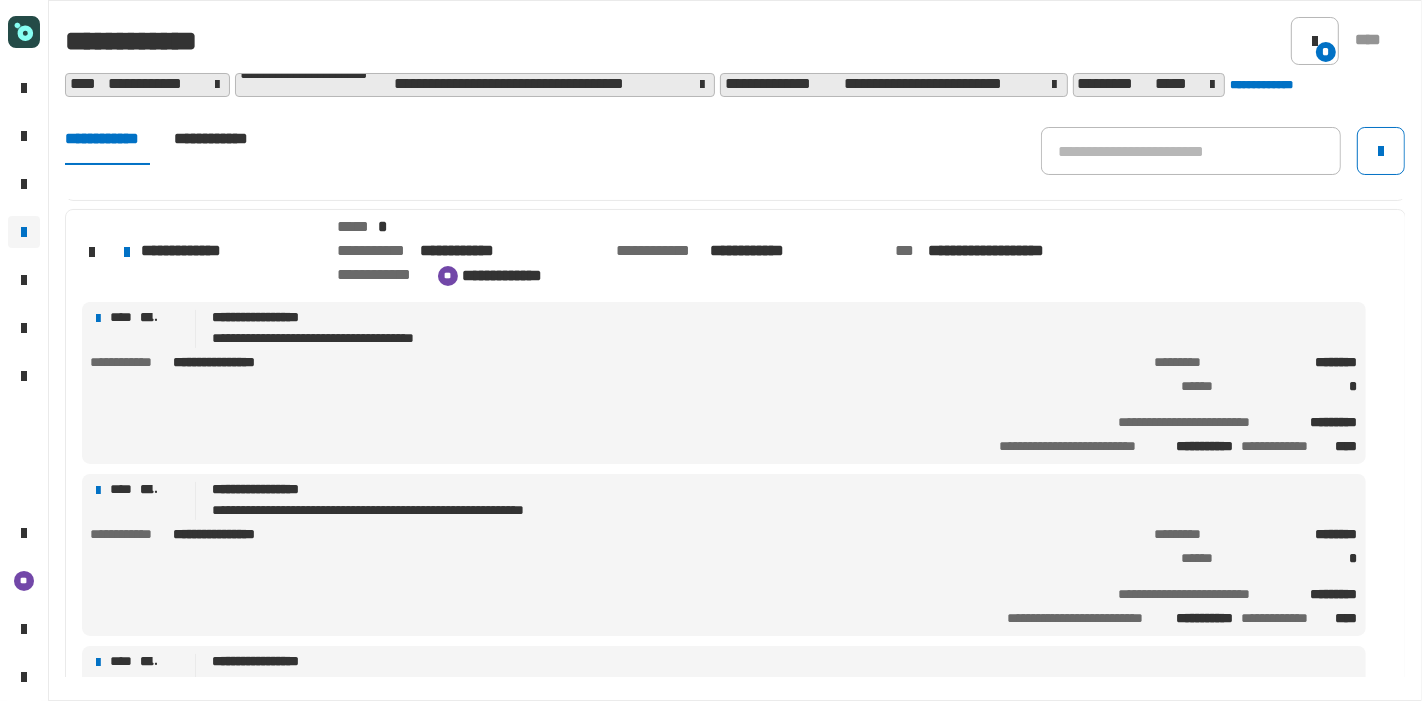click on "**********" 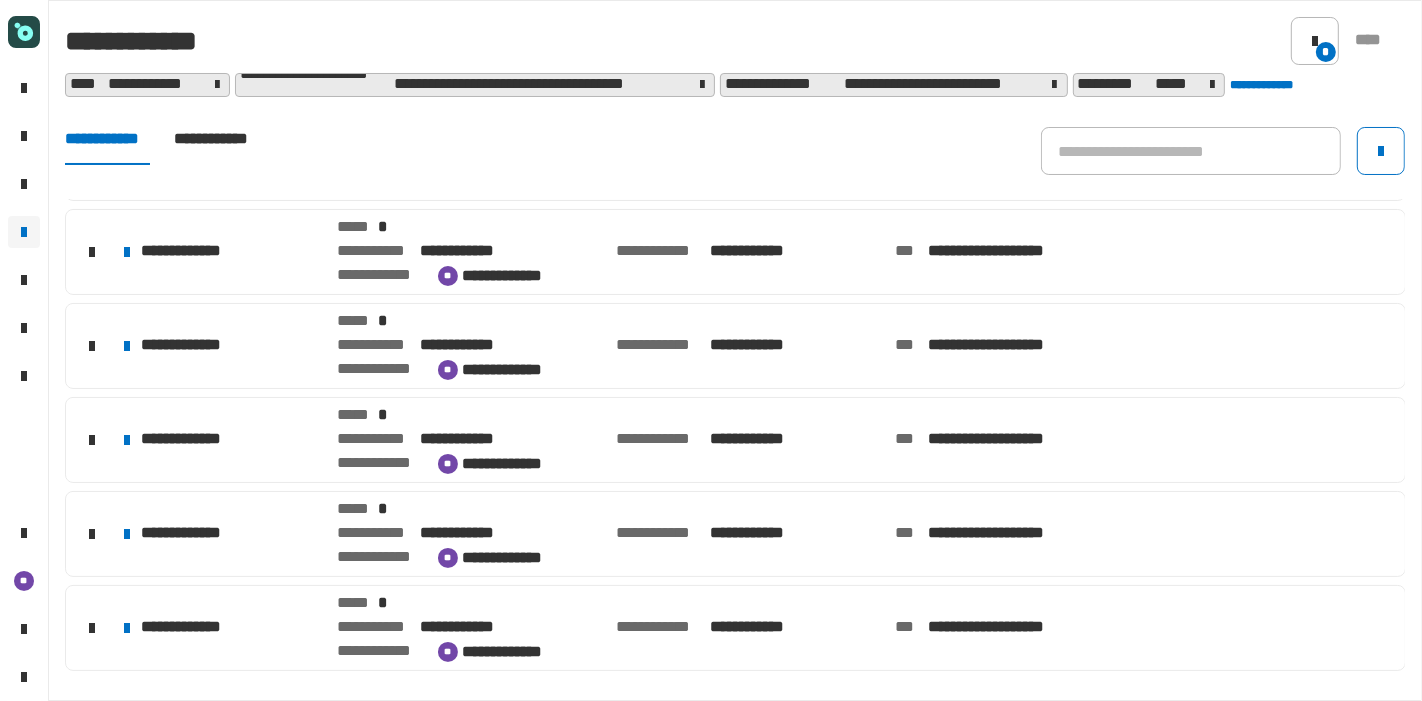 click on "**********" 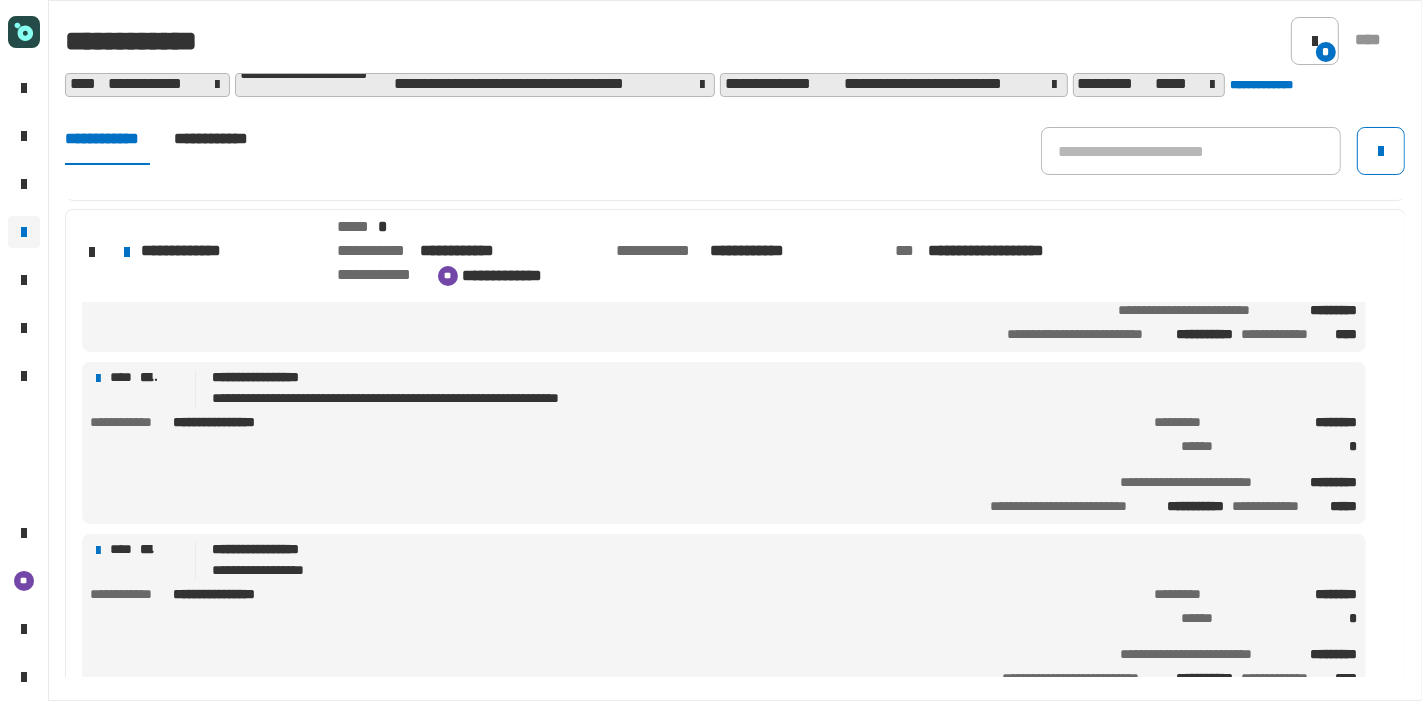 scroll, scrollTop: 300, scrollLeft: 0, axis: vertical 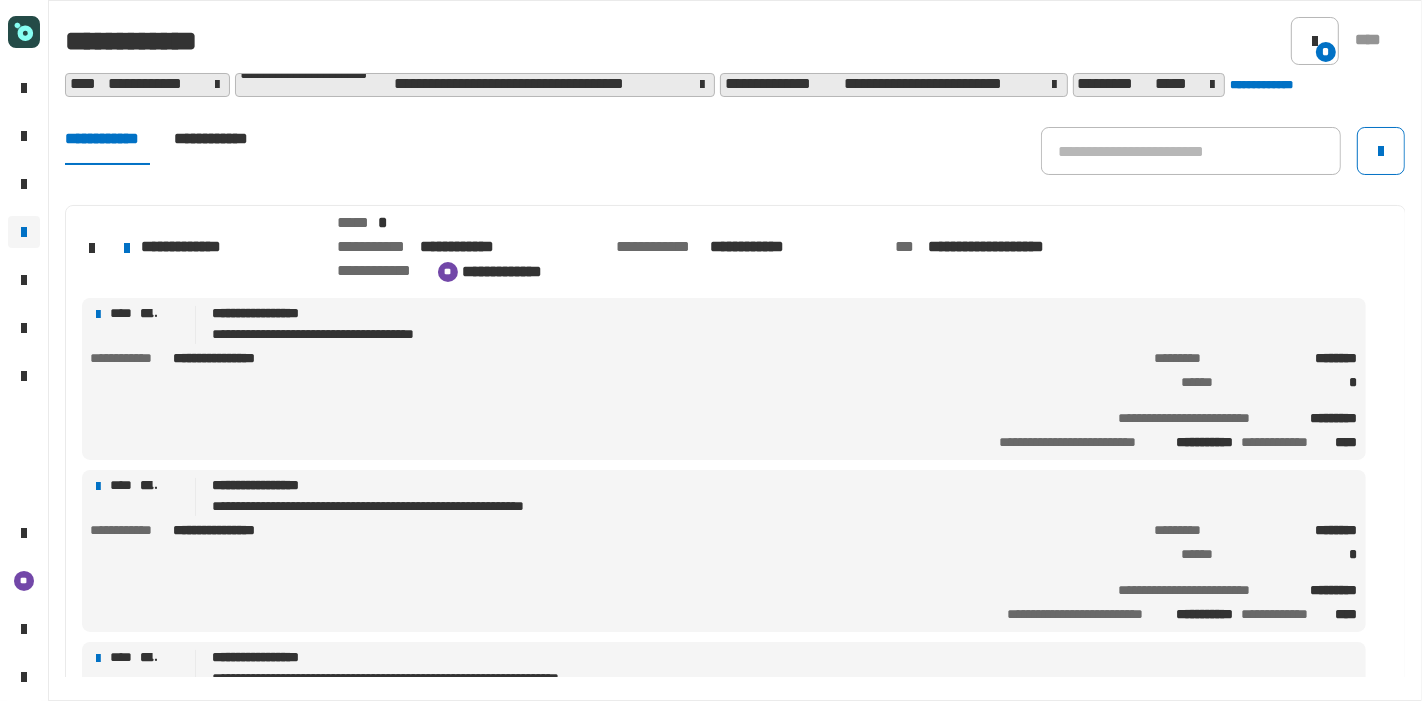 click on "**********" 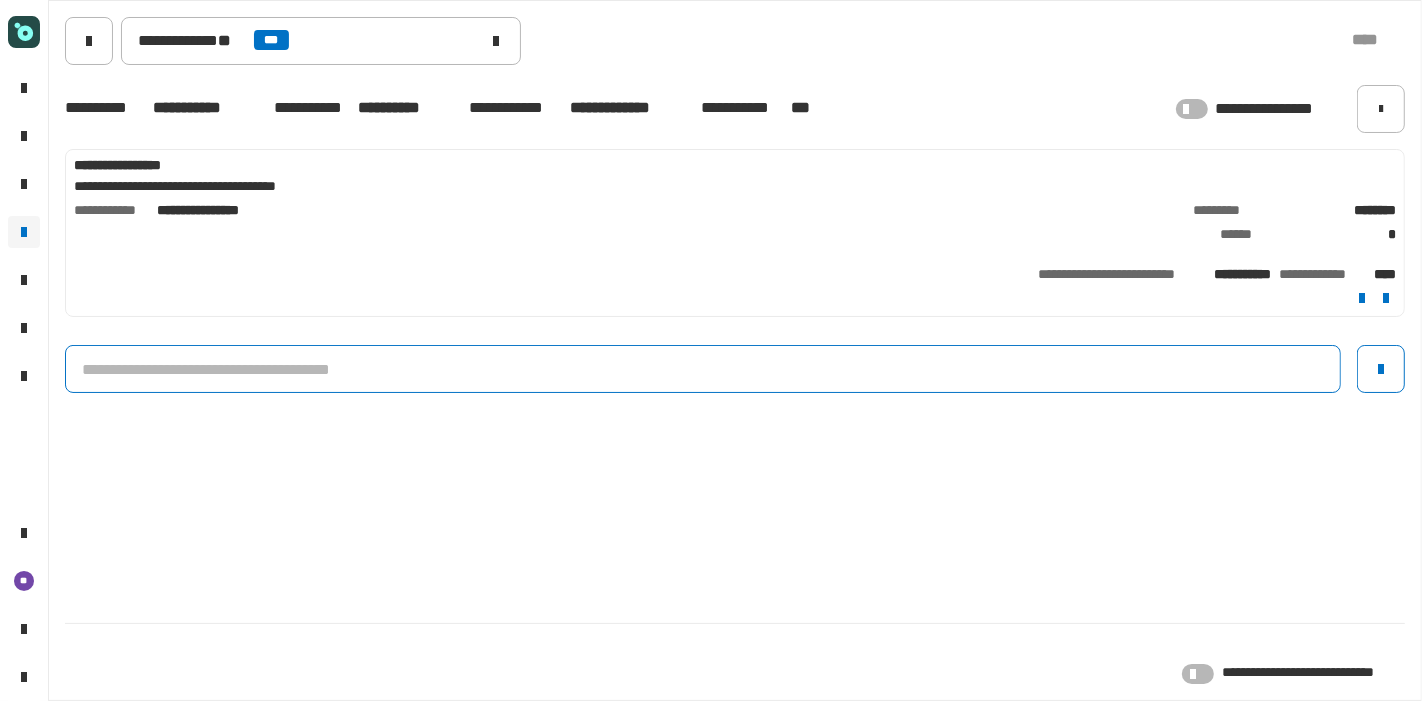 click 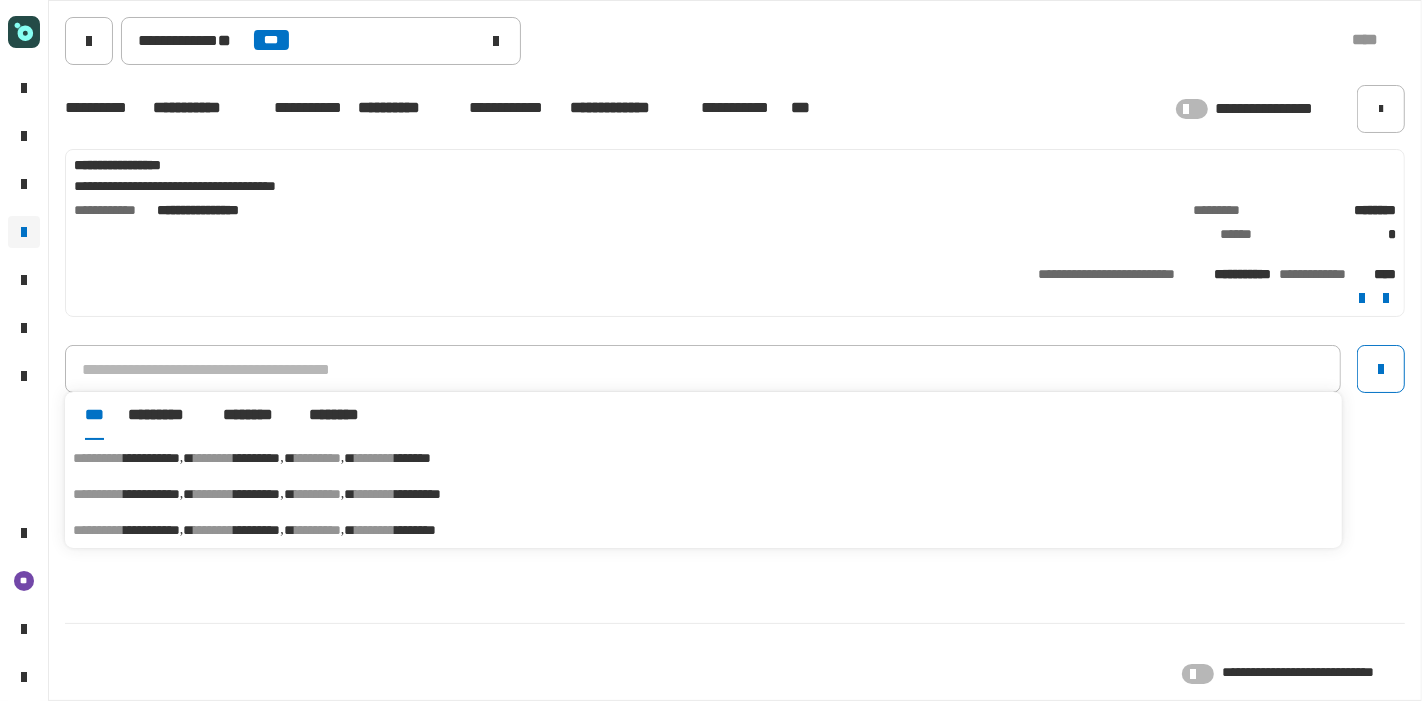 click on "********" at bounding box center (375, 530) 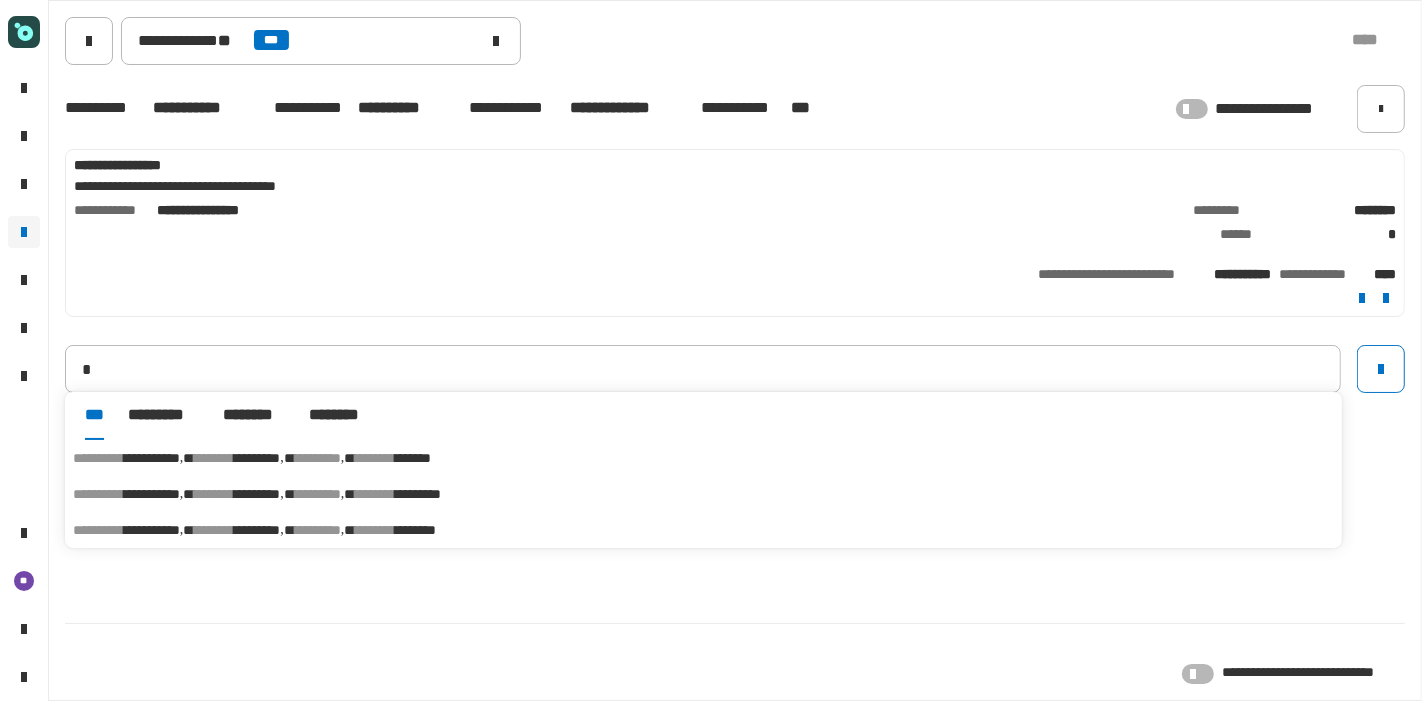 type on "**********" 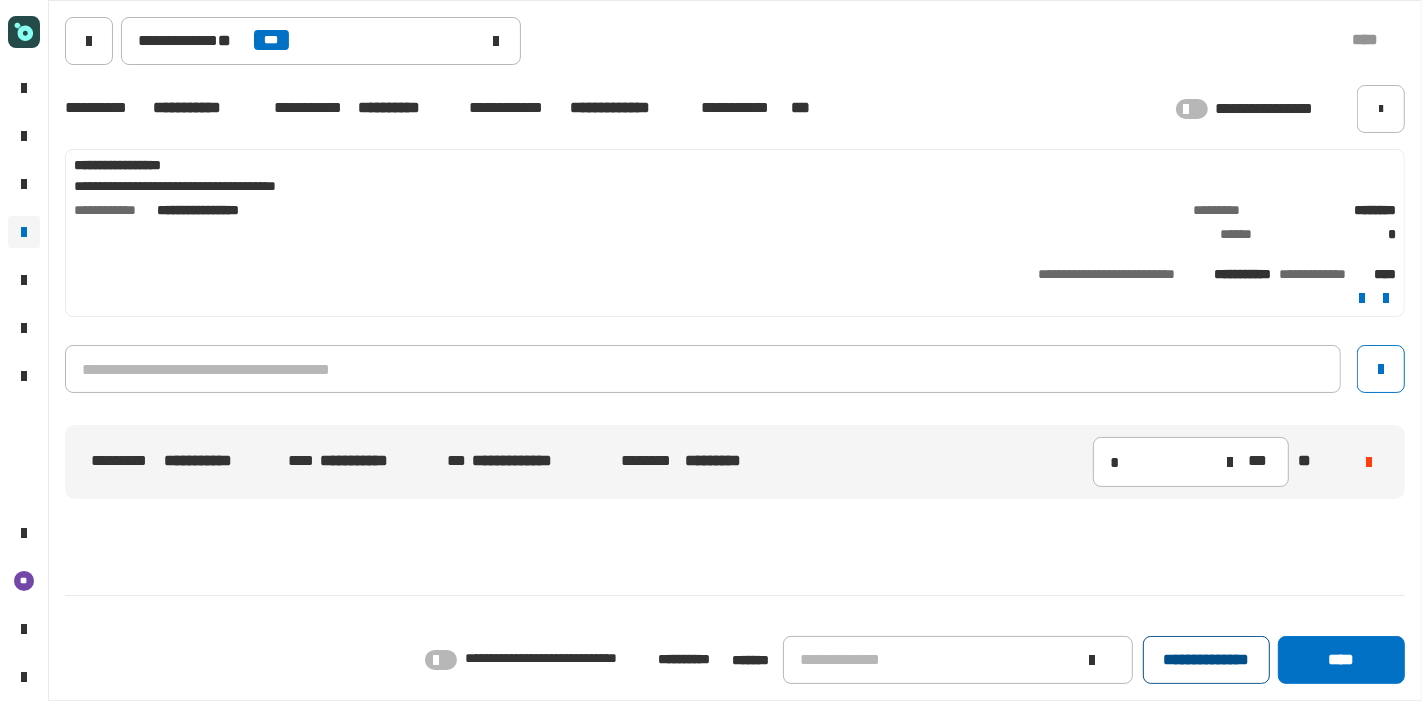 click on "**********" 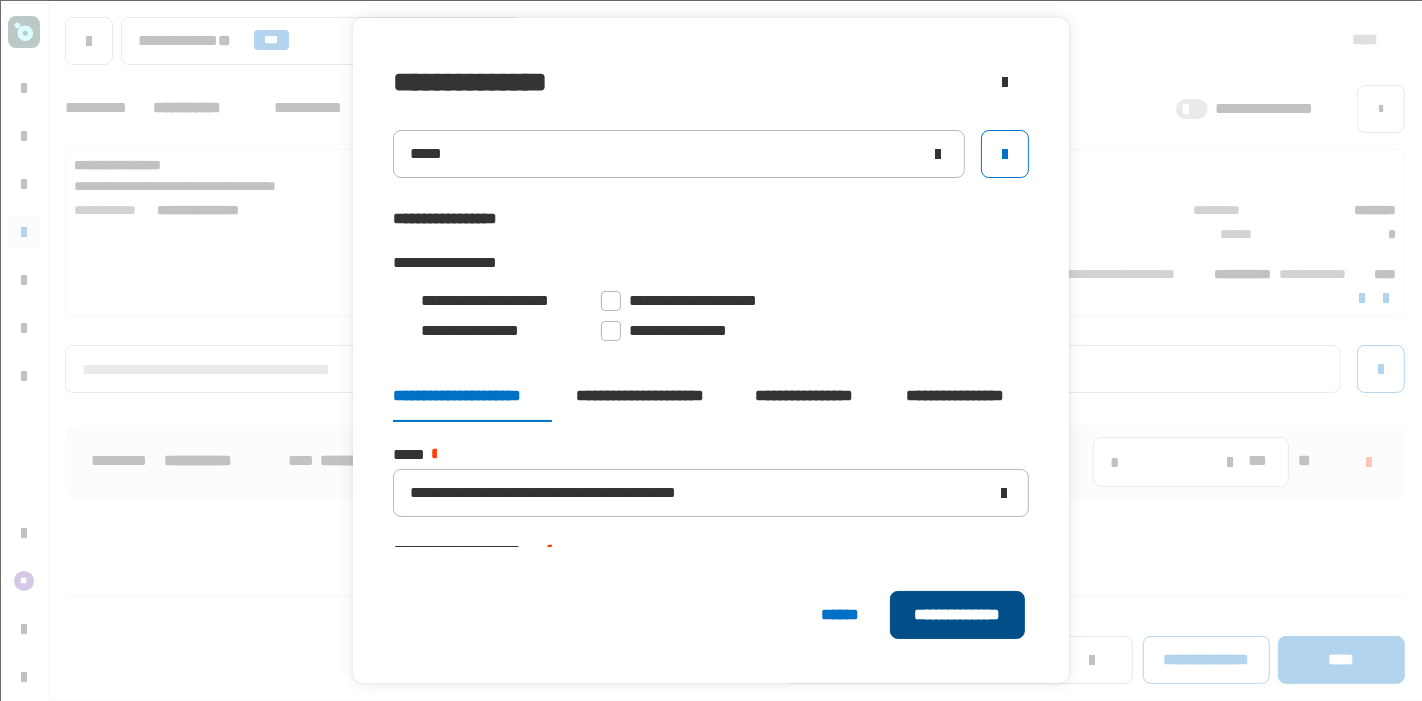 click on "**********" 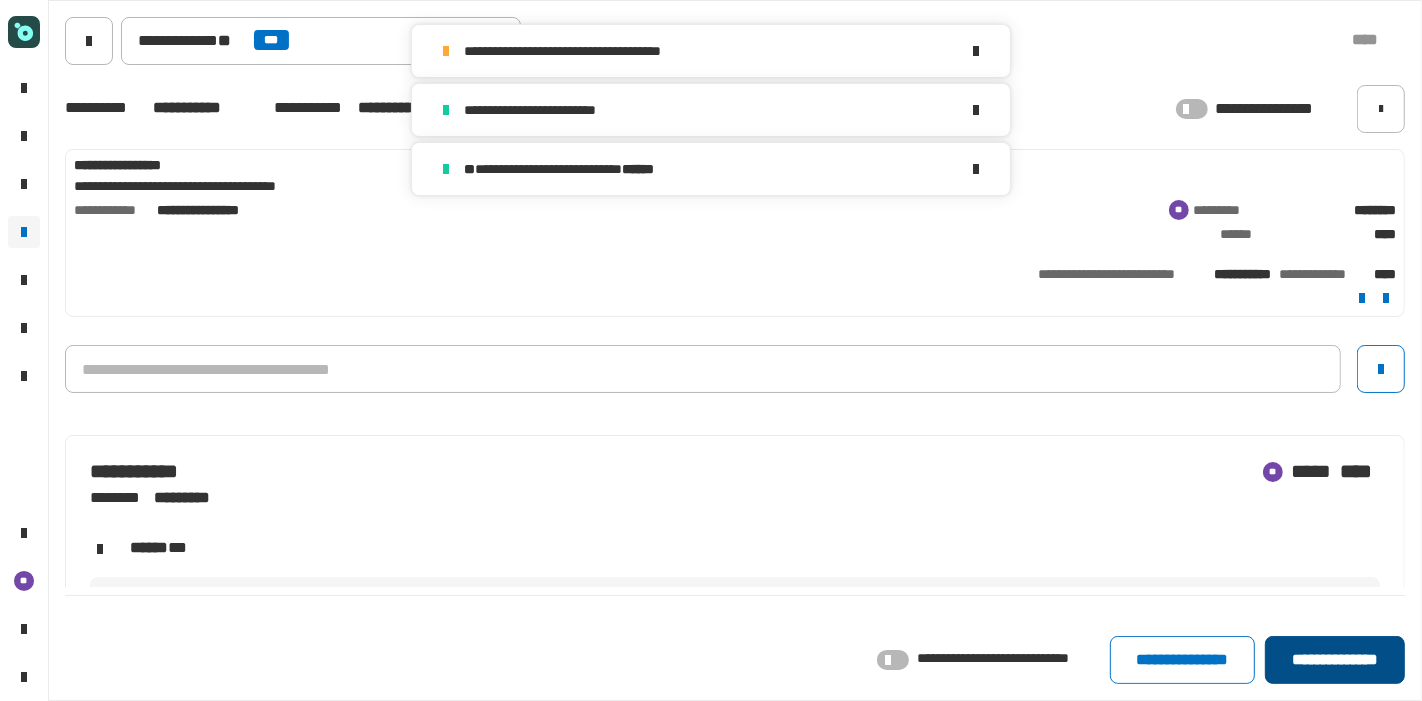 click on "**********" 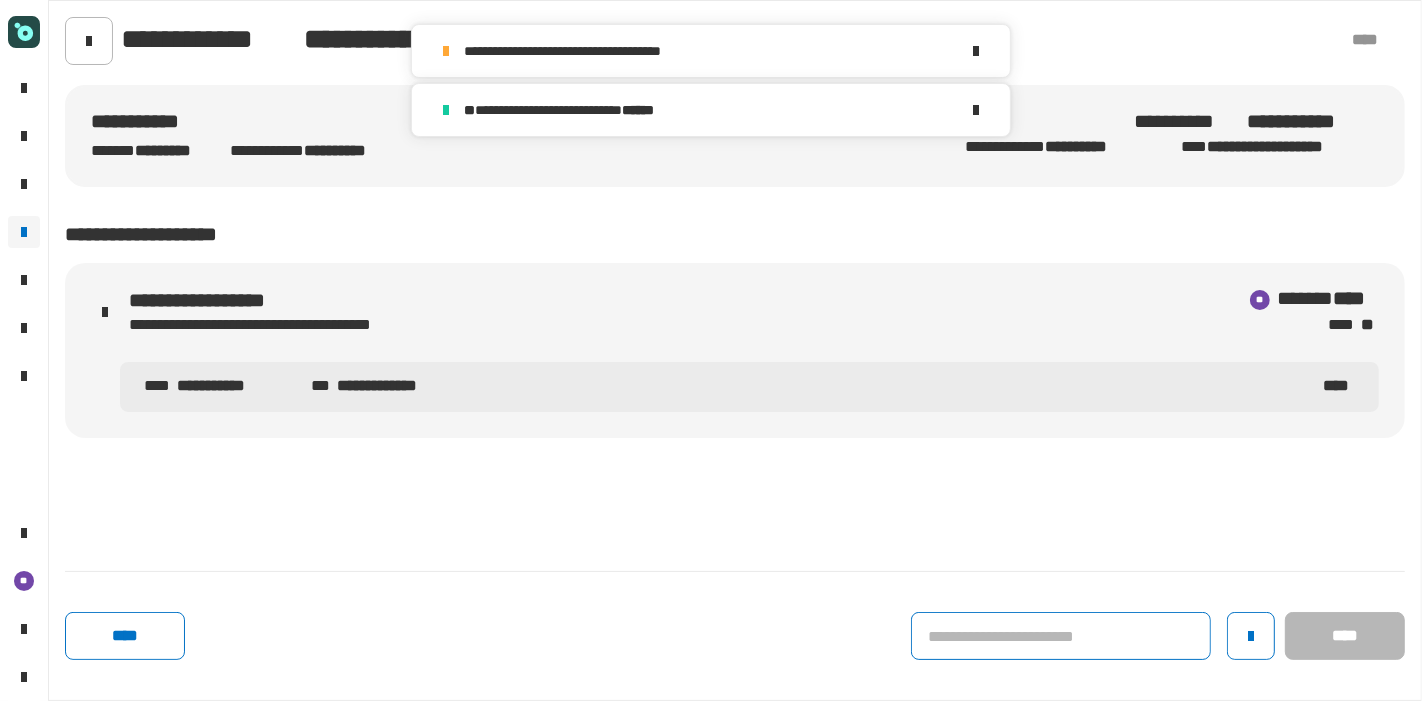 click 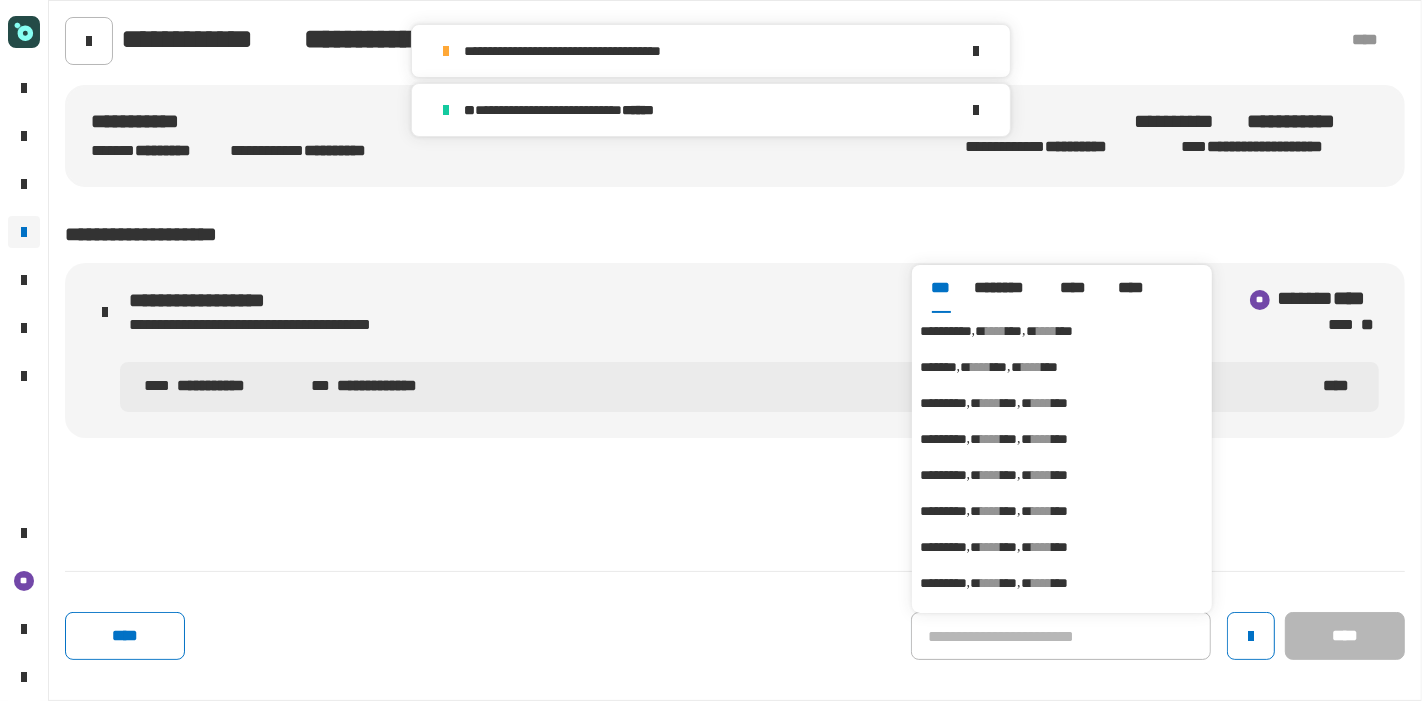 click on "**********" at bounding box center [946, 331] 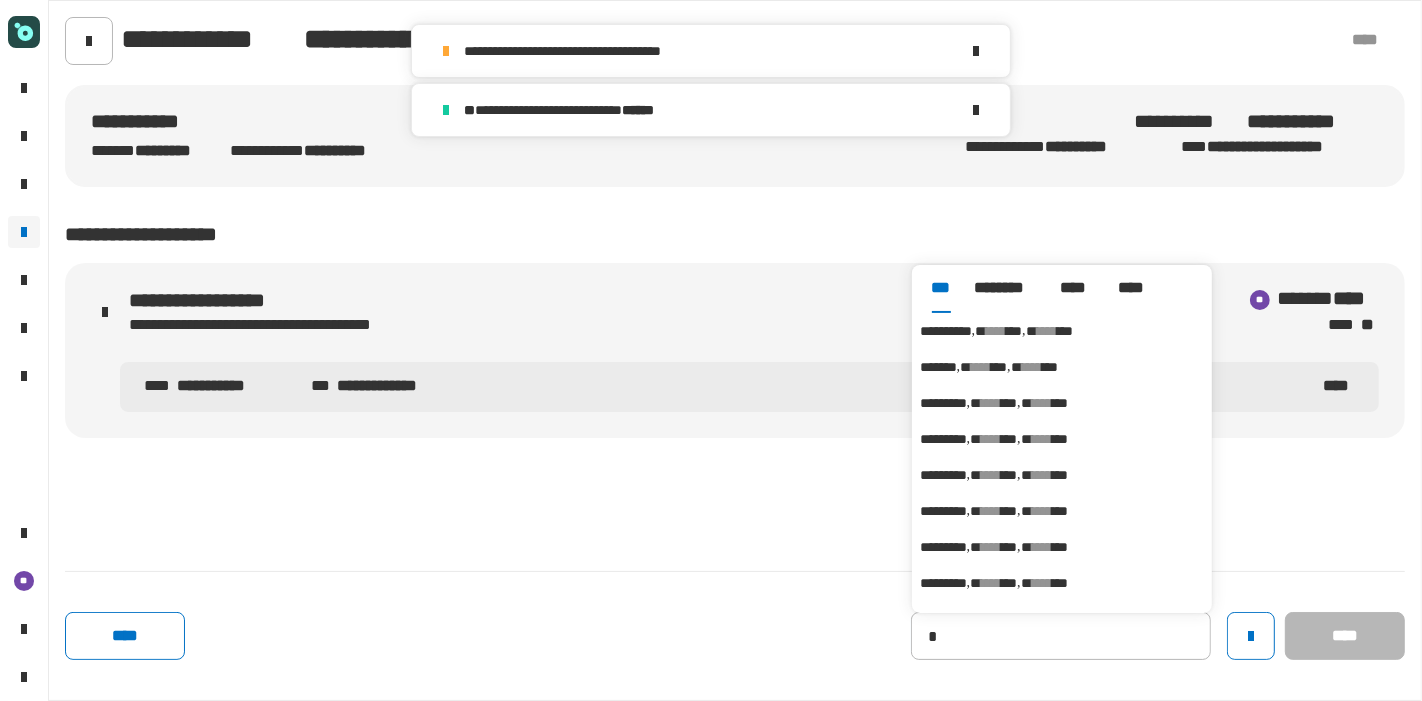 type on "**********" 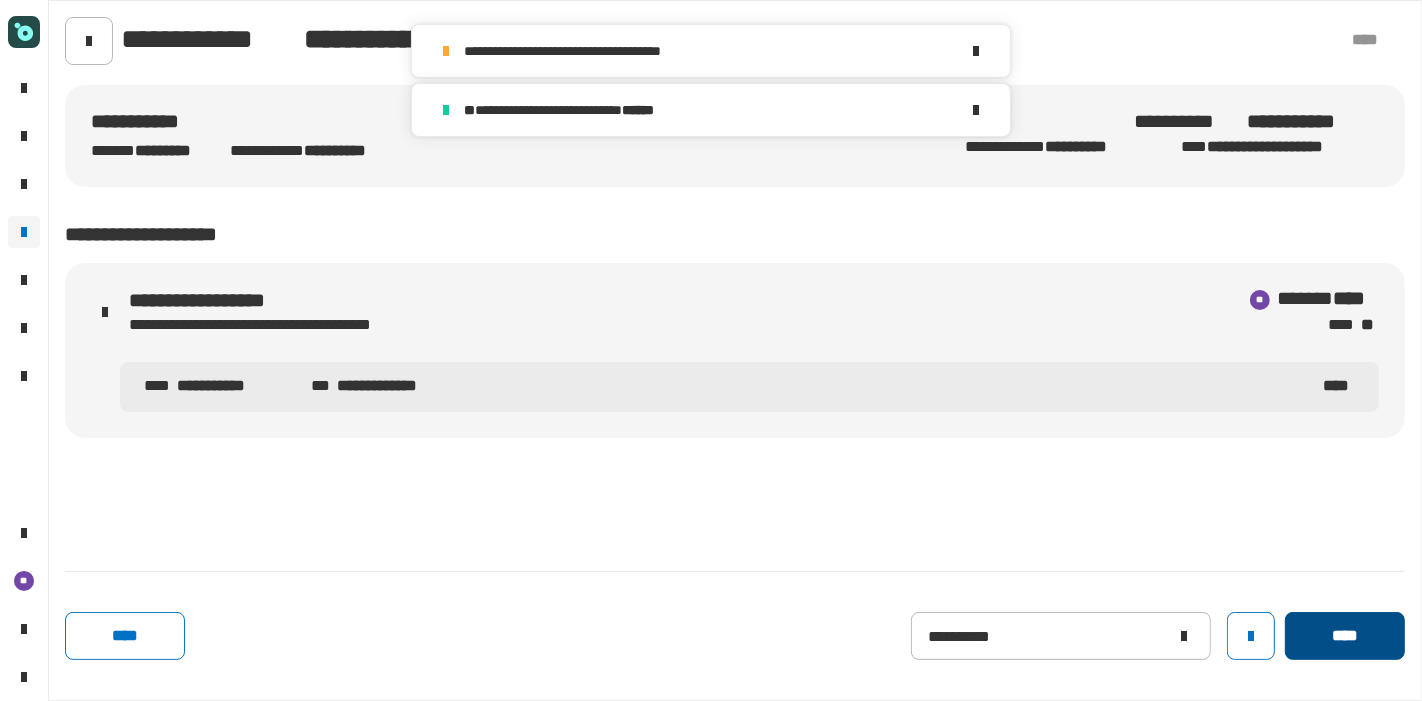 click on "****" 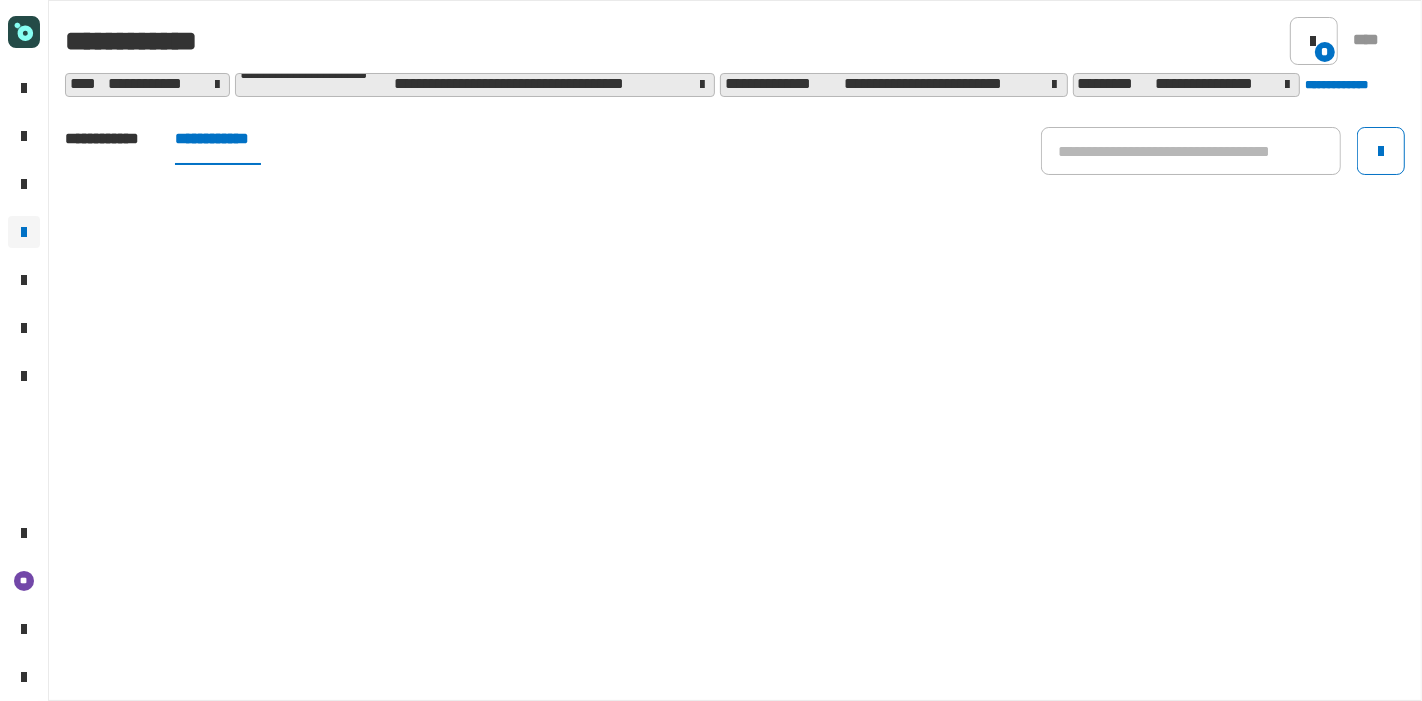 click on "**********" 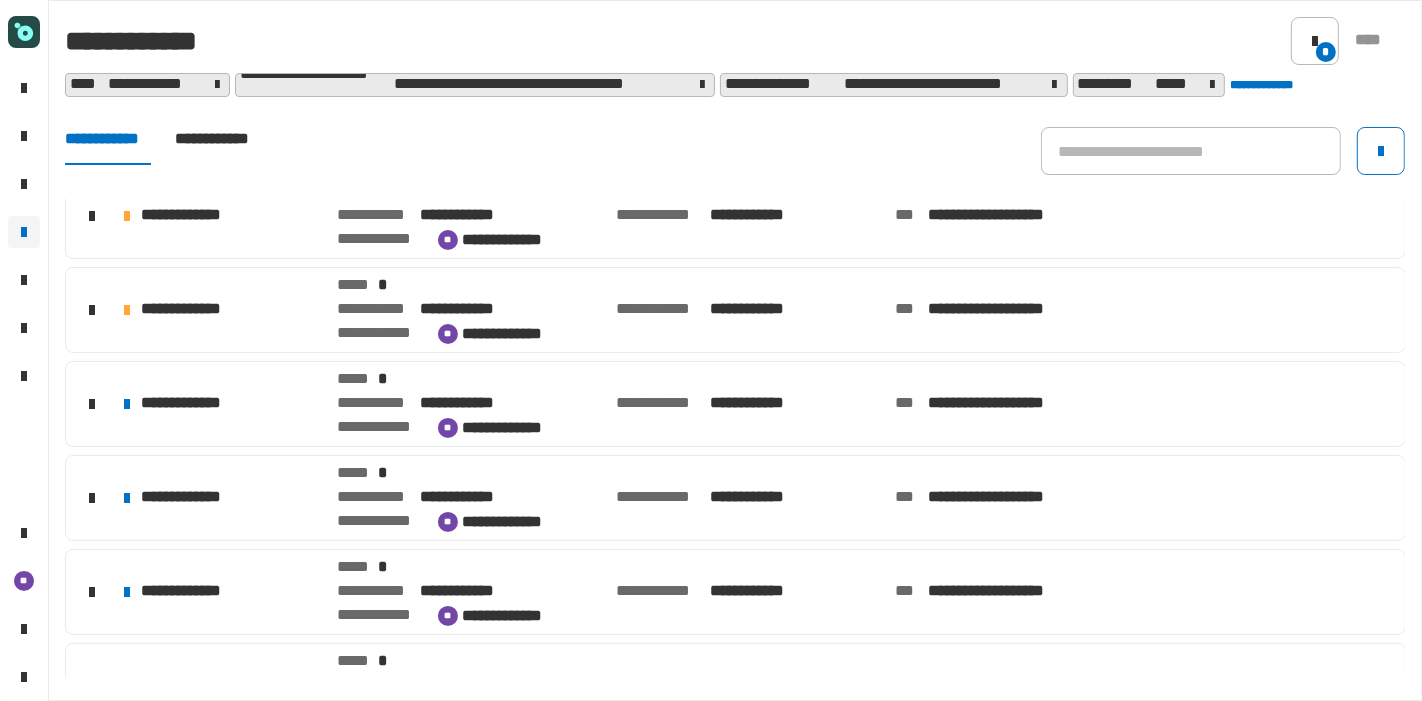 scroll, scrollTop: 635, scrollLeft: 0, axis: vertical 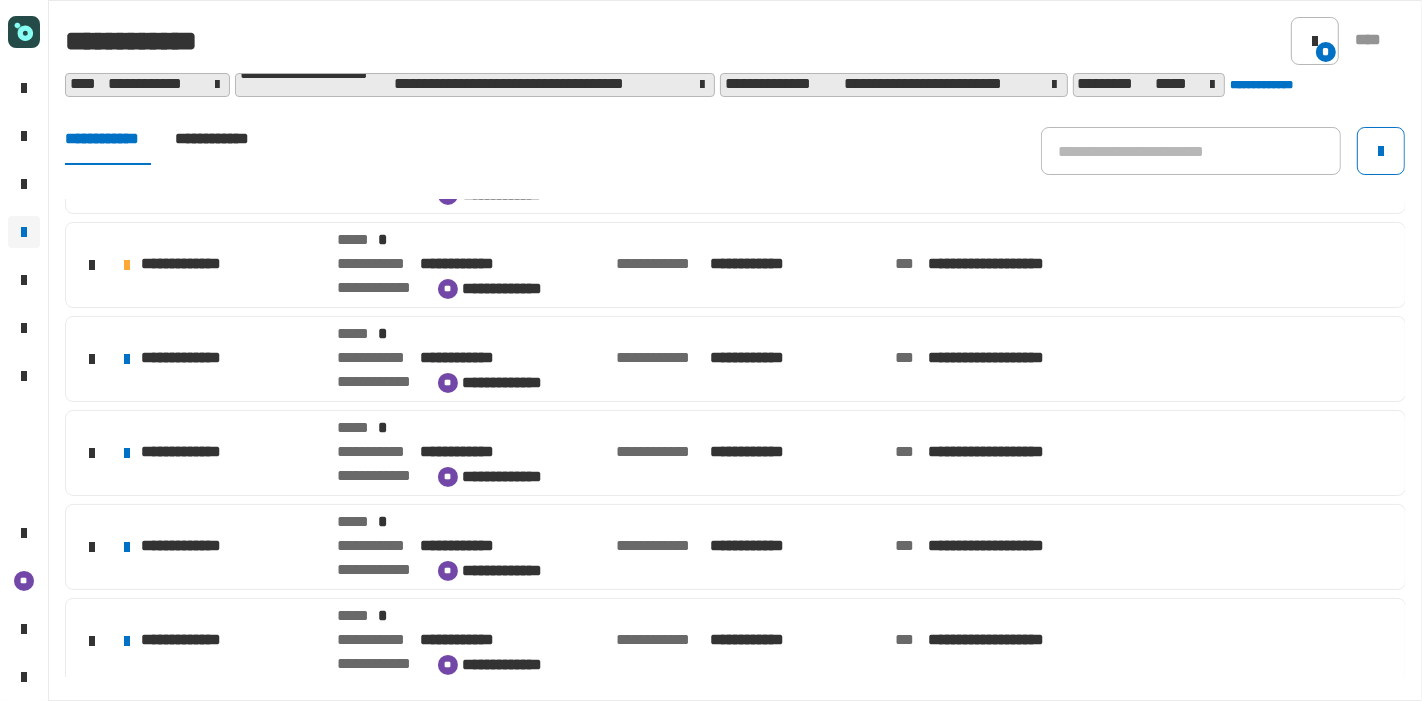 click on "**********" 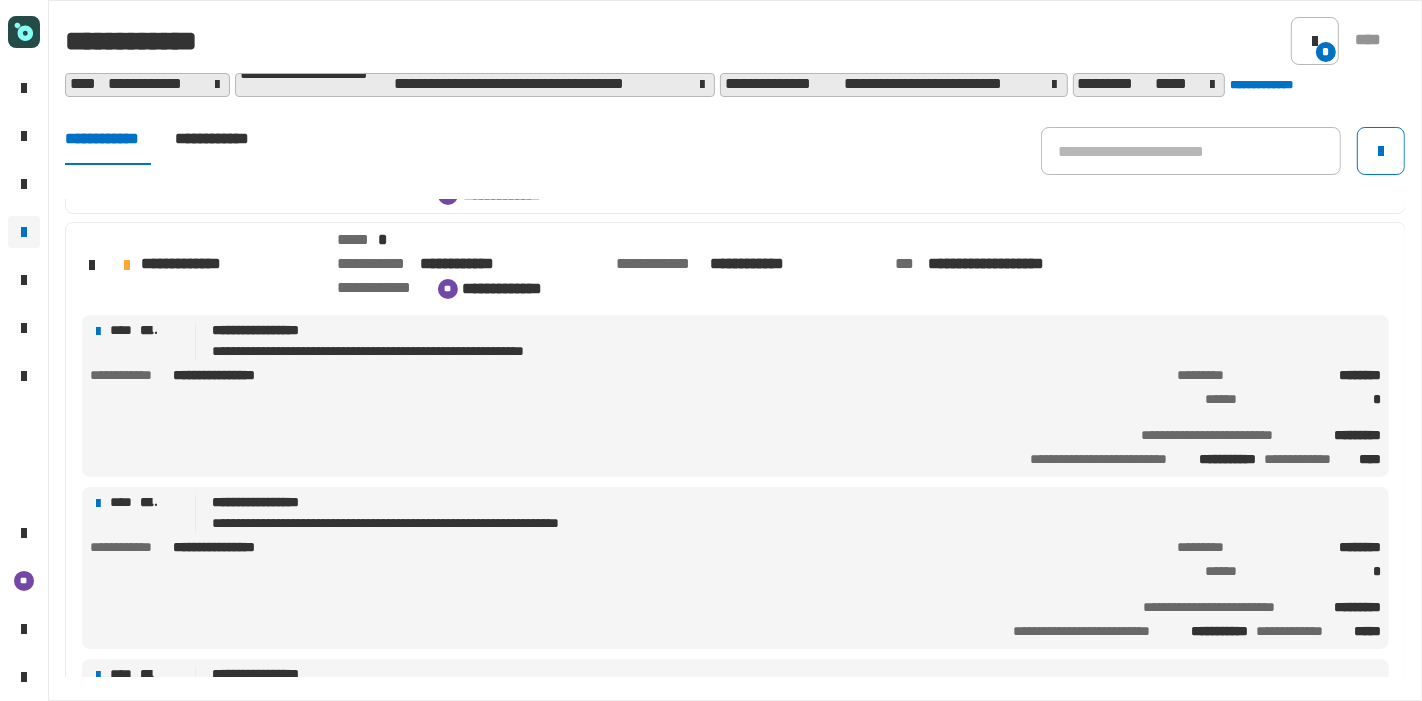 click on "**********" 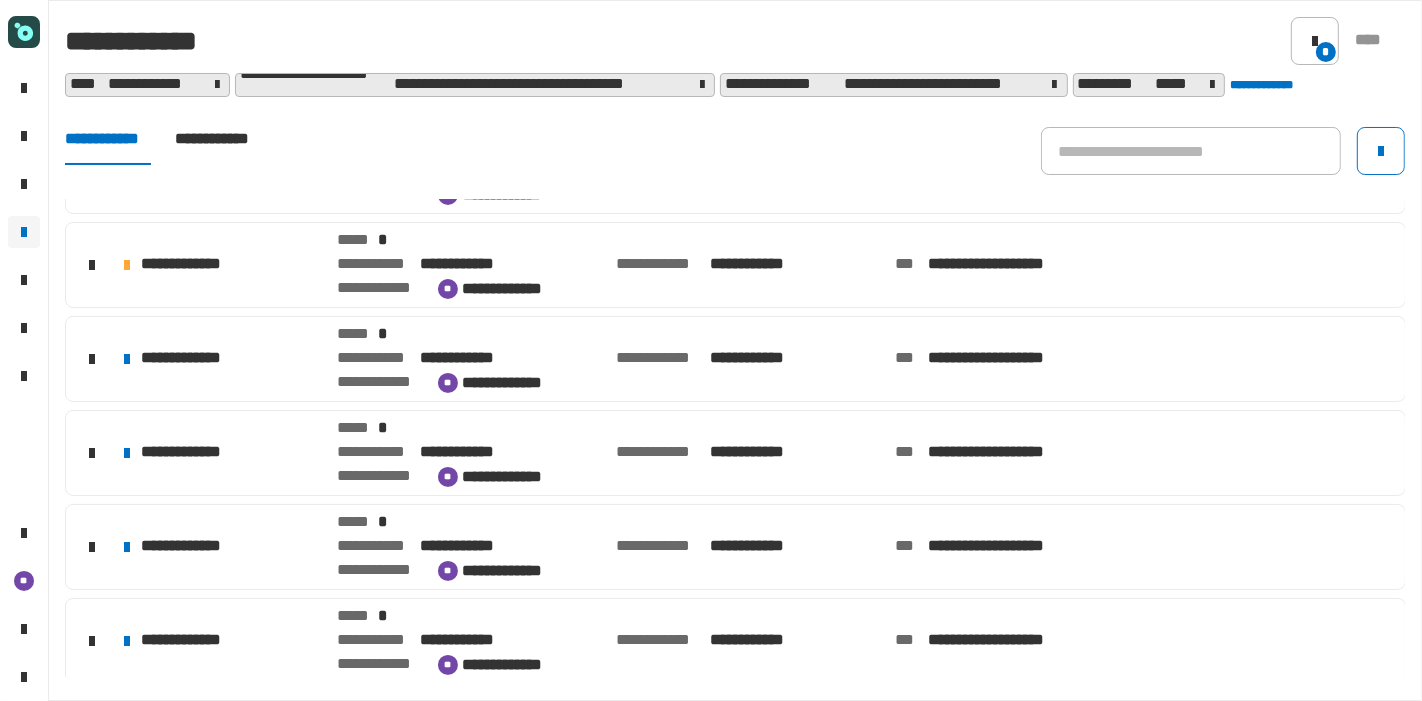 click on "**********" 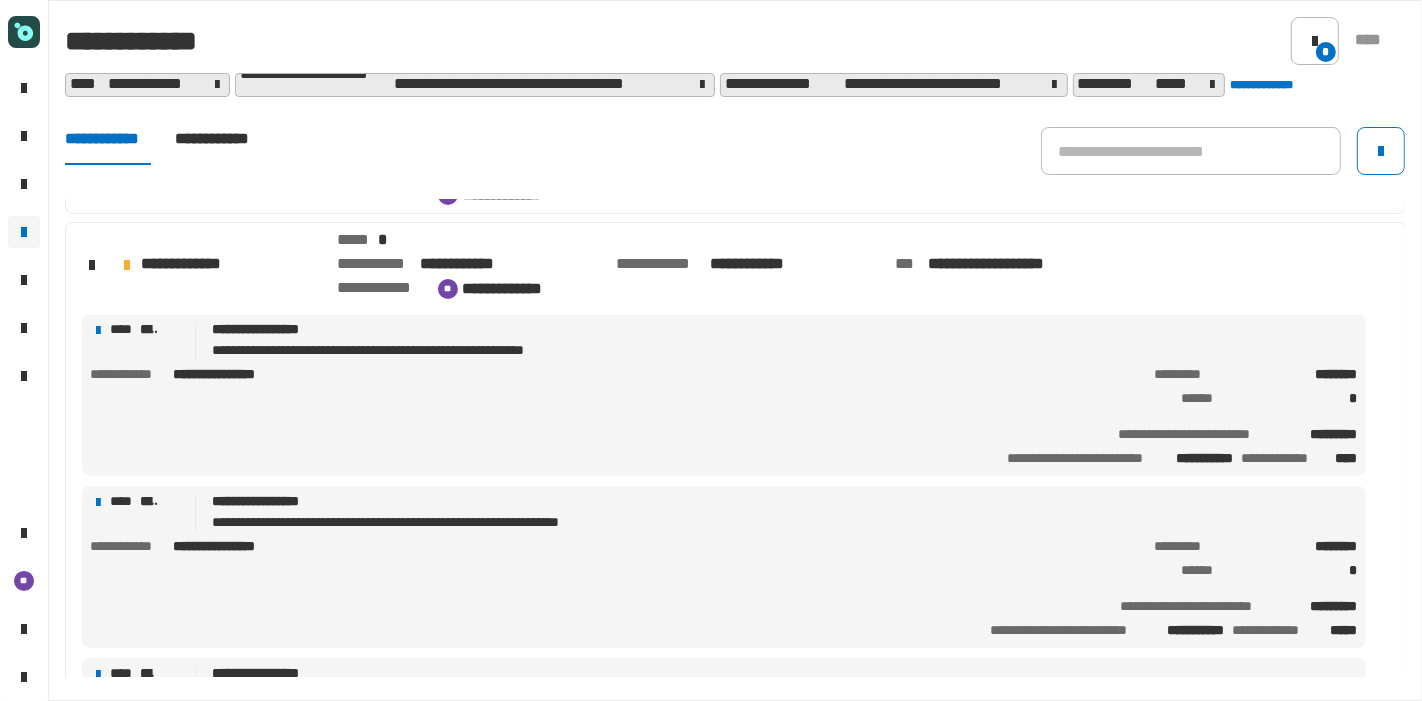 scroll, scrollTop: 128, scrollLeft: 0, axis: vertical 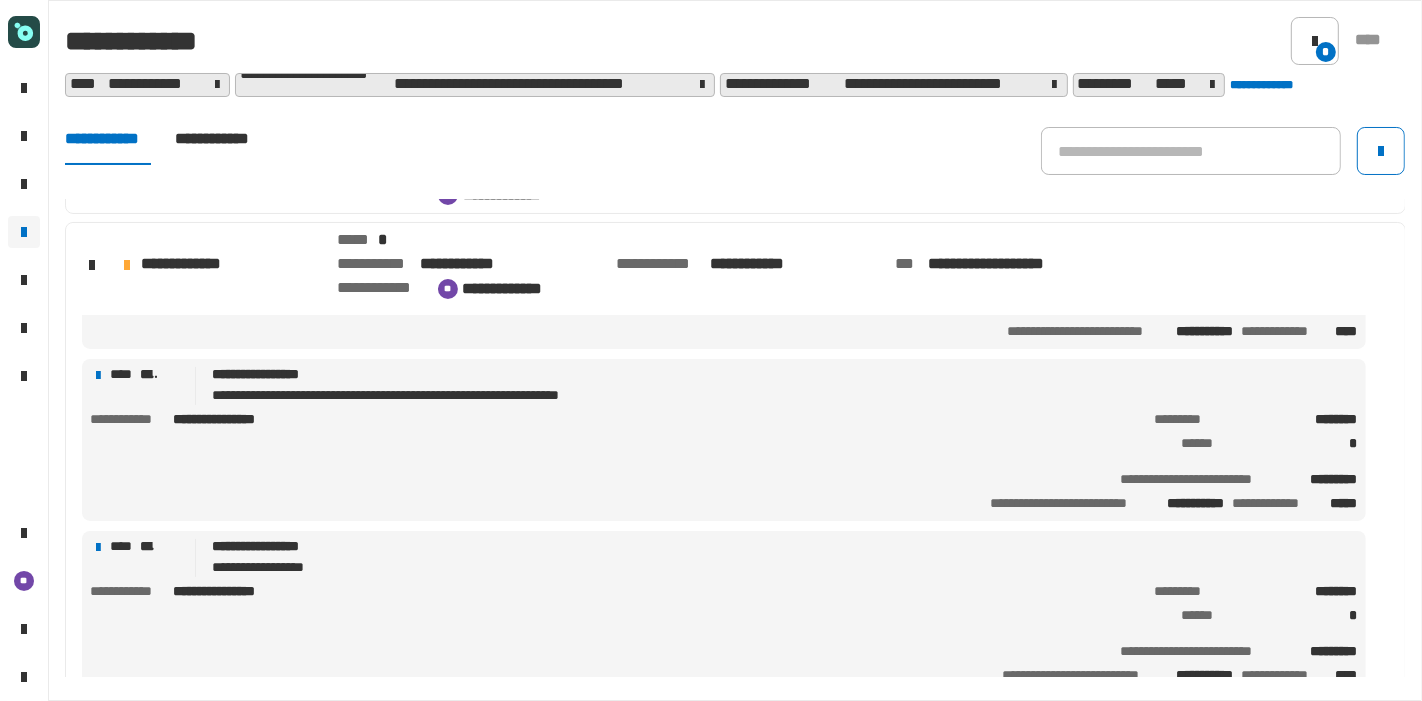 click on "**********" 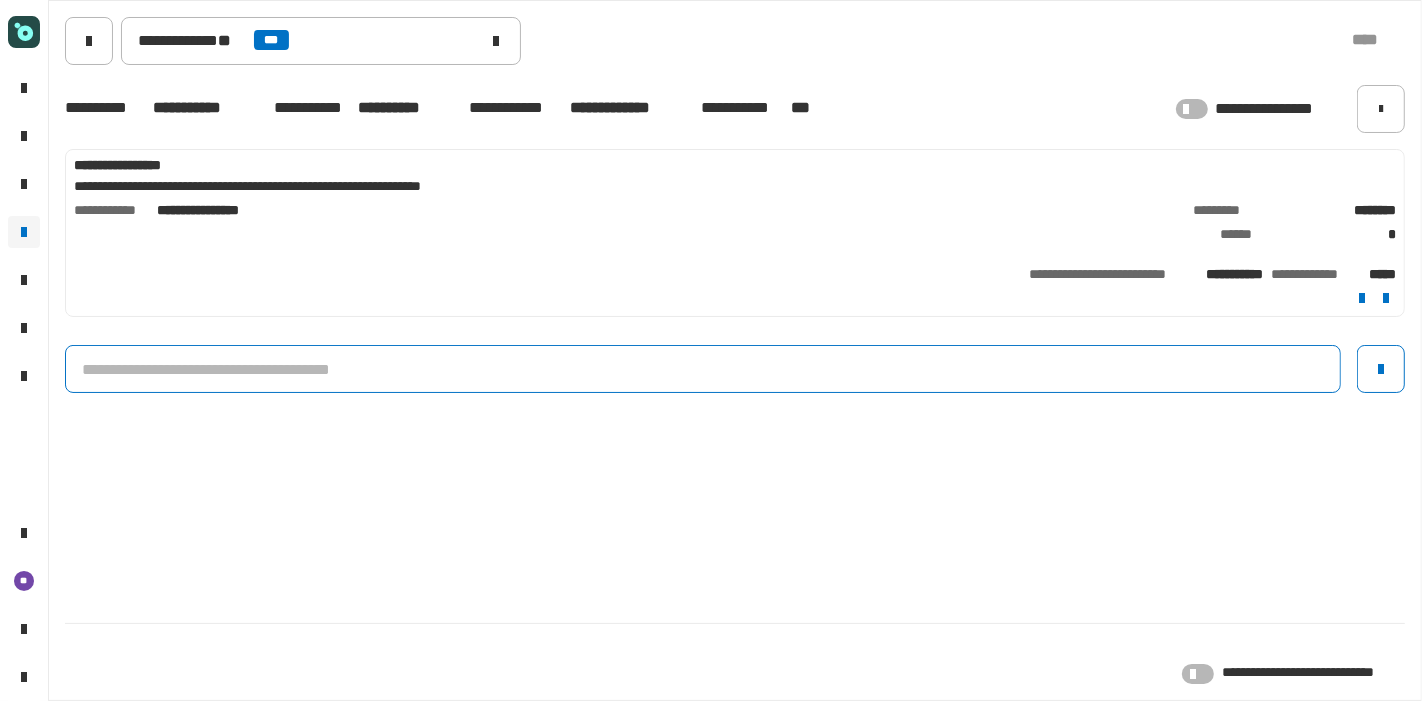 click 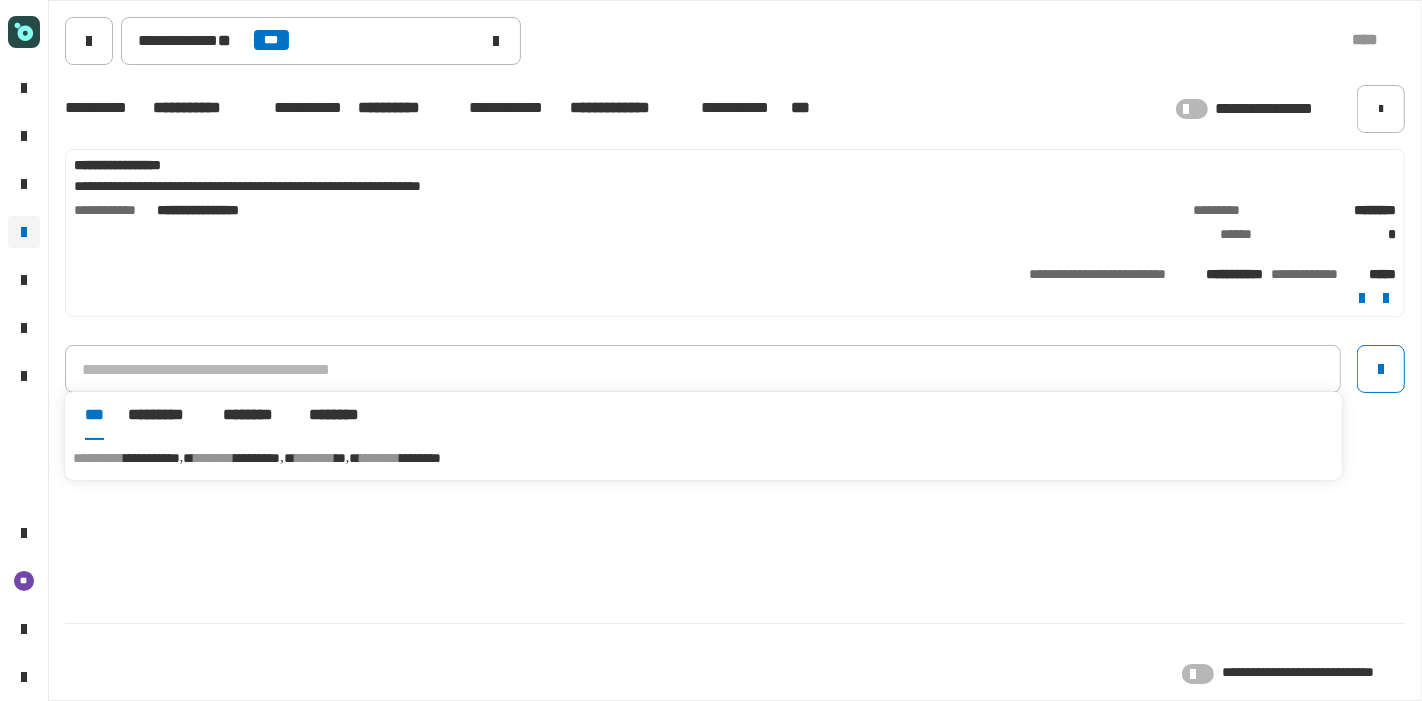 click on "**********" at bounding box center (703, 458) 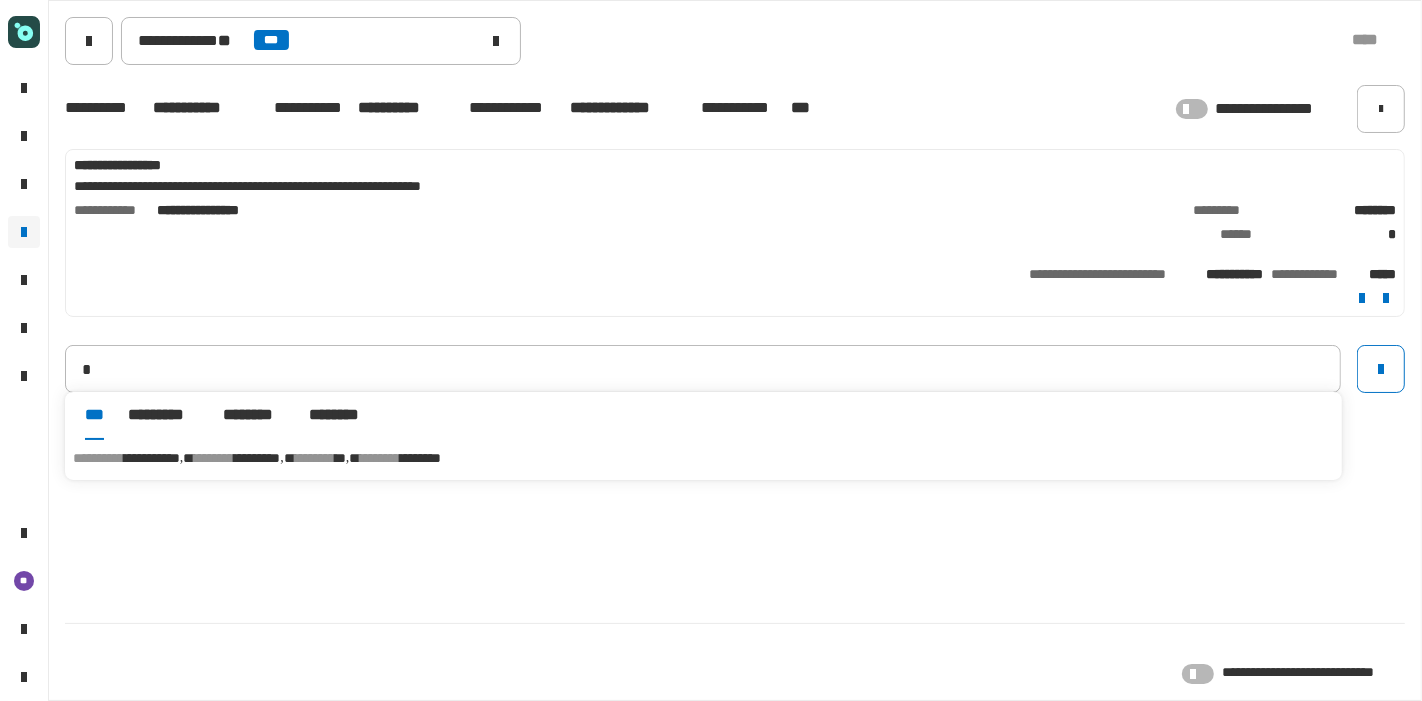 type on "**********" 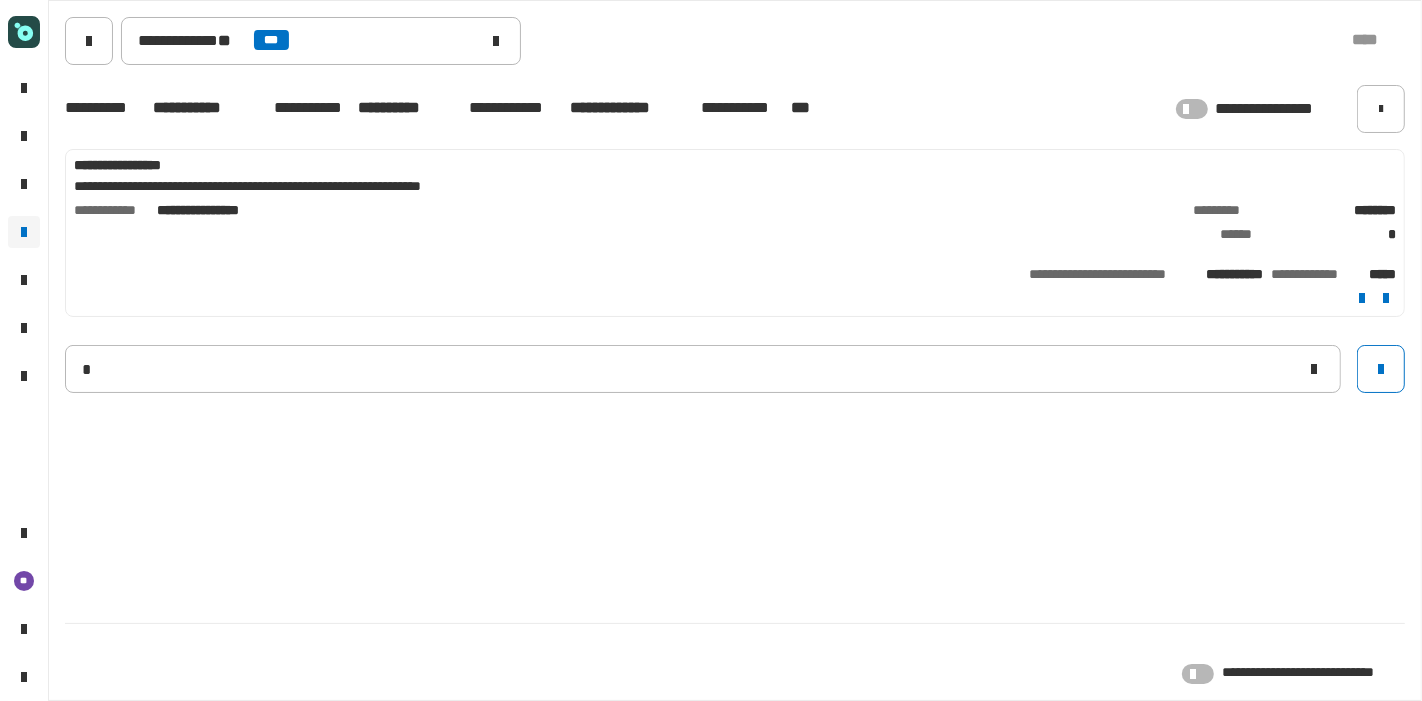 type 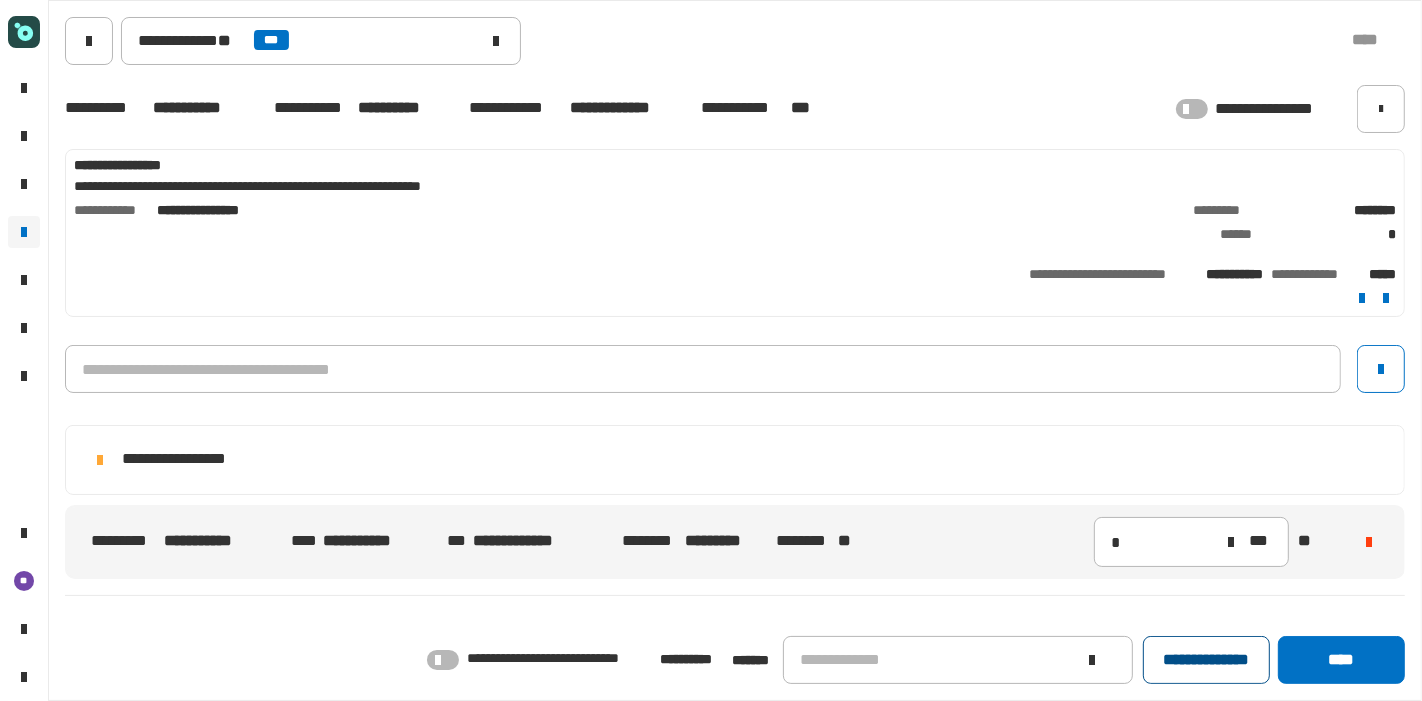 click on "**********" 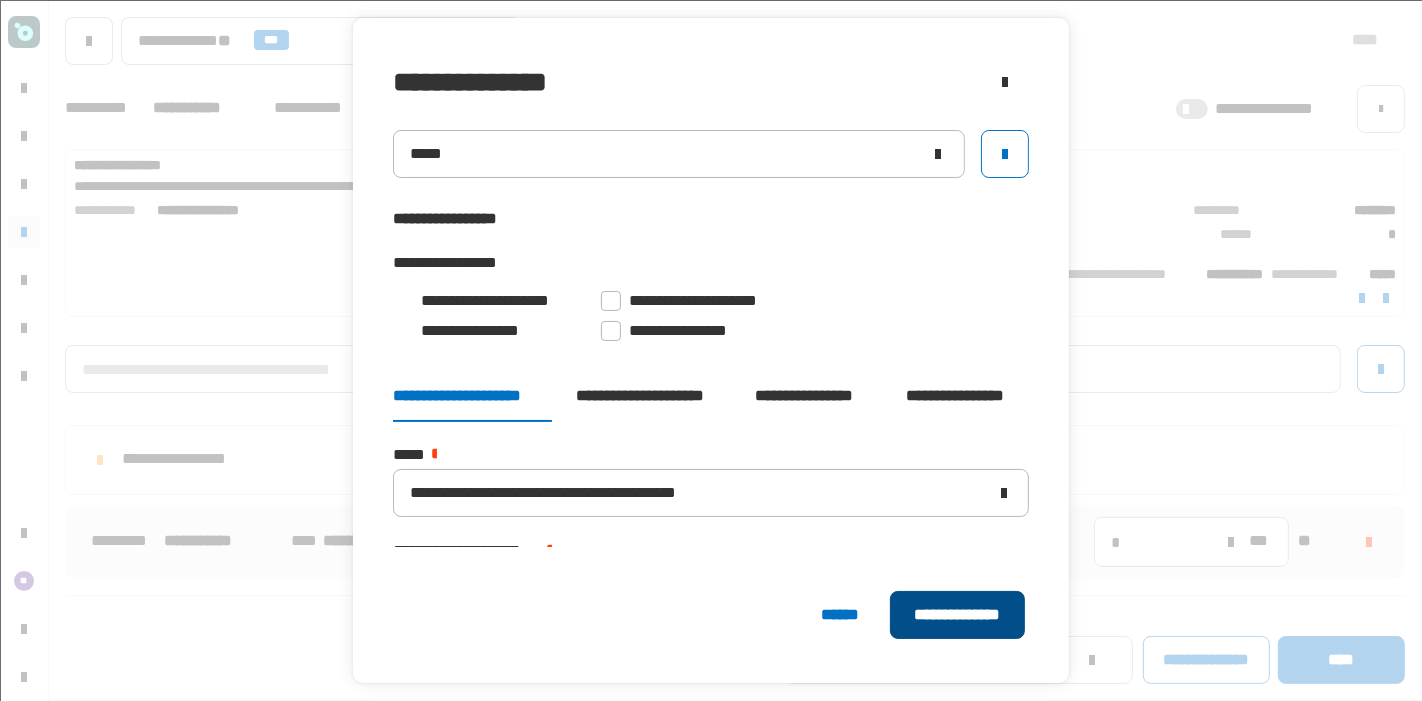click on "**********" 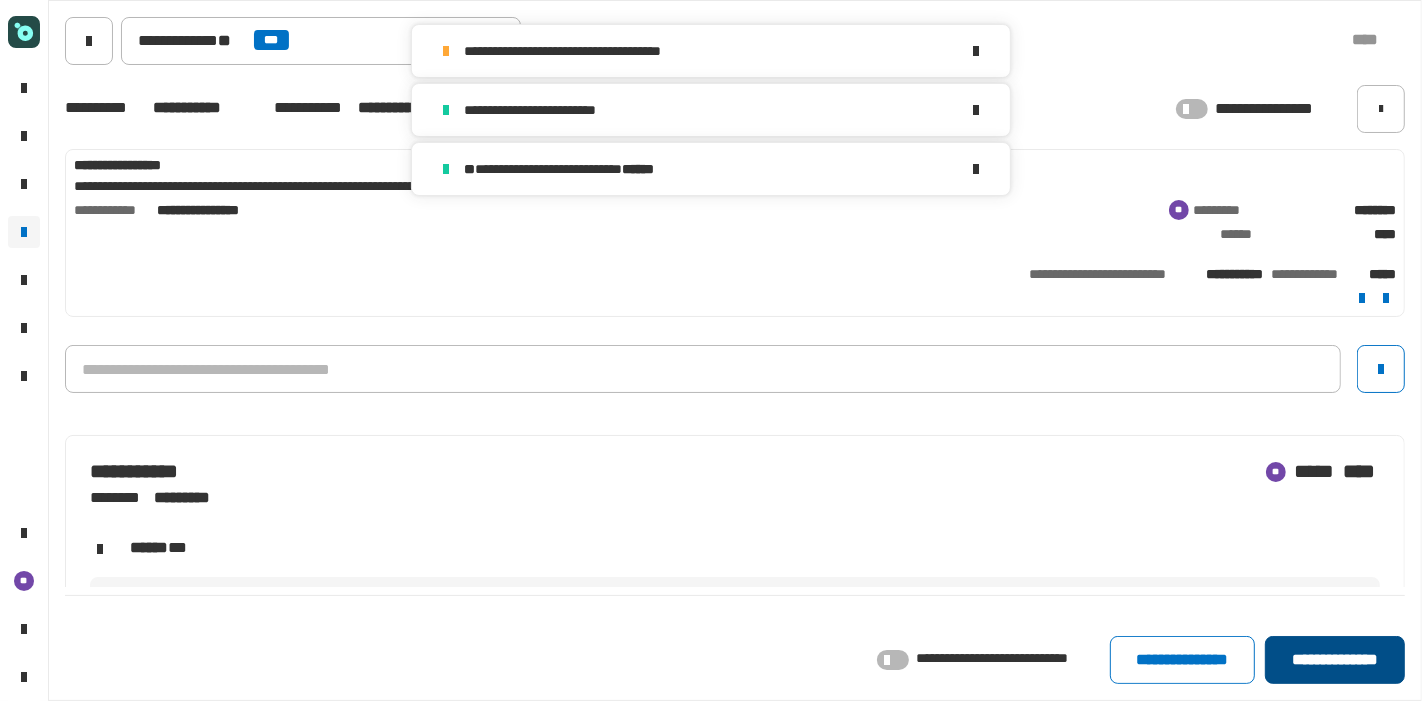 click on "**********" 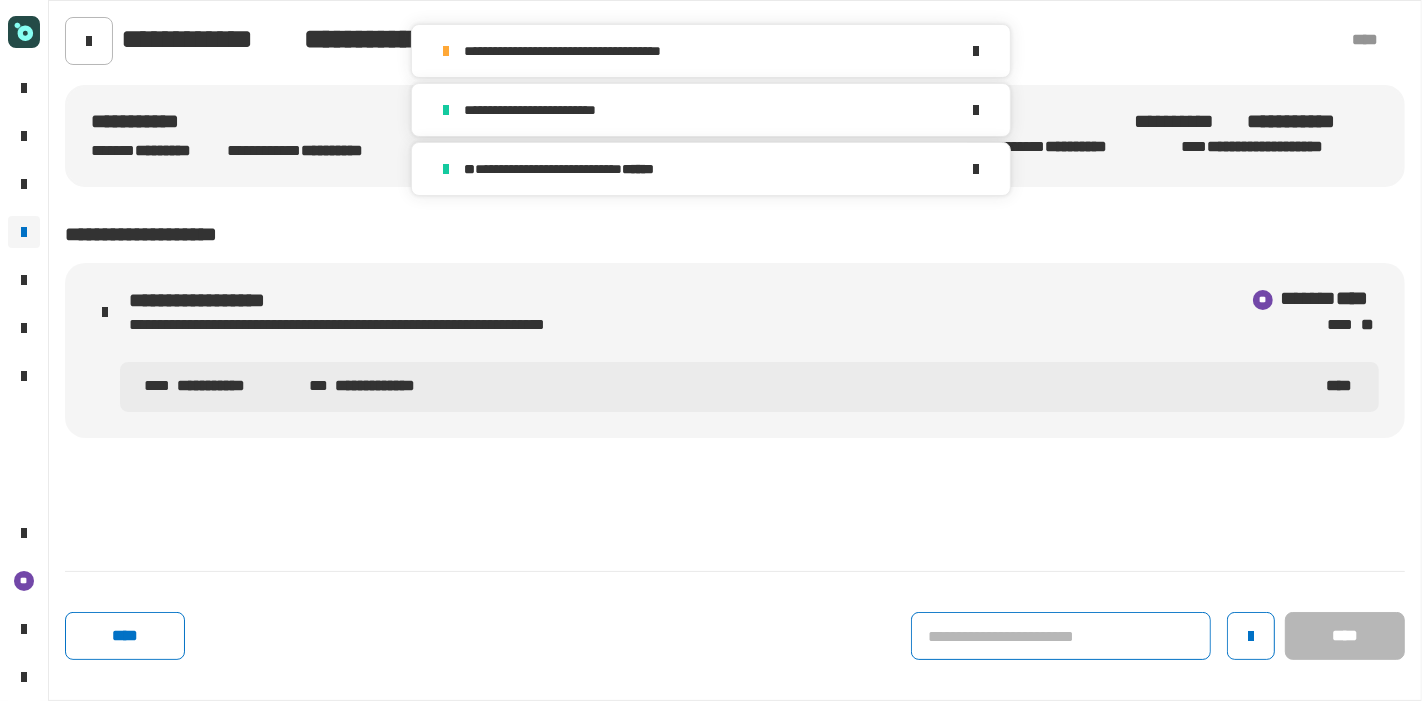click 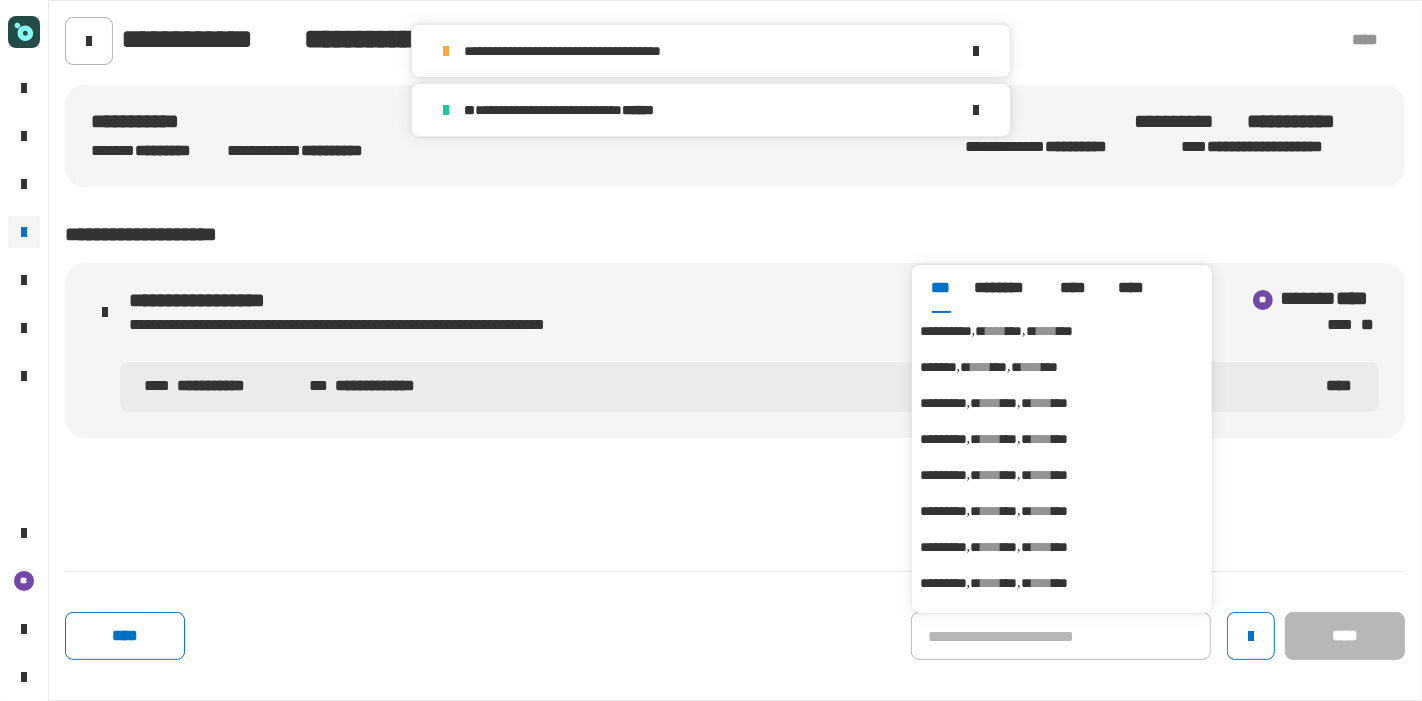 click on "****" at bounding box center [996, 331] 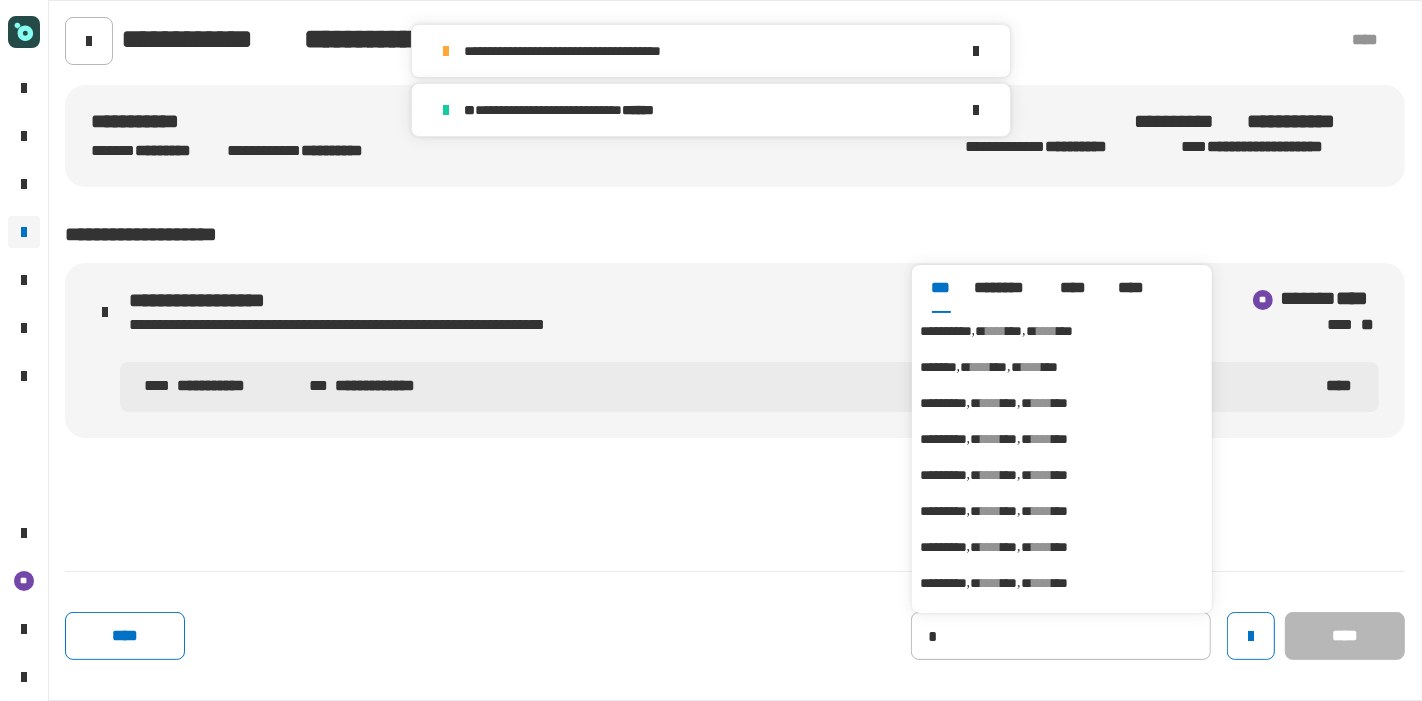 type on "**********" 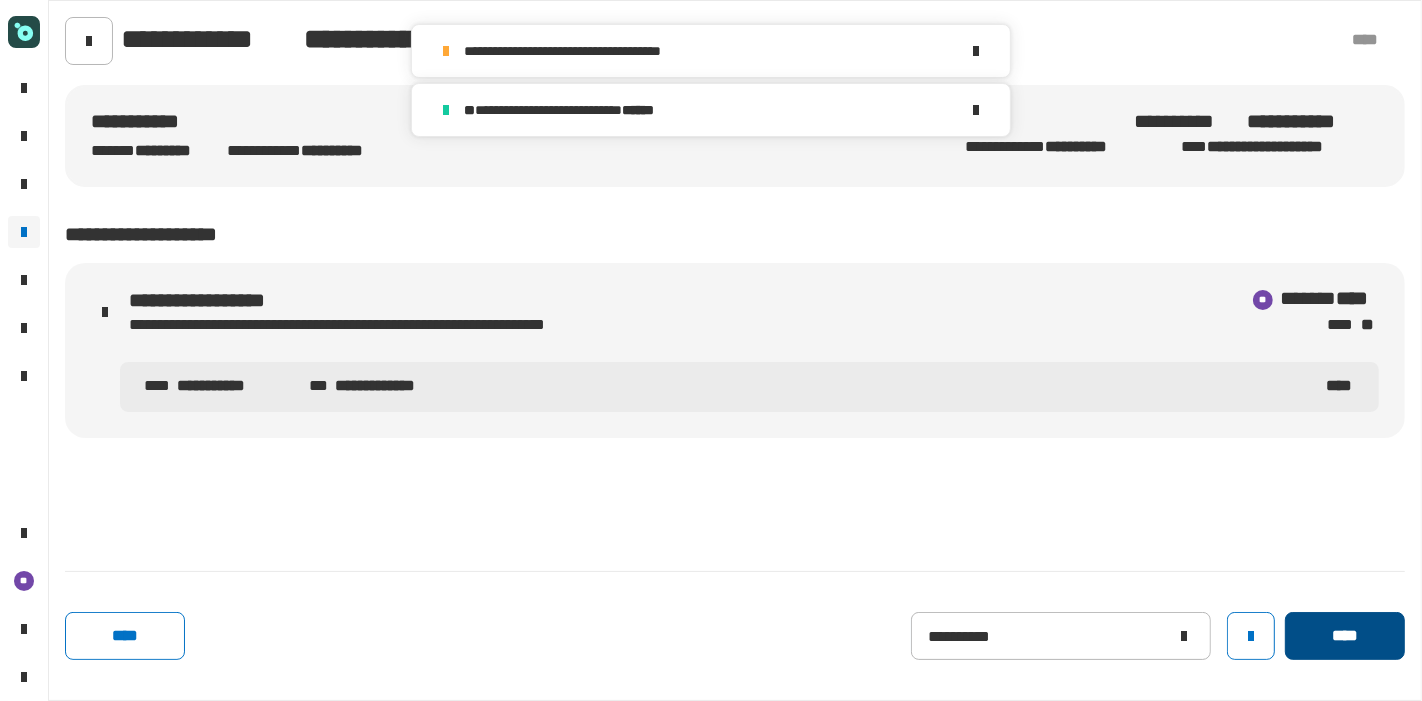 click on "****" 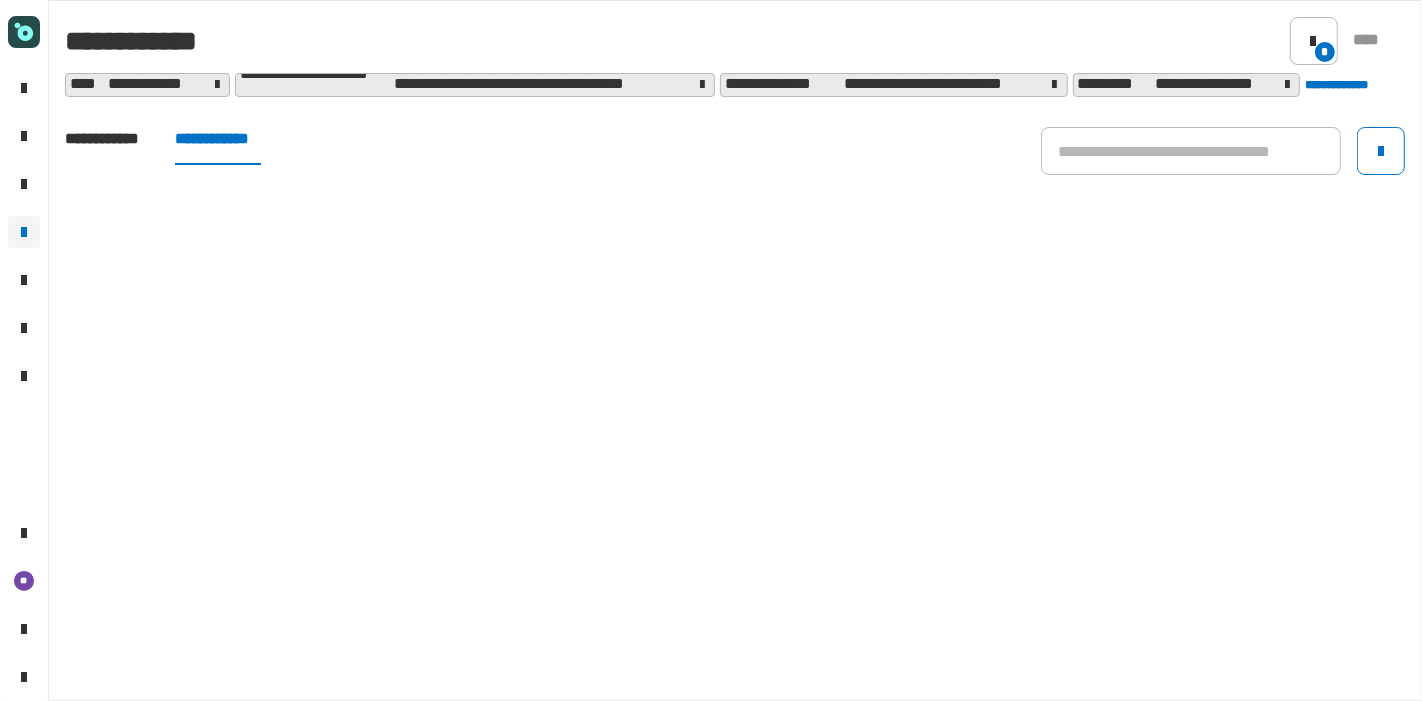 click on "**********" 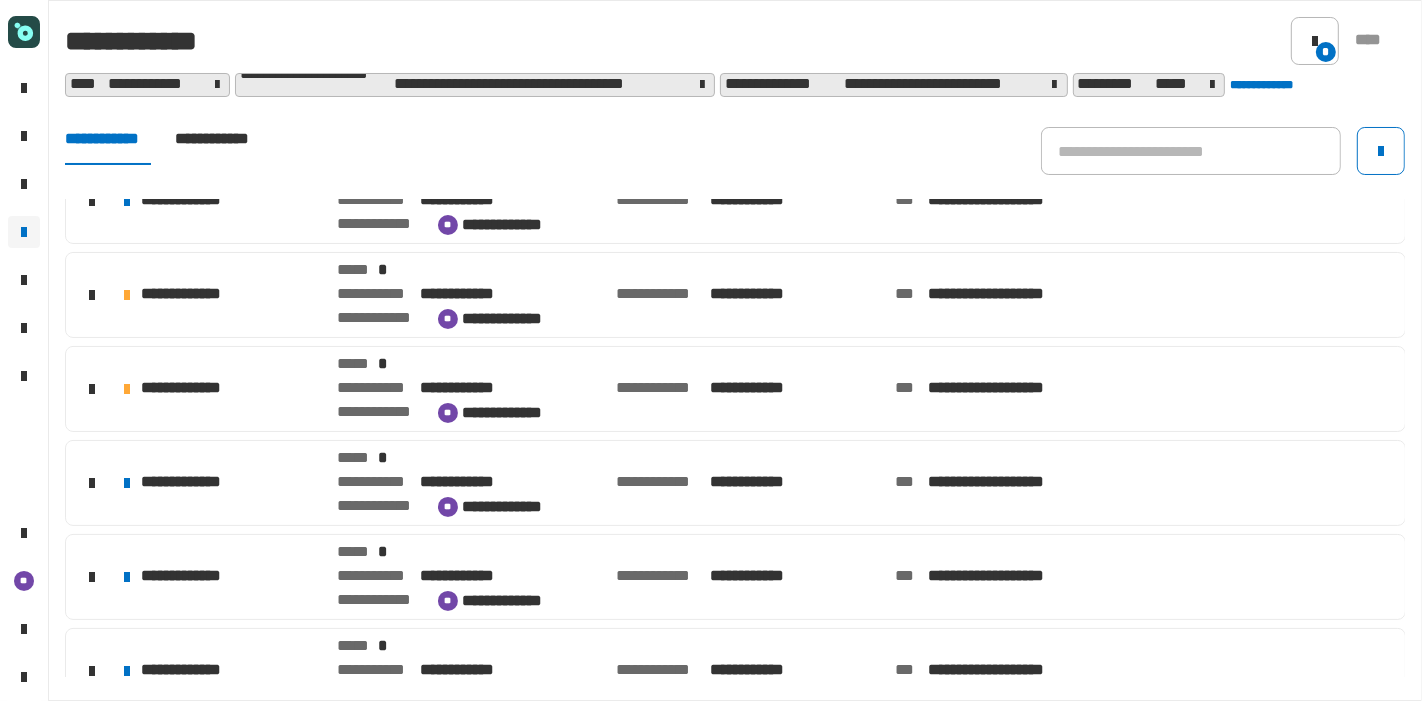 scroll, scrollTop: 517, scrollLeft: 0, axis: vertical 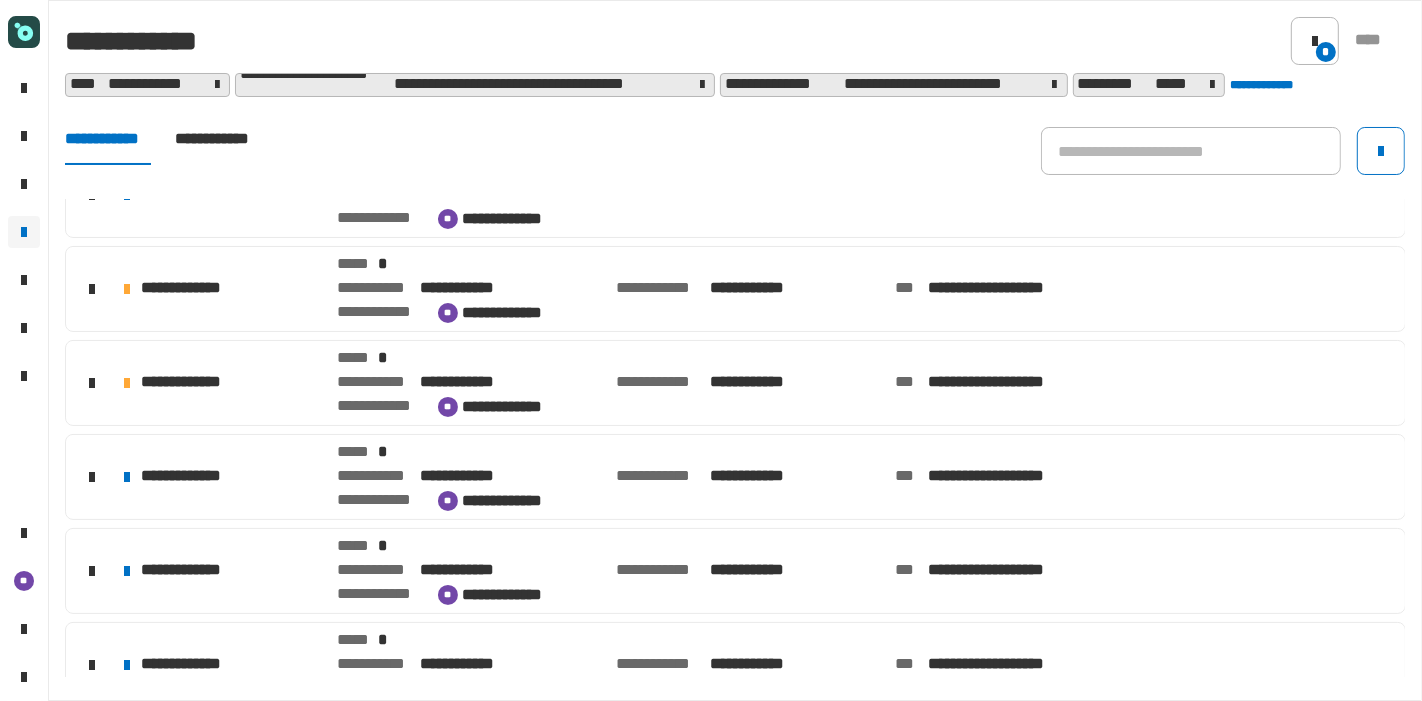 click on "**********" 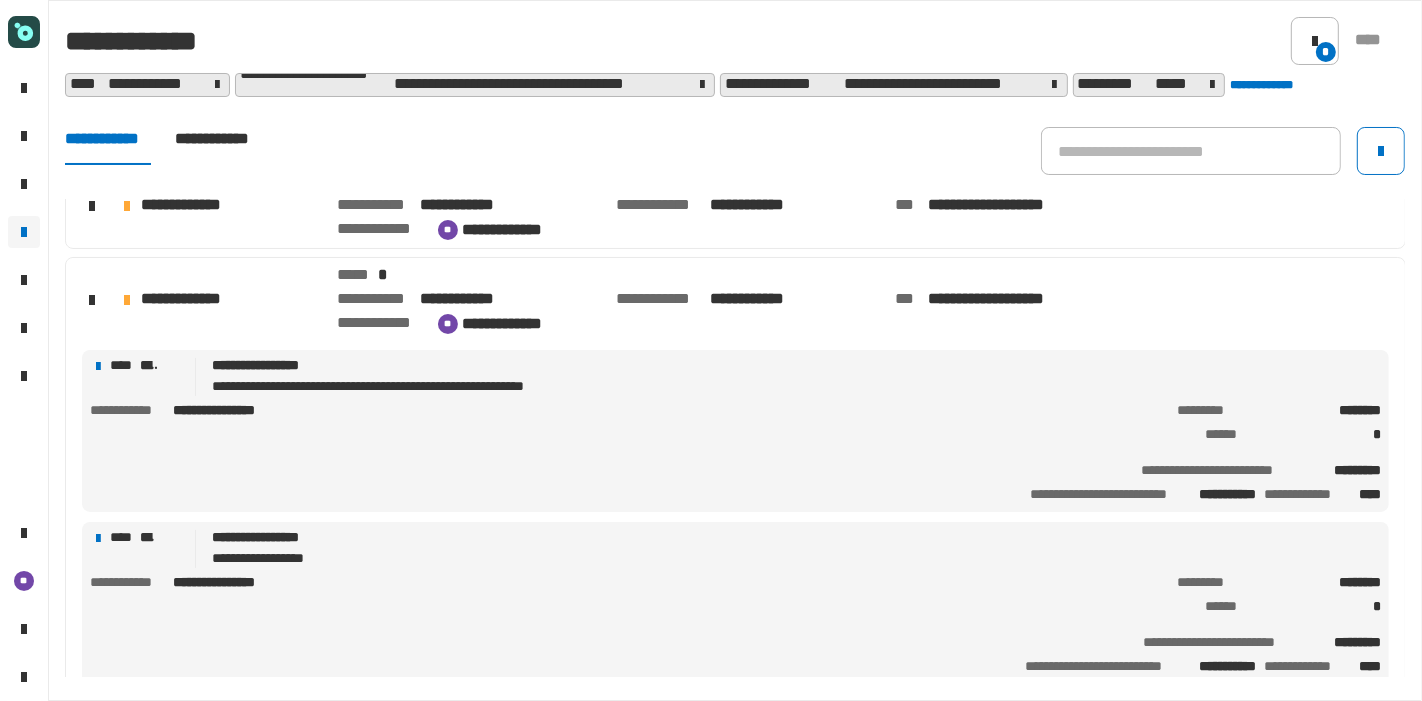 scroll, scrollTop: 706, scrollLeft: 0, axis: vertical 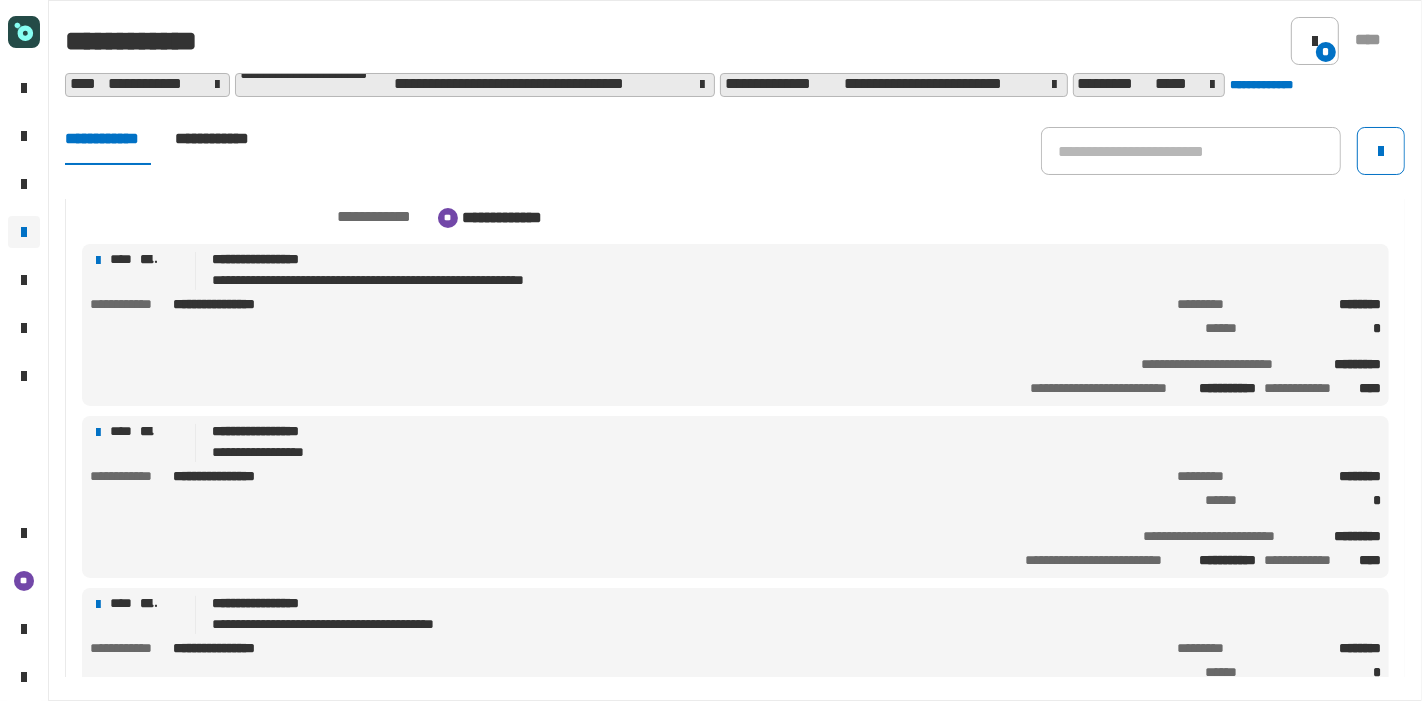 click on "**********" 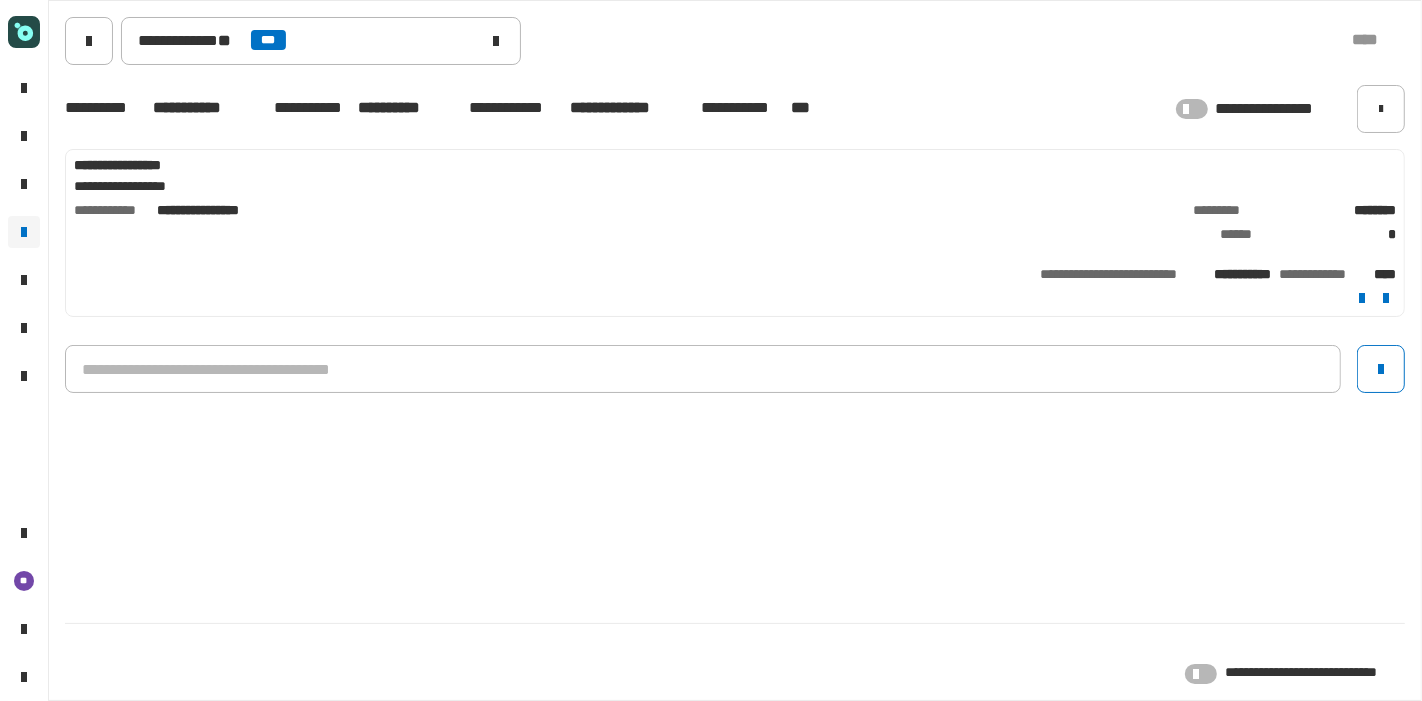 click 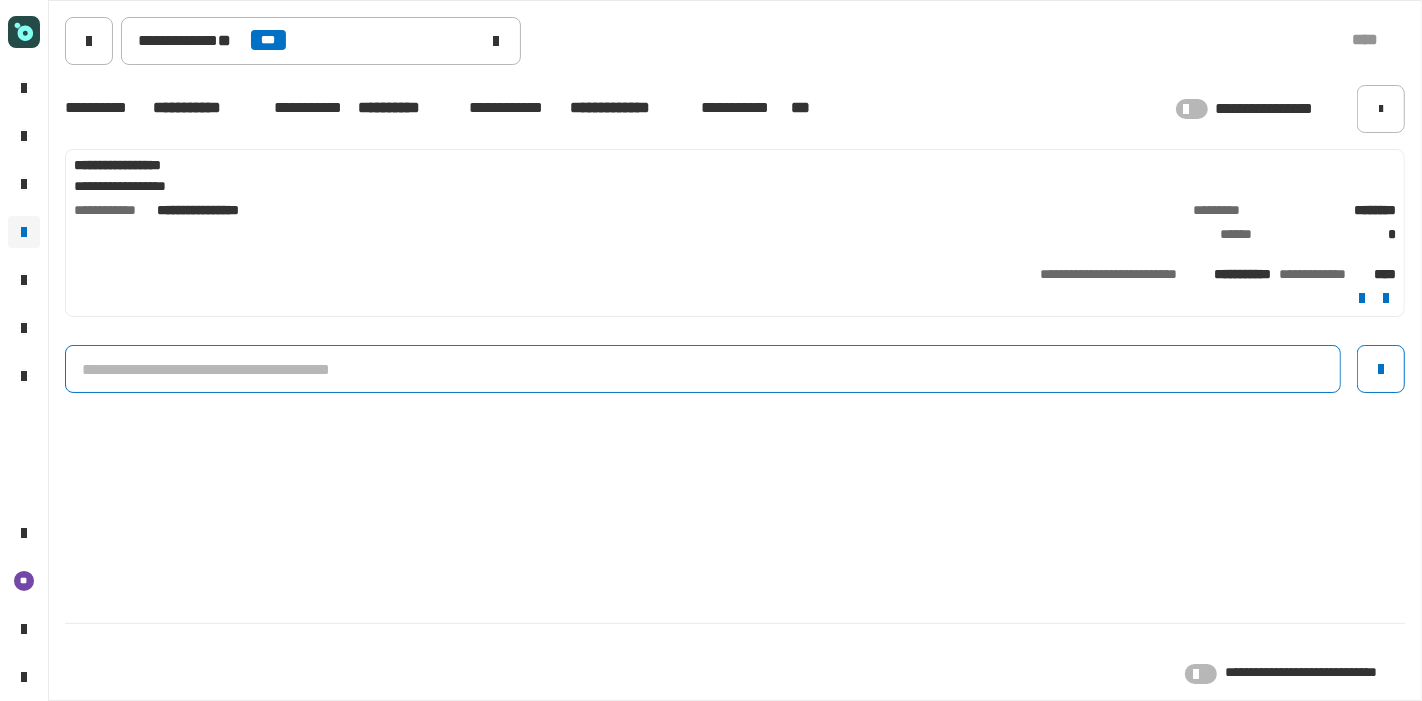 click 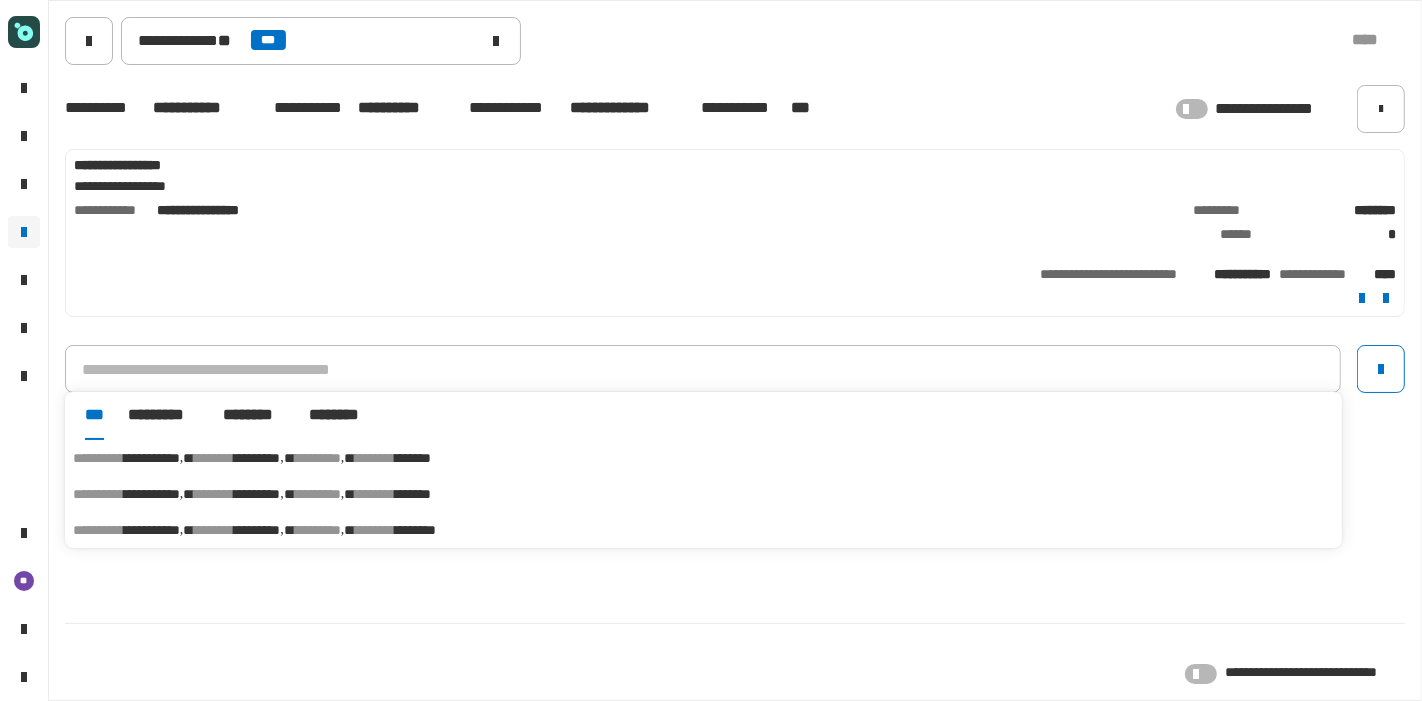 click on "********" at bounding box center [415, 530] 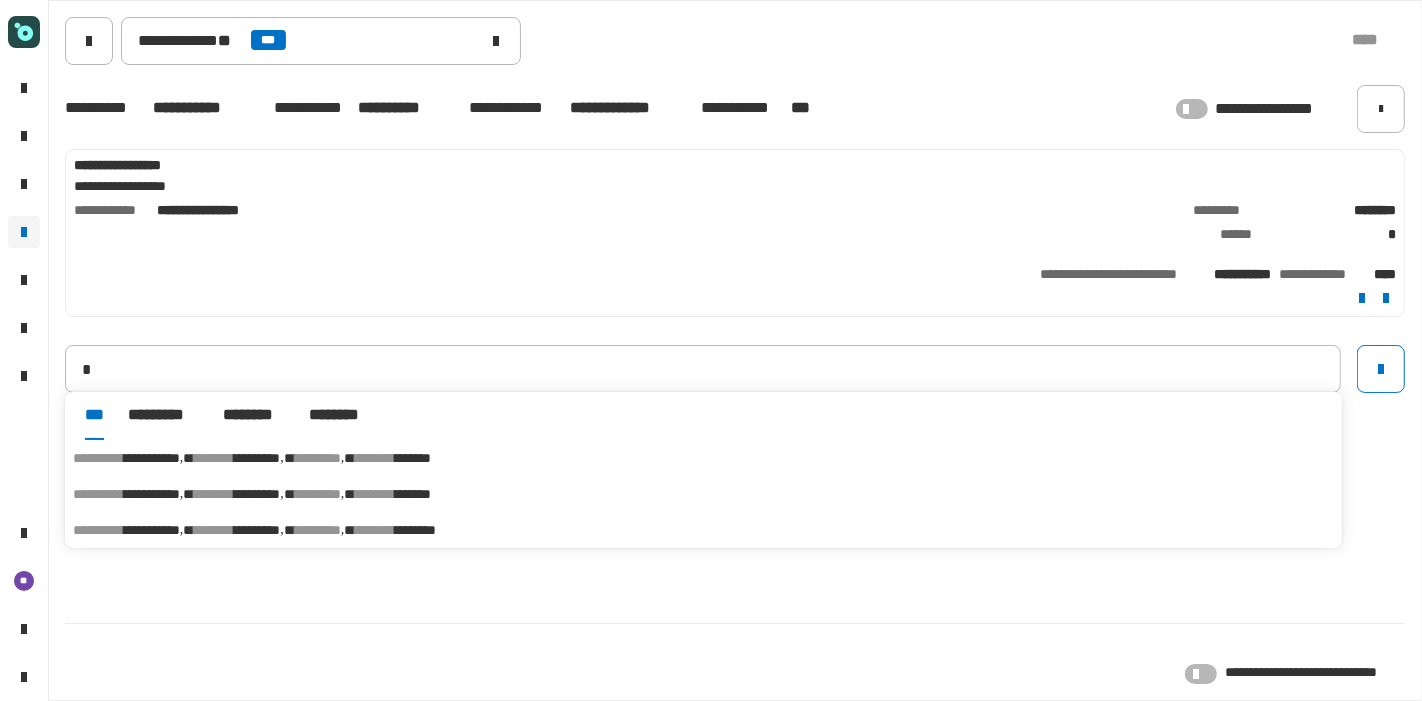 type on "**********" 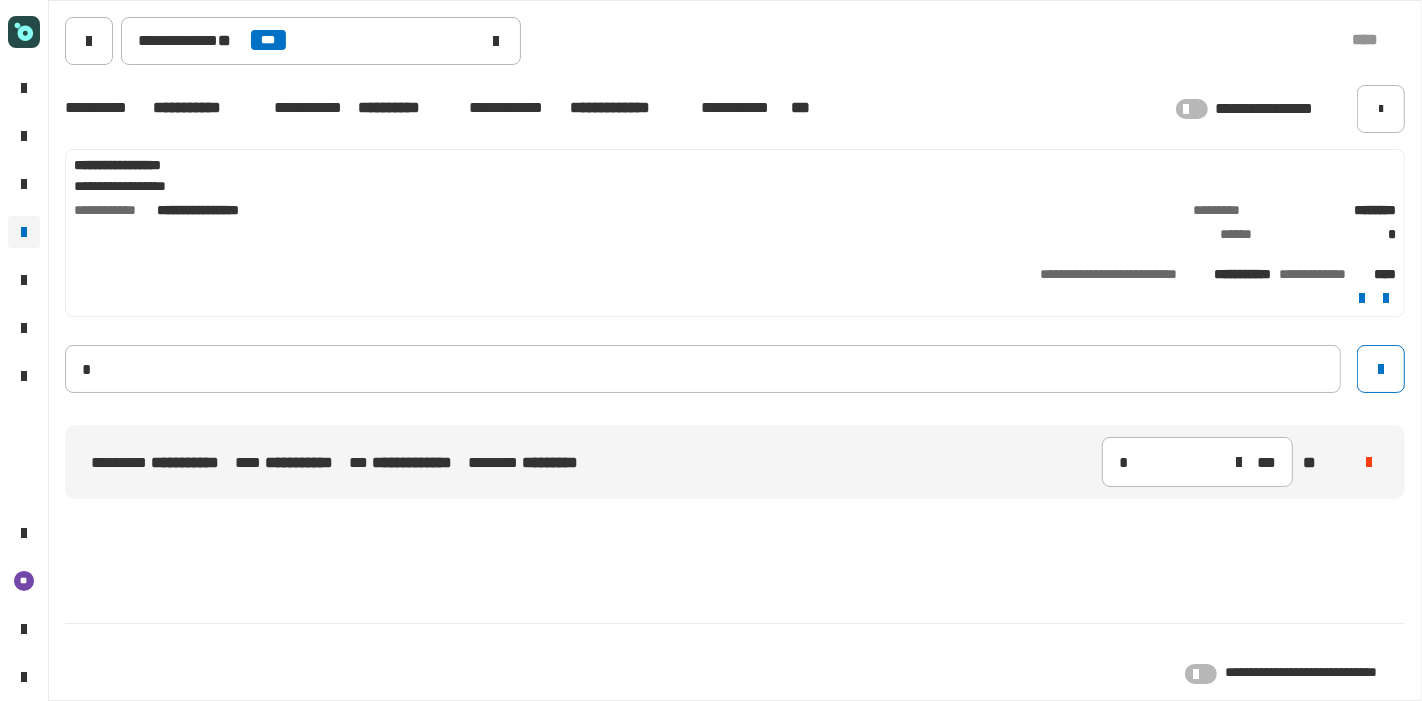 type 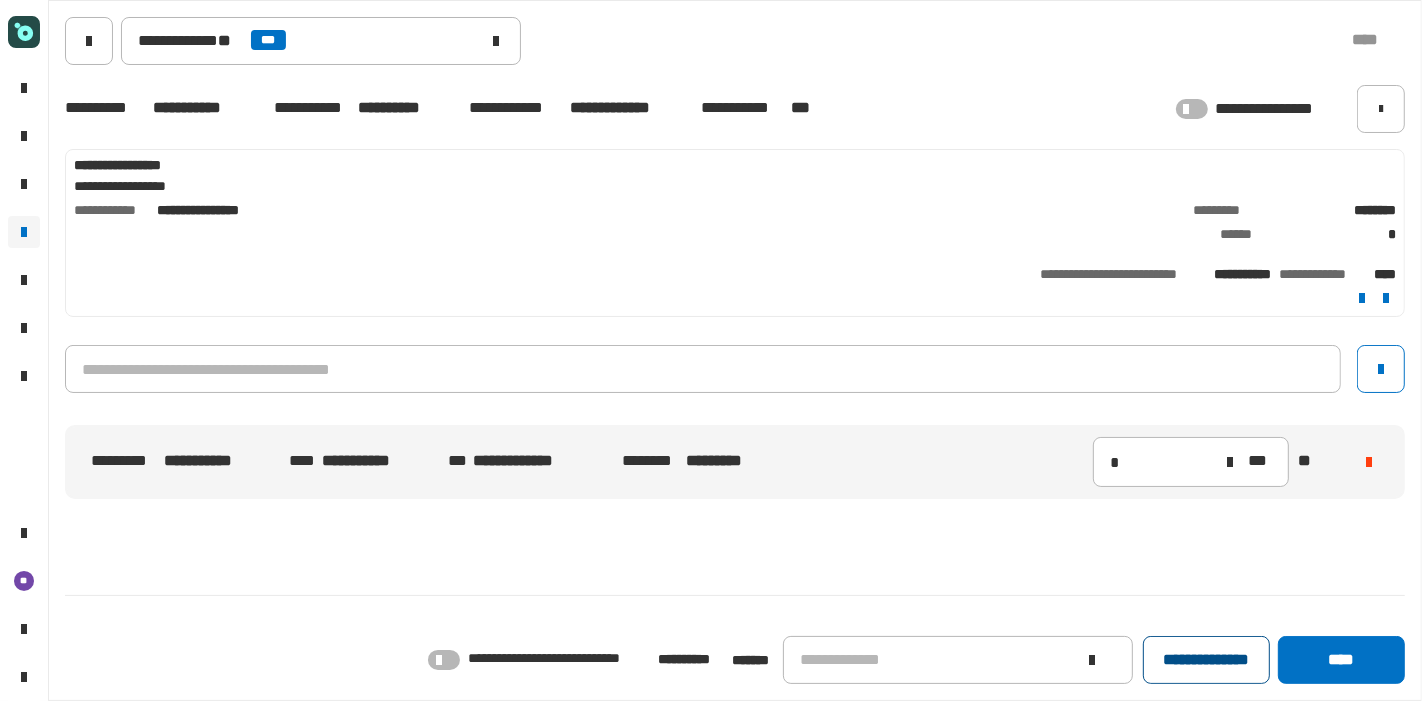 click on "**********" 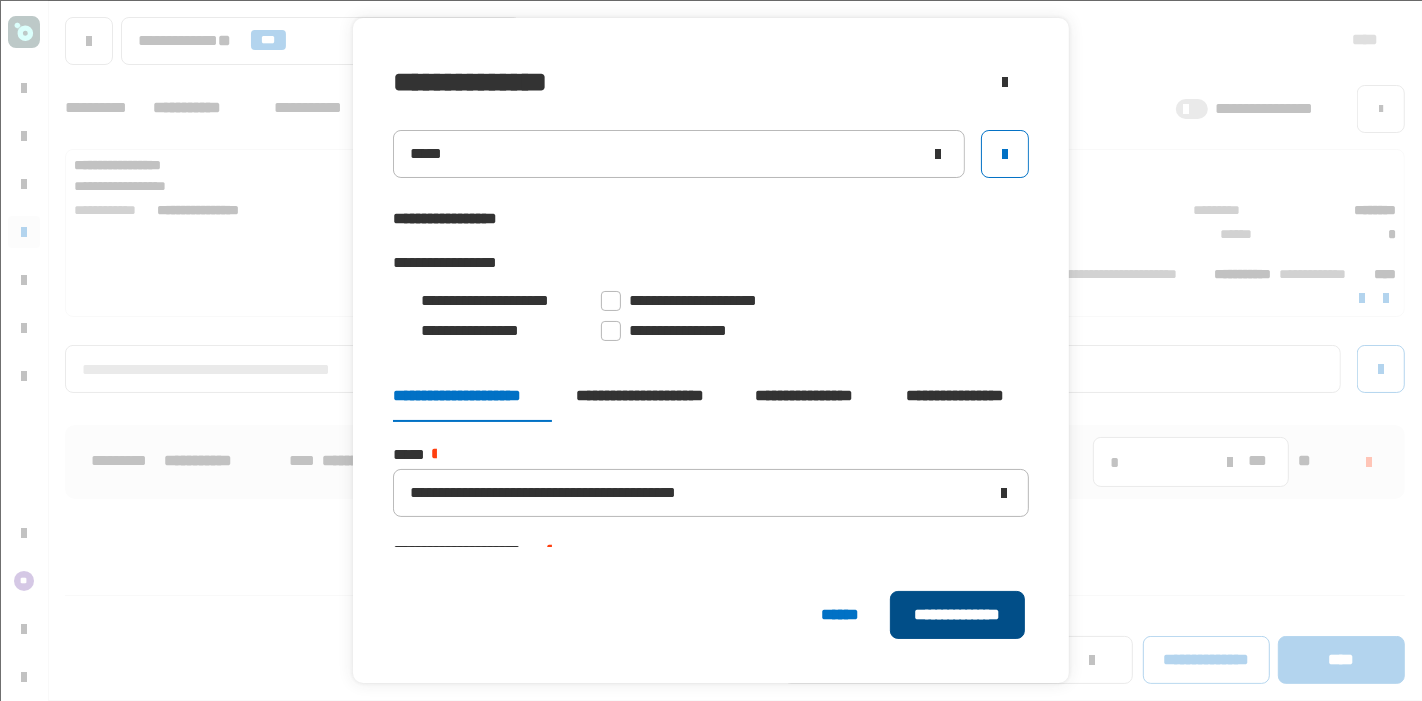 click on "**********" 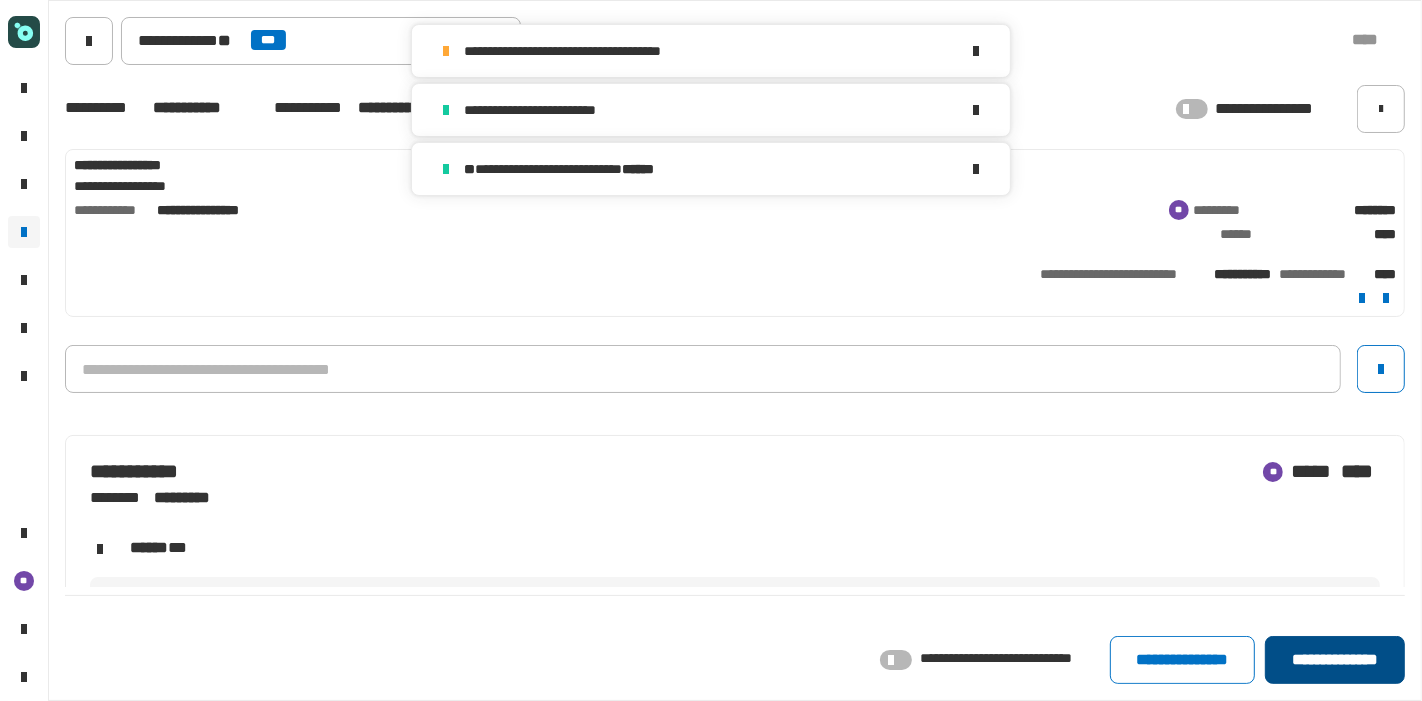click on "**********" 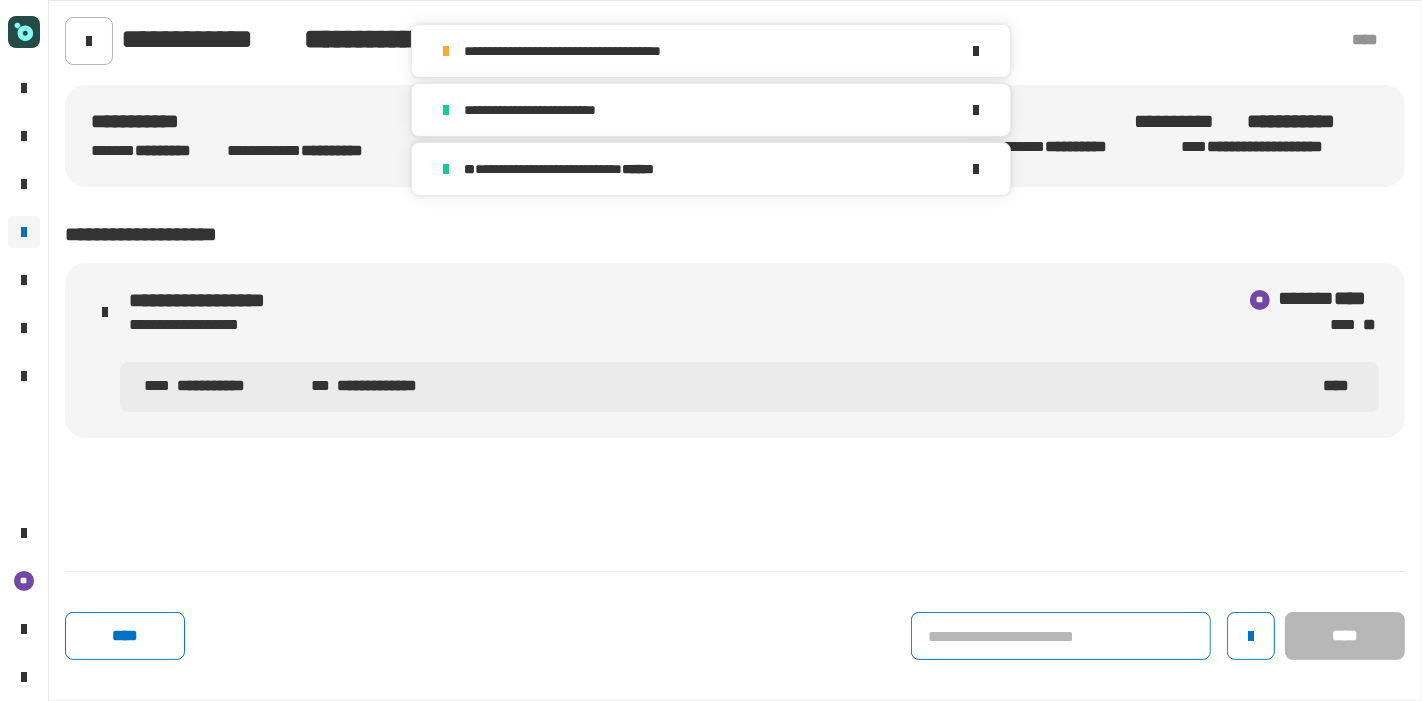 click 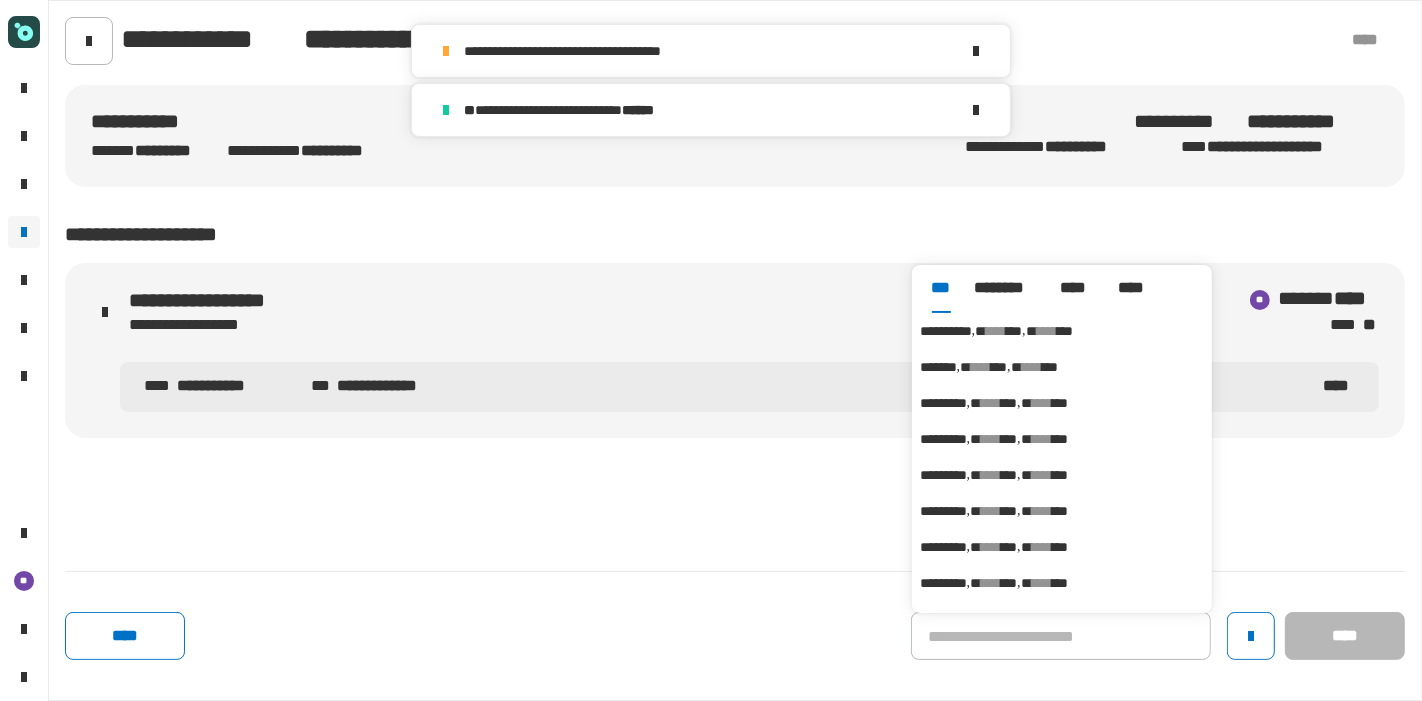 click on "***" at bounding box center (1014, 331) 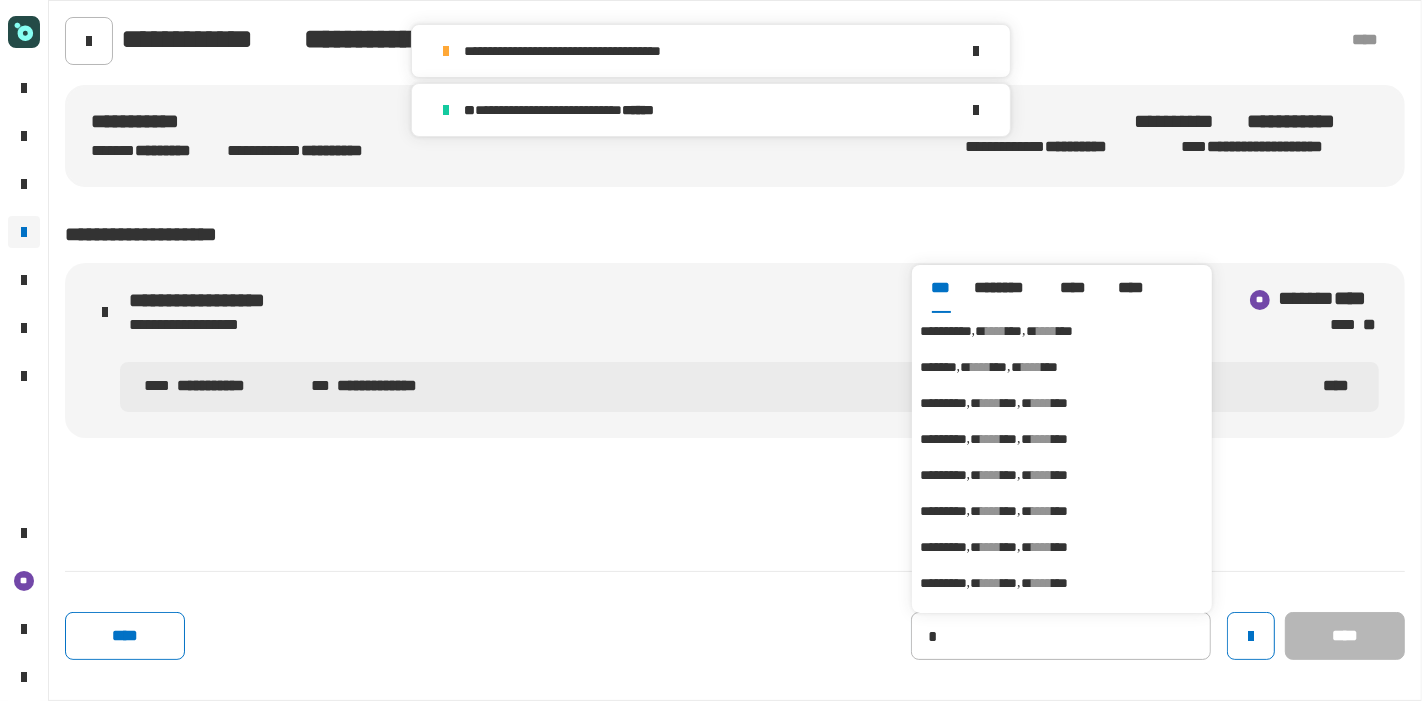 type on "**********" 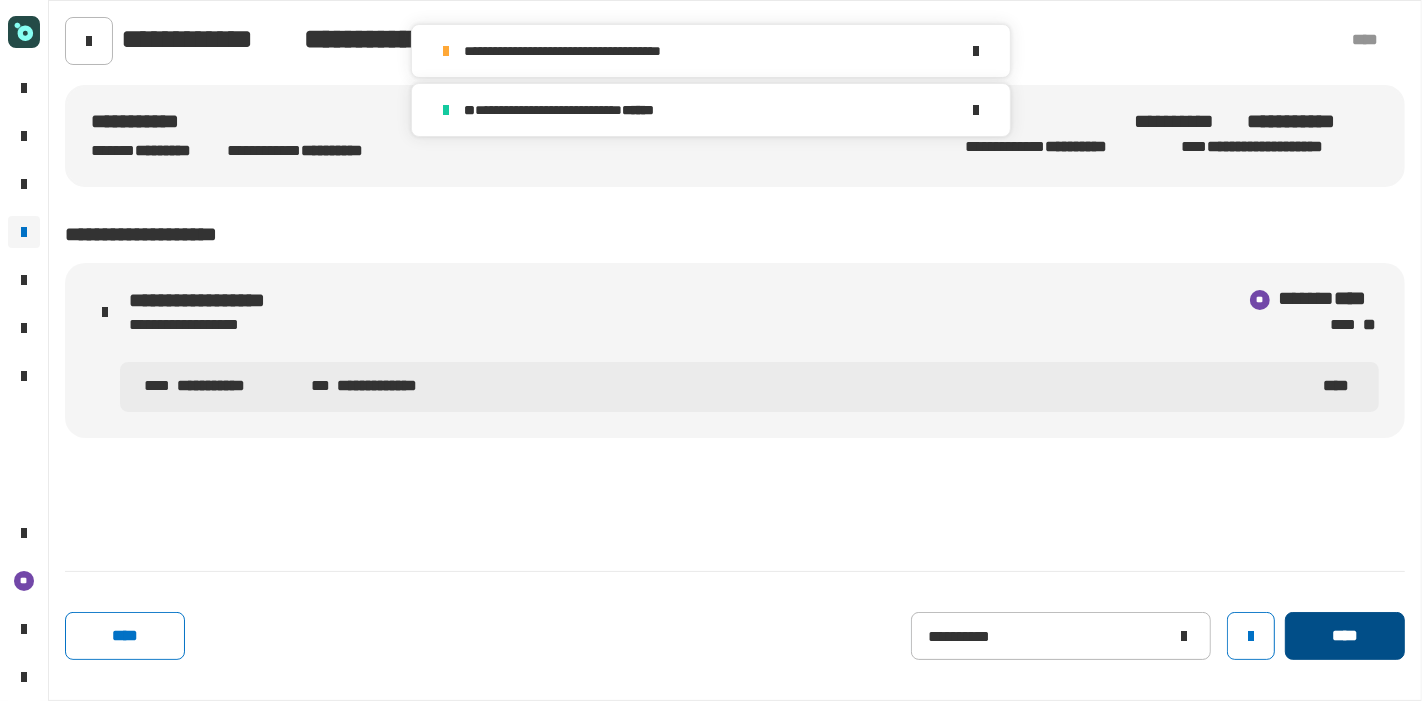 click on "****" 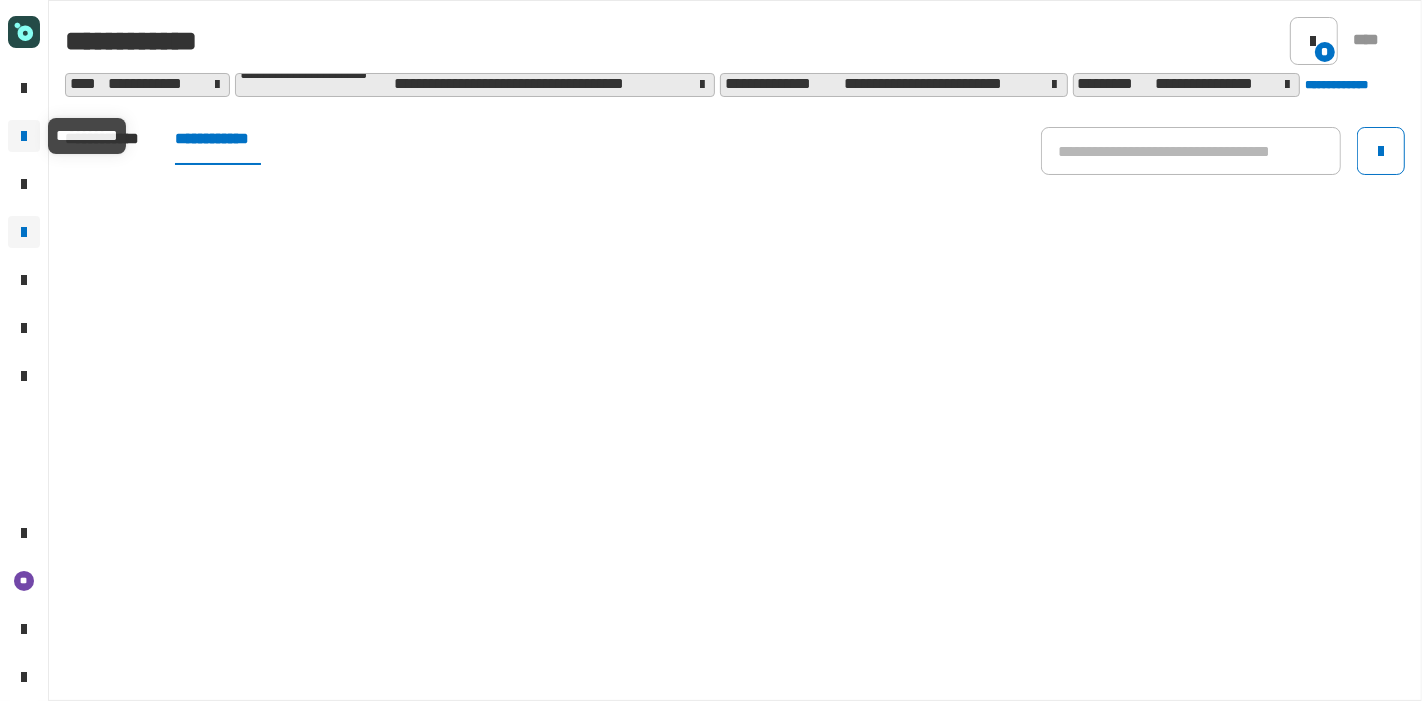 click on "**********" 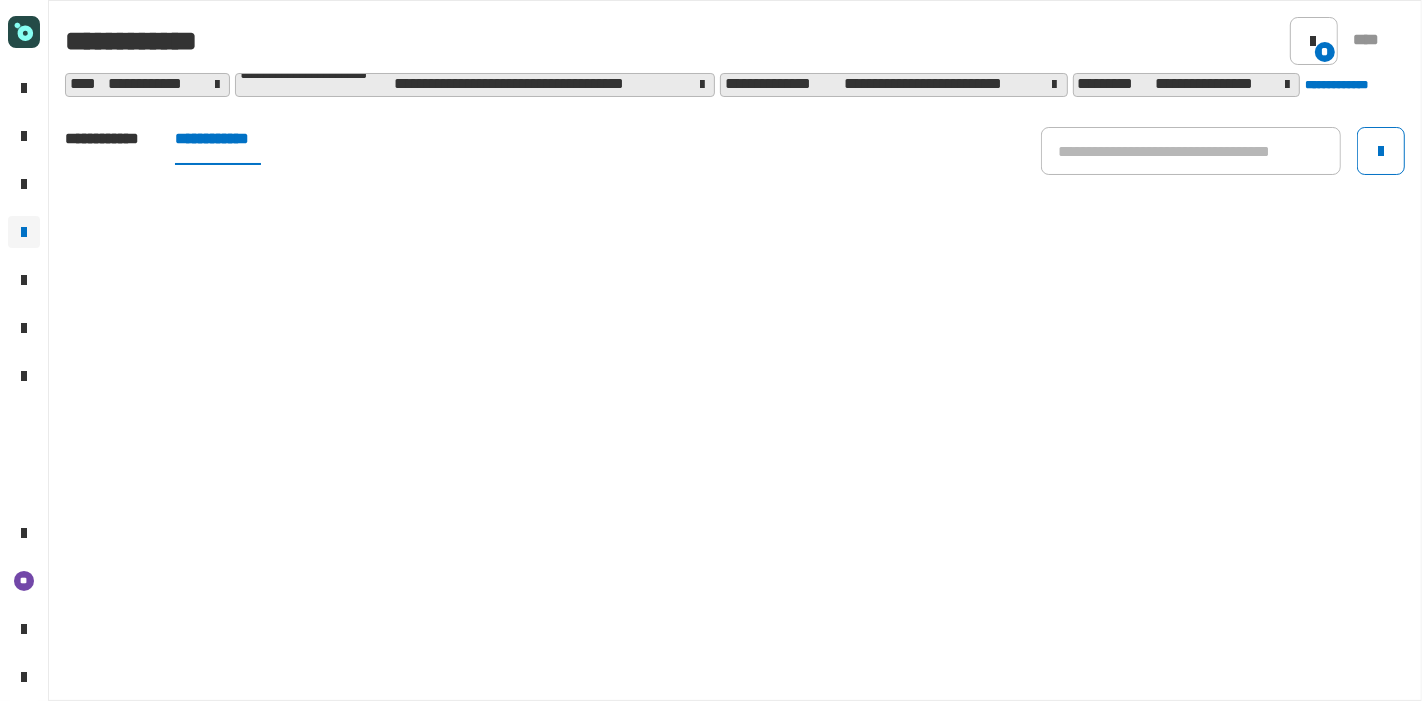click on "**********" 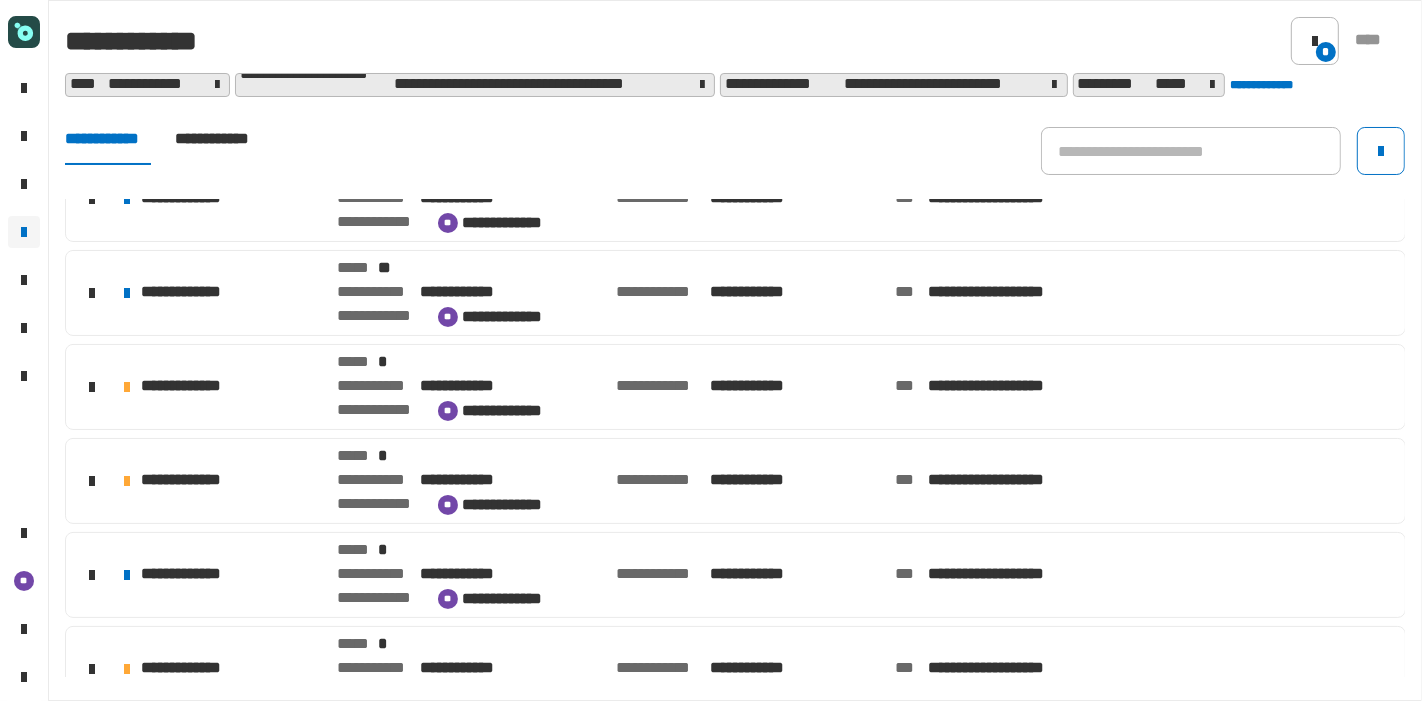scroll, scrollTop: 141, scrollLeft: 0, axis: vertical 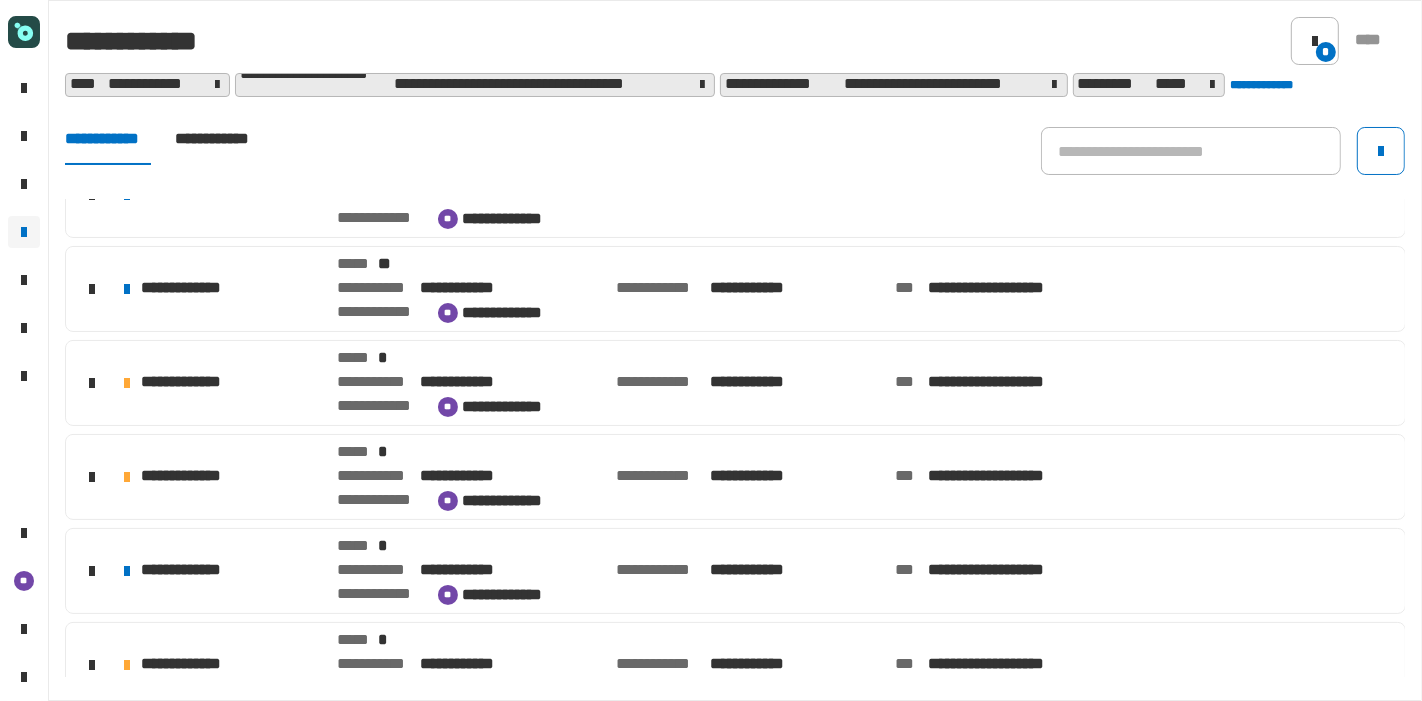 click on "**********" 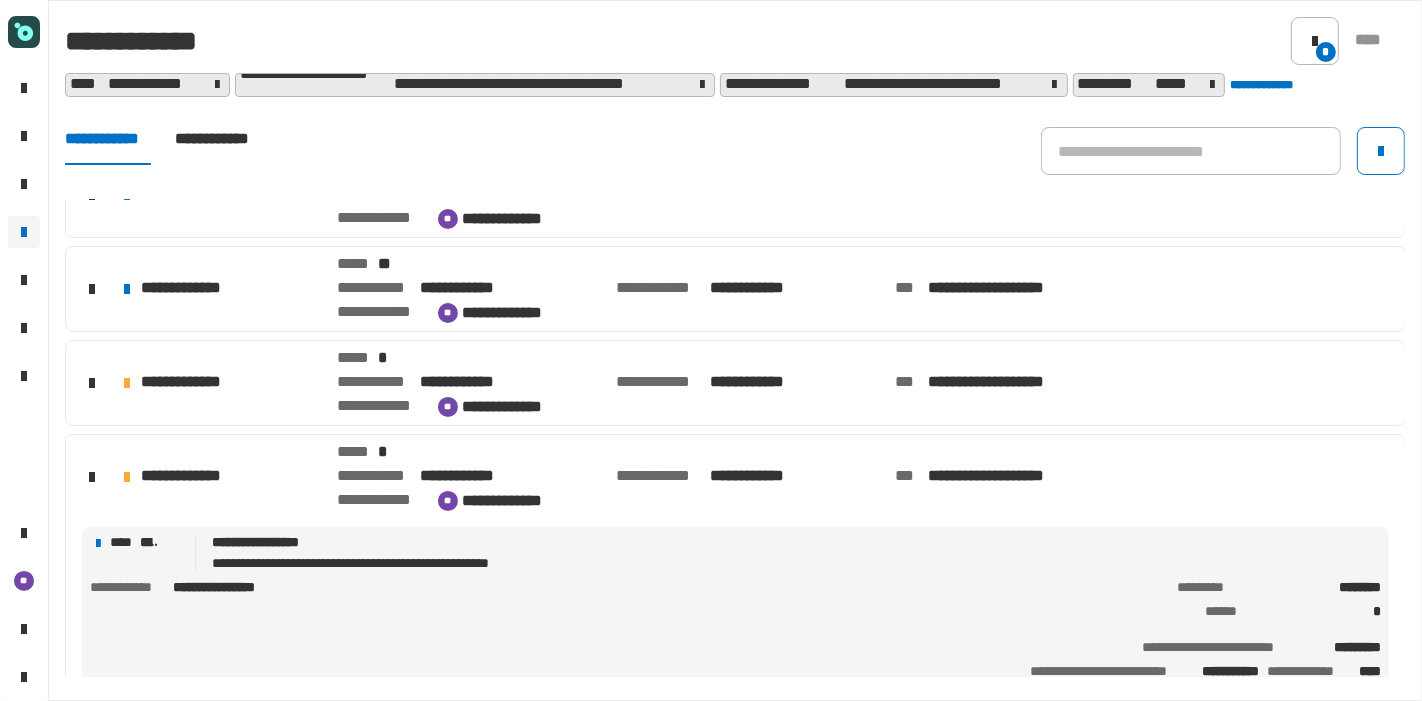click on "**********" 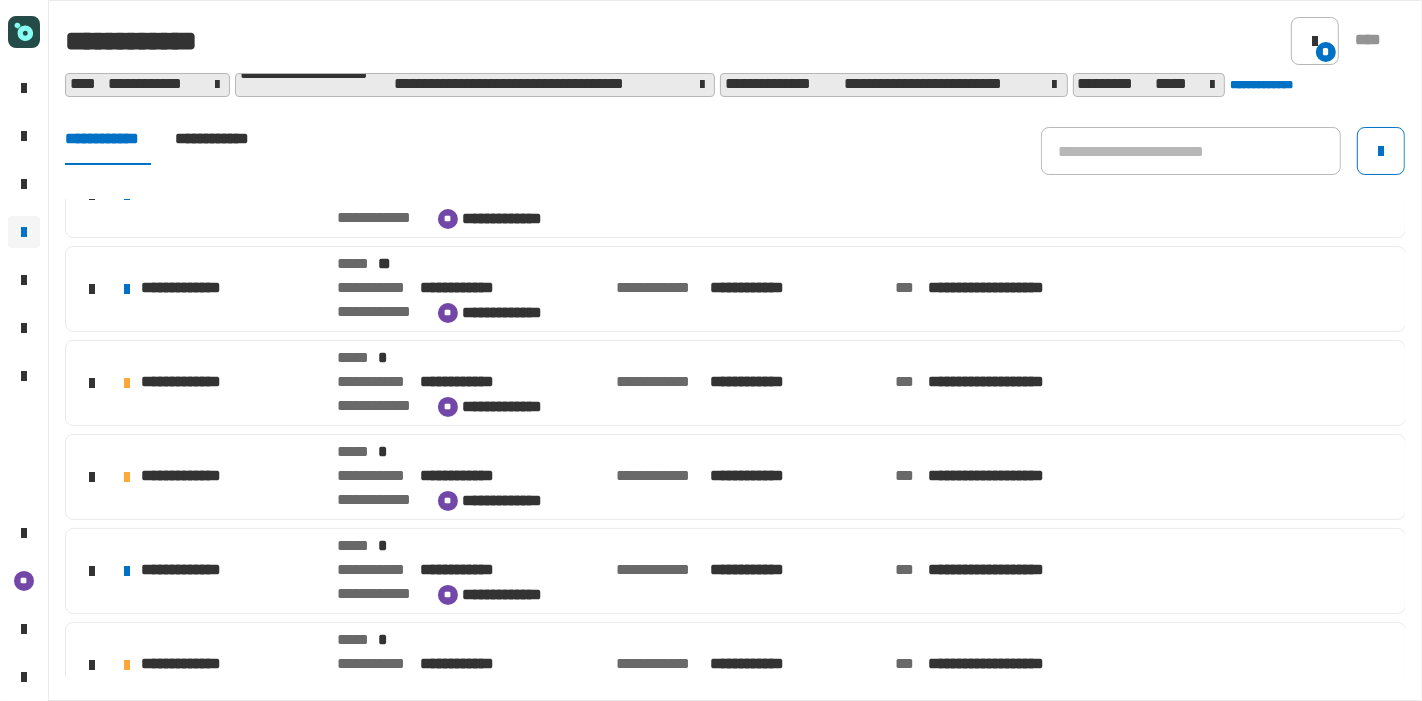 scroll, scrollTop: 345, scrollLeft: 0, axis: vertical 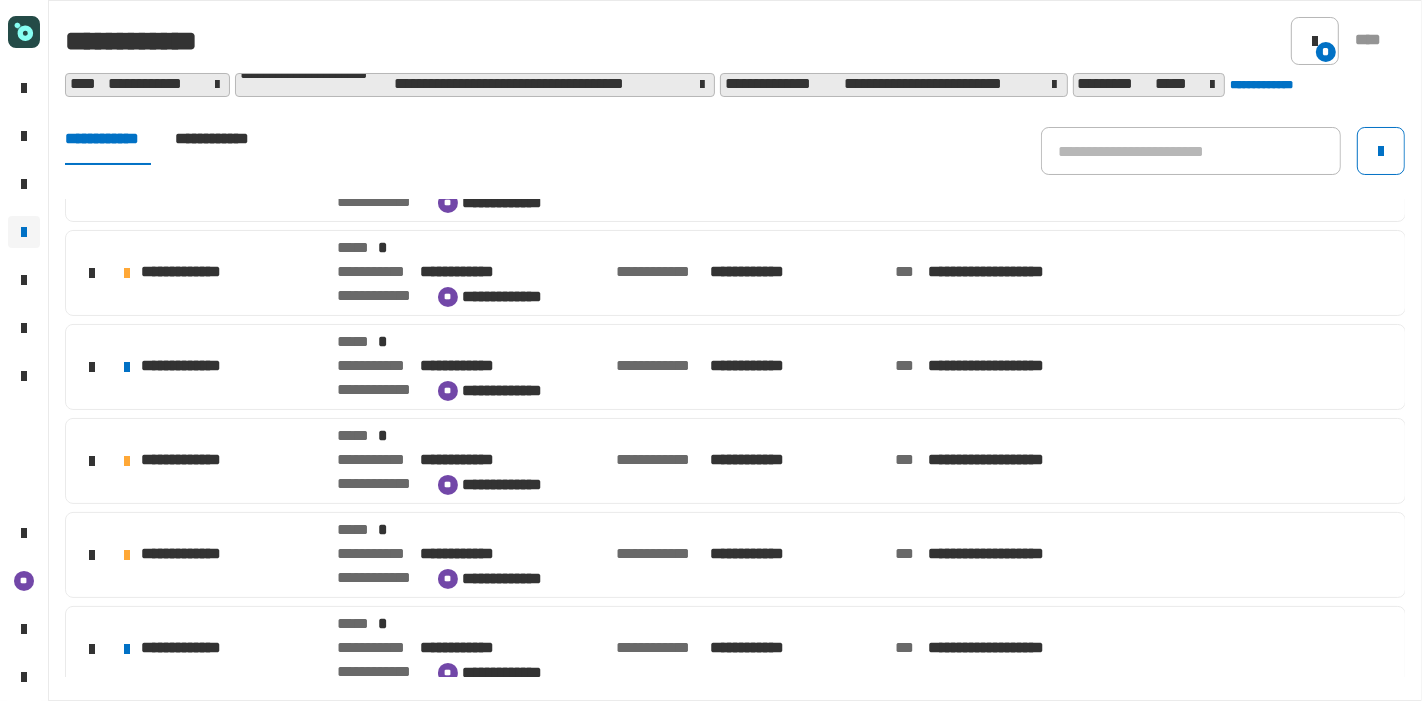 click on "**********" 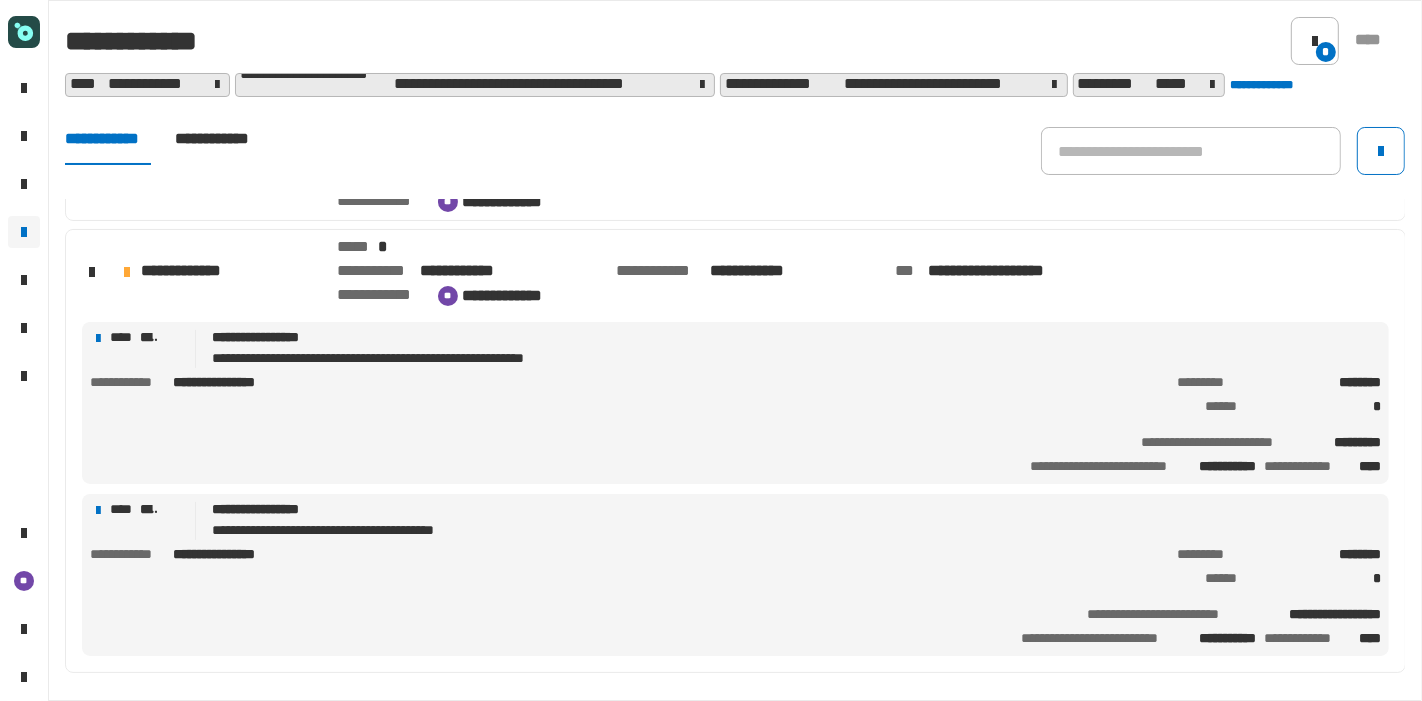 scroll, scrollTop: 683, scrollLeft: 0, axis: vertical 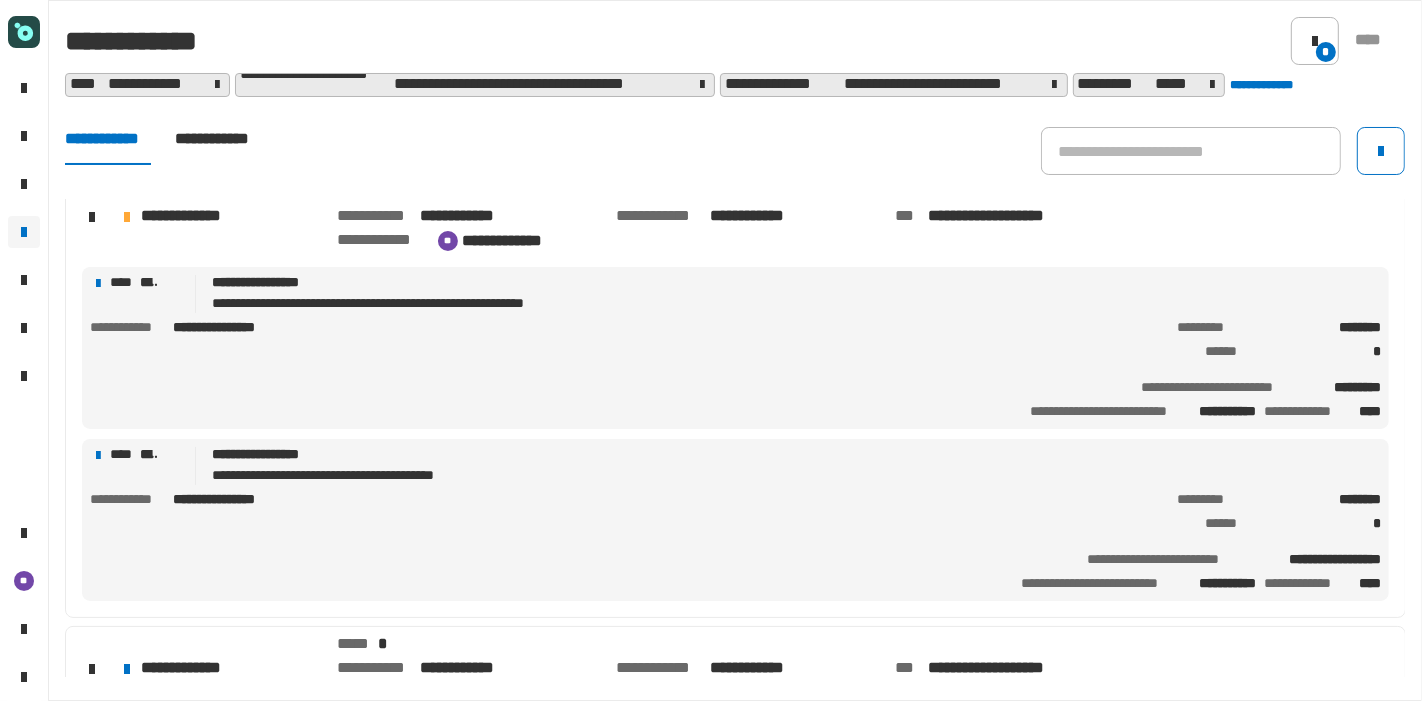 click on "**********" 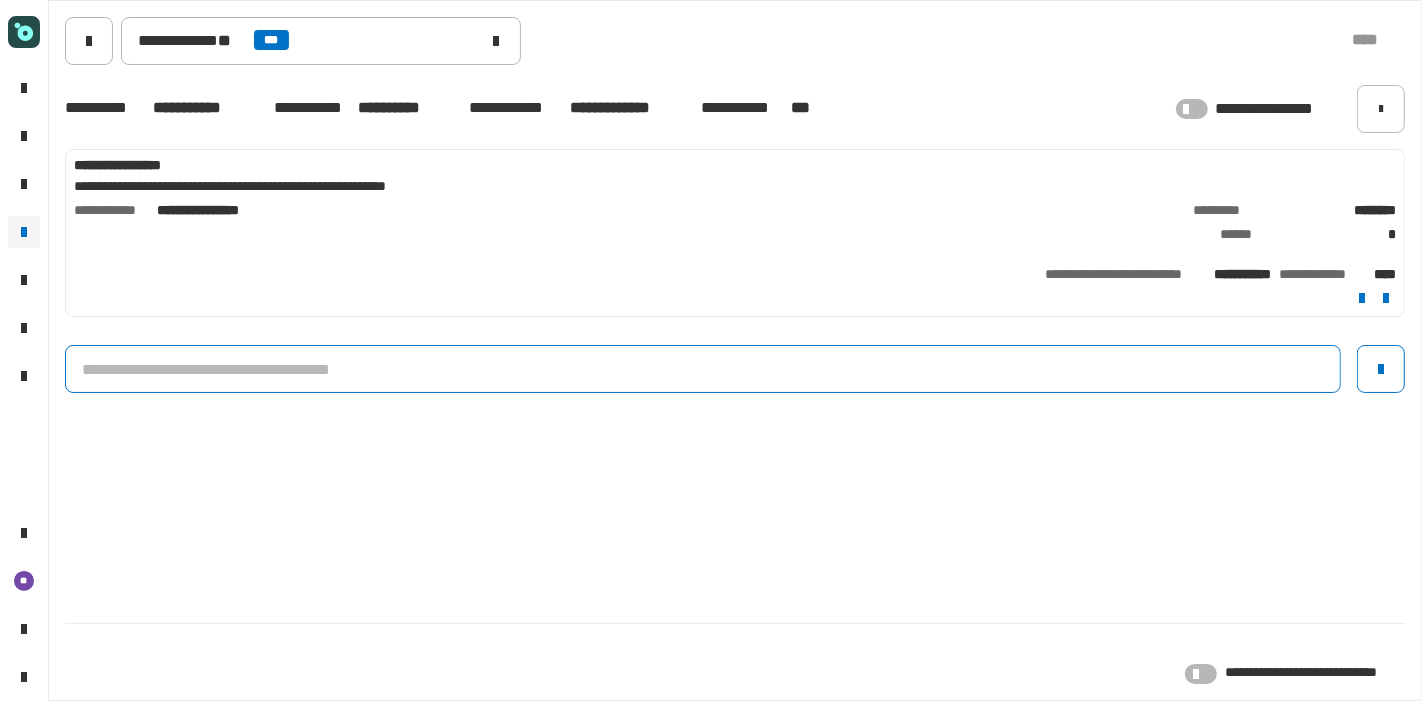 click 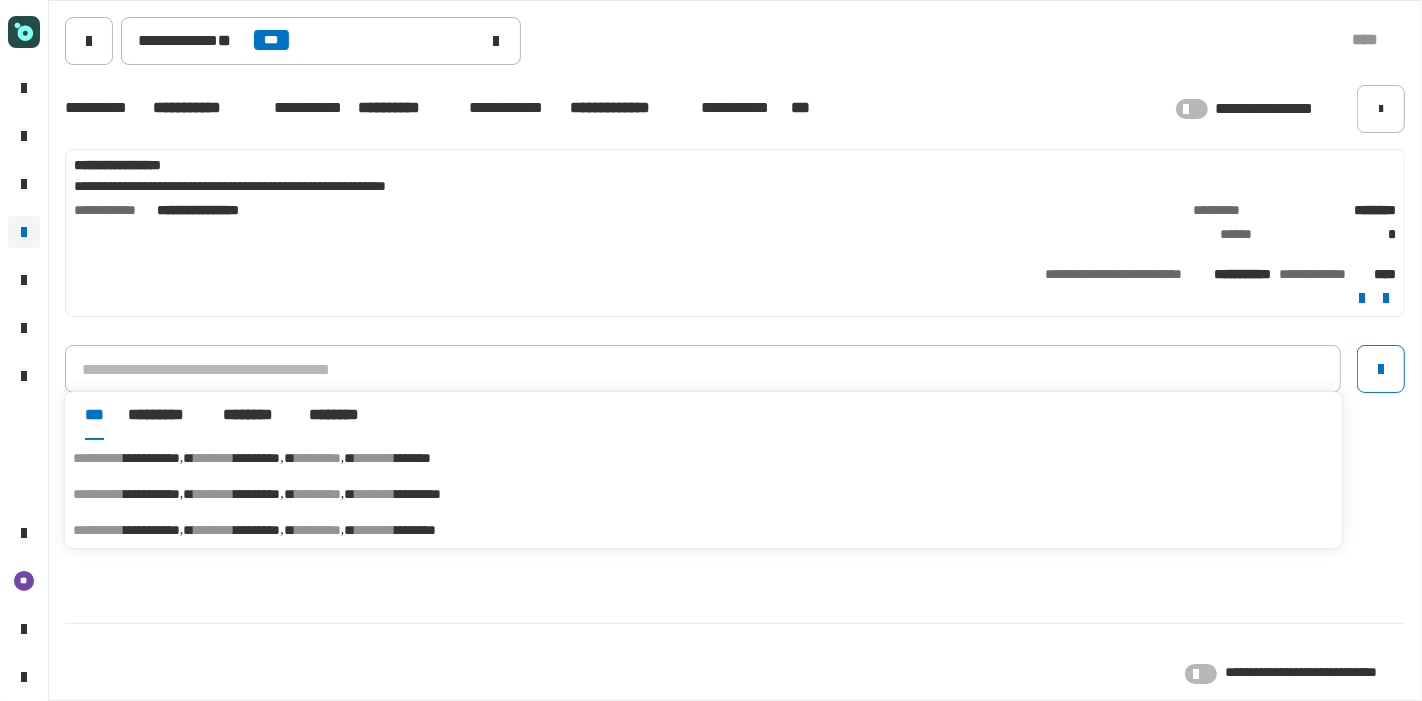 click on "********" at bounding box center [415, 530] 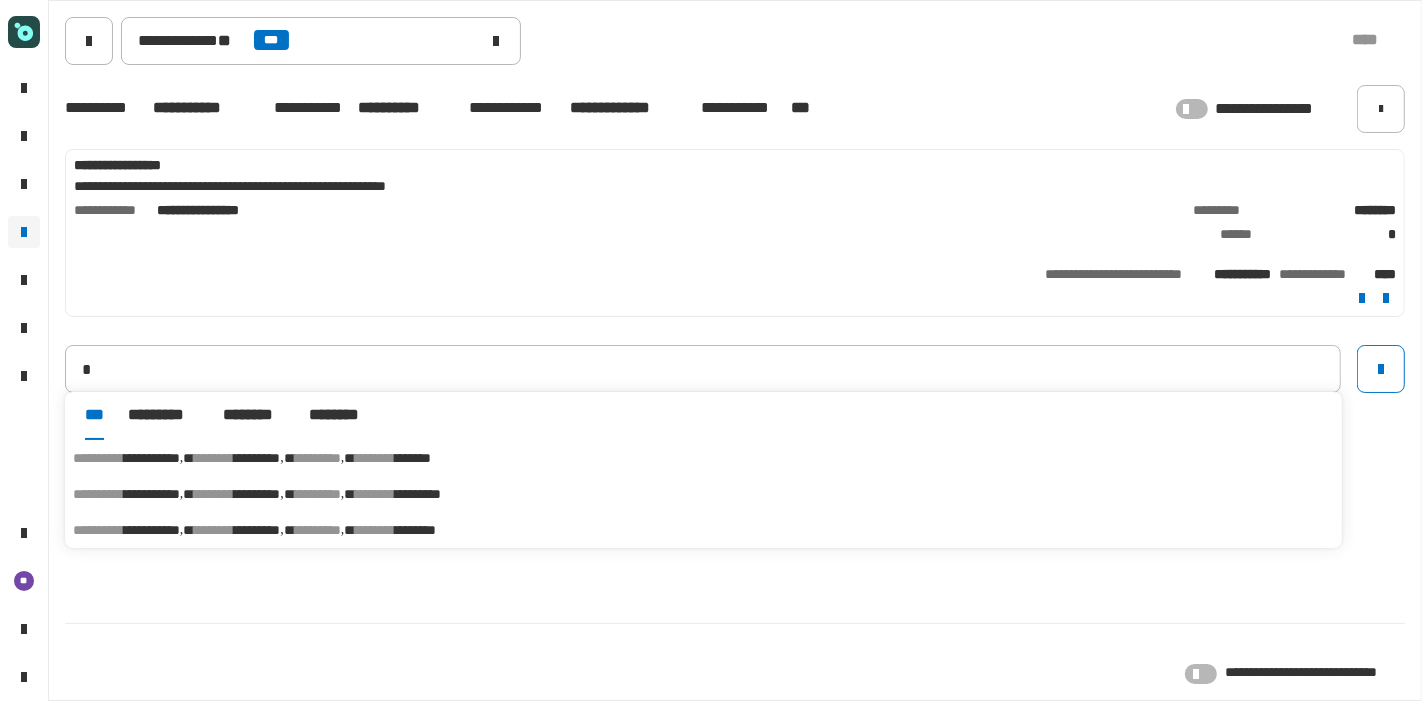 type on "**********" 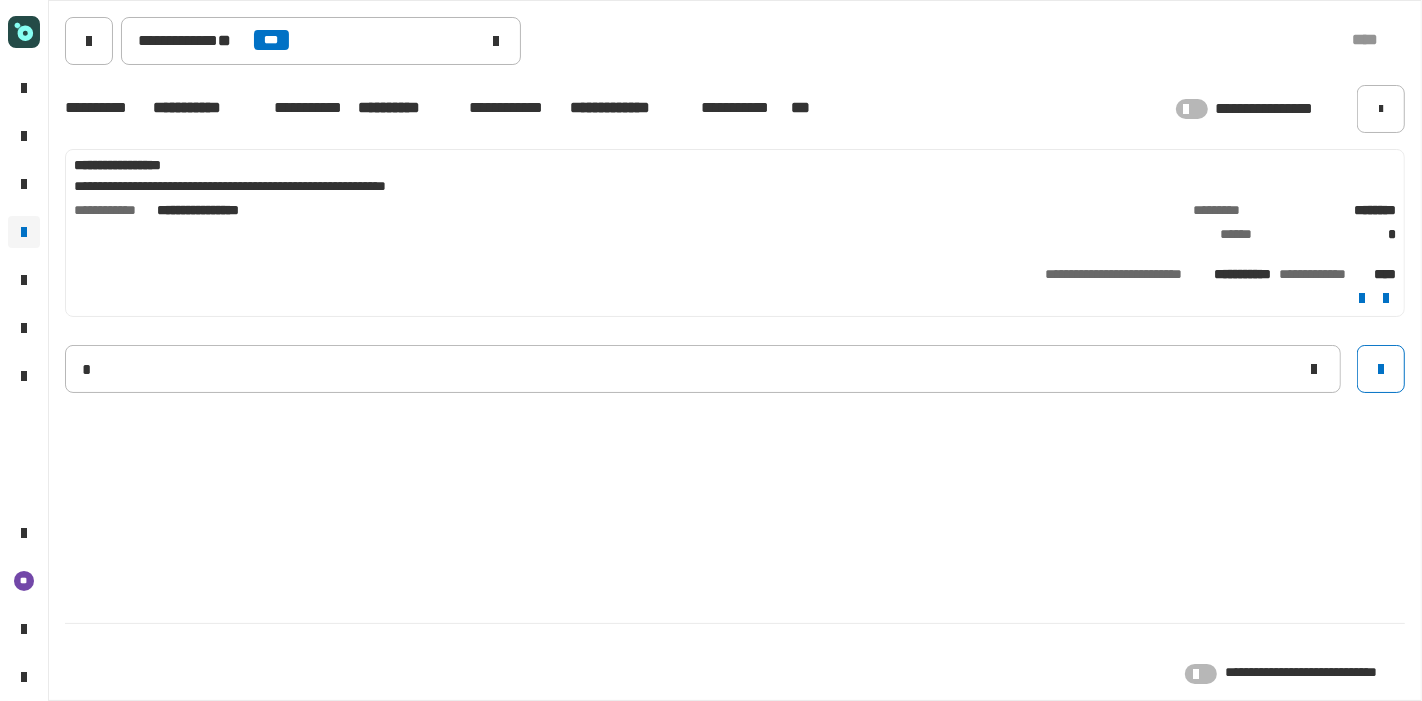 type 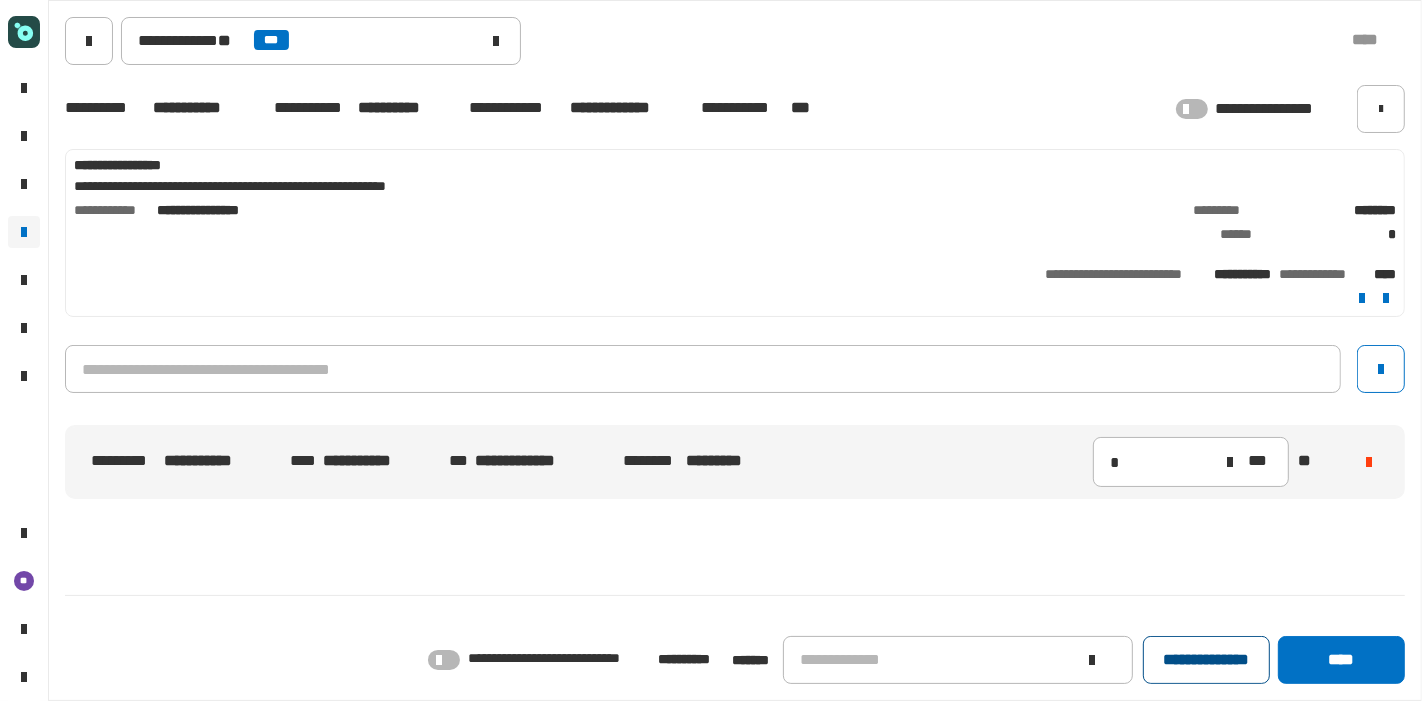 click on "**********" 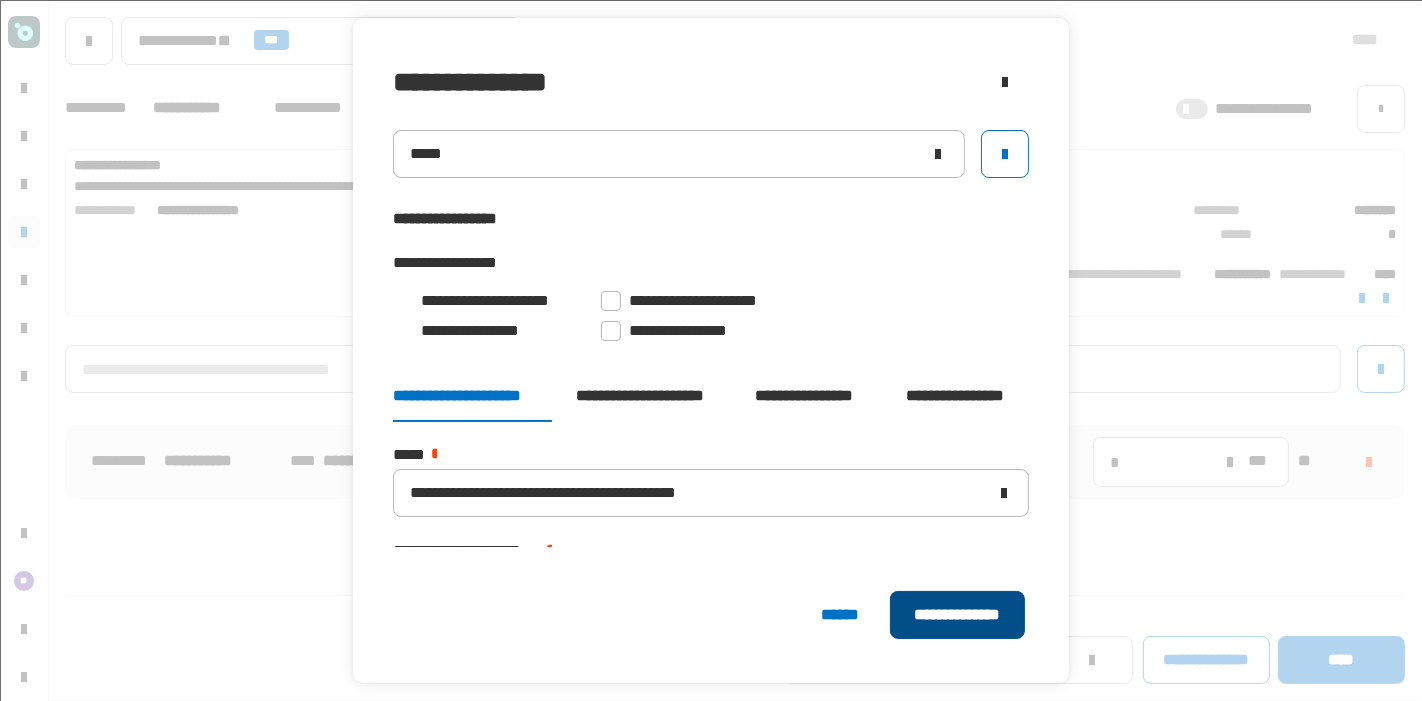 click on "**********" 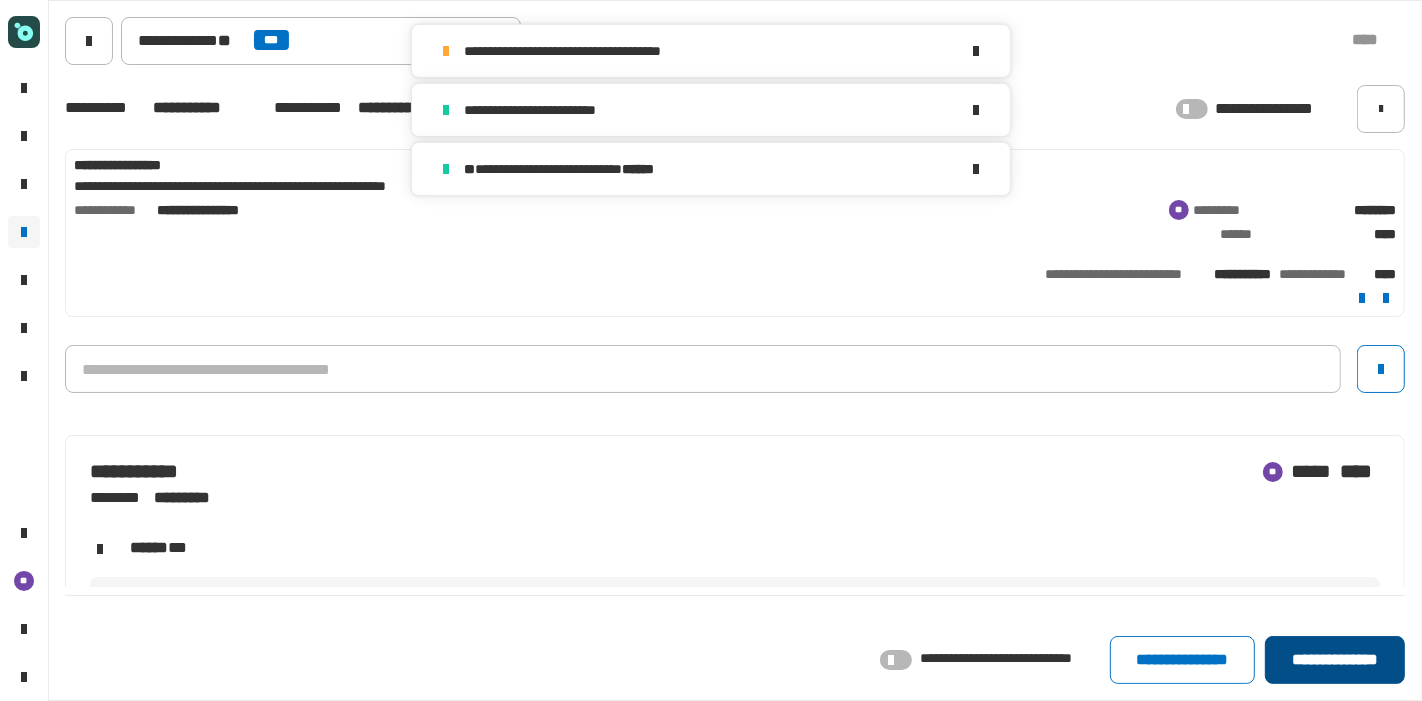 click on "**********" 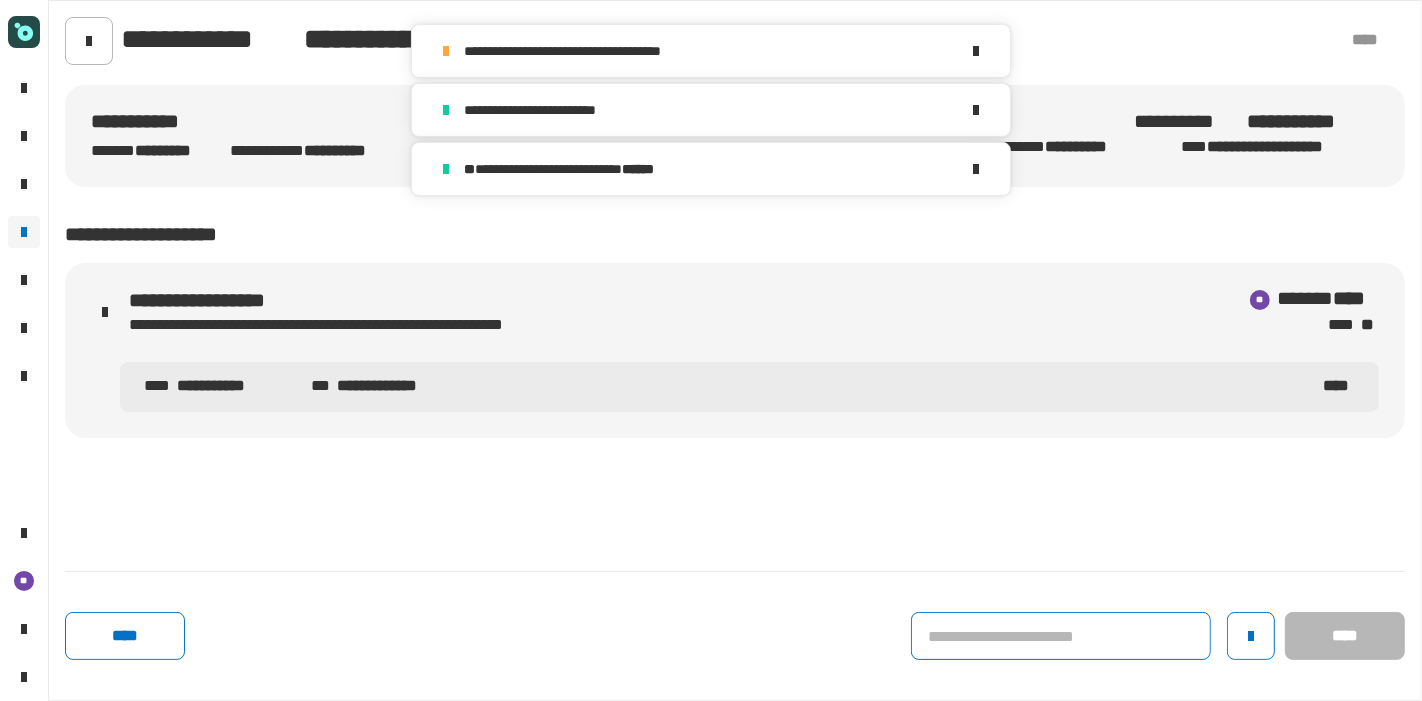 click 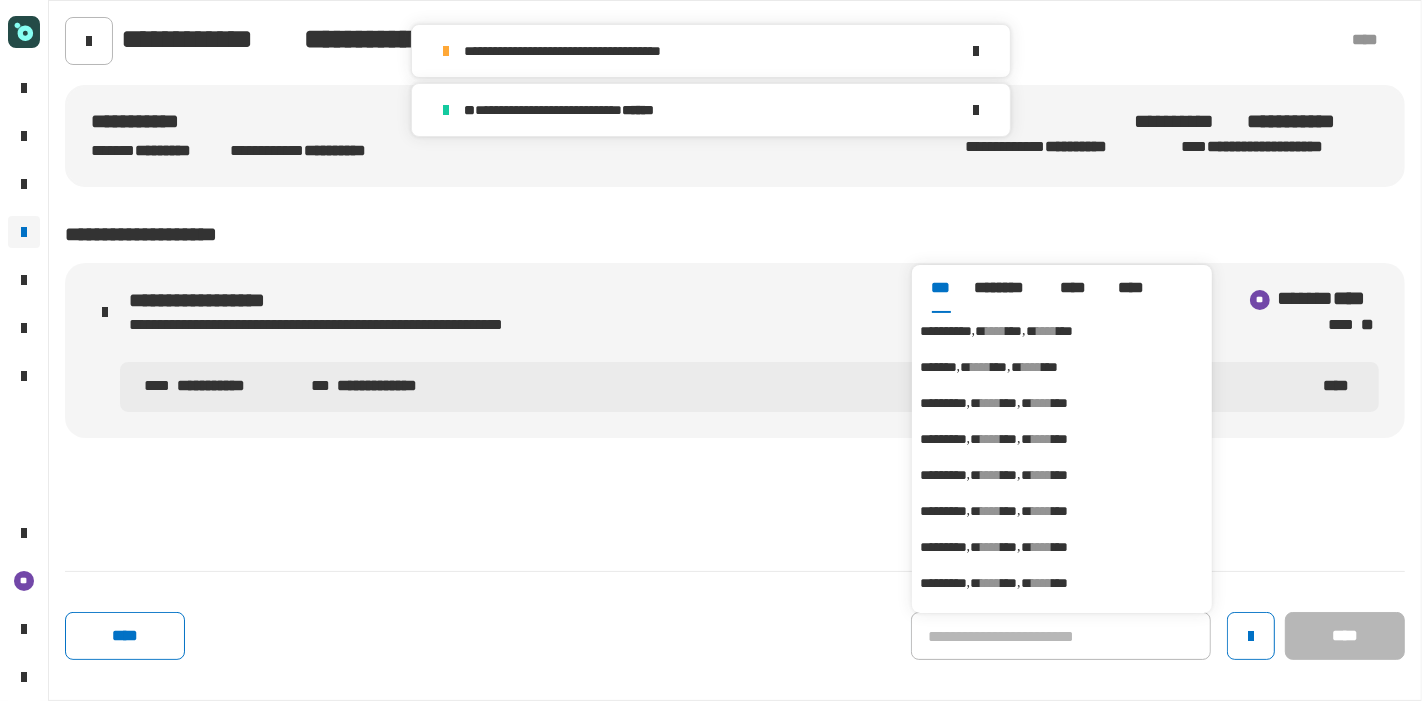 click on "***" at bounding box center [1014, 331] 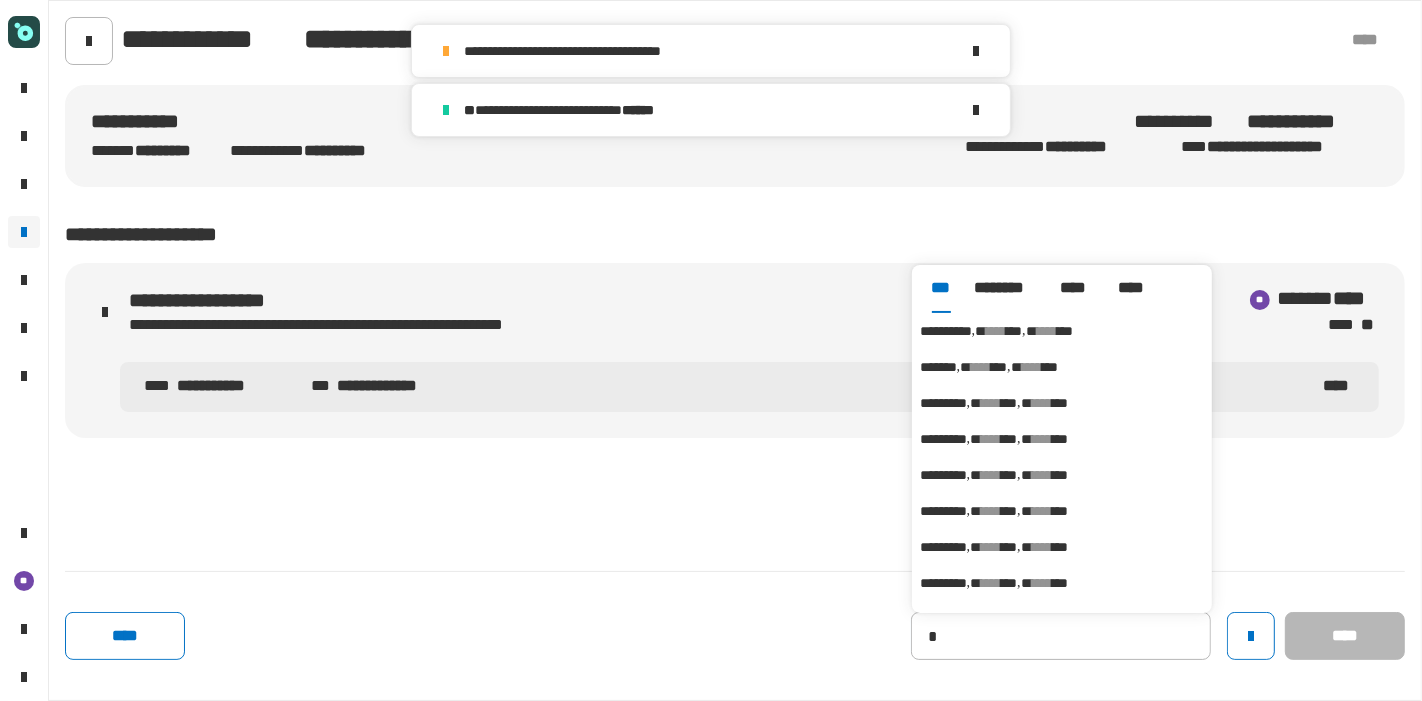 type on "**********" 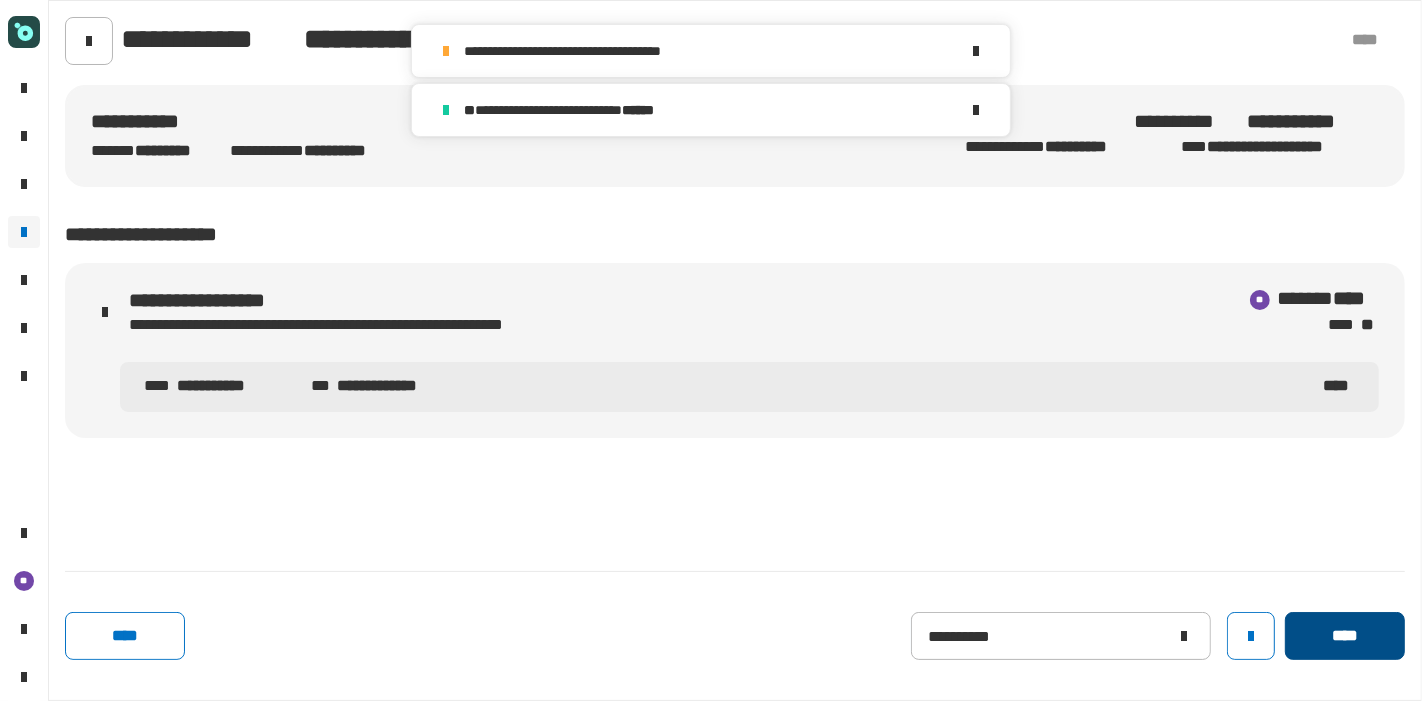 click on "****" 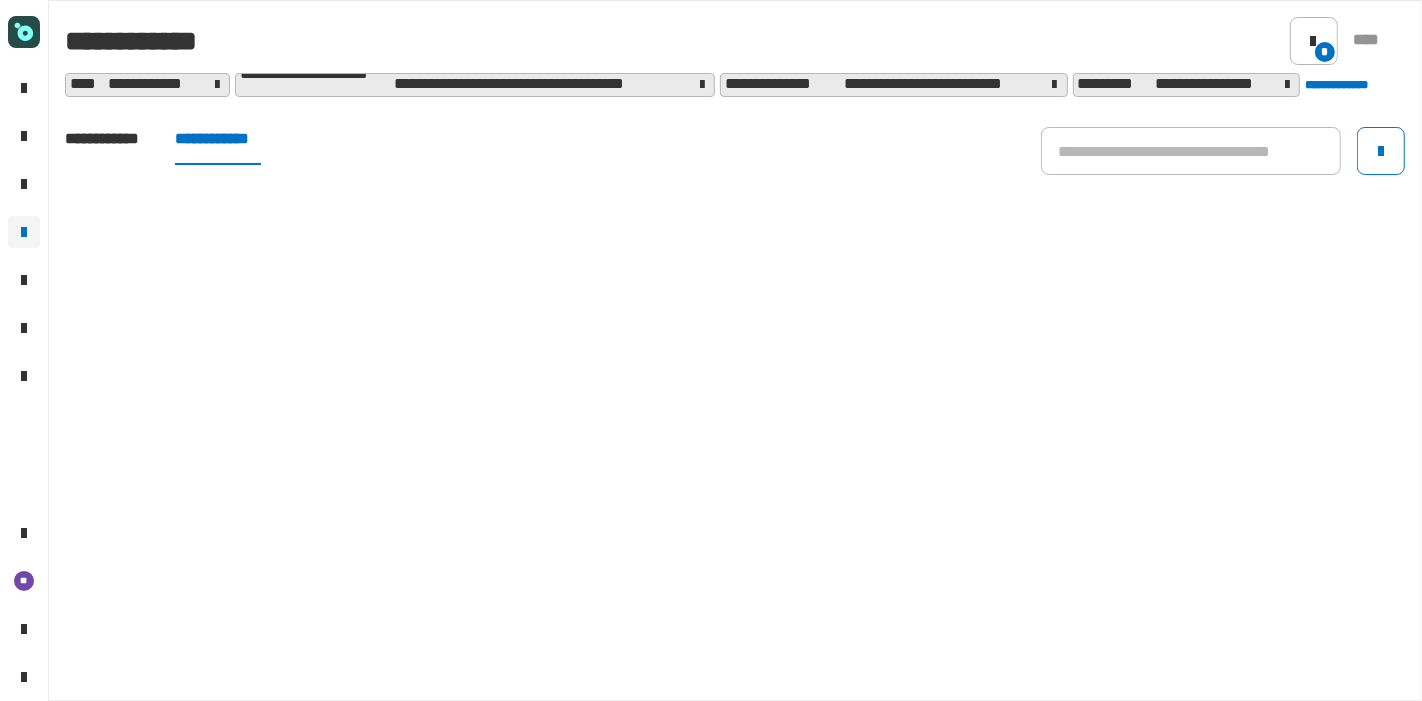 click on "**********" 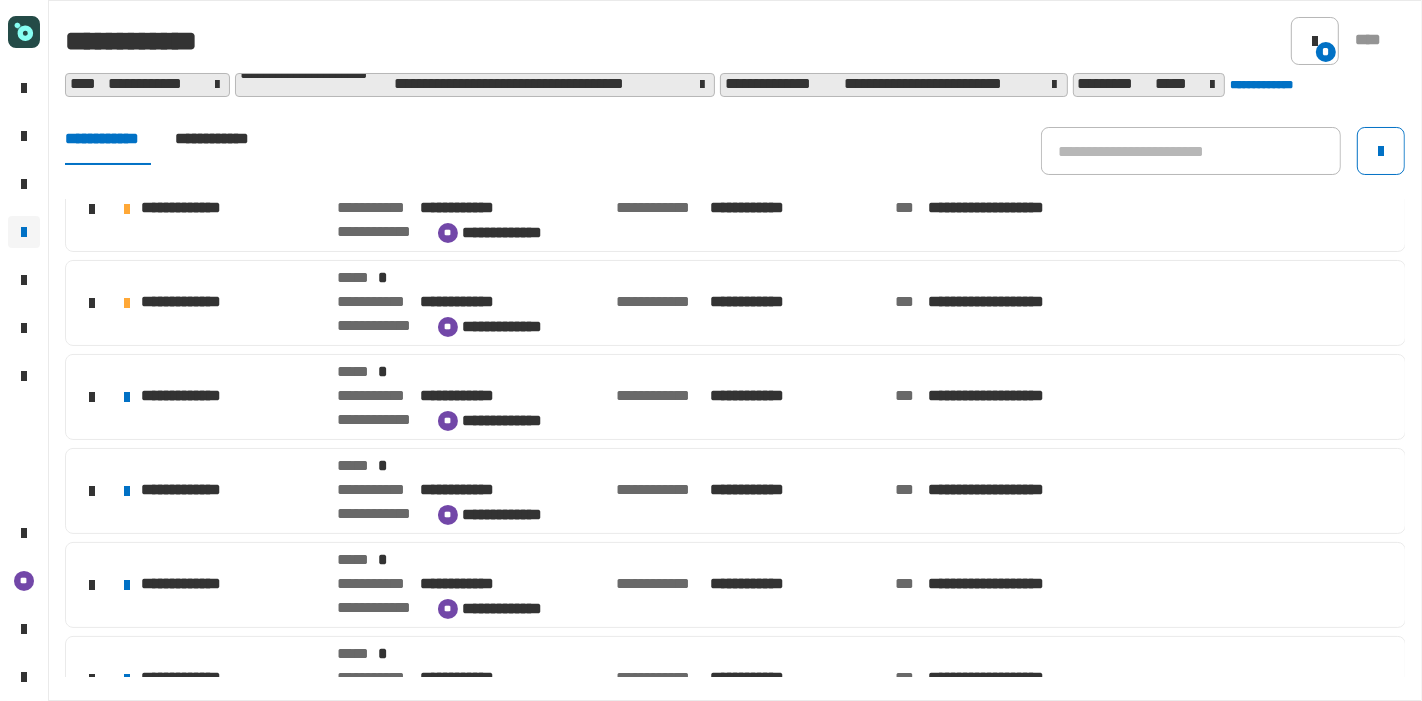 scroll, scrollTop: 602, scrollLeft: 0, axis: vertical 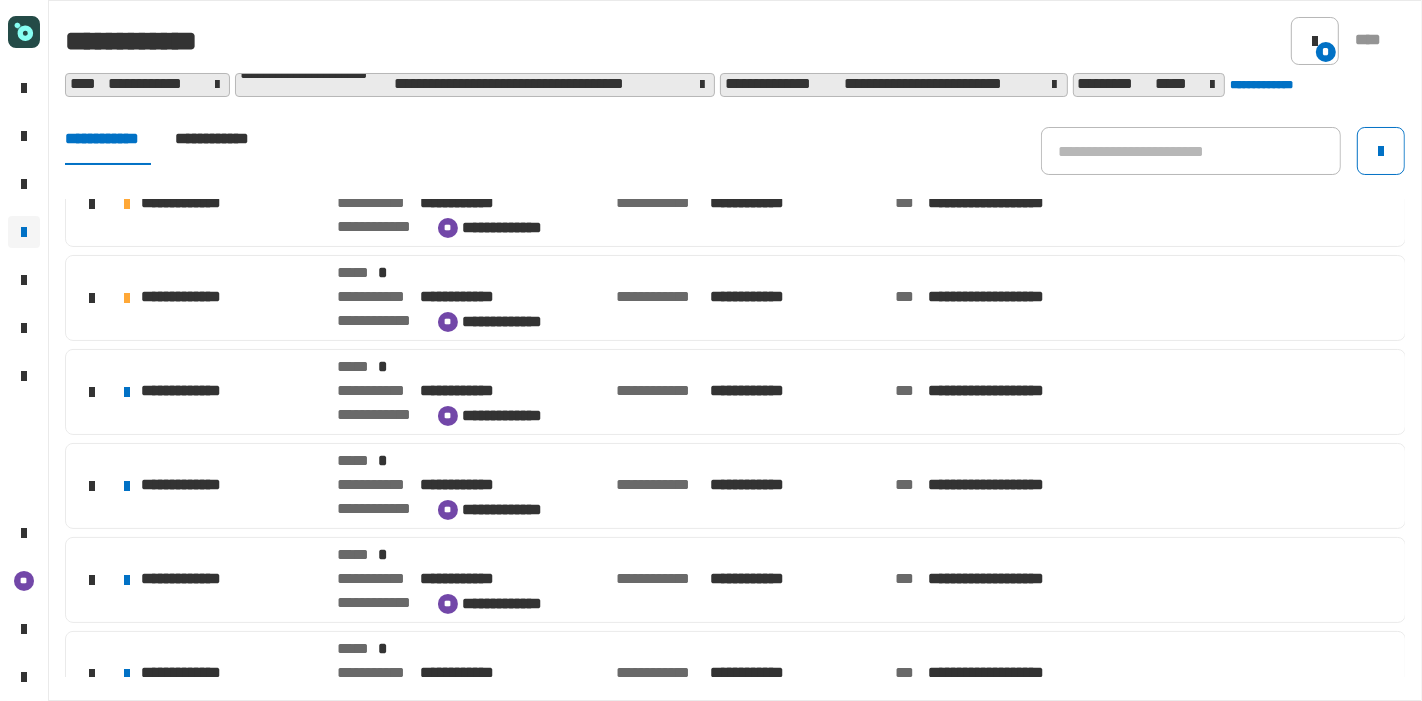 click on "**********" 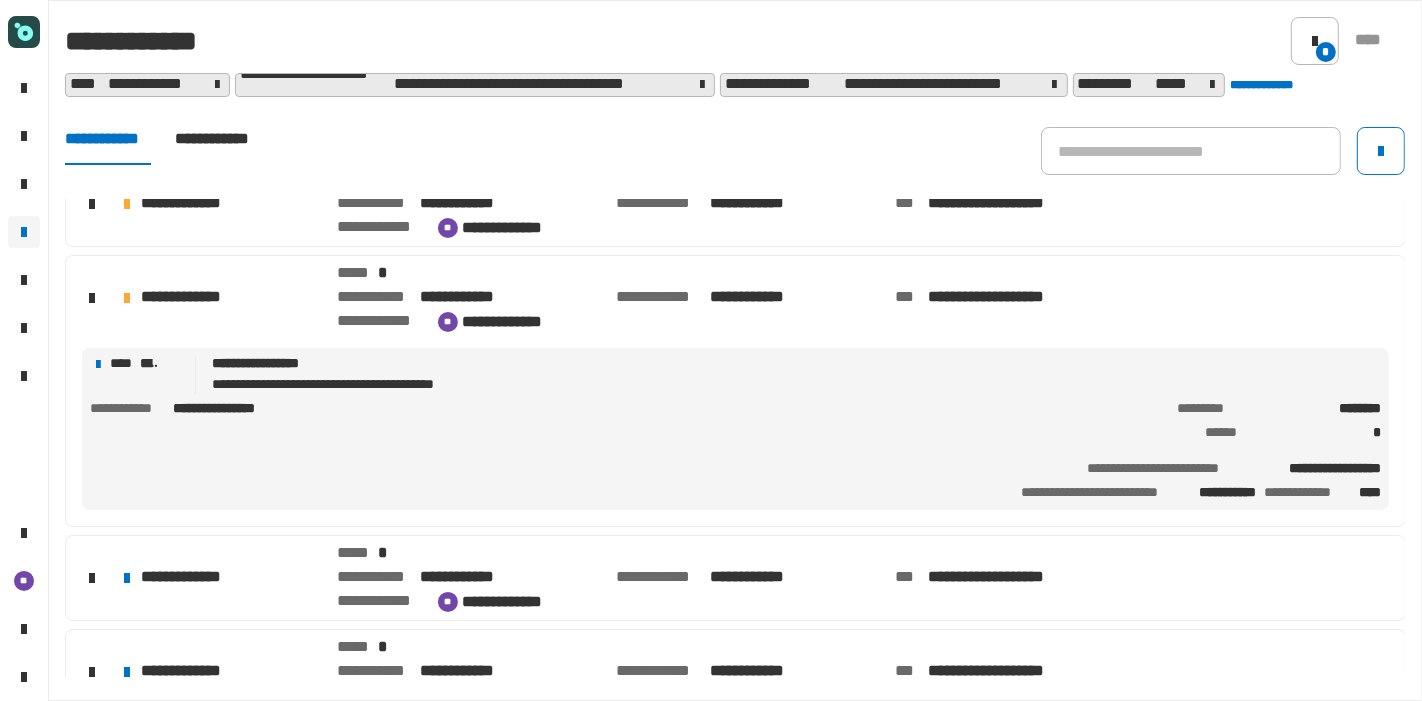 click on "**********" 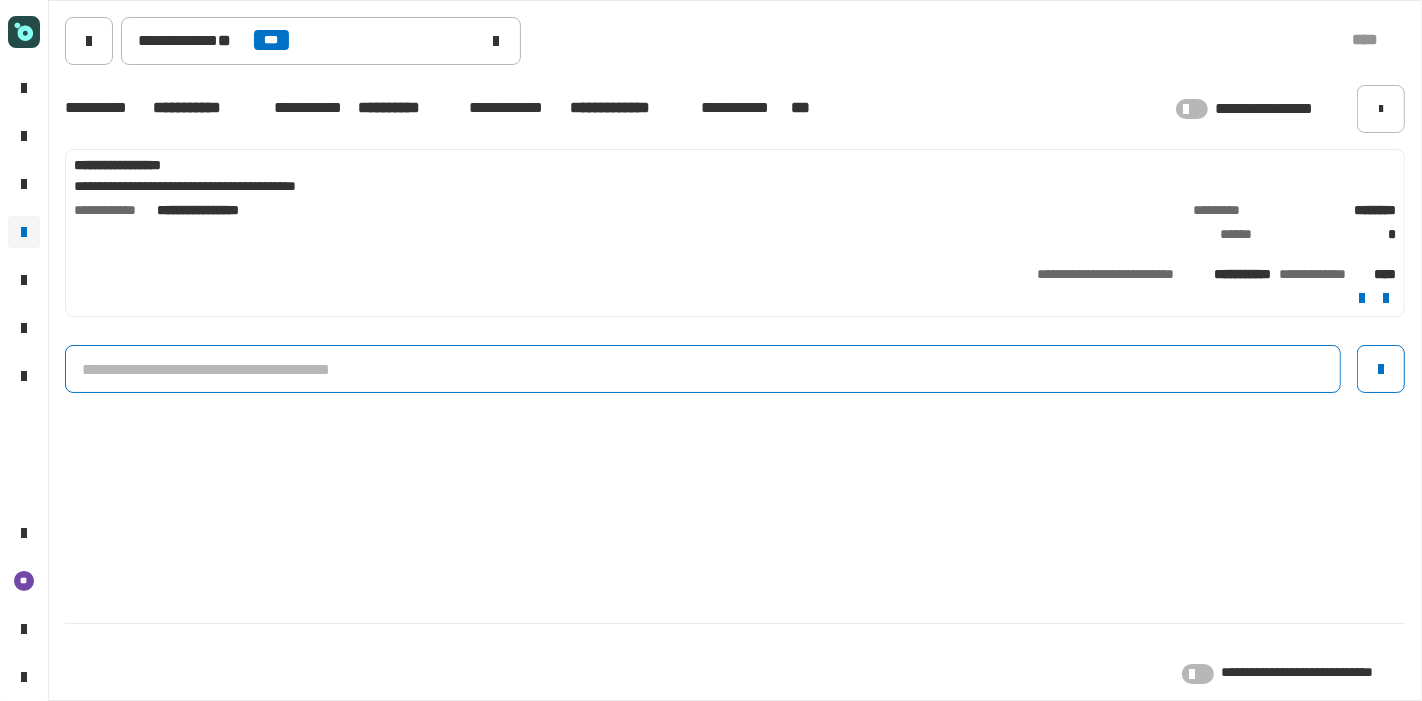 click 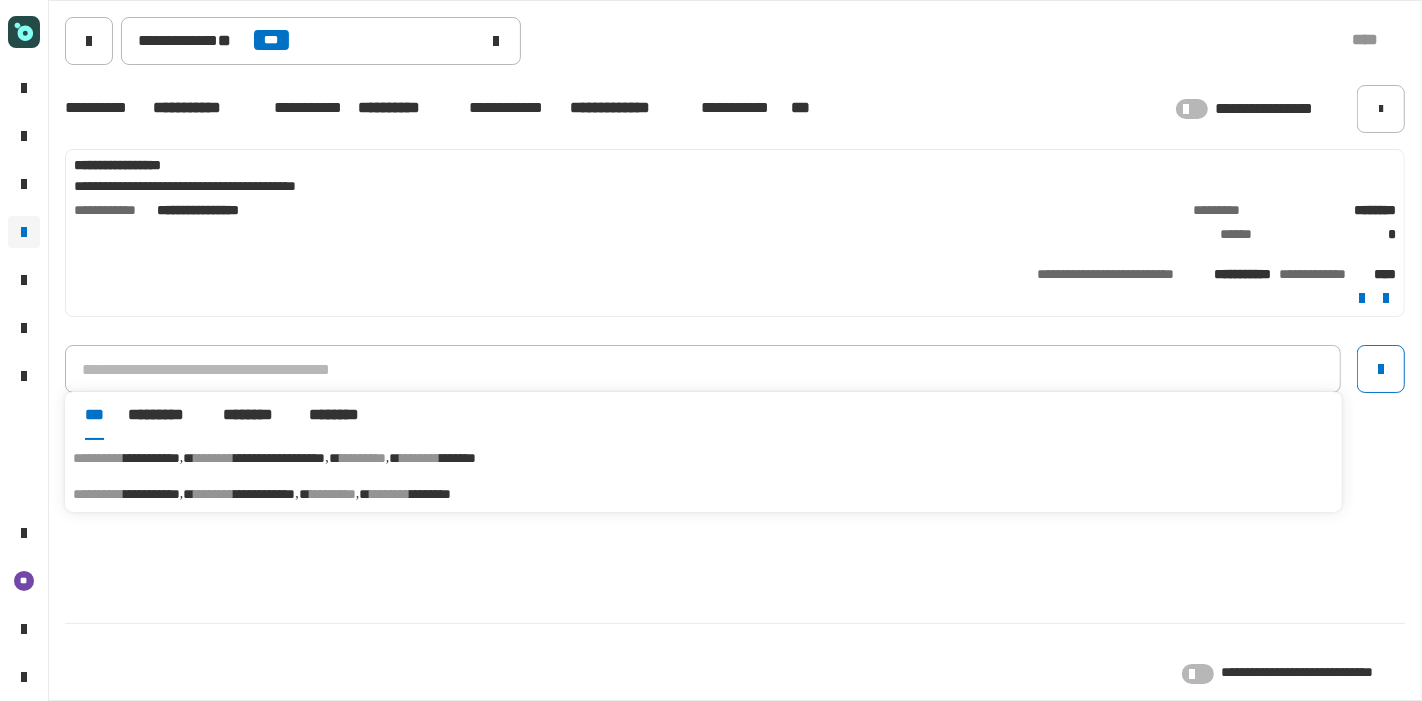 click on "*******" at bounding box center (458, 458) 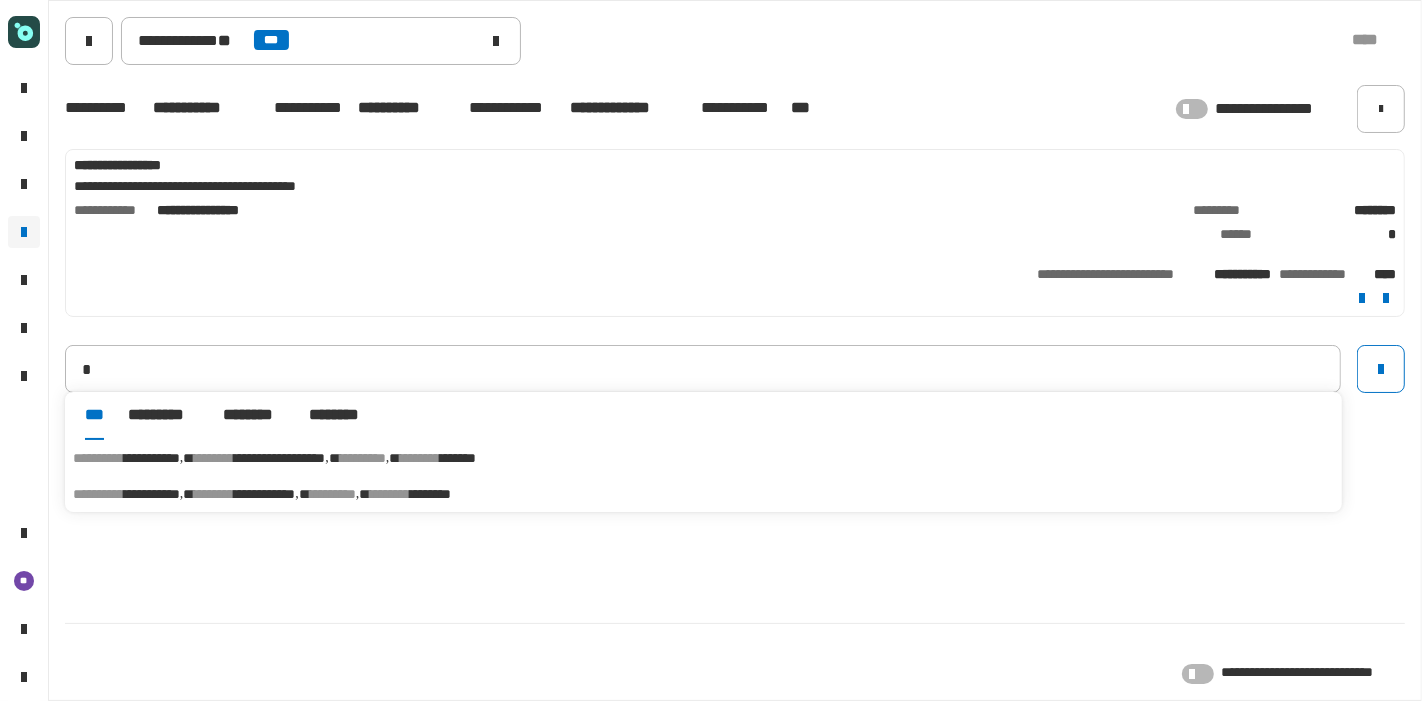 type on "**********" 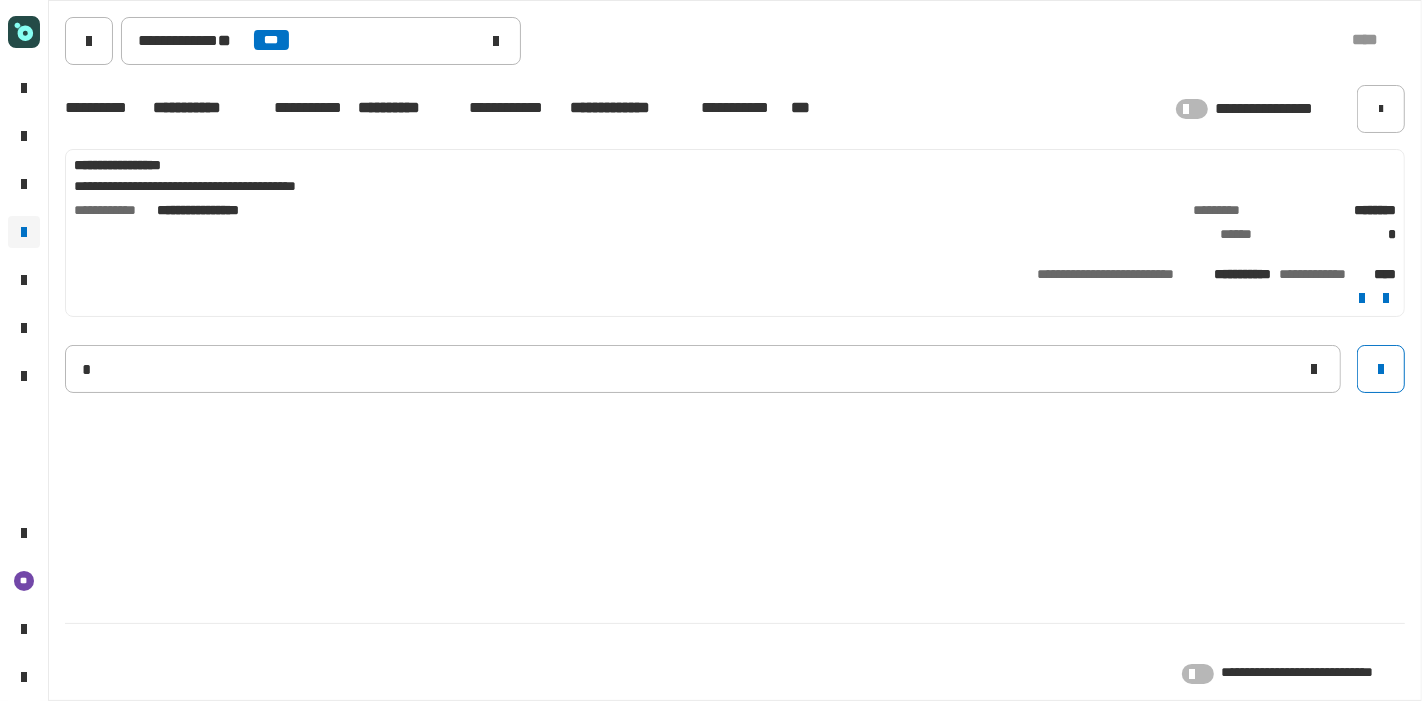 type 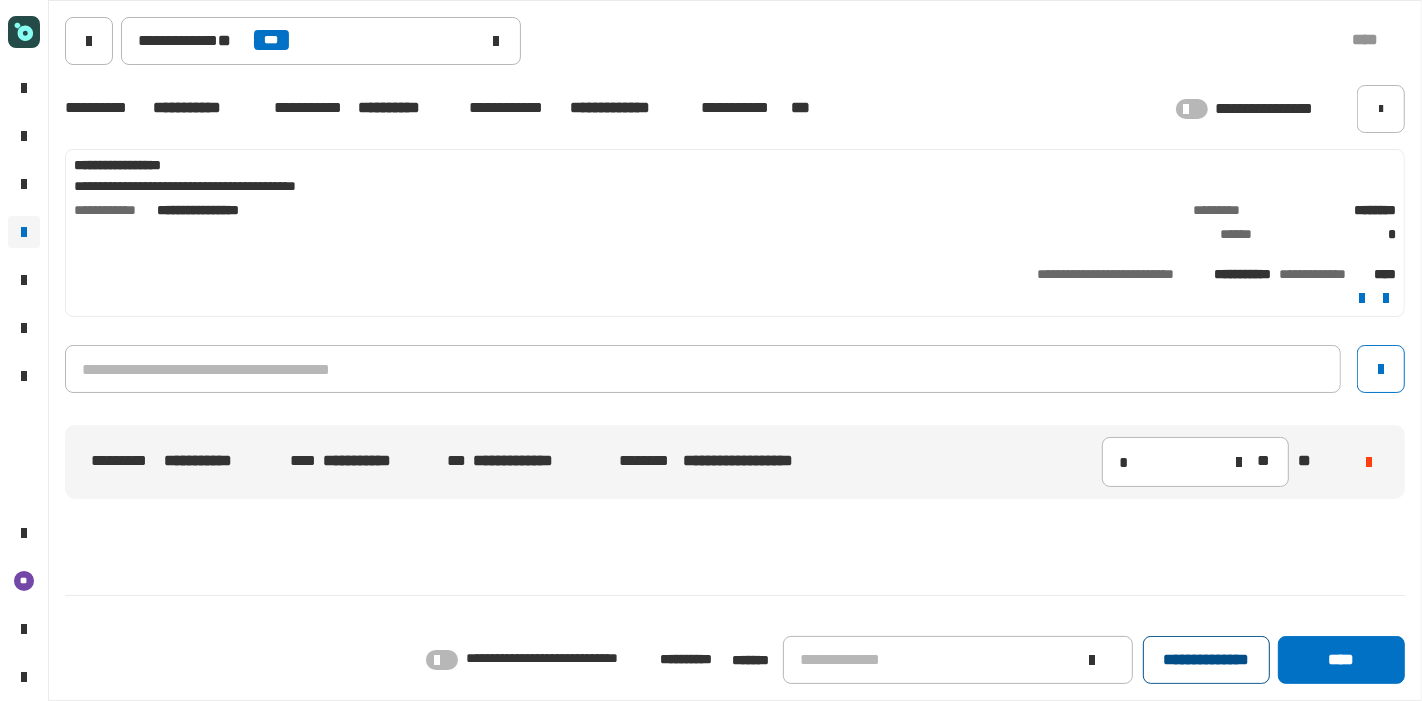 click on "**********" 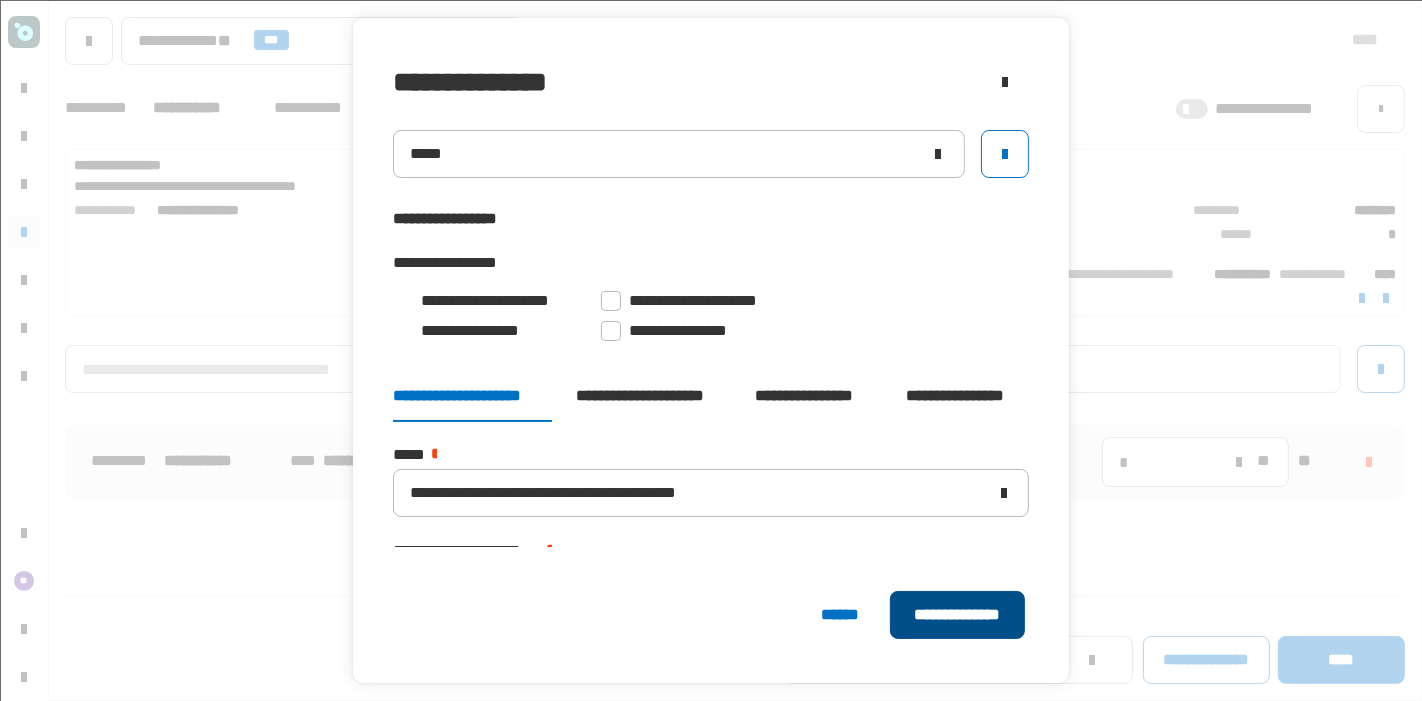 click on "**********" 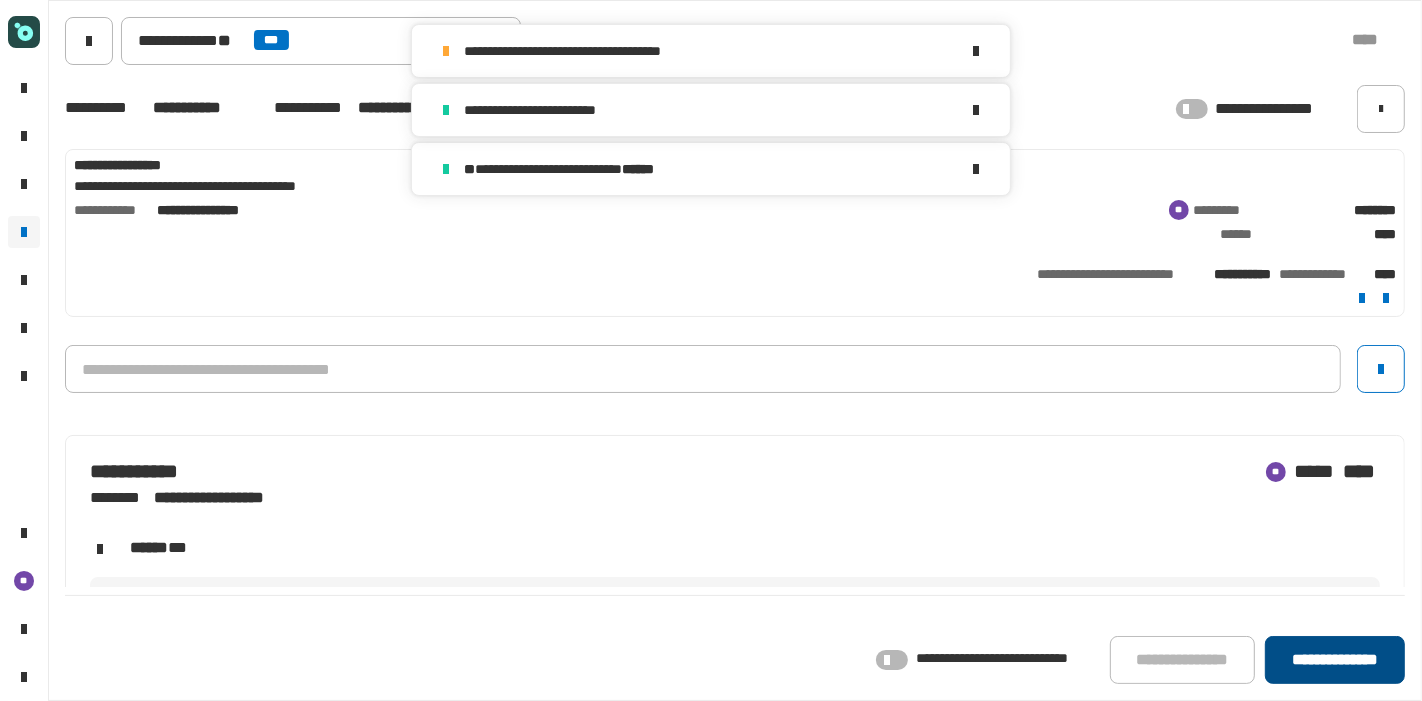 click on "**********" 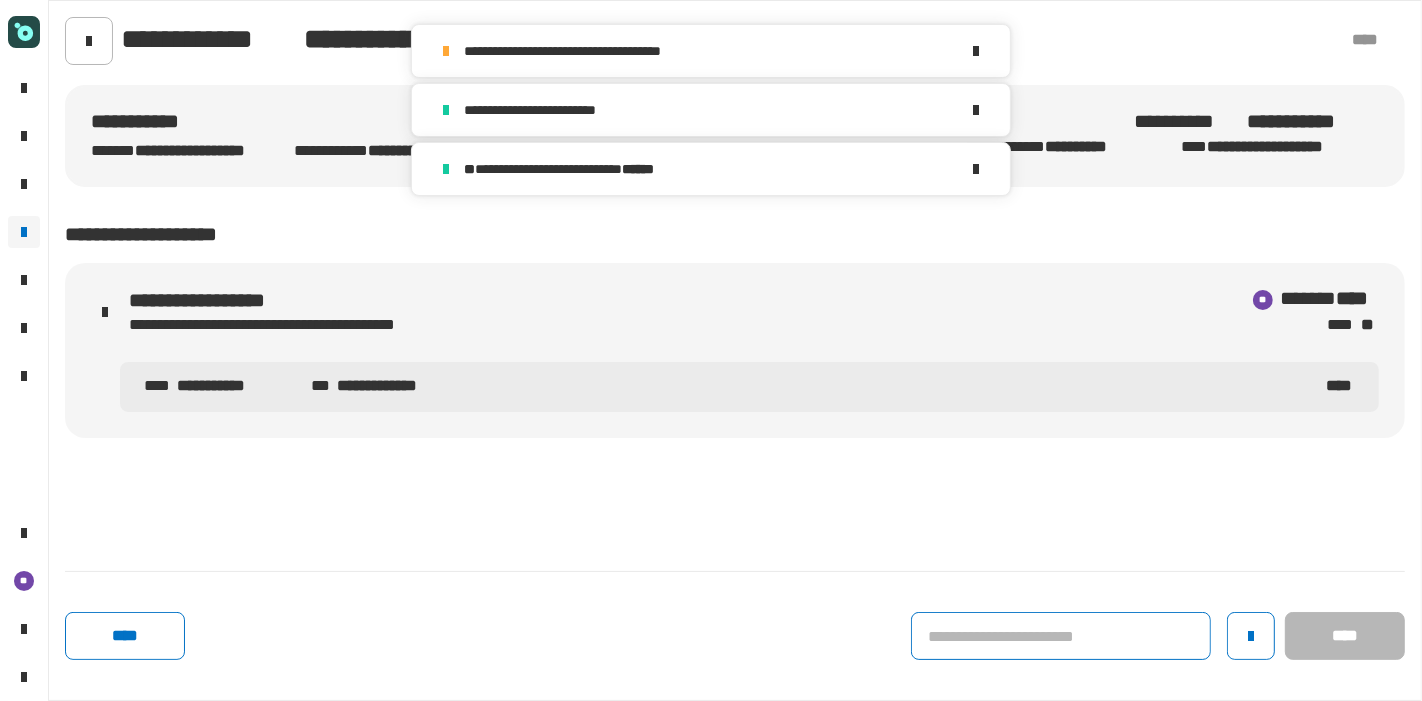 click 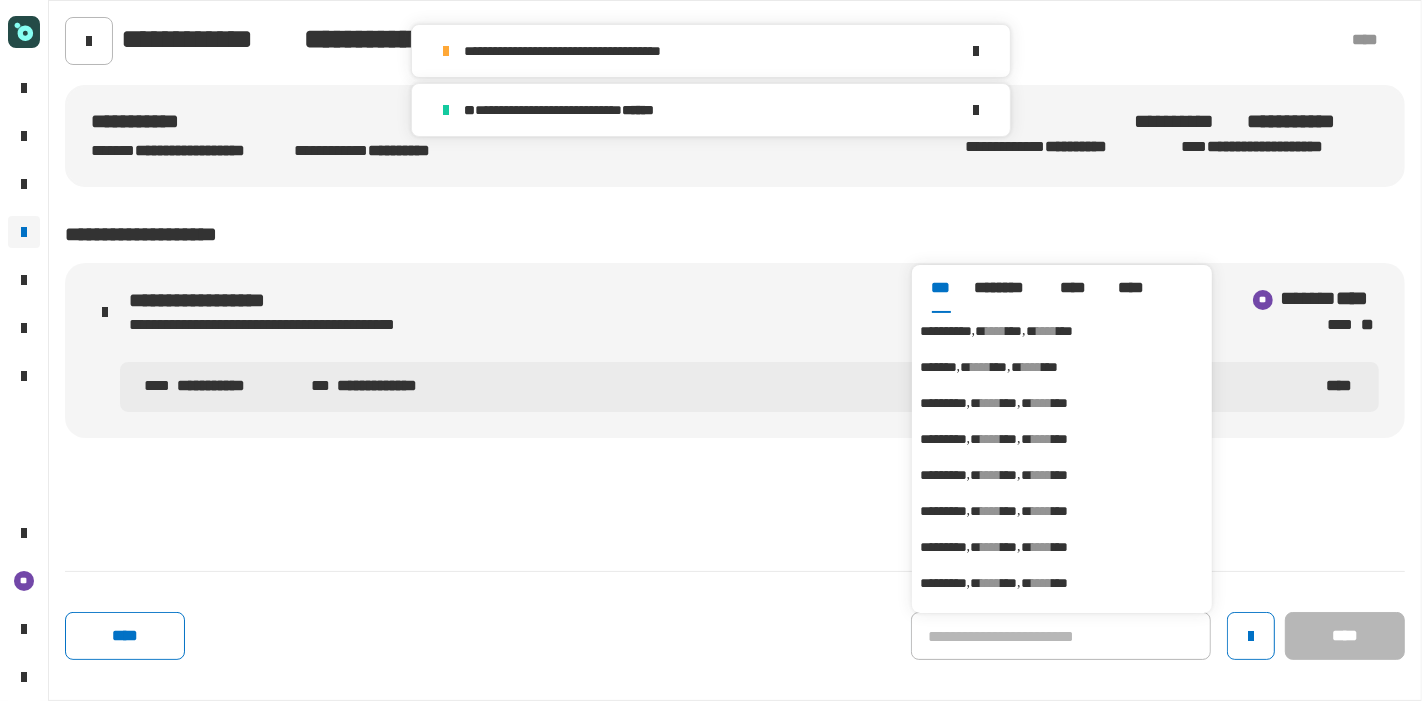 click on "***" at bounding box center [1014, 331] 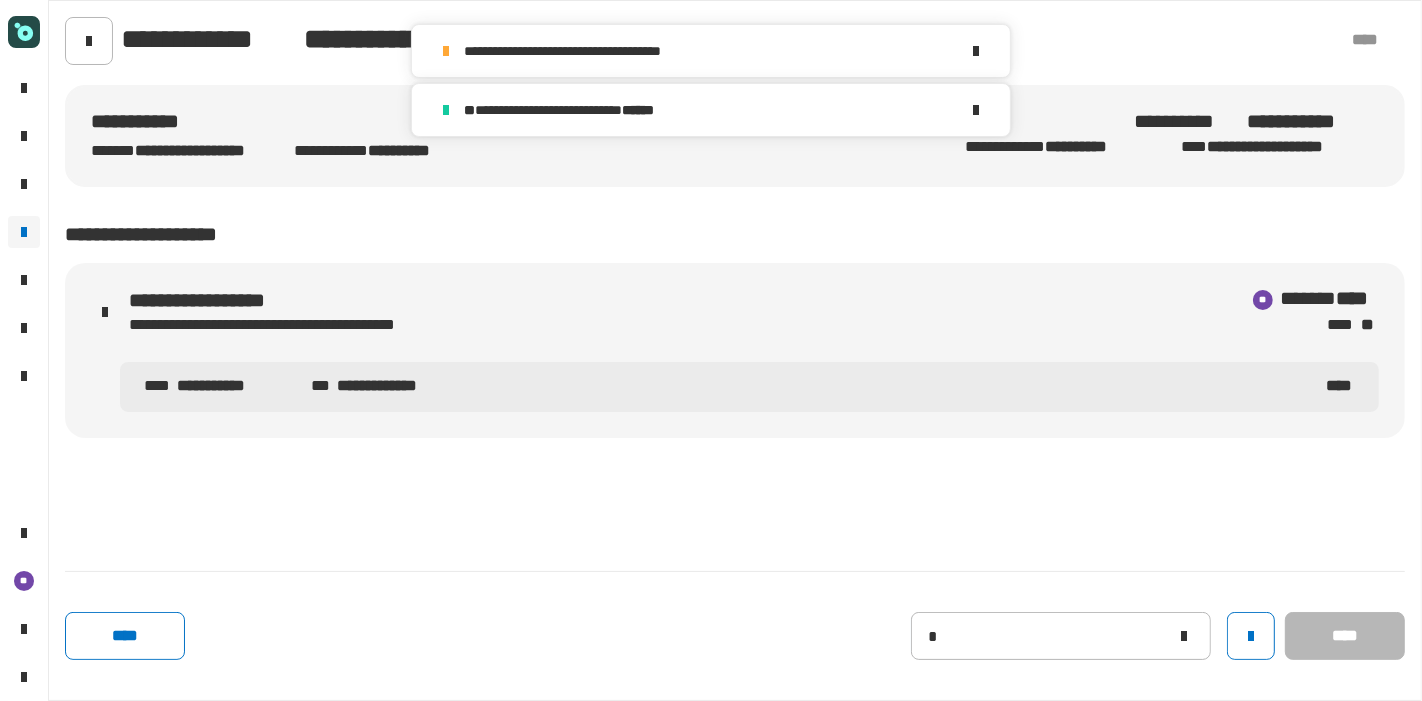 type on "**********" 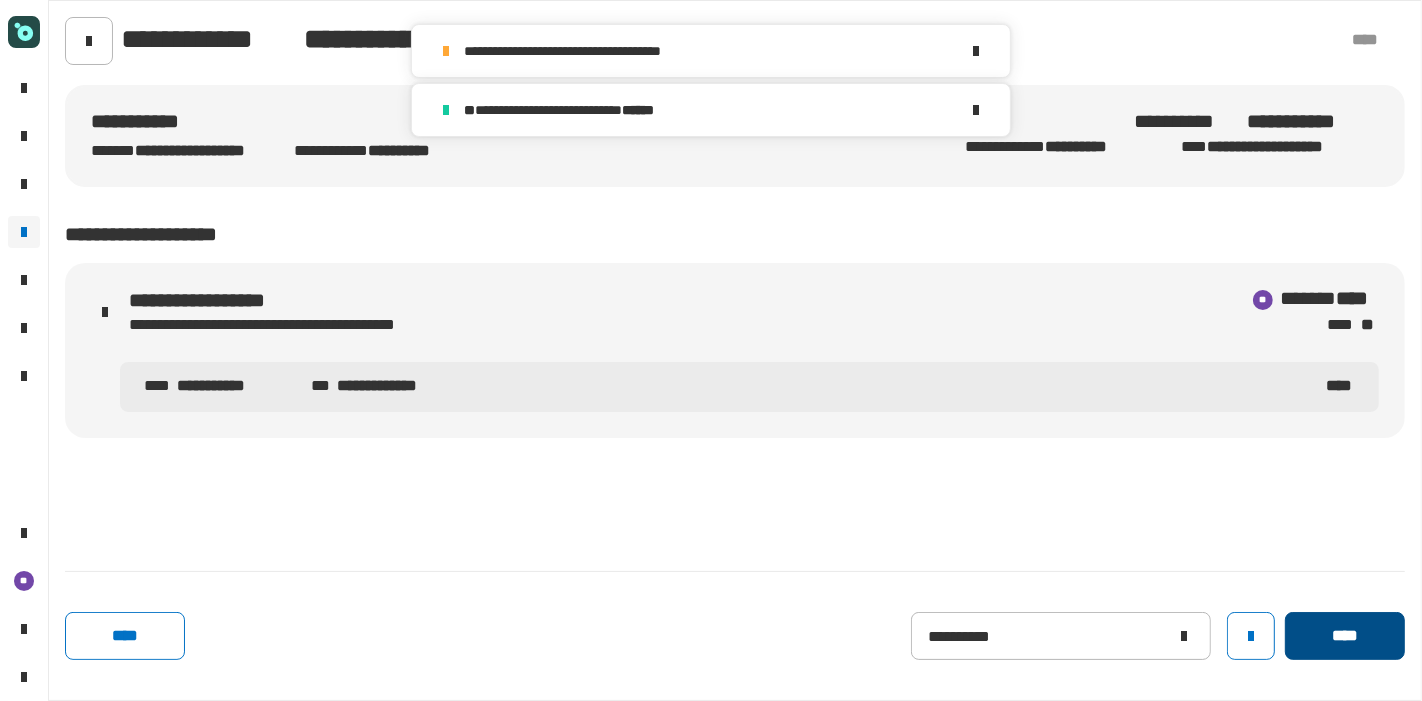 click on "****" 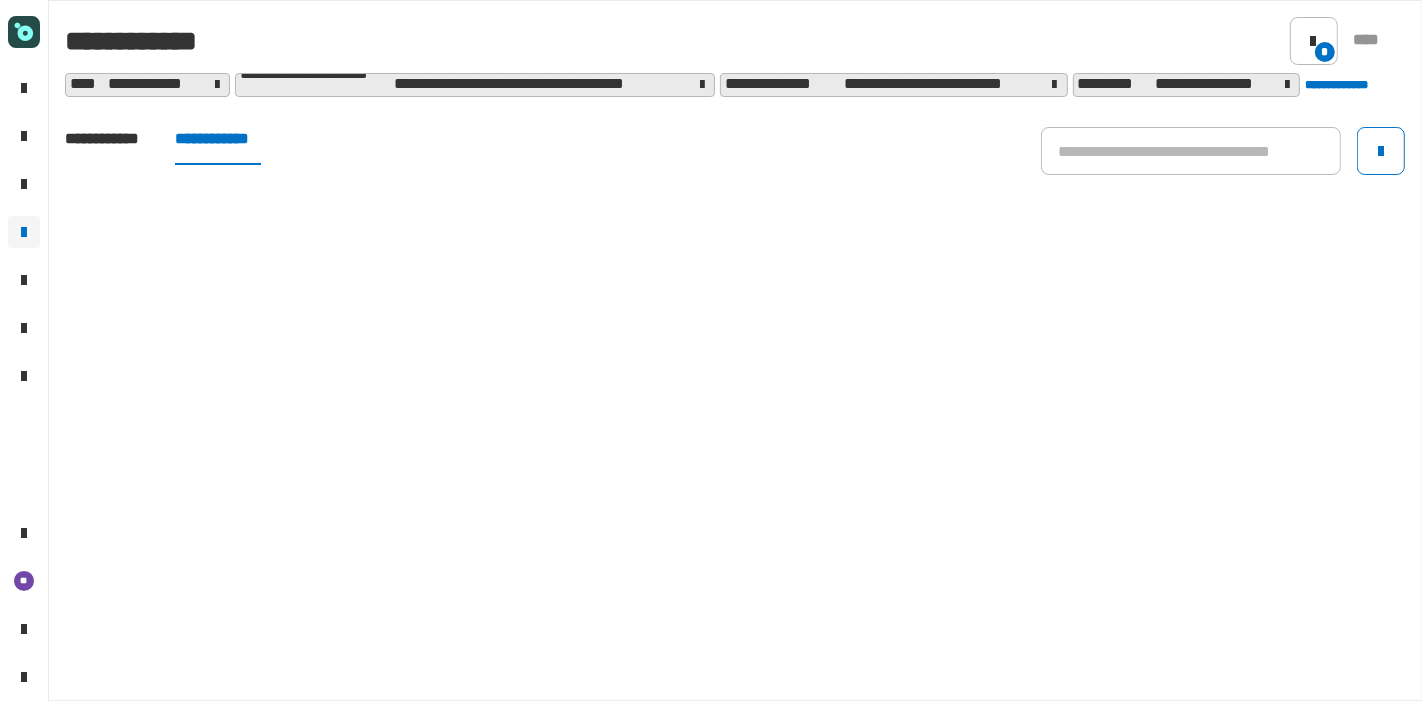 click on "**********" 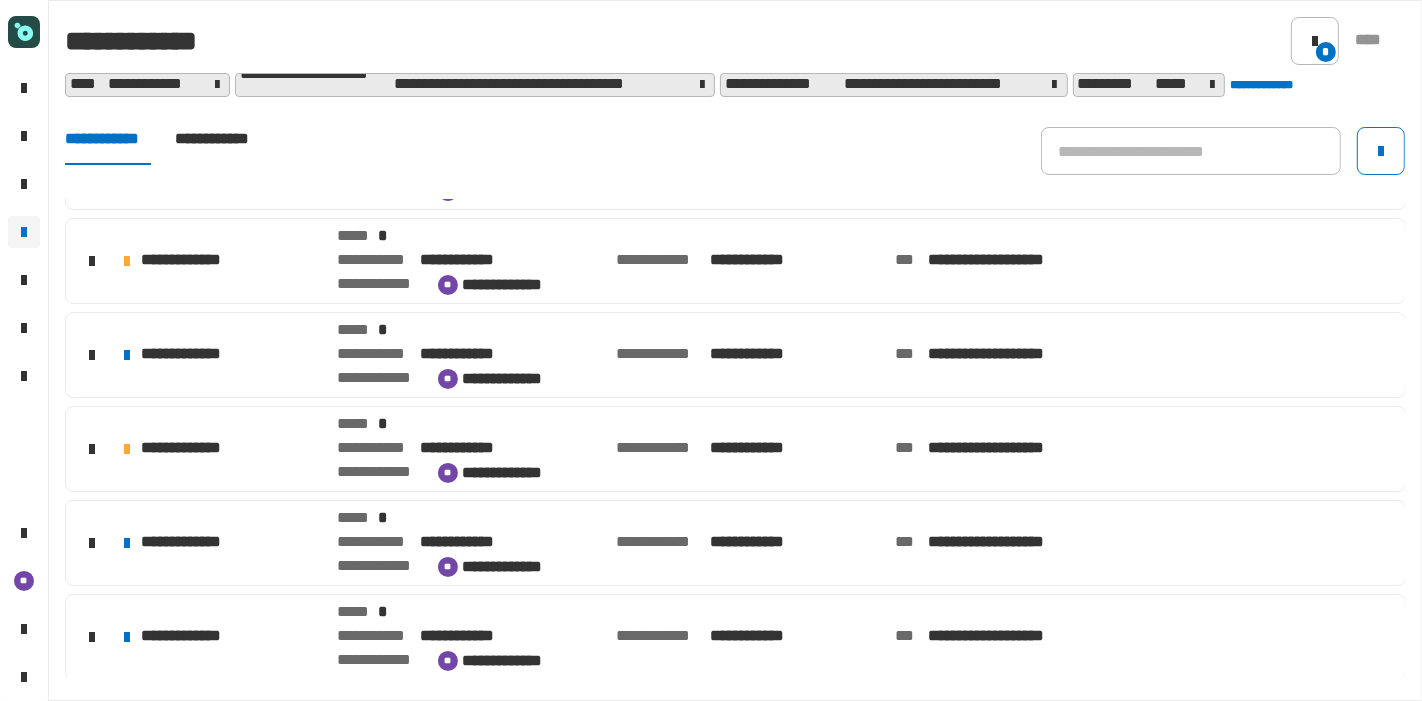 scroll, scrollTop: 355, scrollLeft: 0, axis: vertical 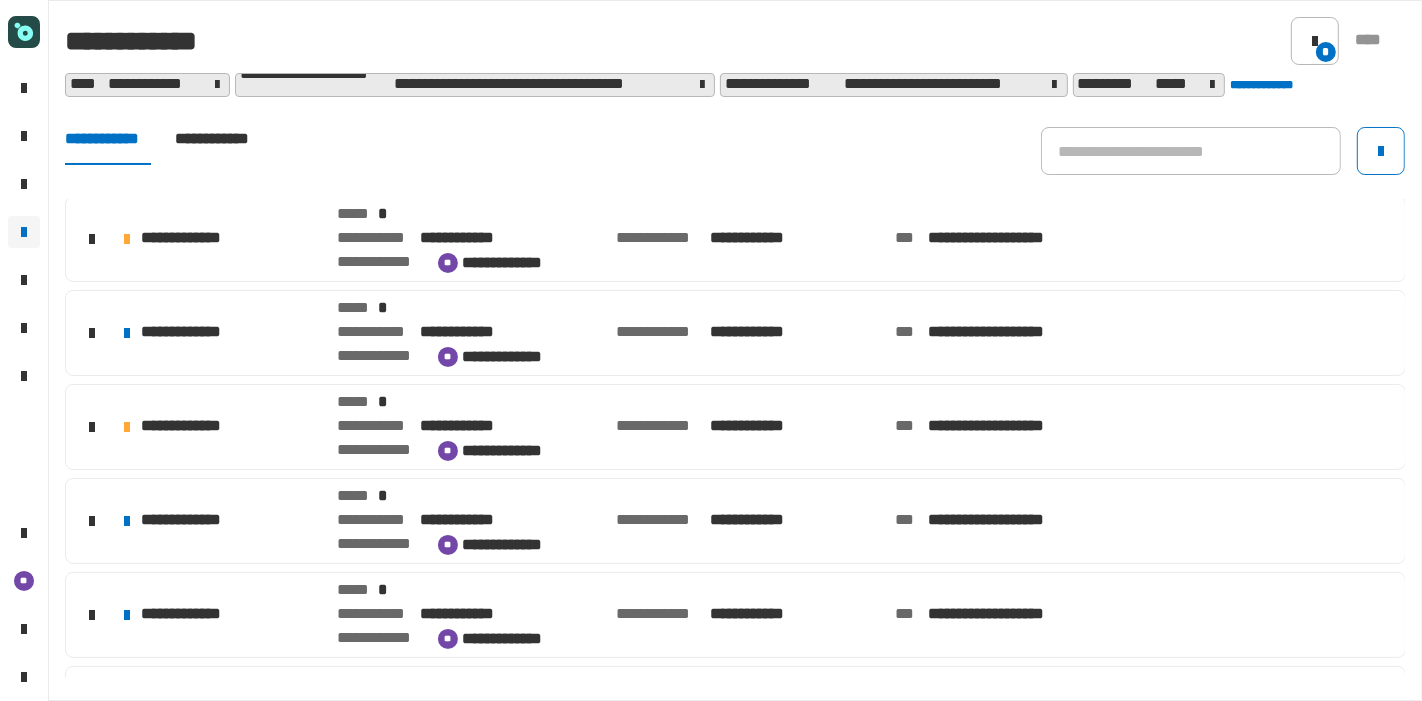 click on "**********" 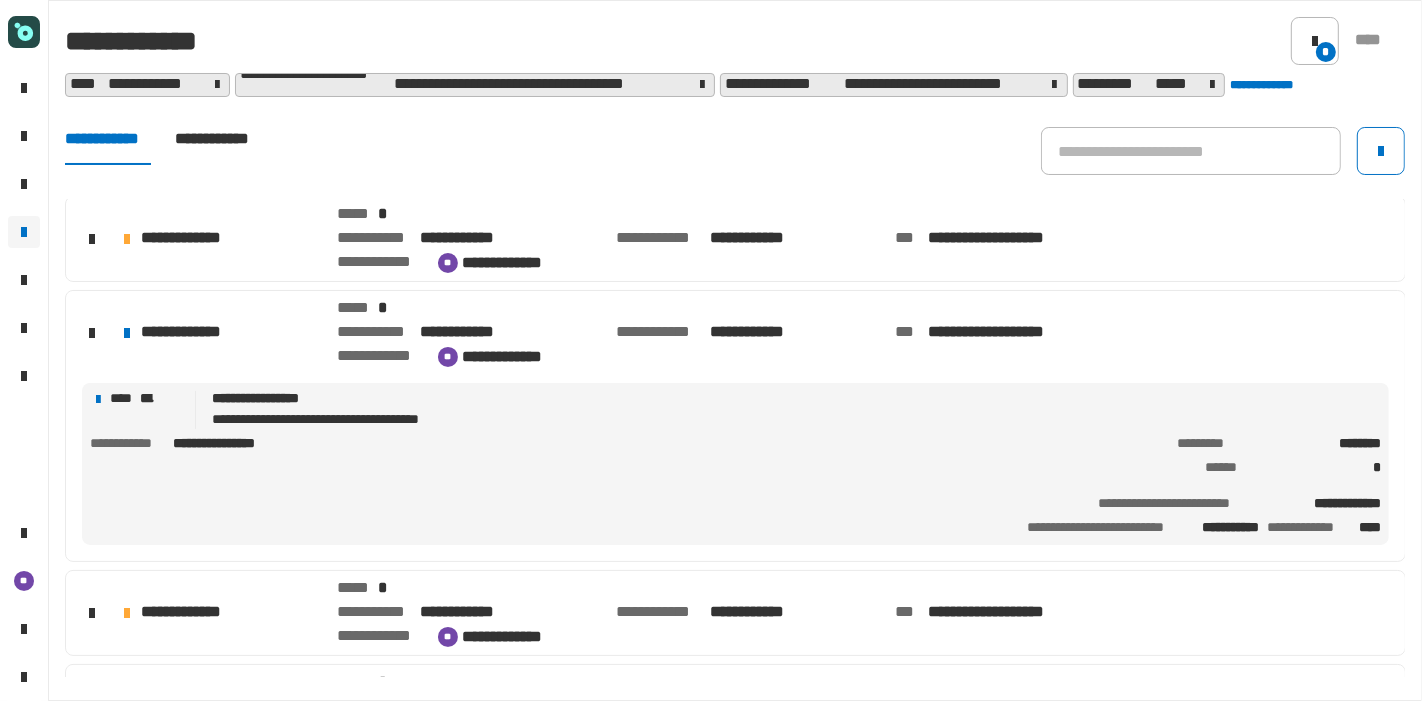 click on "**********" 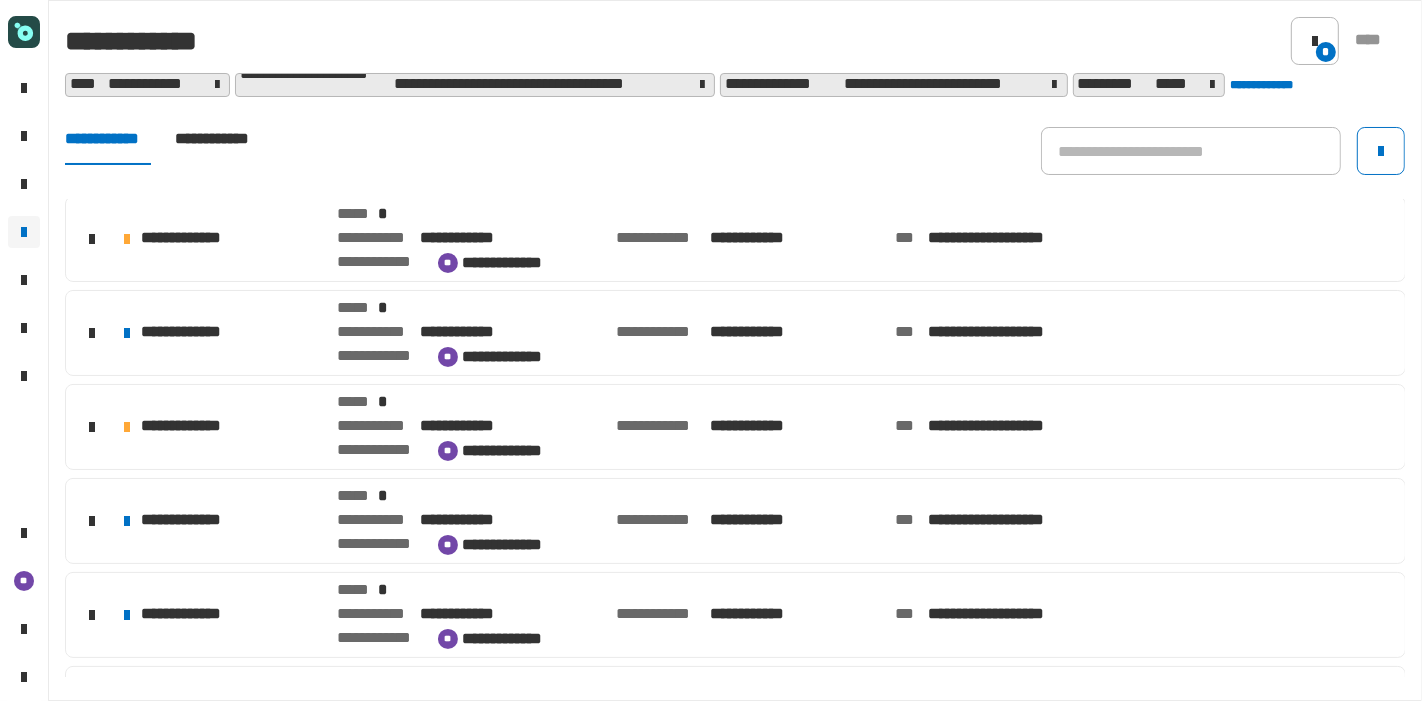 click on "**********" 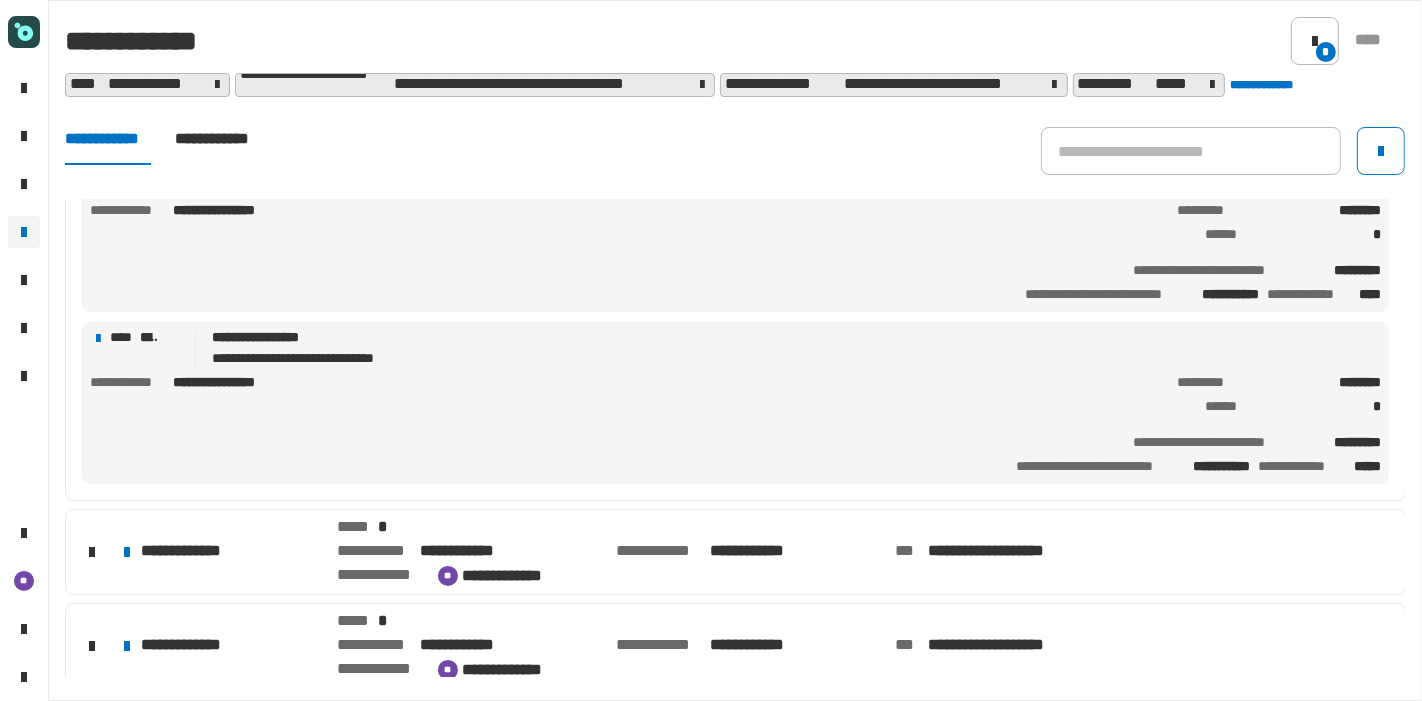 click on "**********" 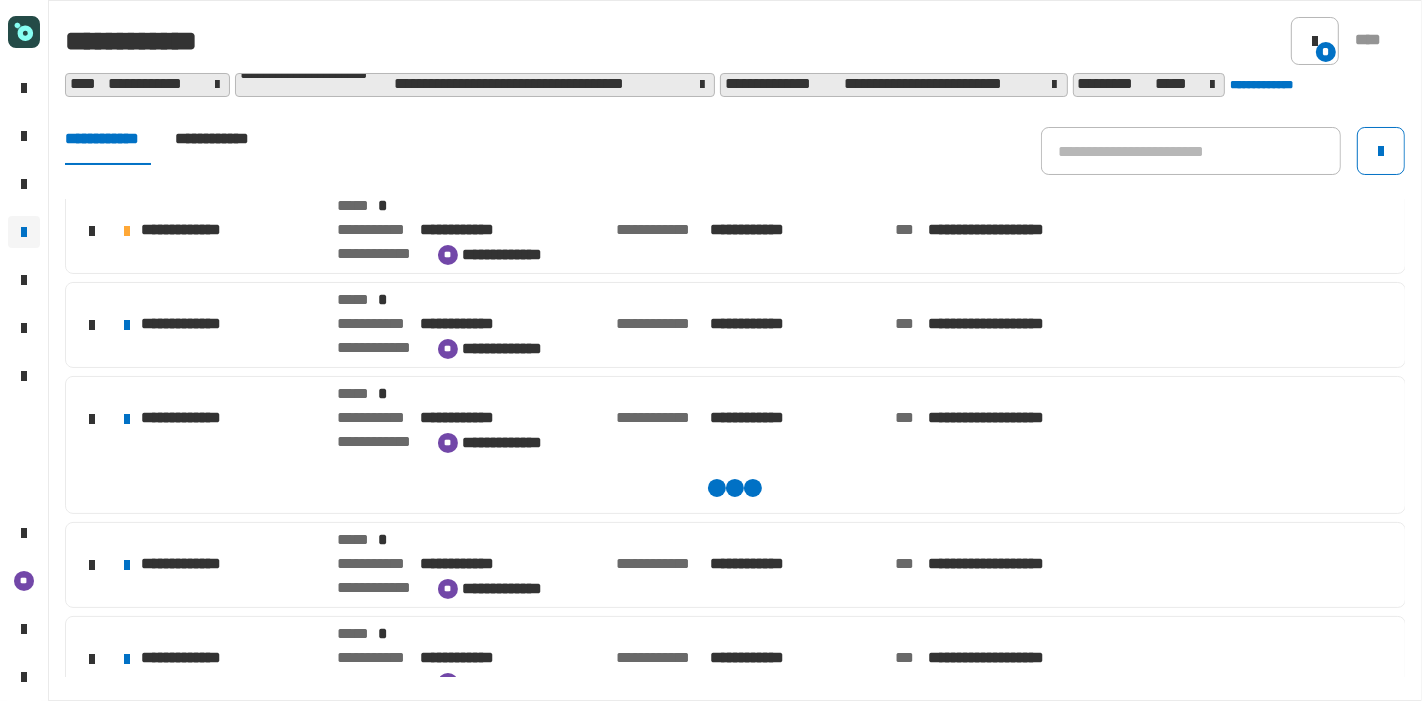 scroll, scrollTop: 577, scrollLeft: 0, axis: vertical 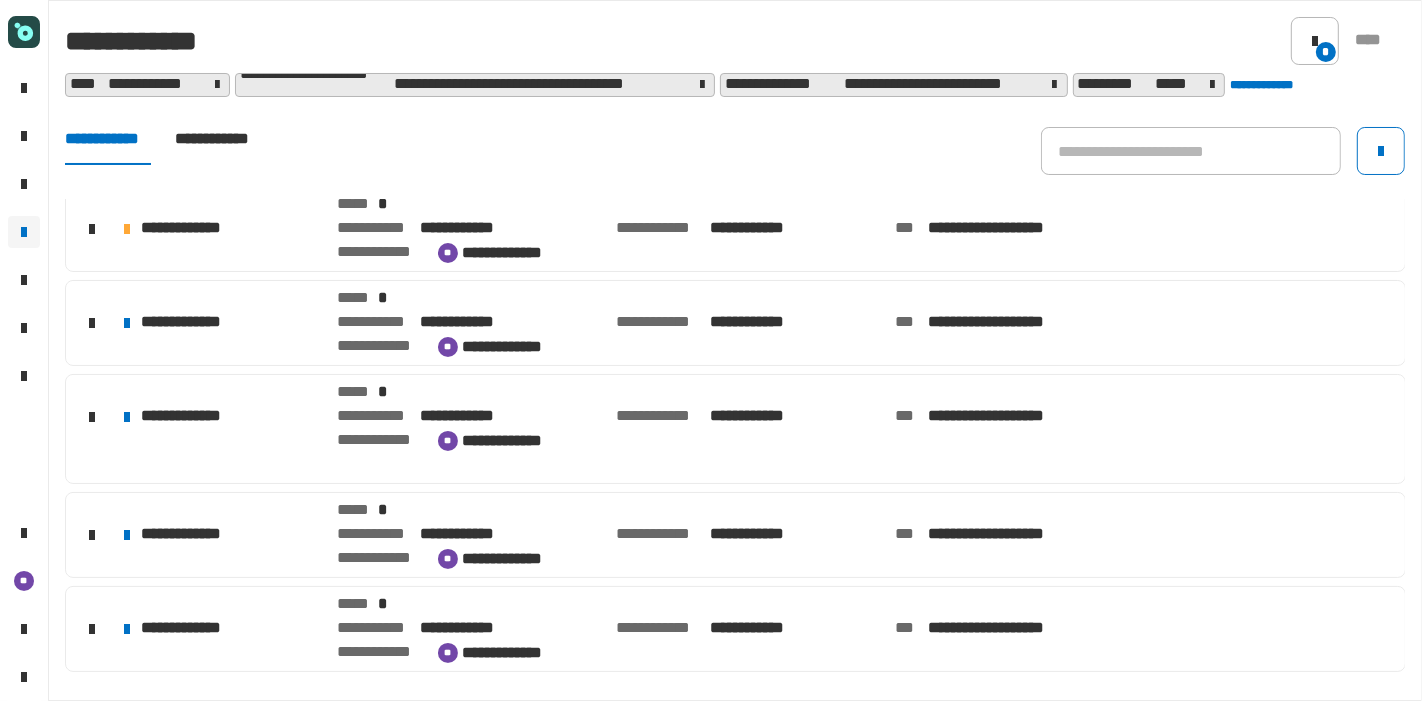 click on "**********" 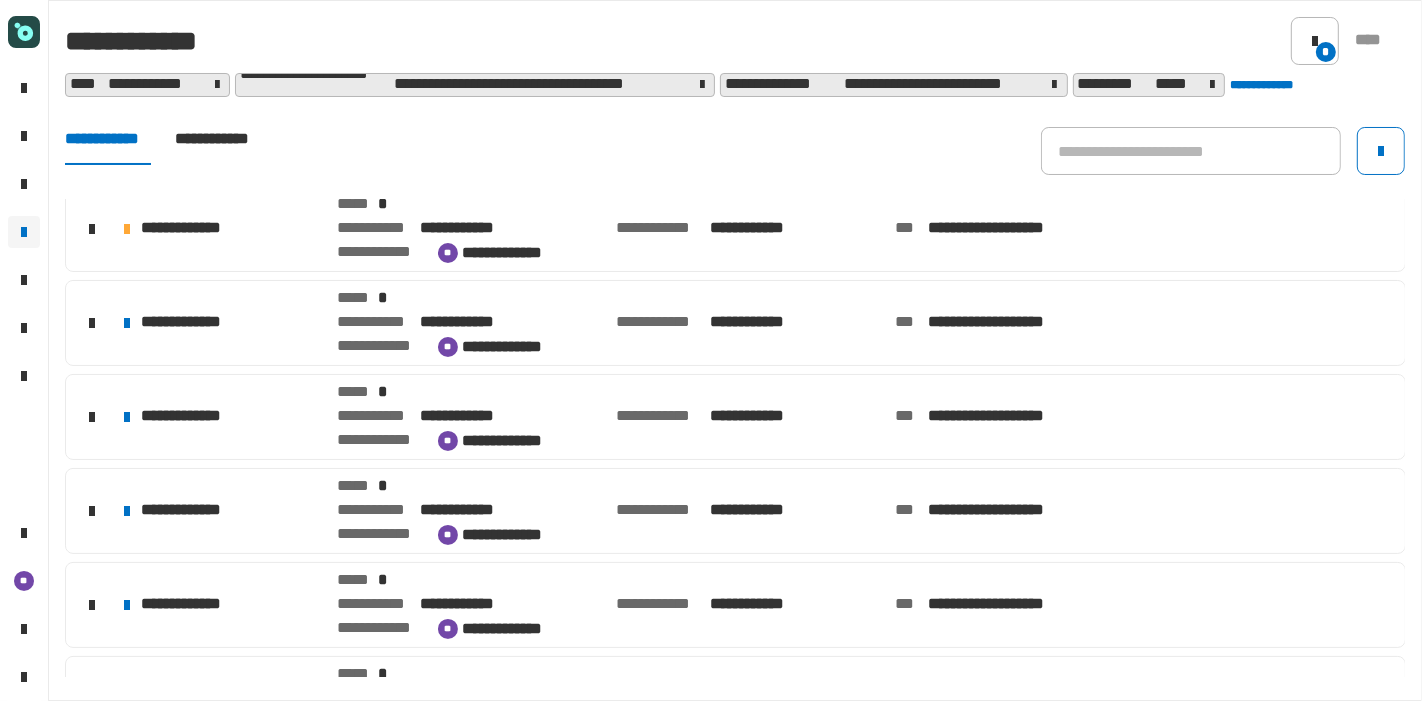 click on "**********" 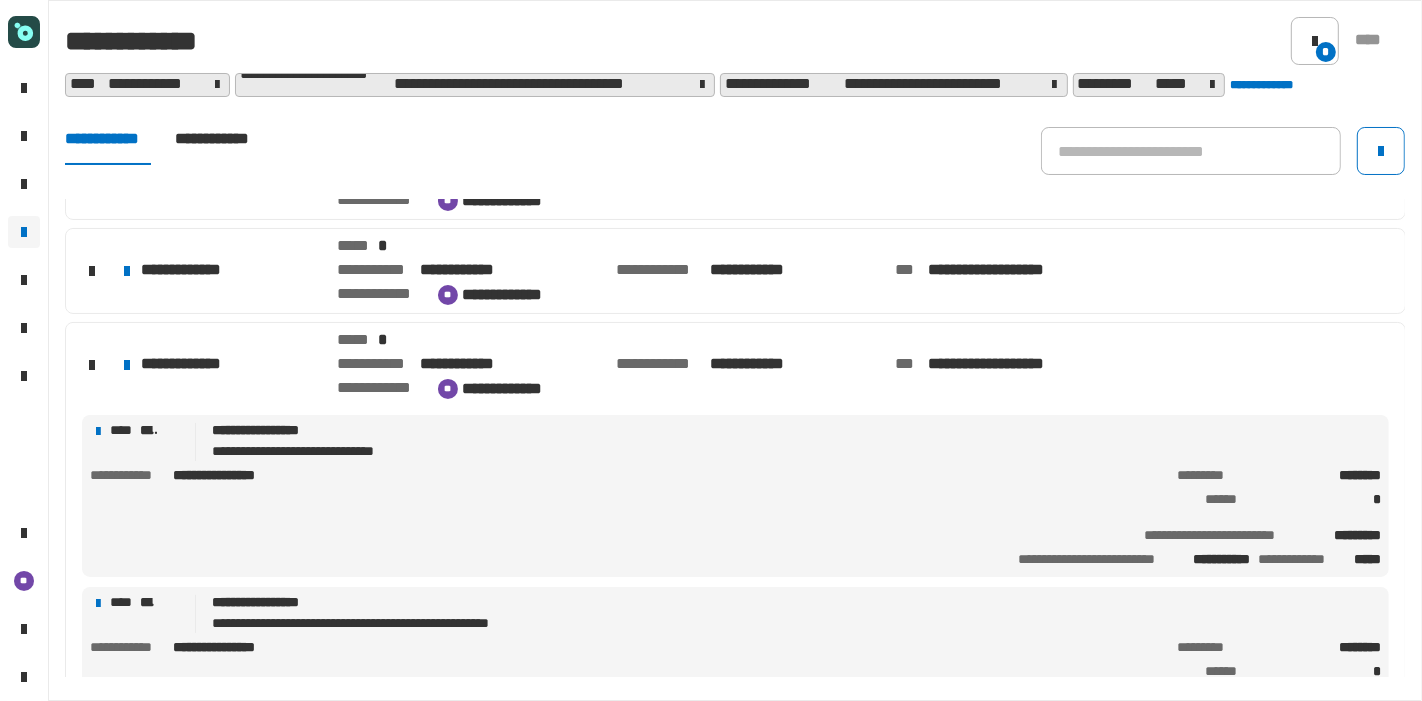 scroll, scrollTop: 873, scrollLeft: 0, axis: vertical 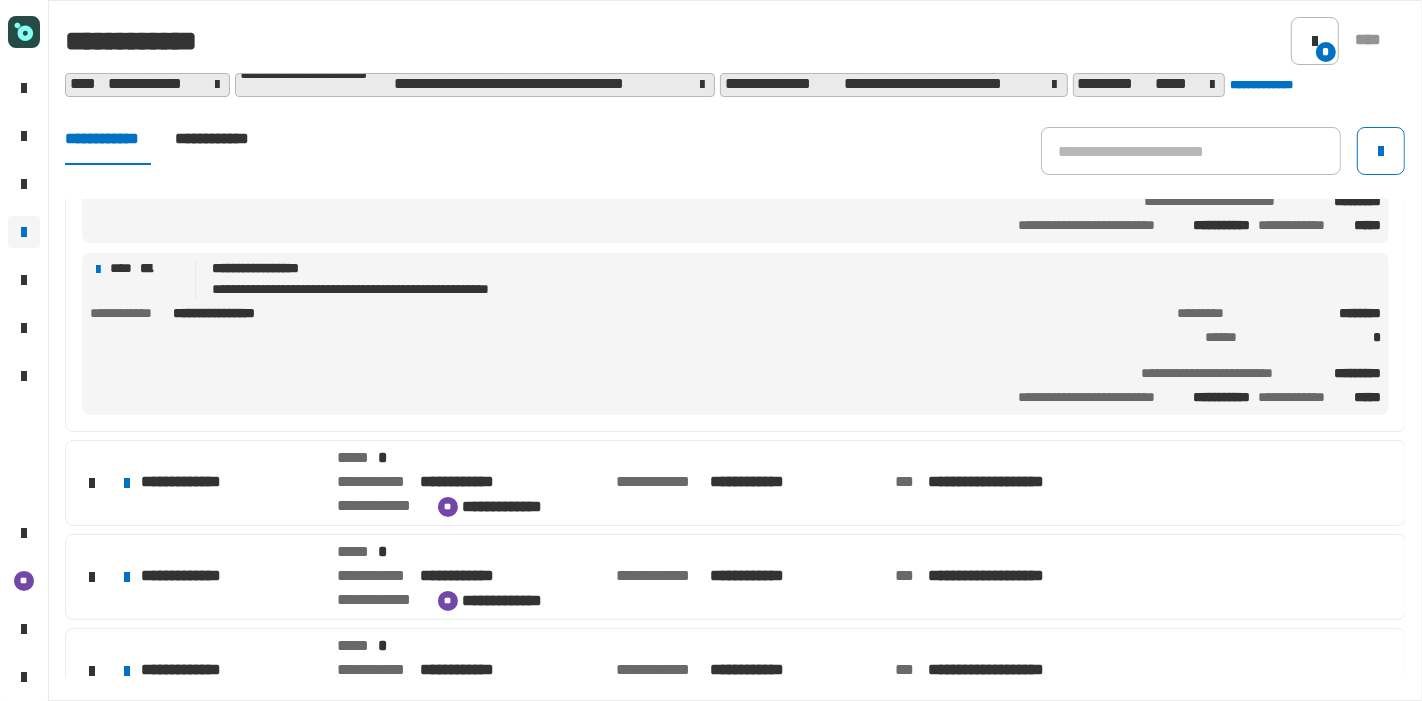 click on "**********" 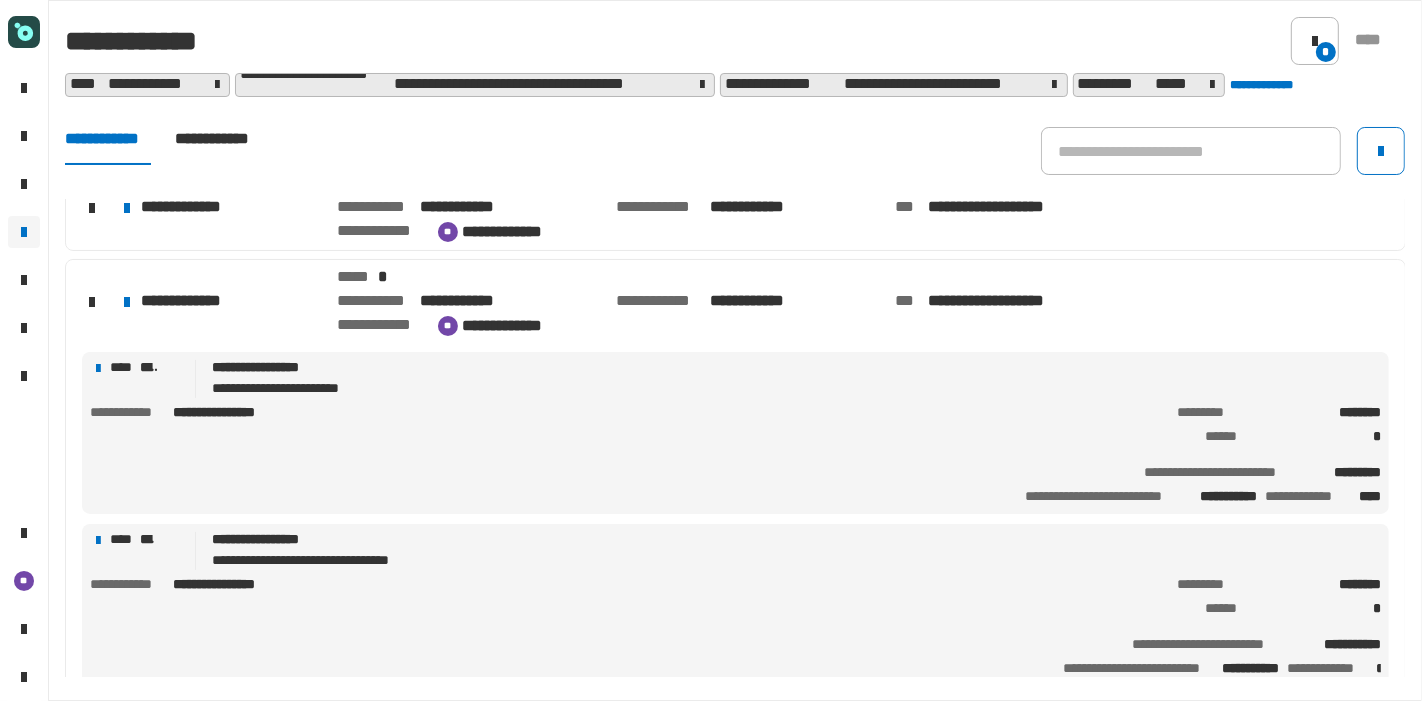 scroll, scrollTop: 878, scrollLeft: 0, axis: vertical 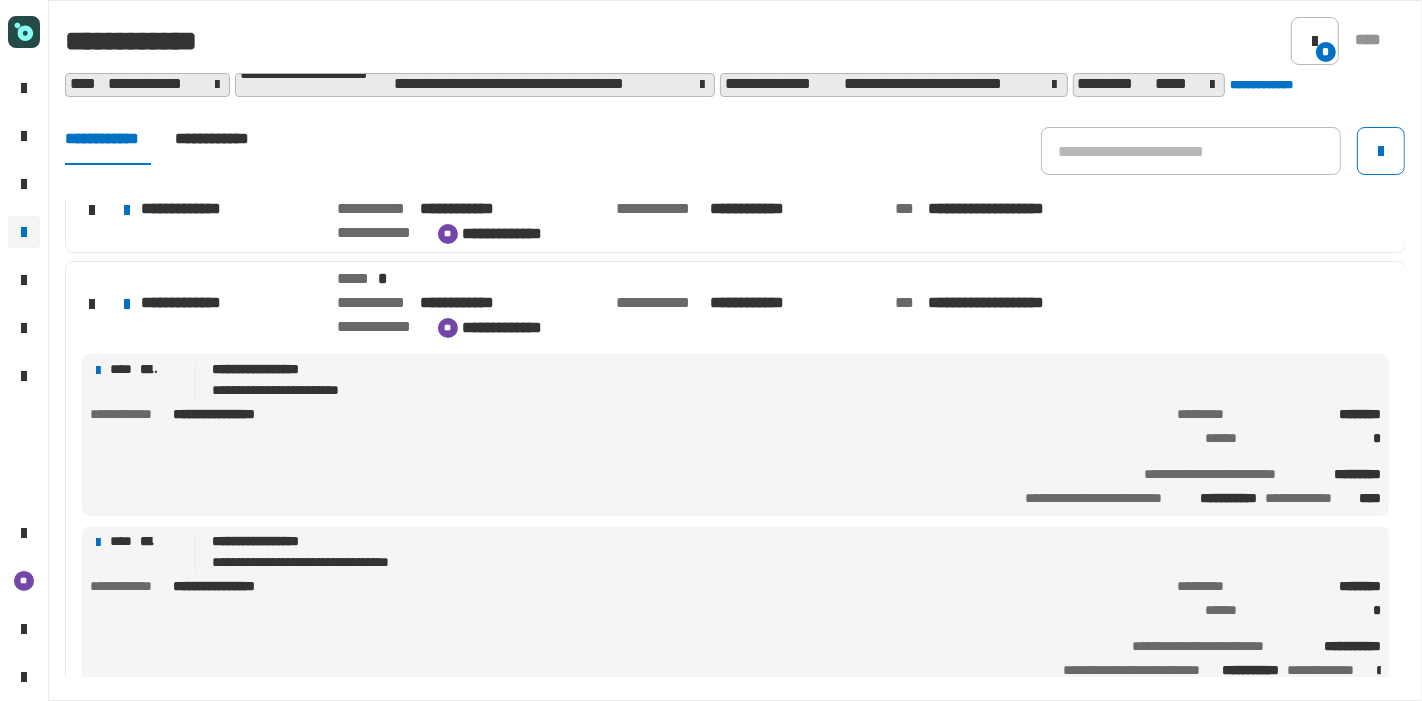 click on "**********" 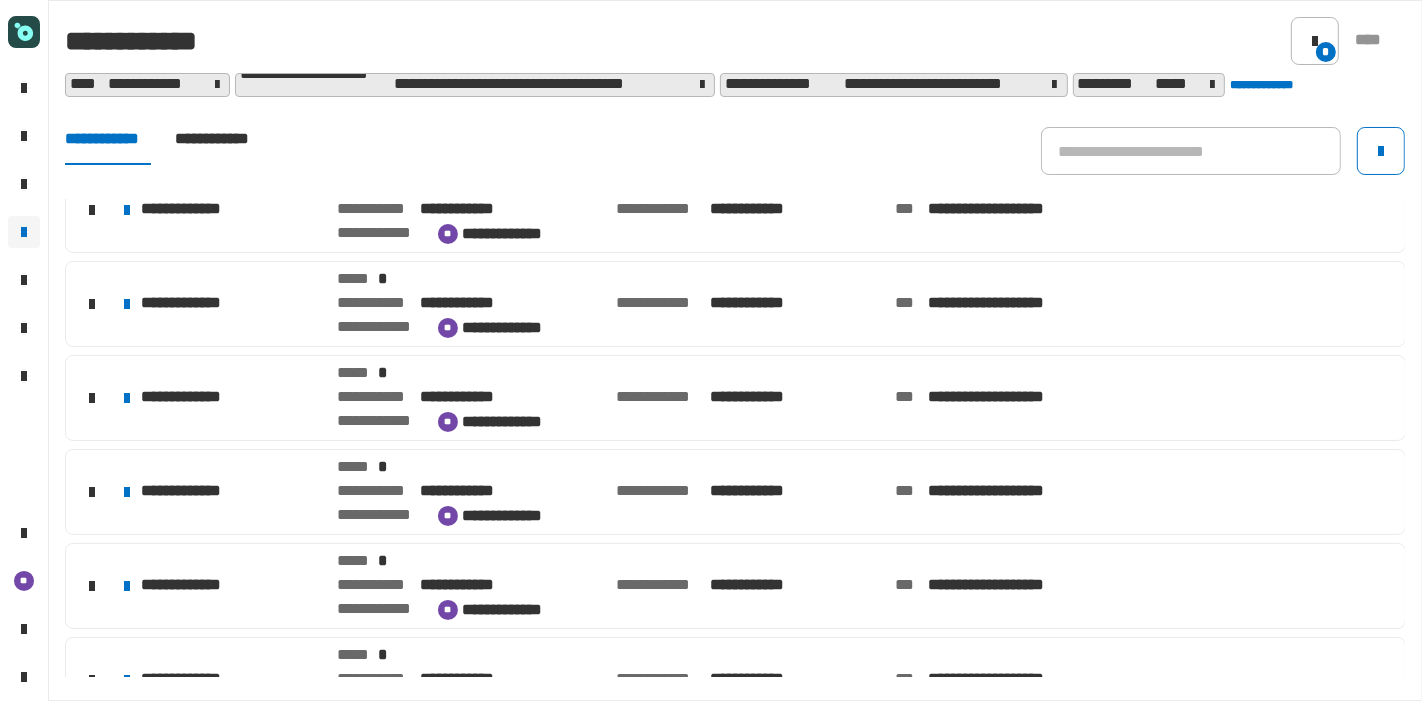 click on "**********" 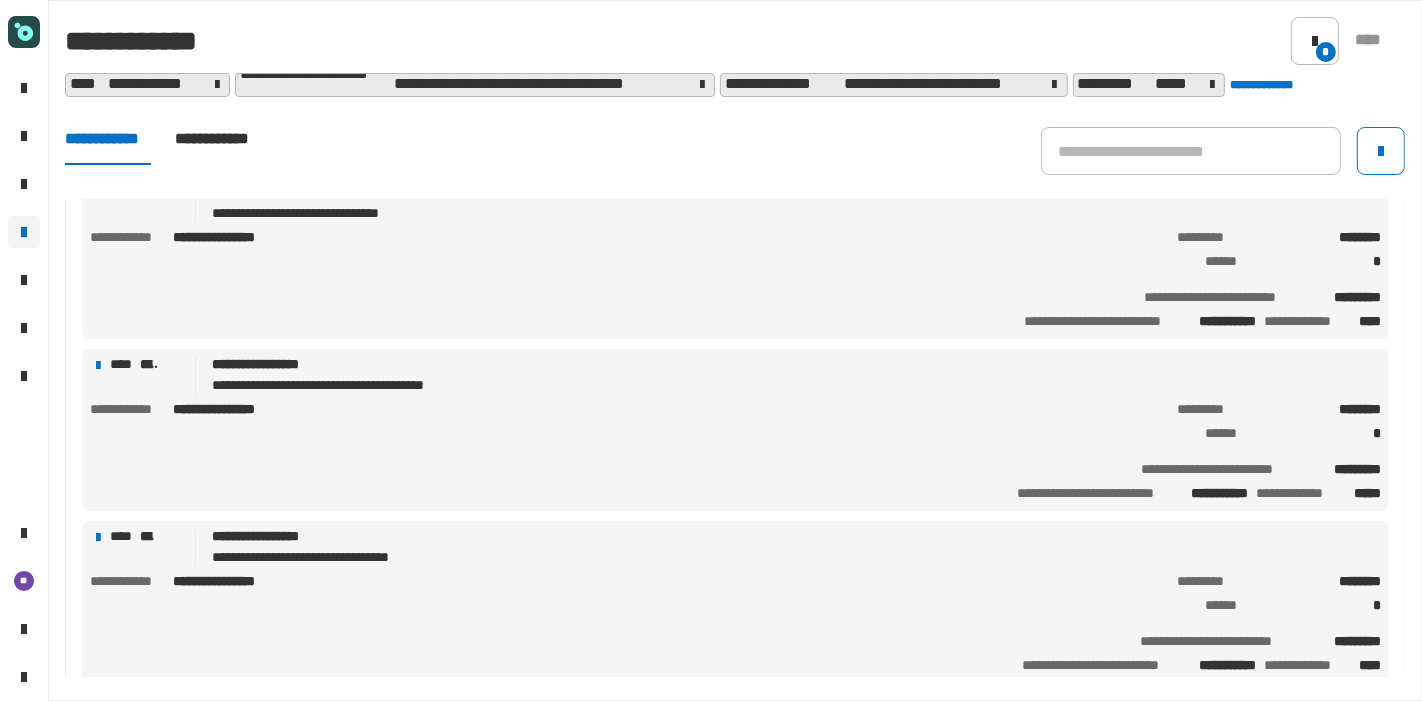 scroll, scrollTop: 1106, scrollLeft: 0, axis: vertical 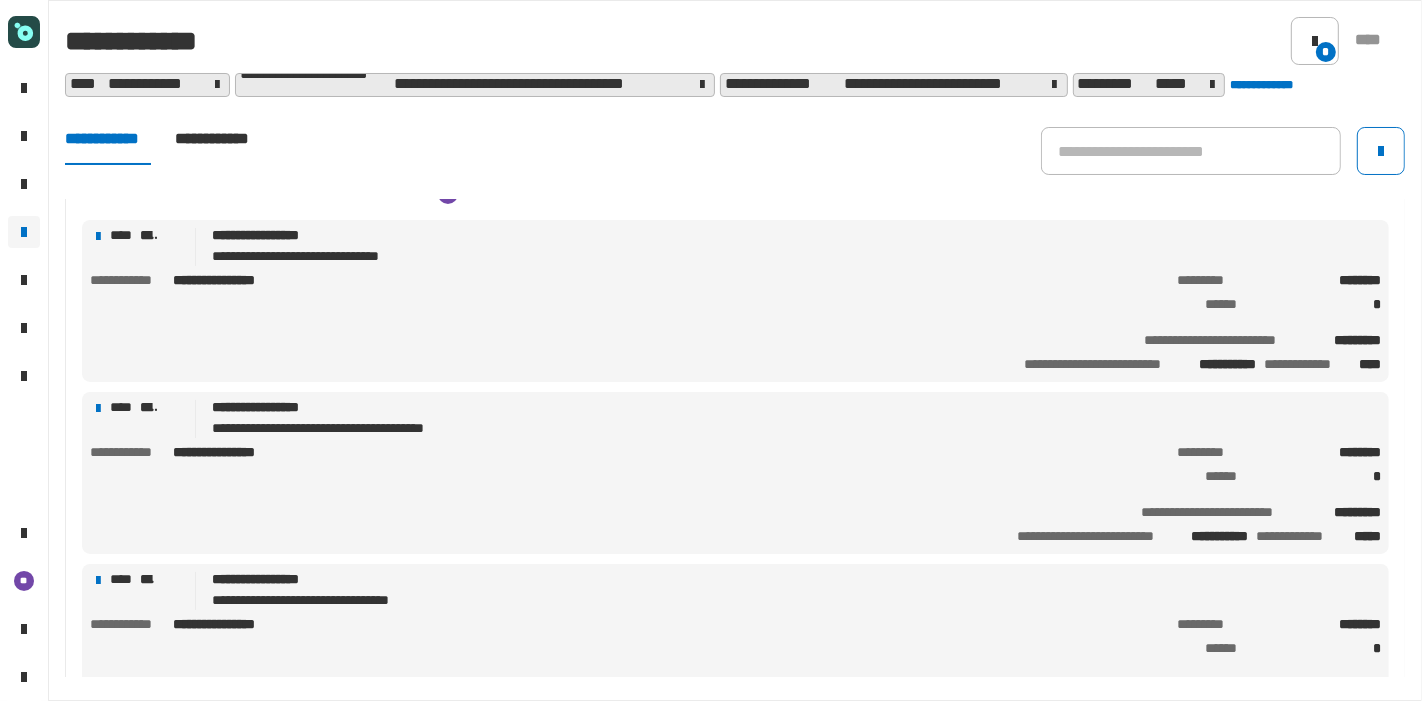 click on "**********" 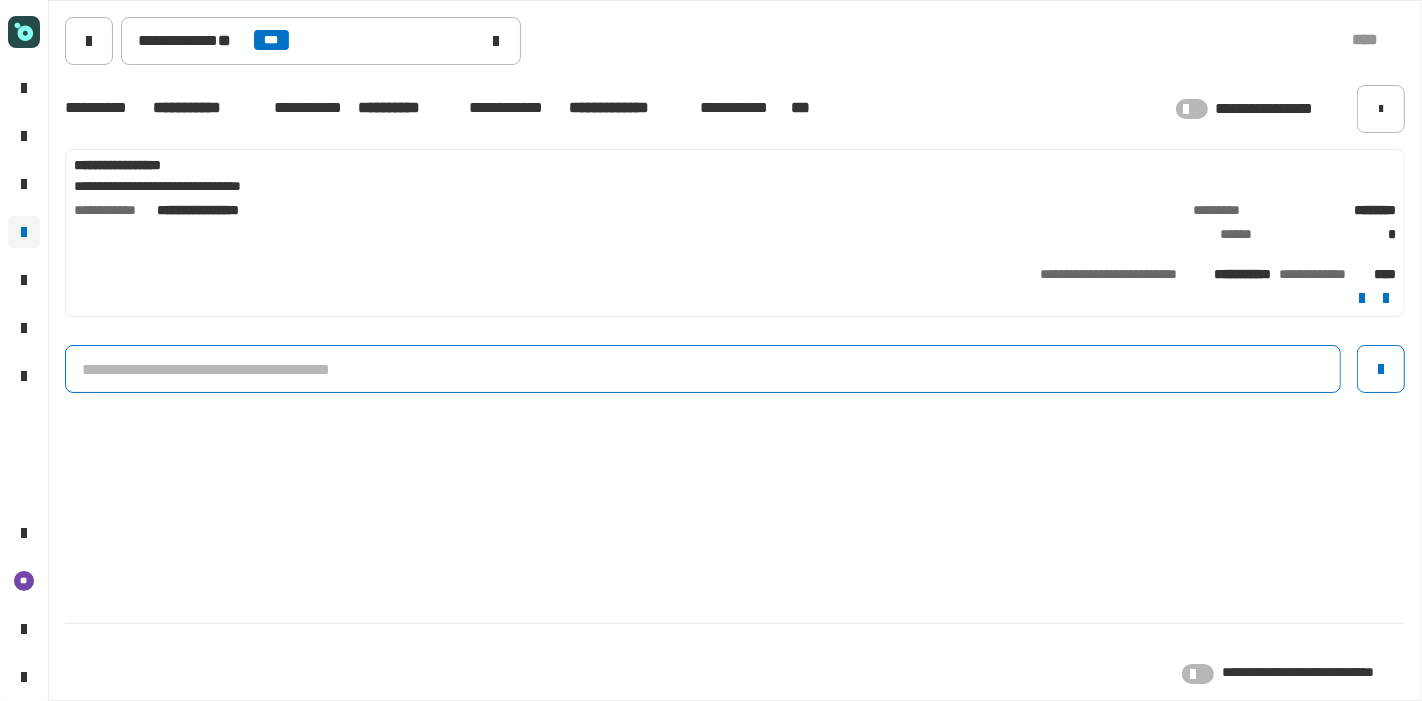click 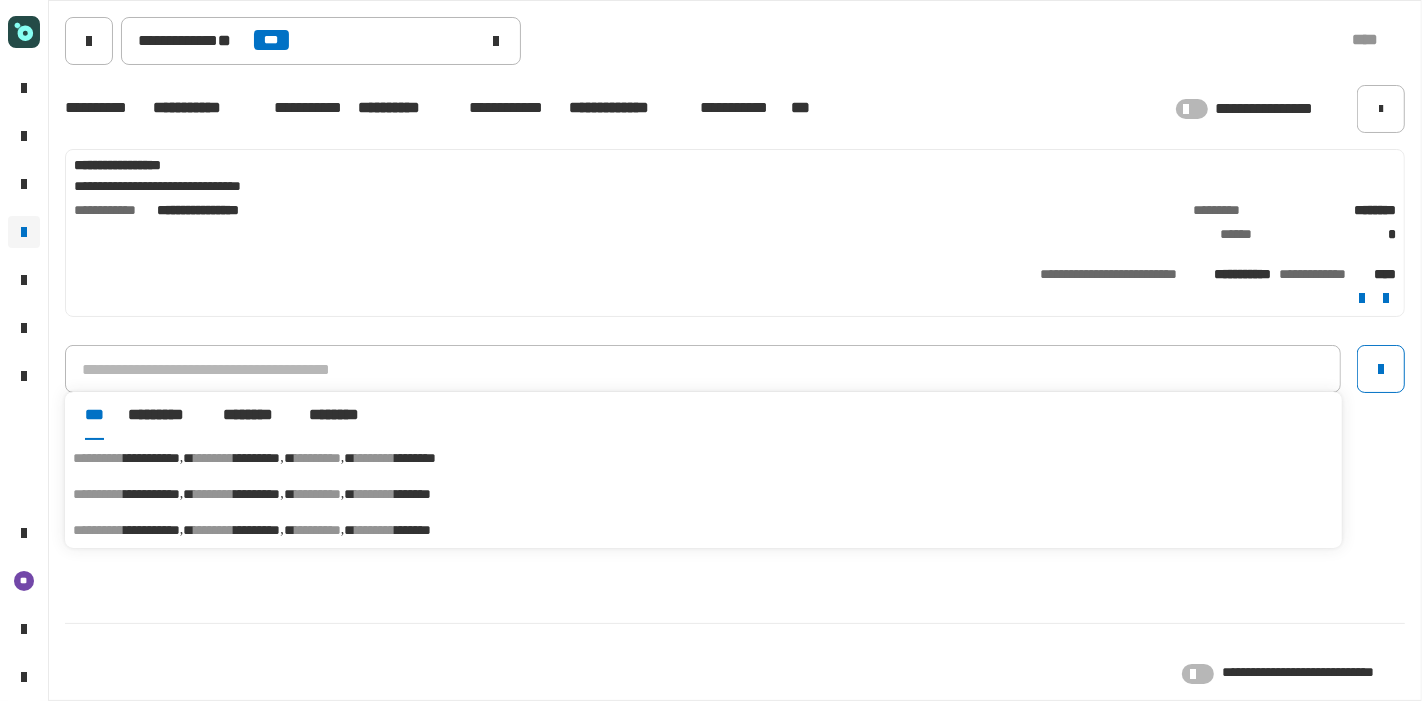 click on "********" at bounding box center [375, 494] 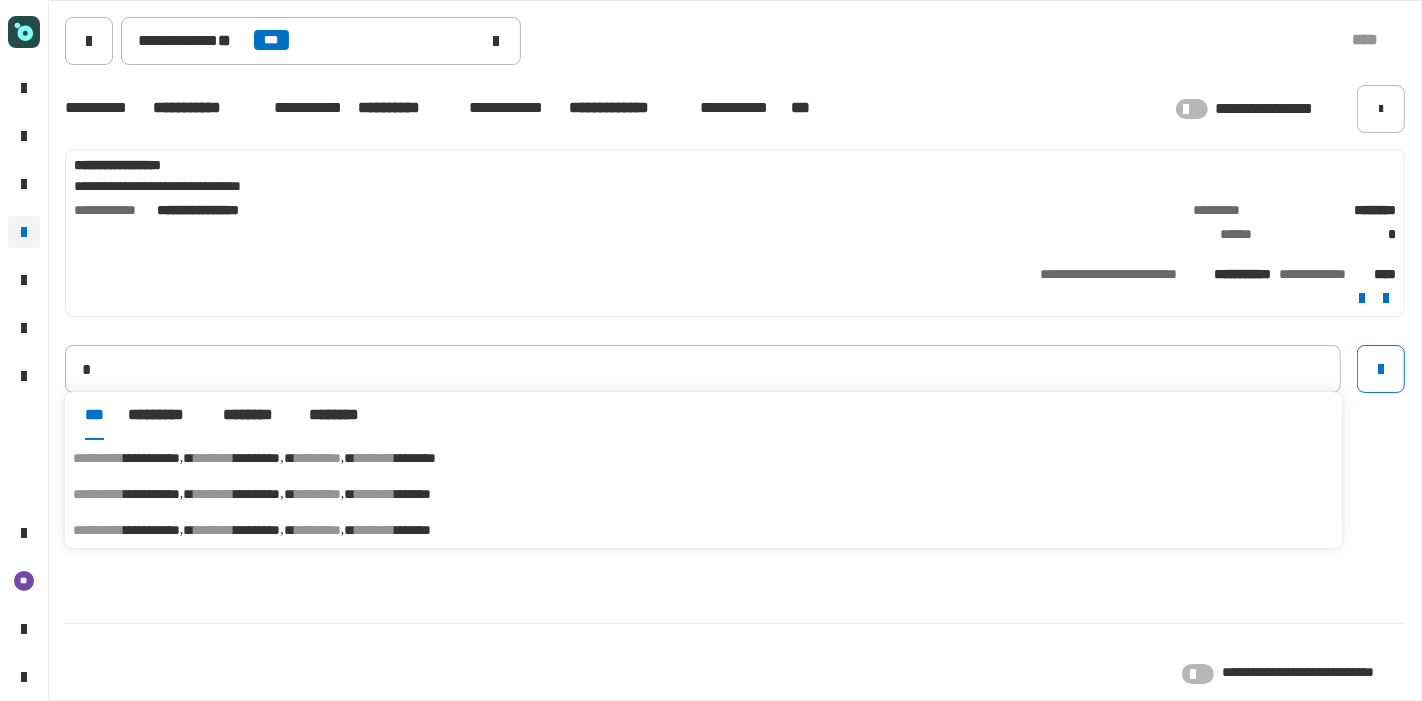 type on "**********" 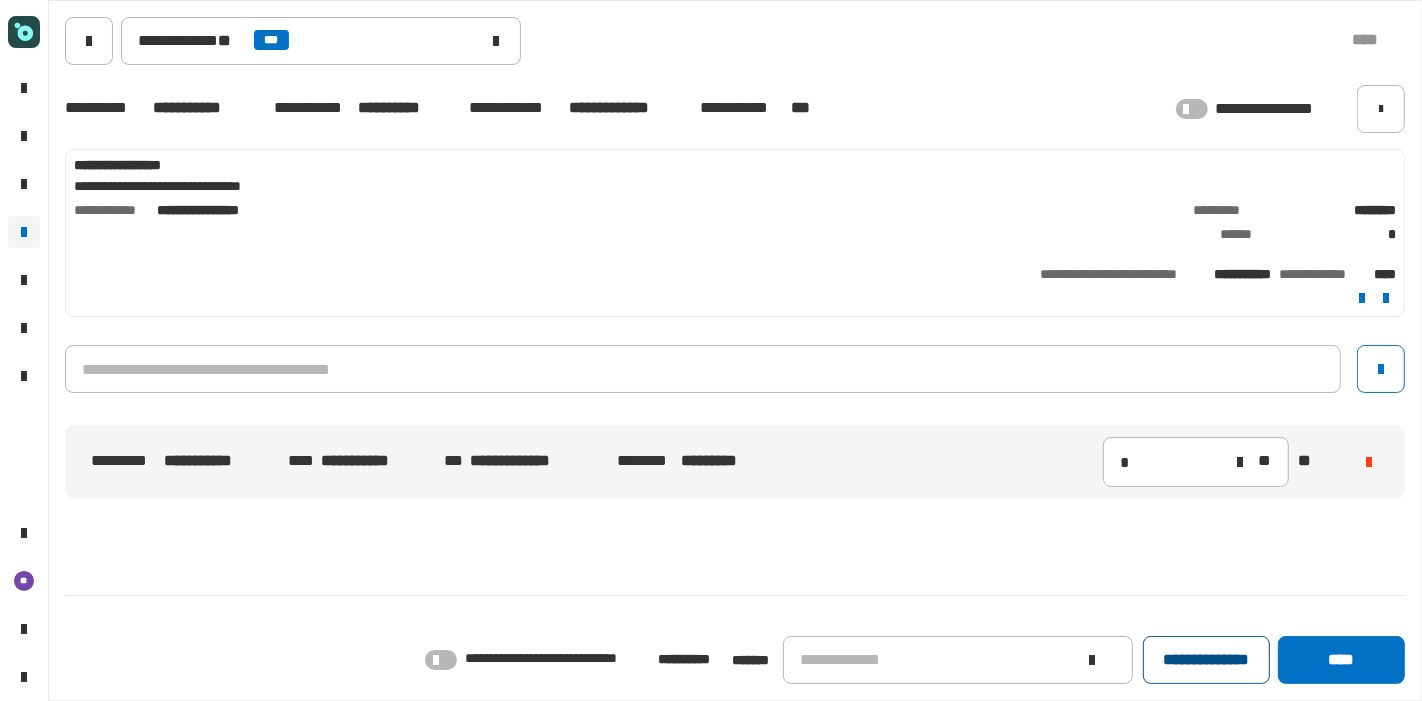 click on "**********" 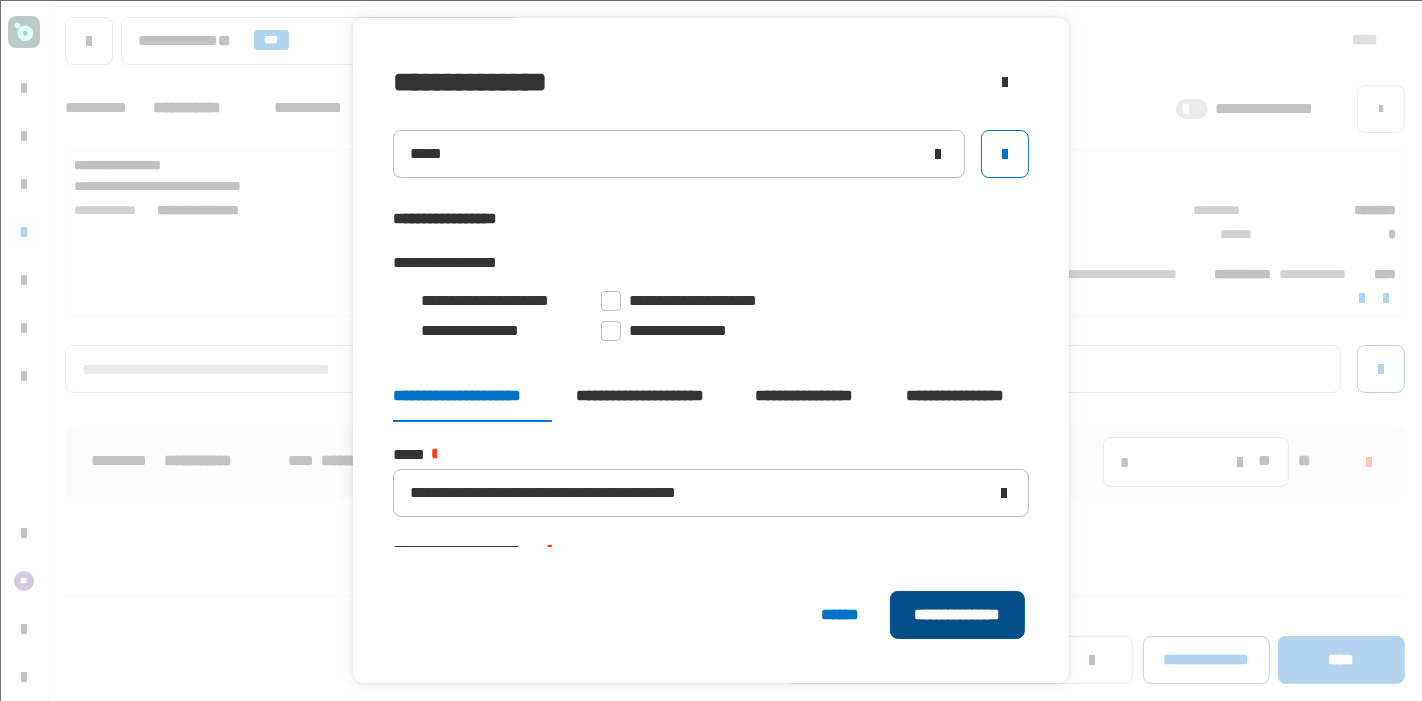 click on "**********" 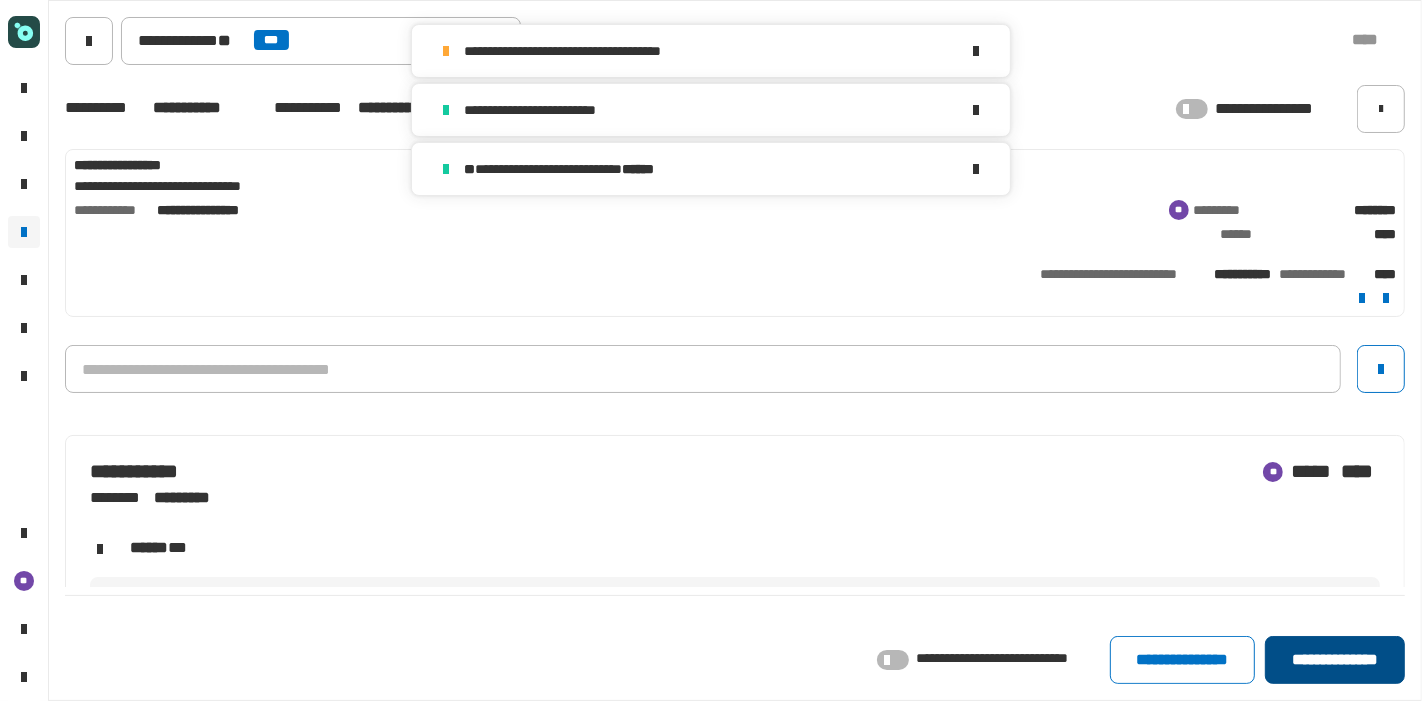 click on "**********" 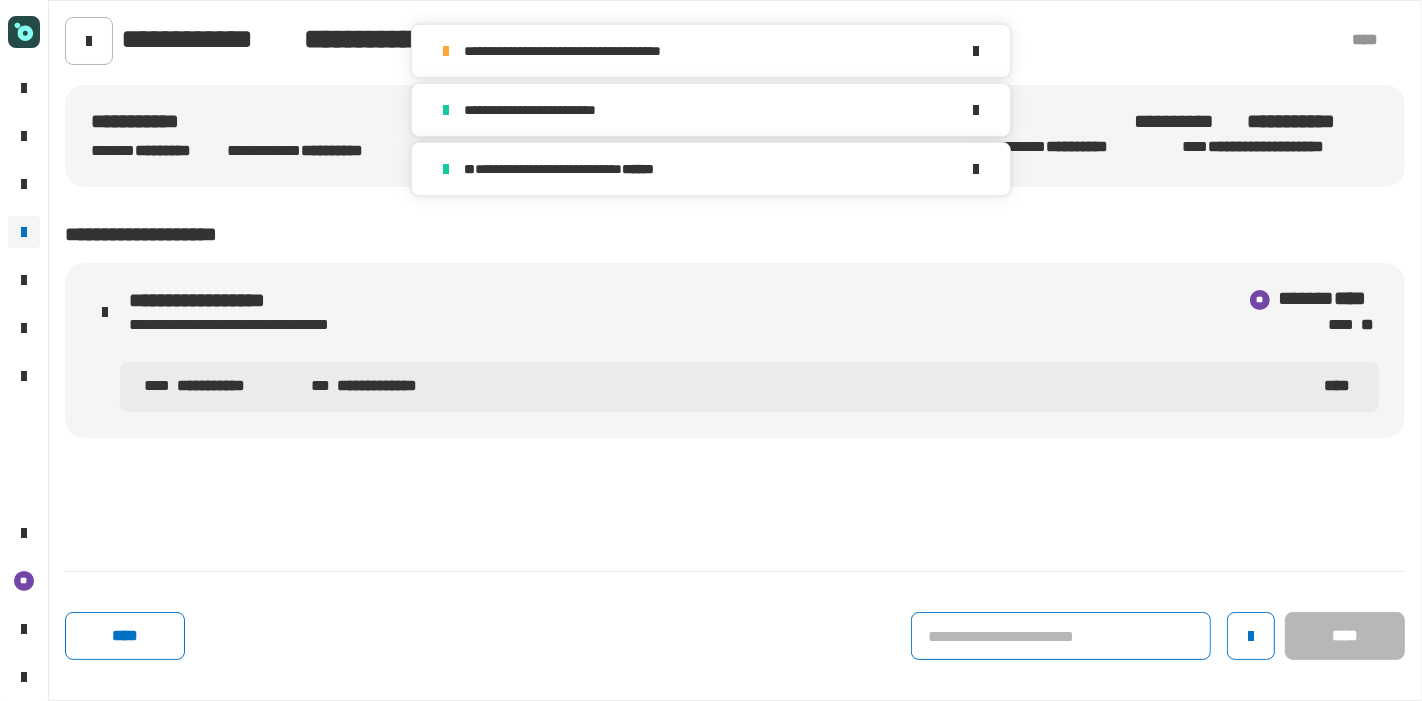 click 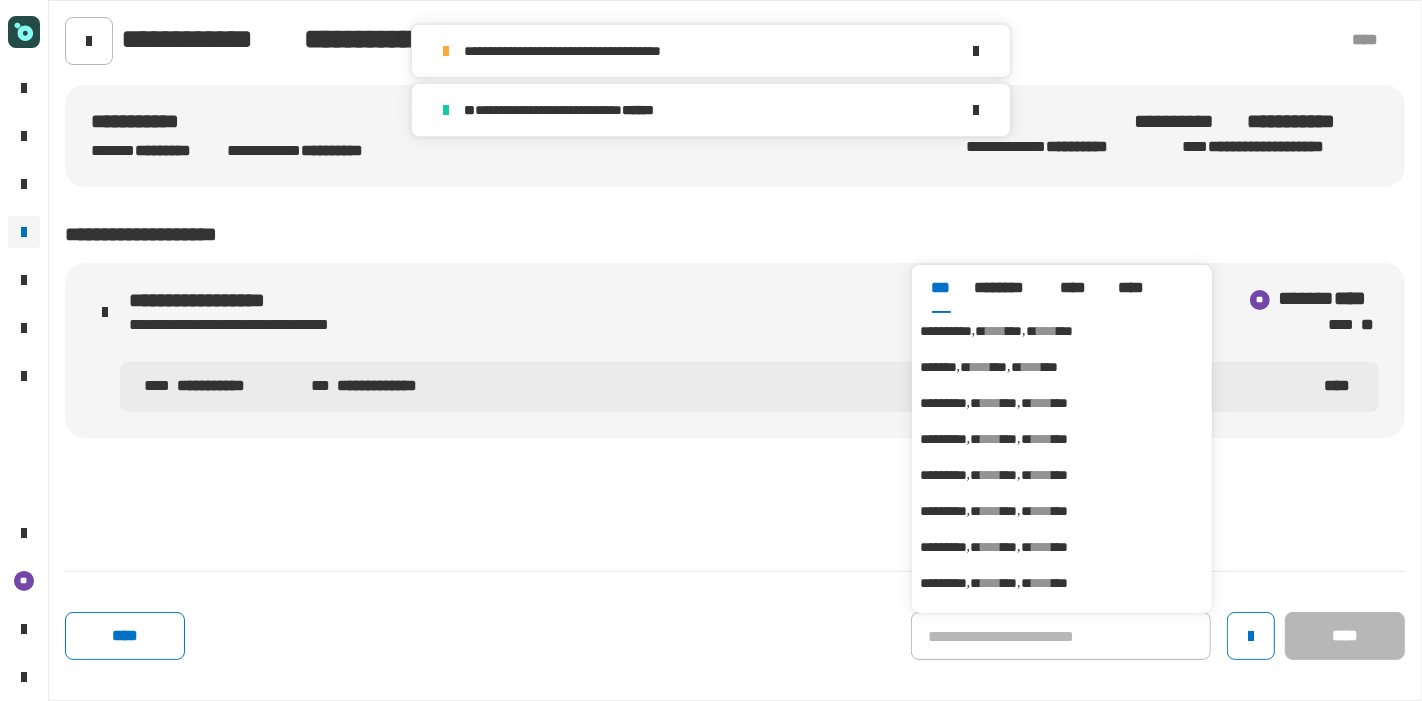 click on "**********" at bounding box center (1062, 331) 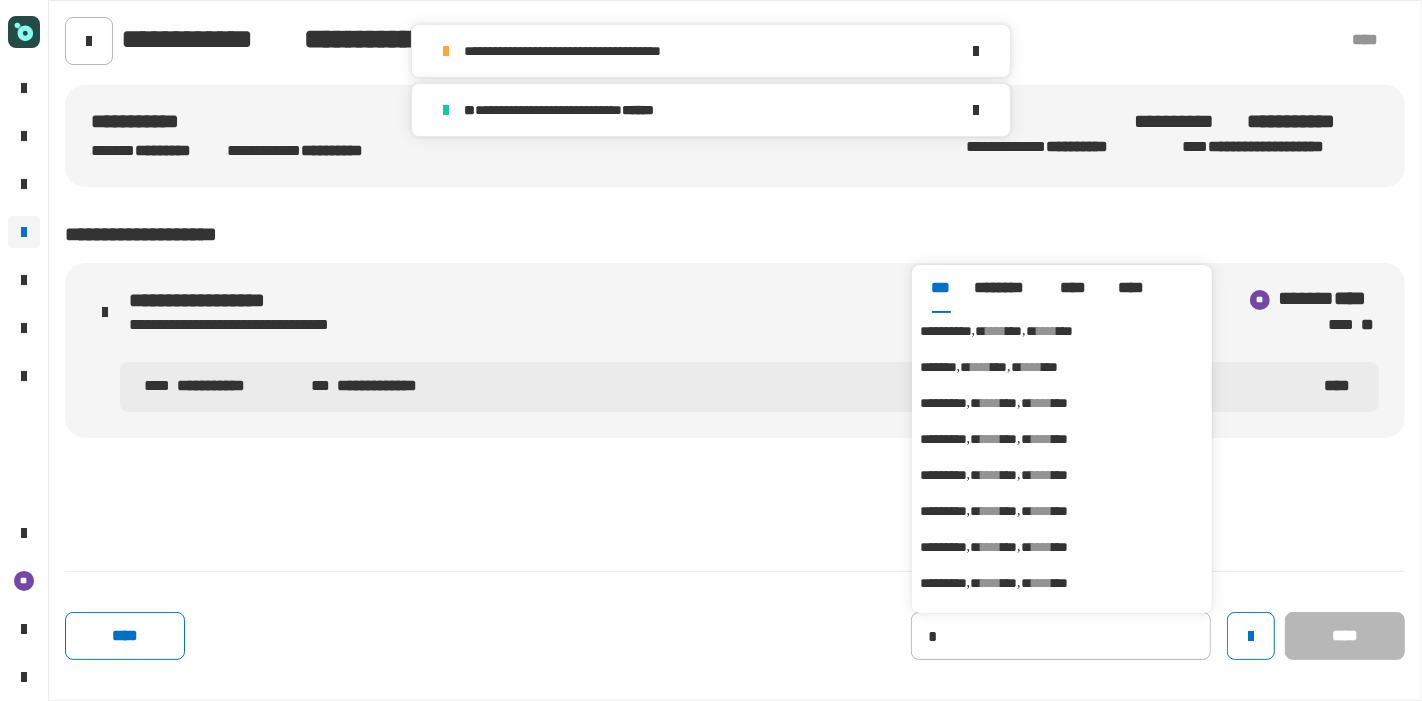 type on "**********" 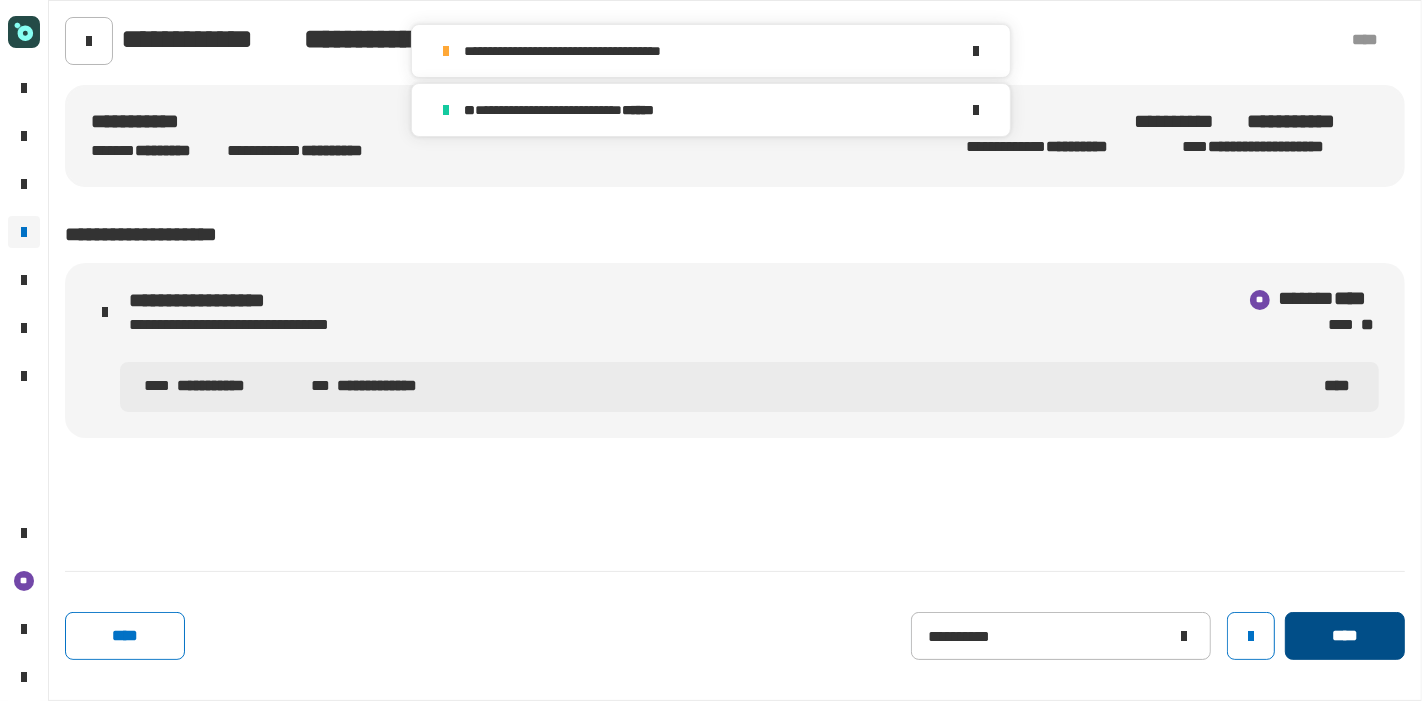click on "****" 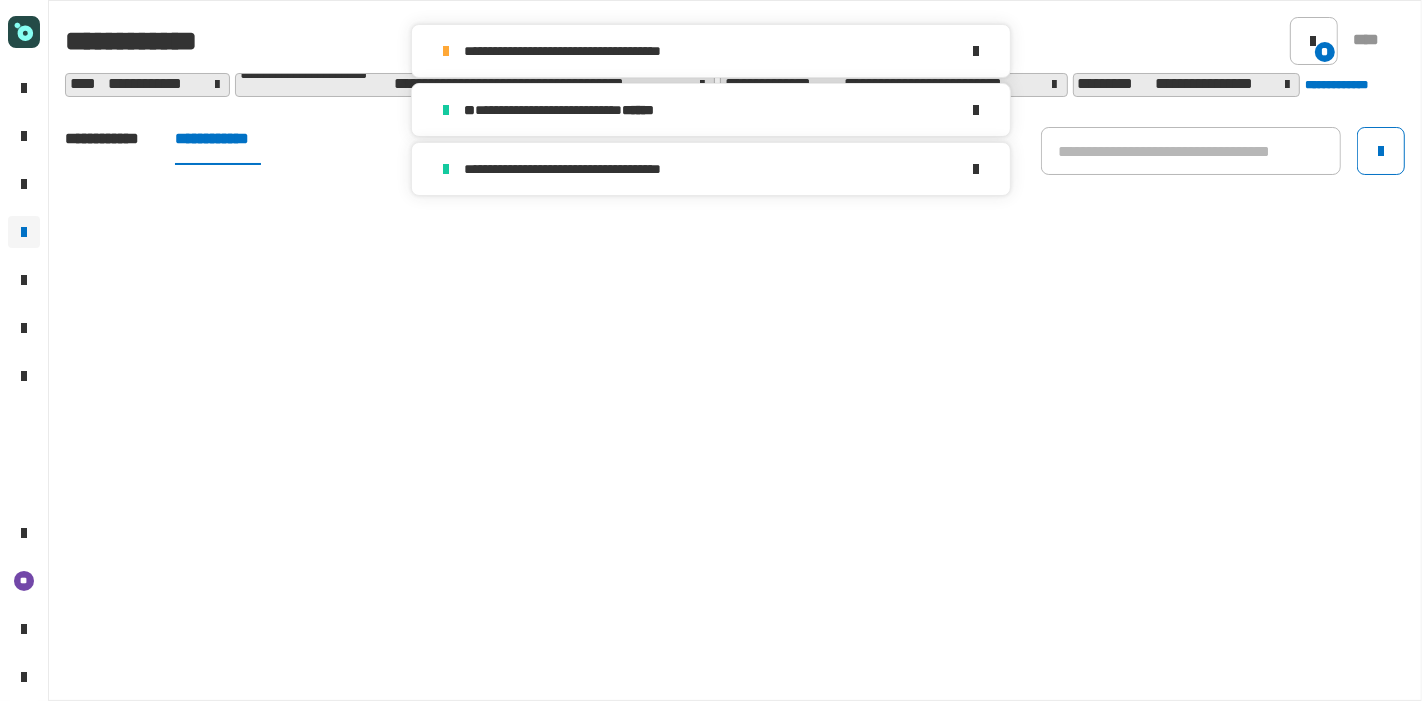 click on "**********" 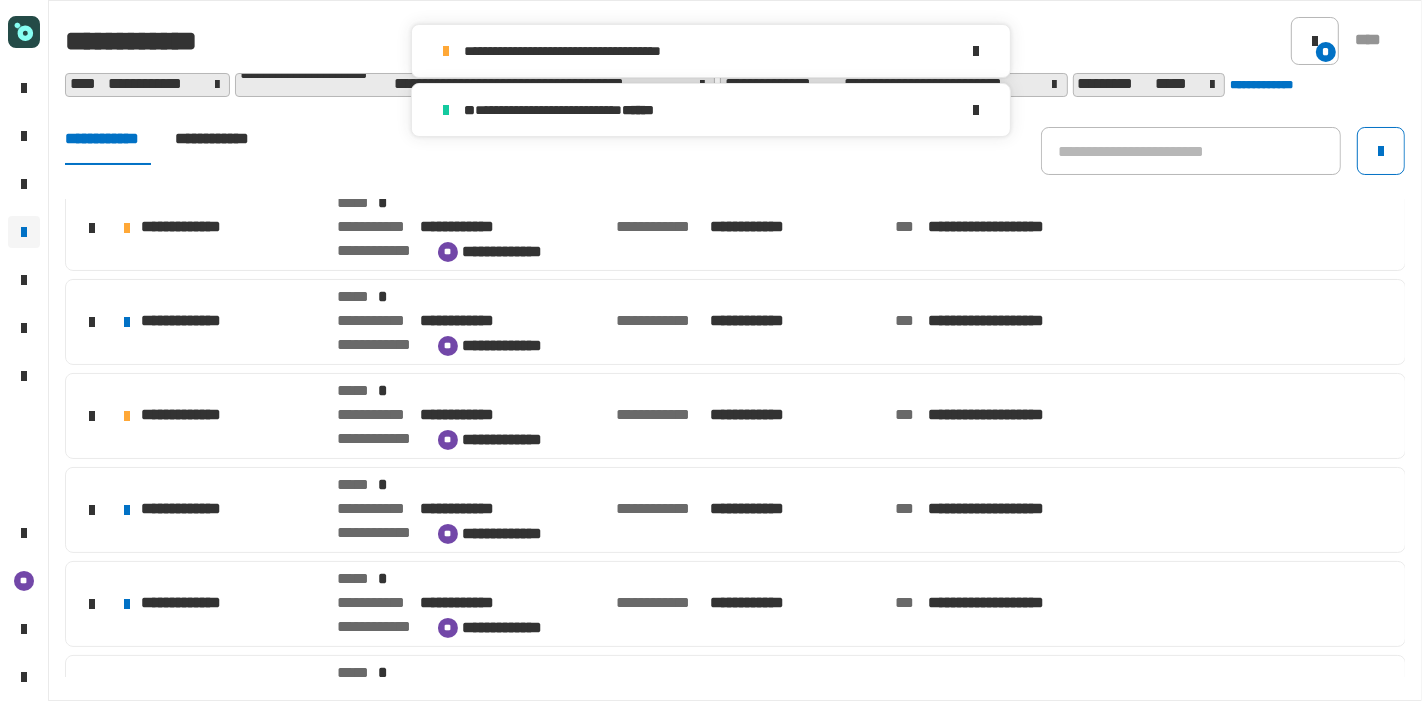 scroll, scrollTop: 457, scrollLeft: 0, axis: vertical 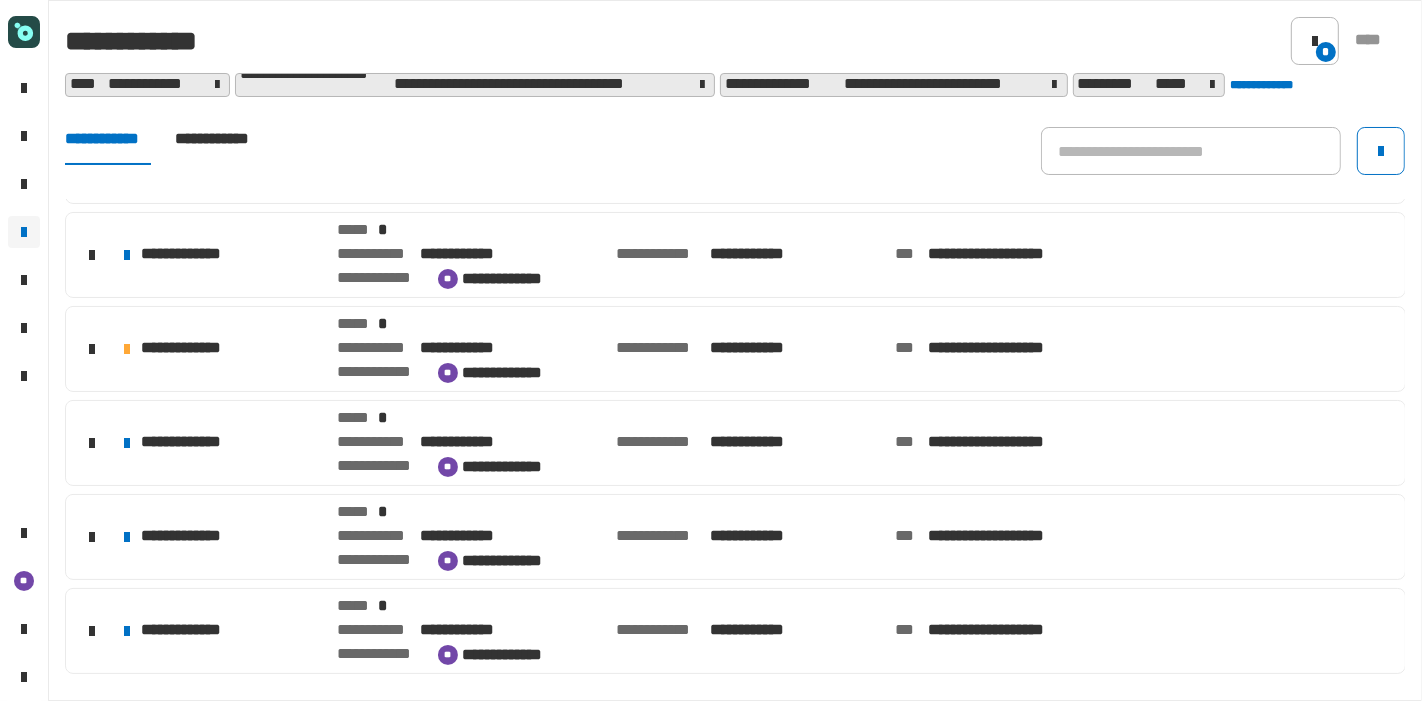 click on "**********" 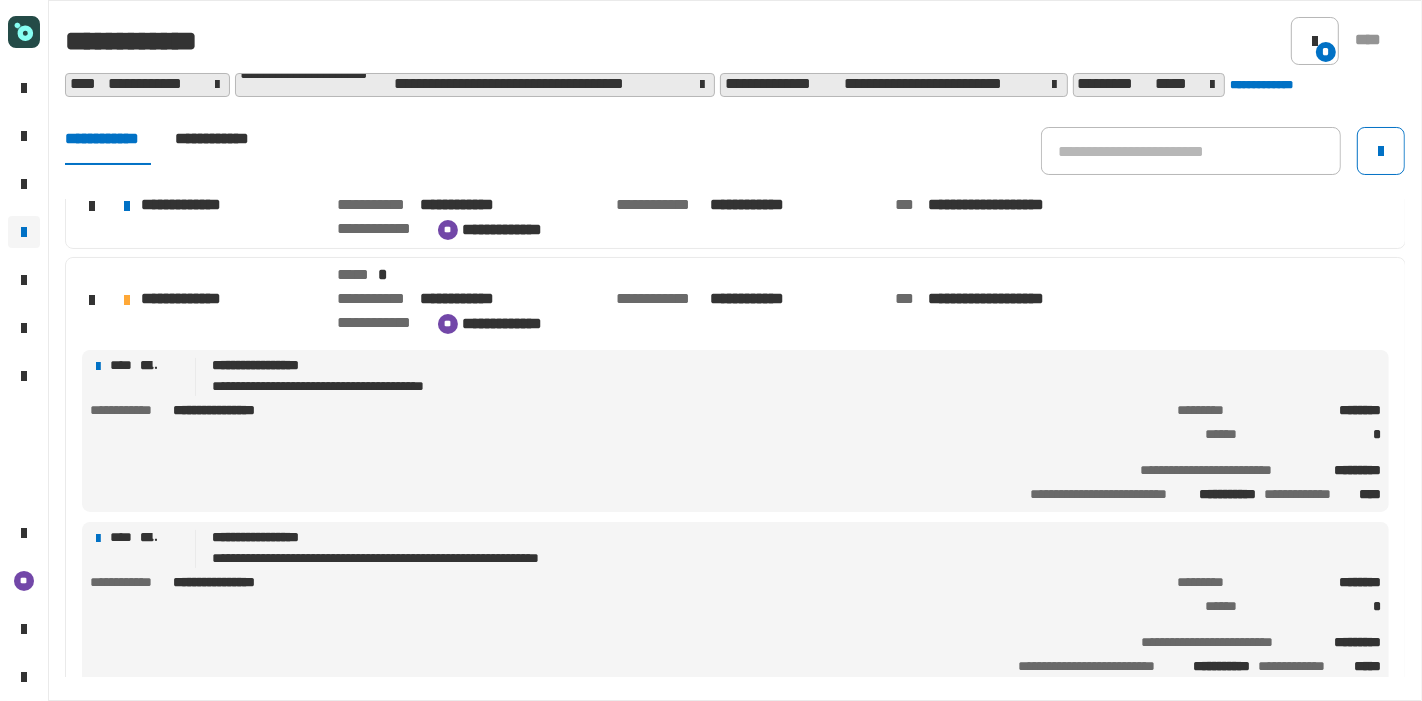 scroll, scrollTop: 503, scrollLeft: 0, axis: vertical 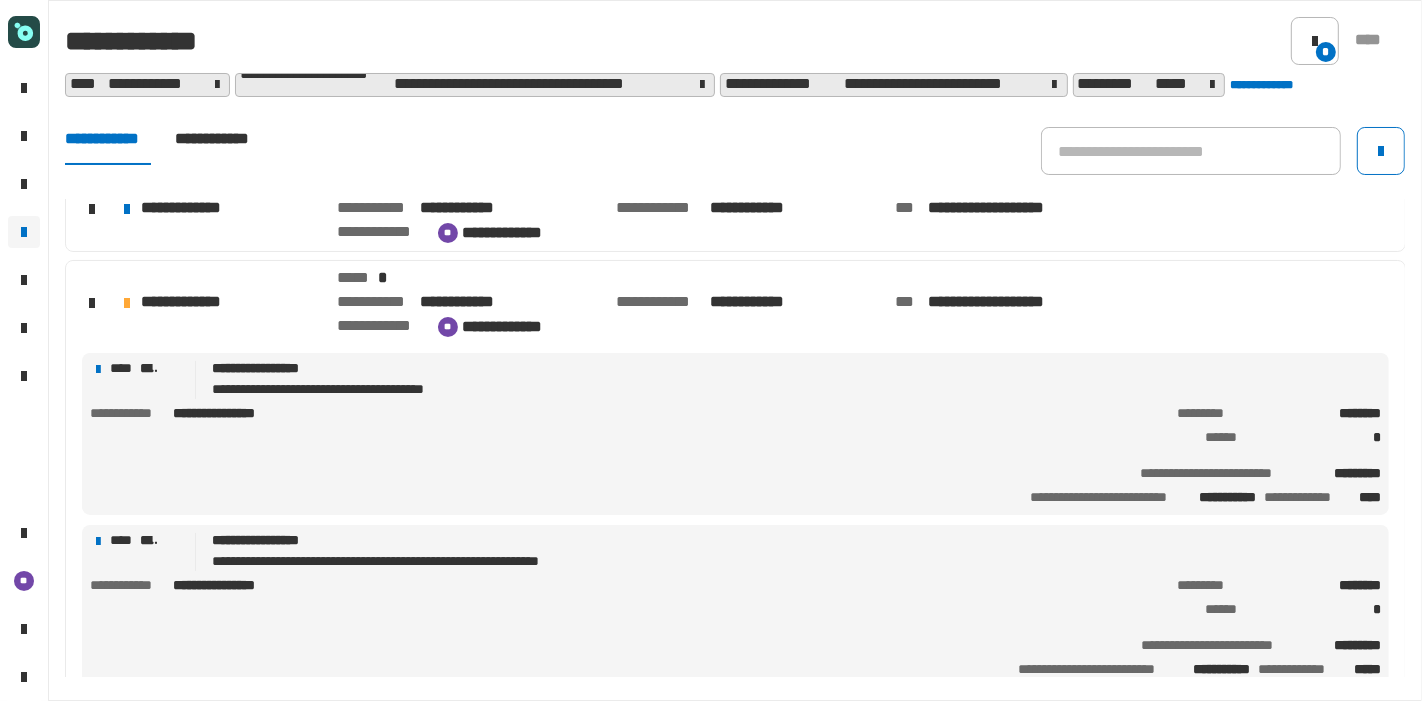 click on "**********" 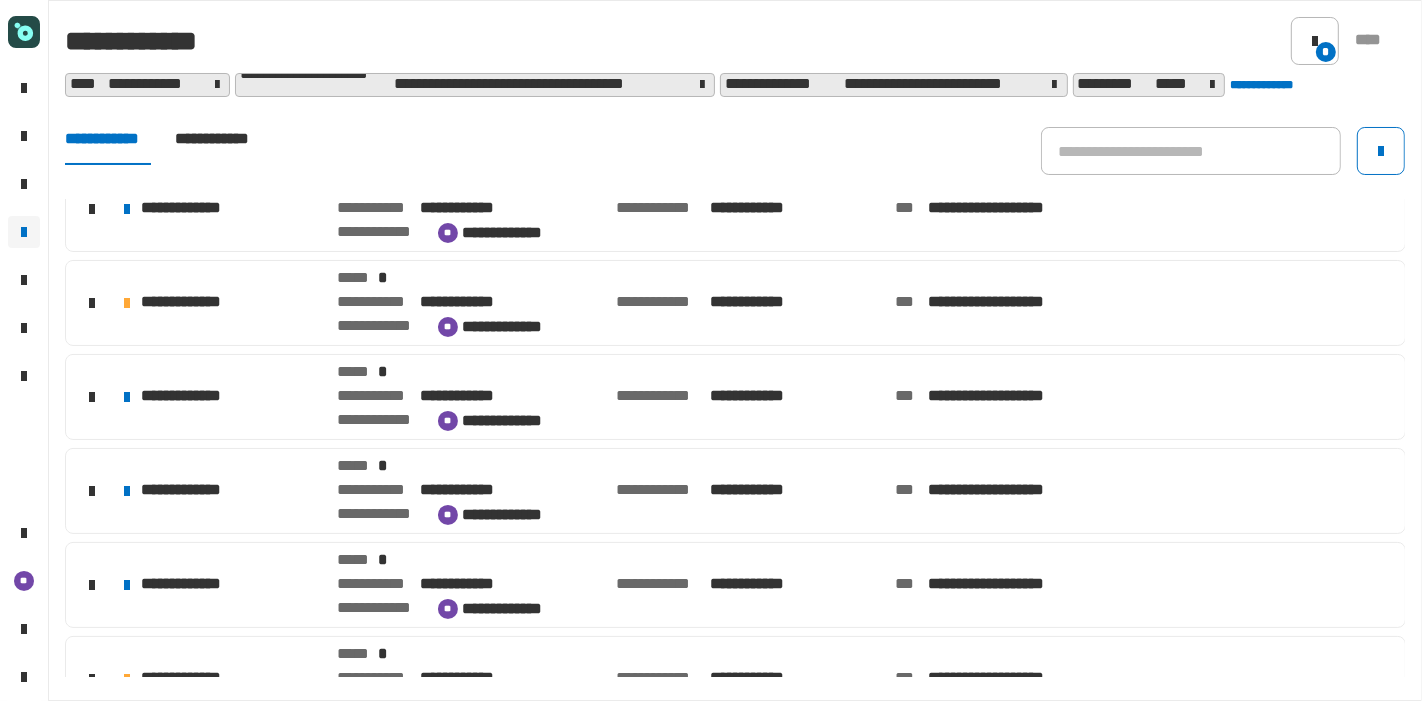 scroll, scrollTop: 635, scrollLeft: 0, axis: vertical 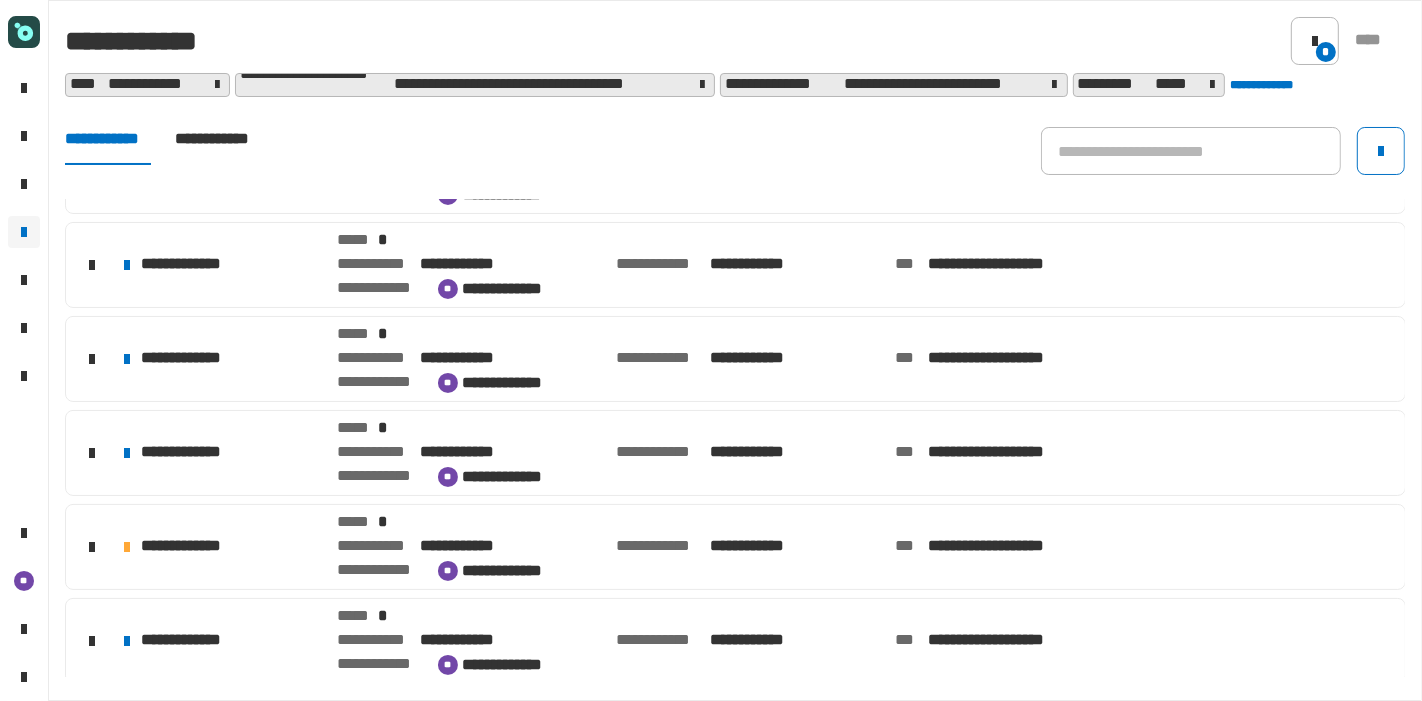 click on "**********" 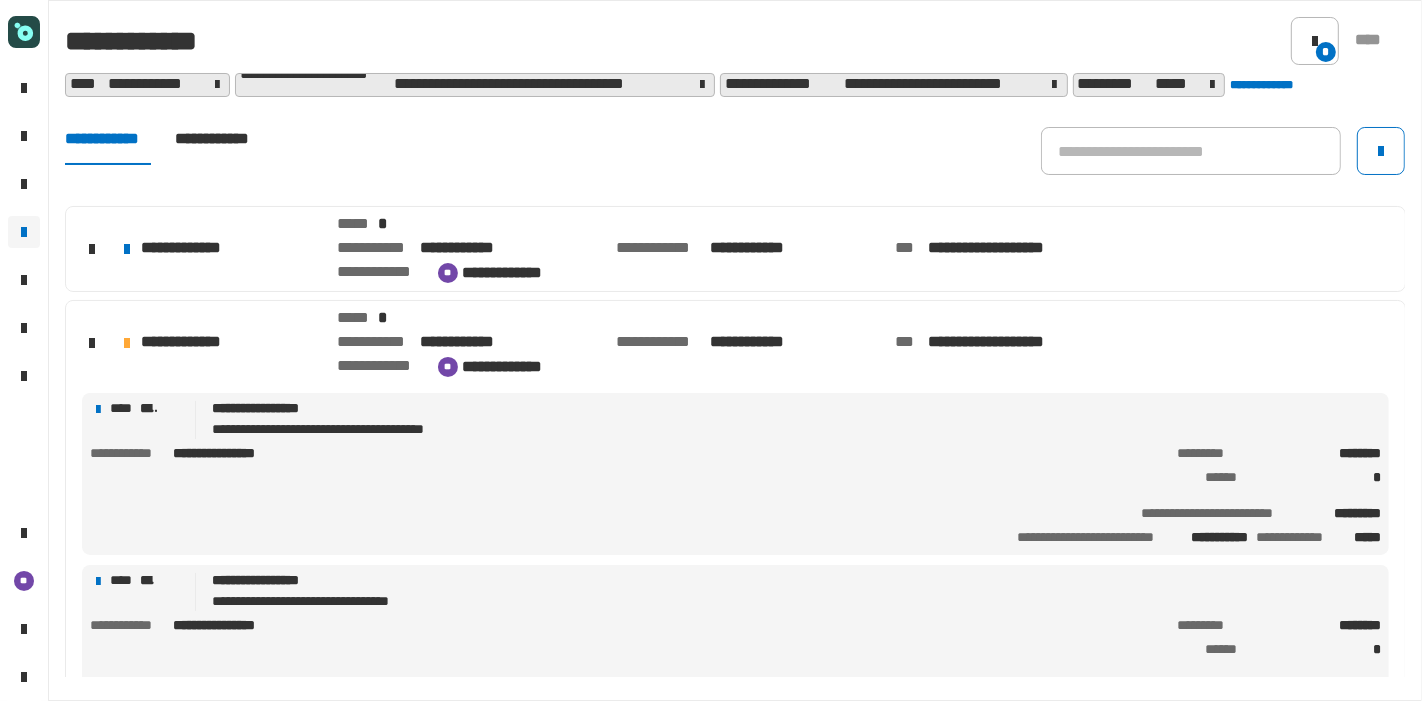 scroll, scrollTop: 934, scrollLeft: 0, axis: vertical 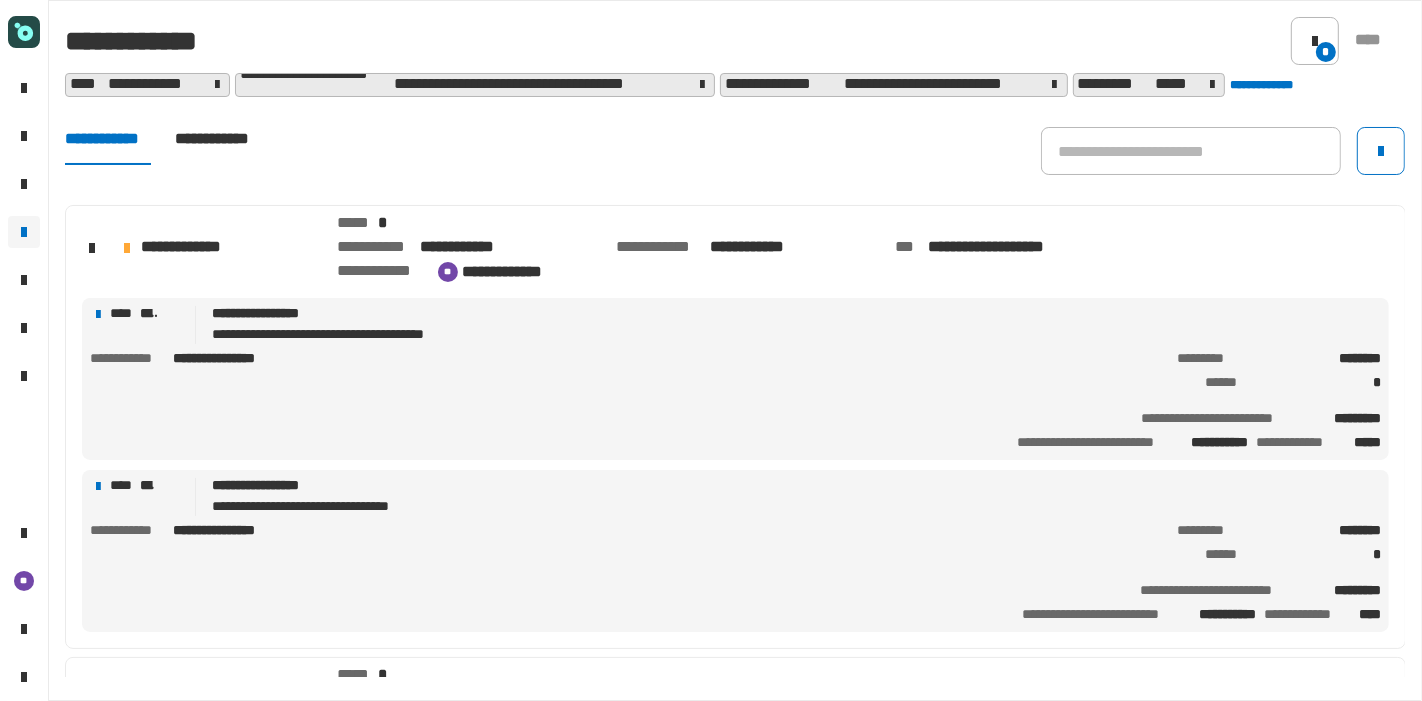 click on "**********" 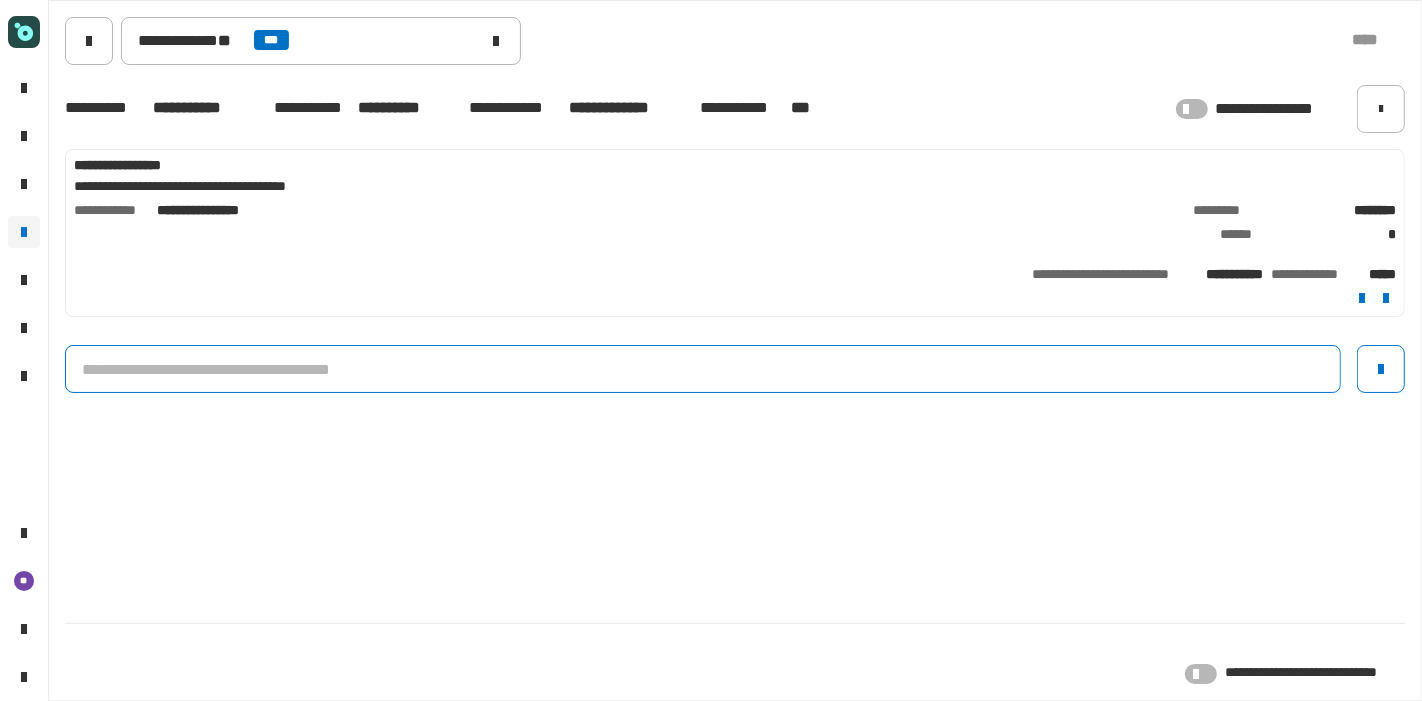 click 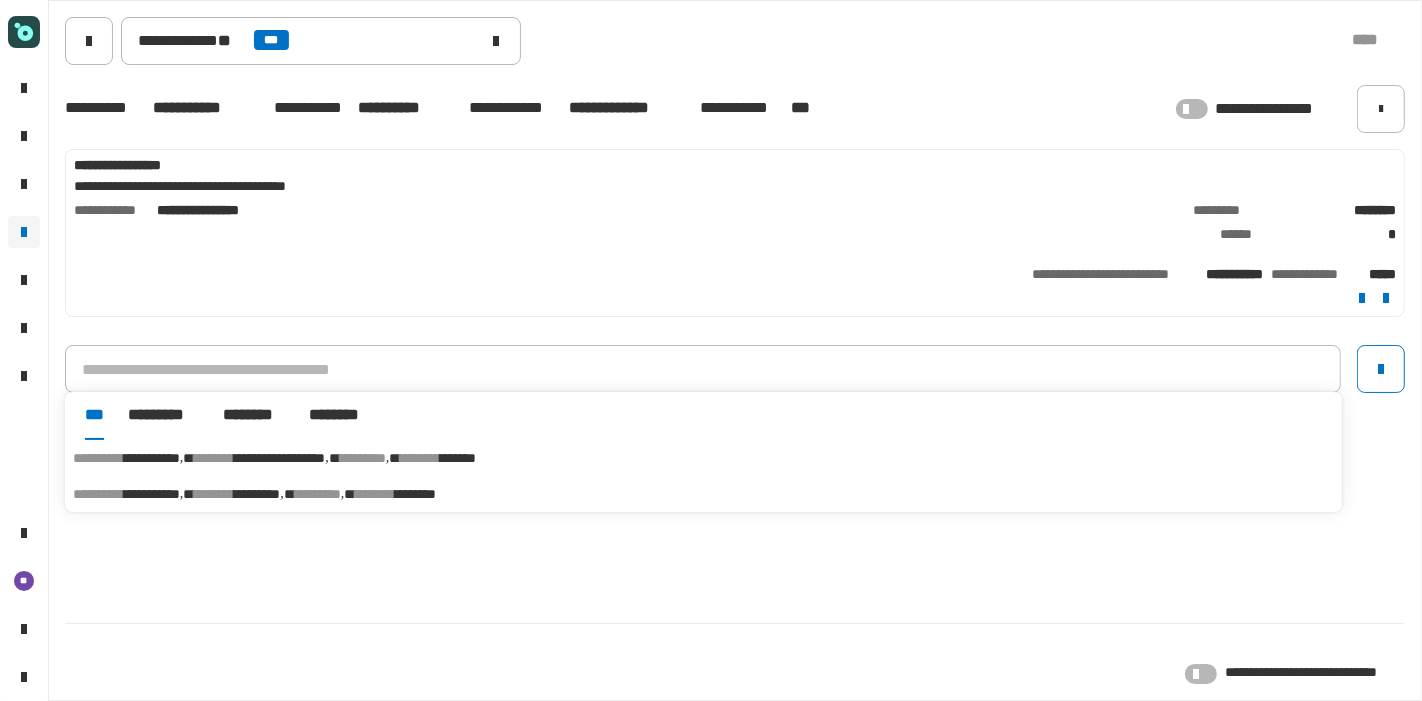 click on "********" at bounding box center (415, 494) 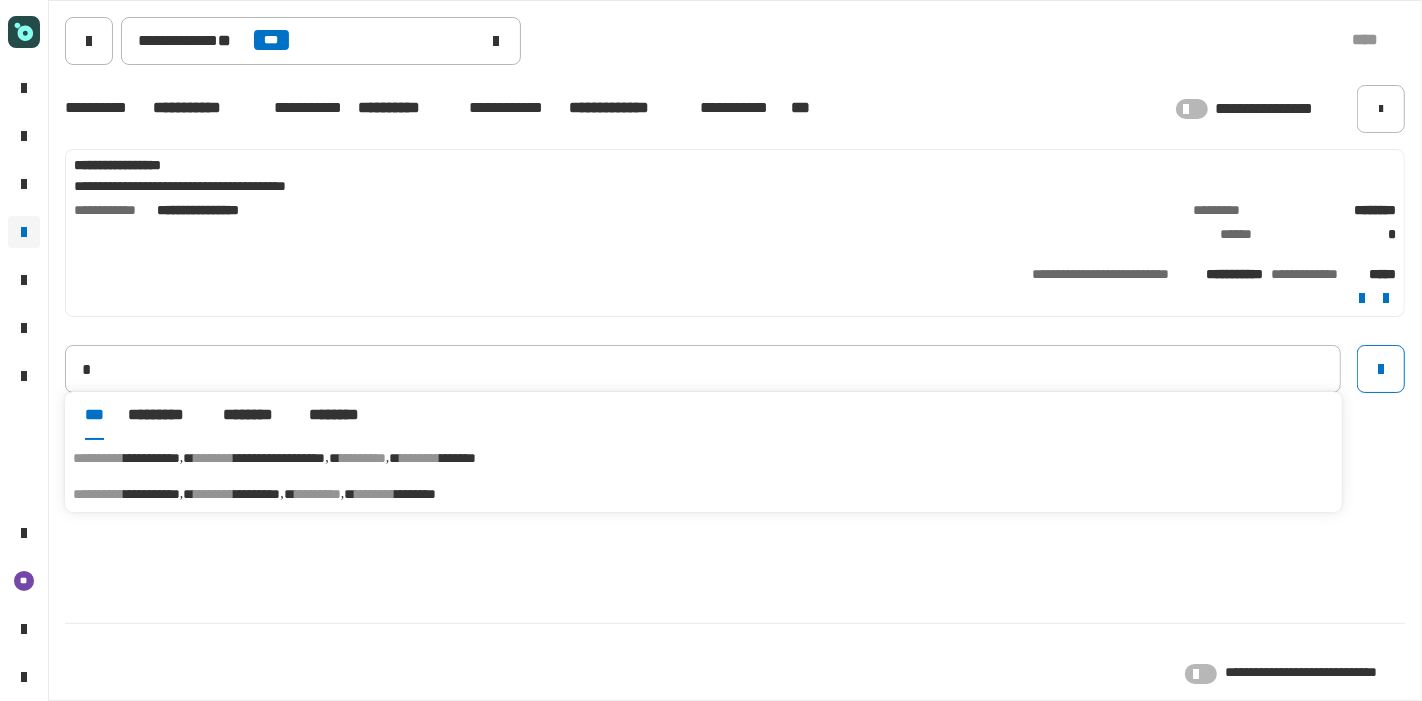 type on "**********" 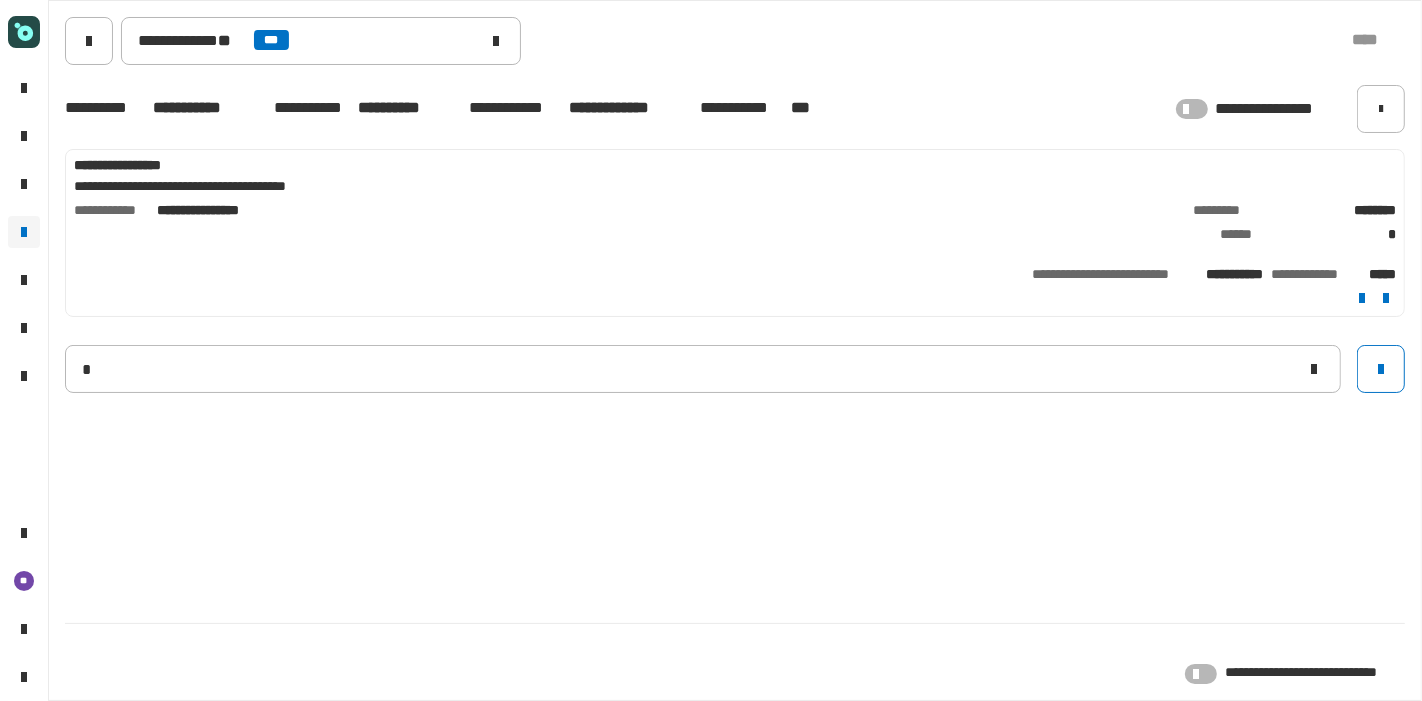 type 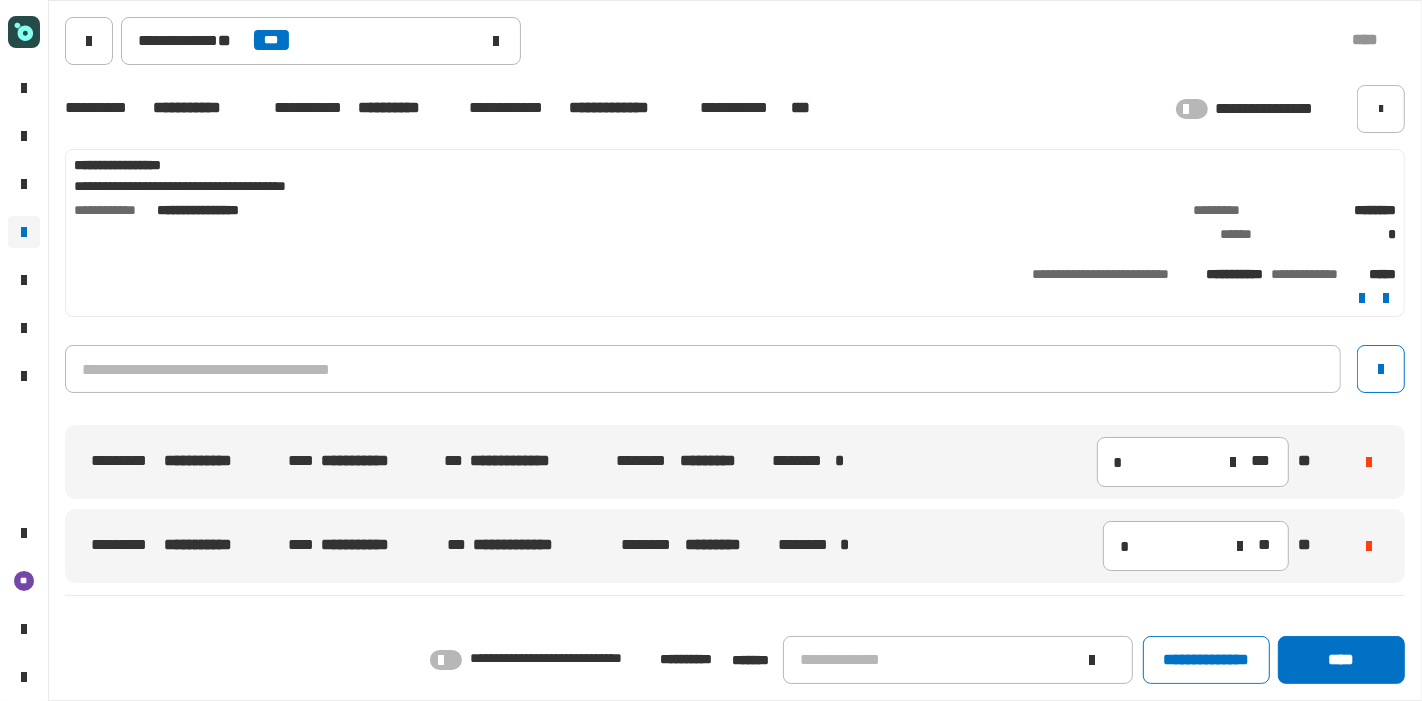 click 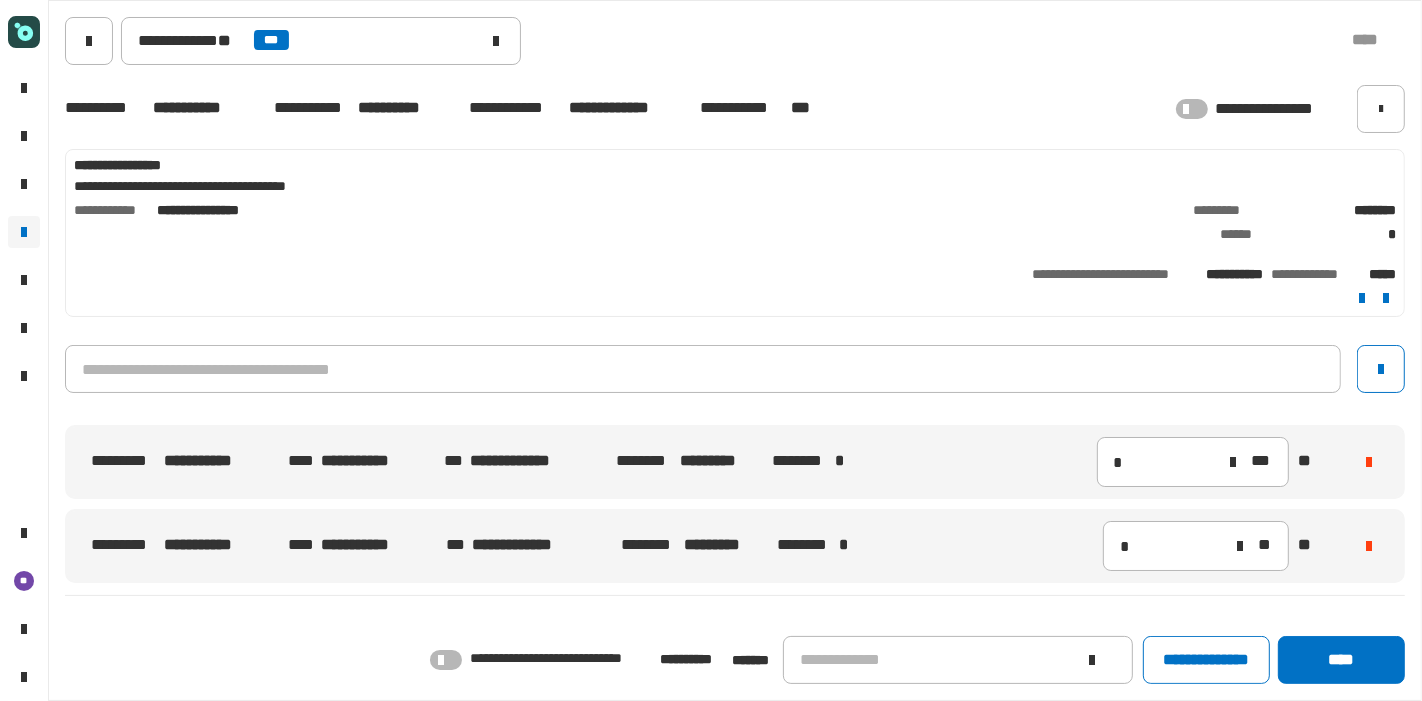 click 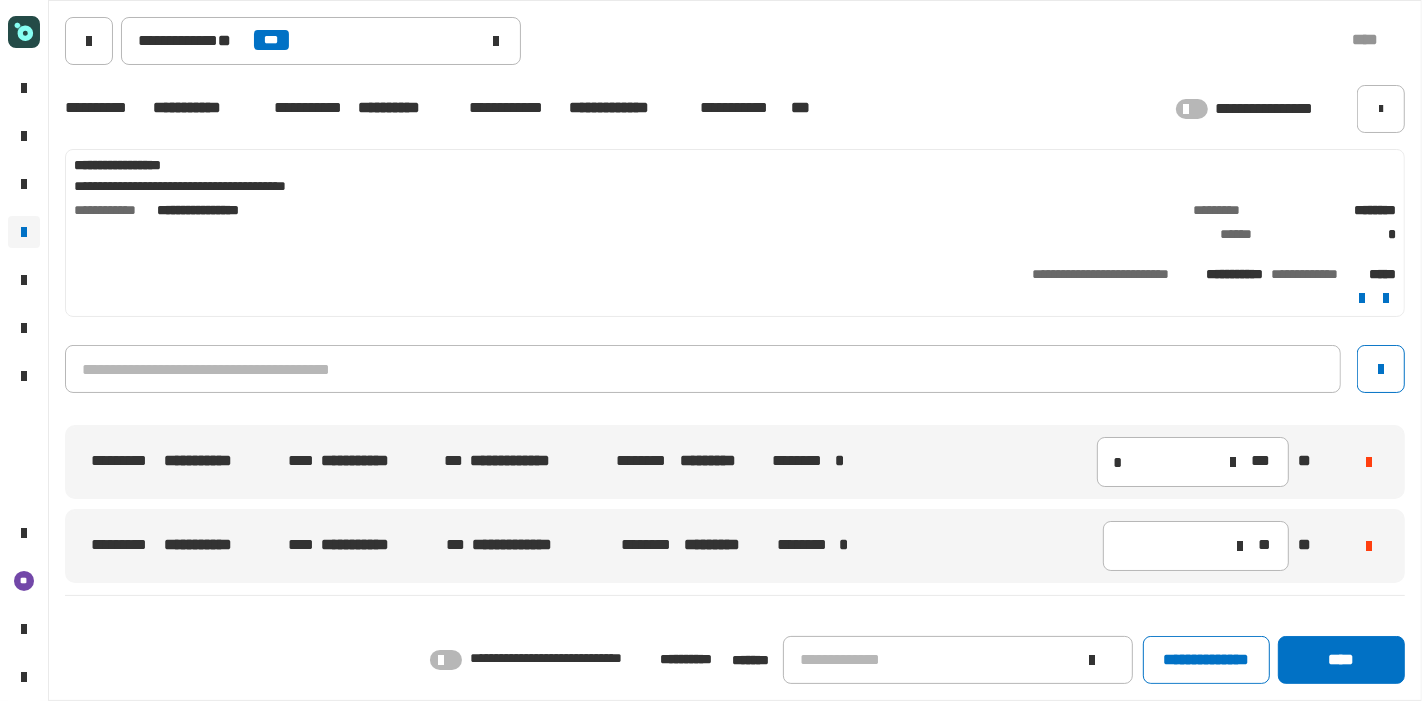 click 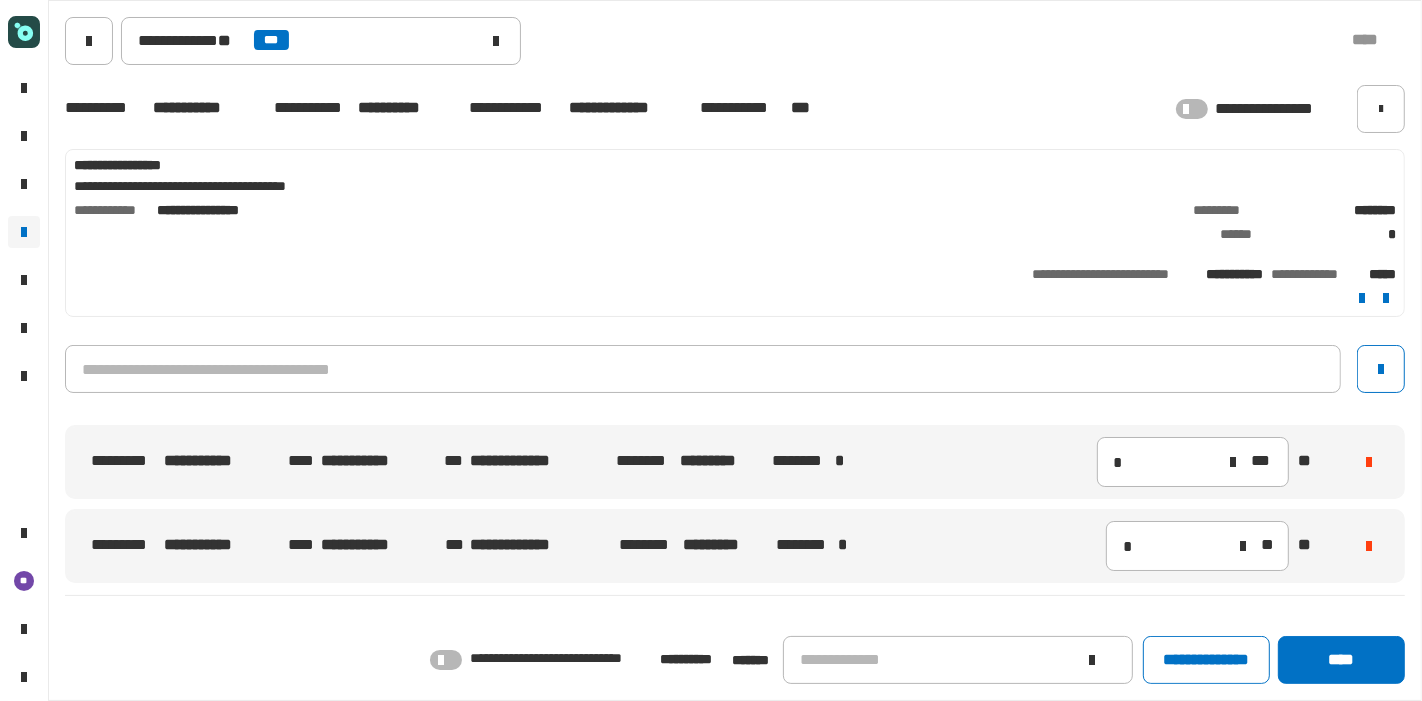click 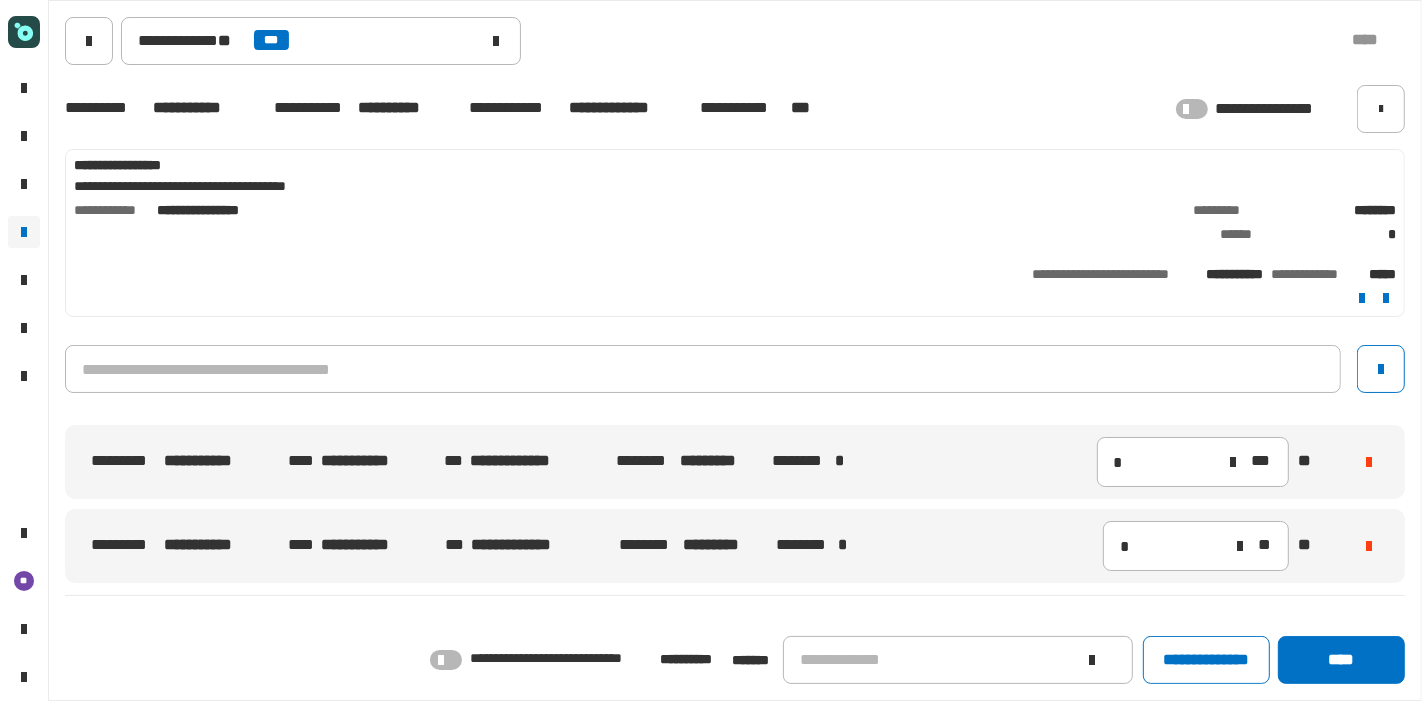 click 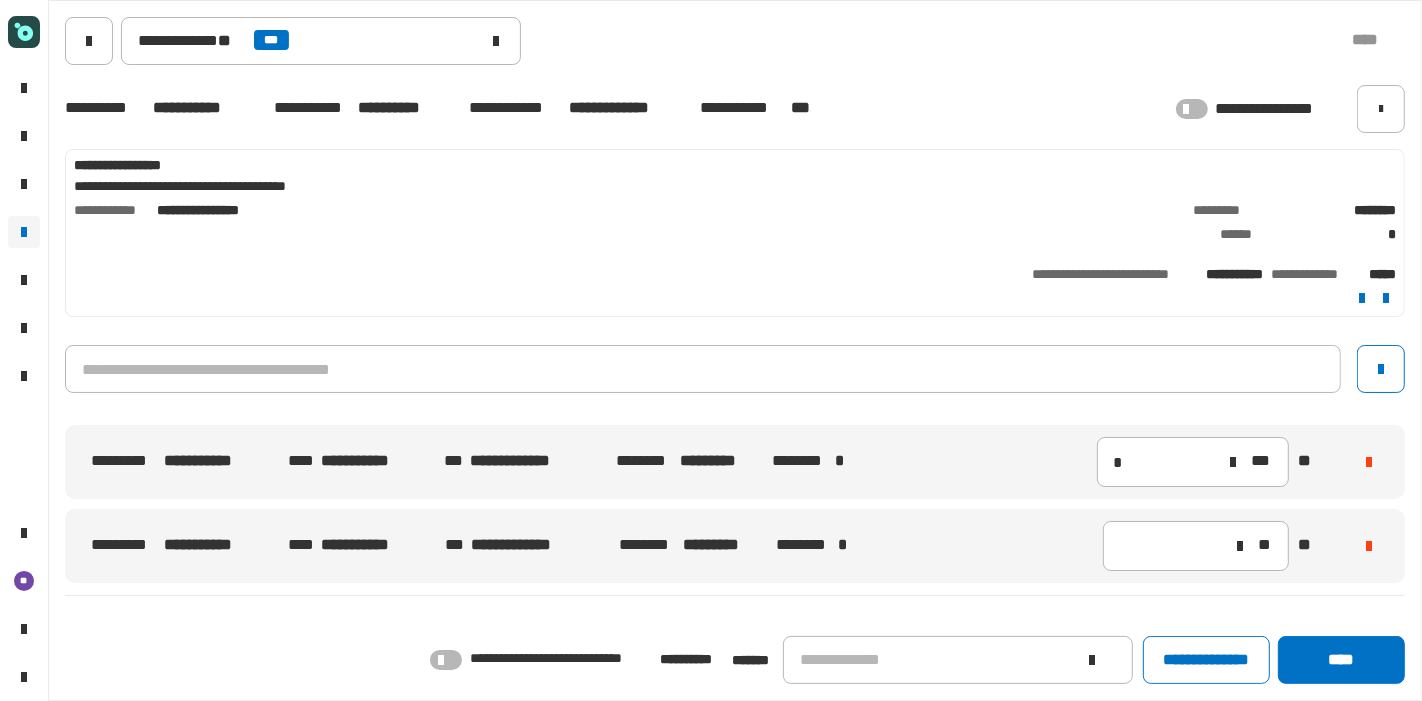 click 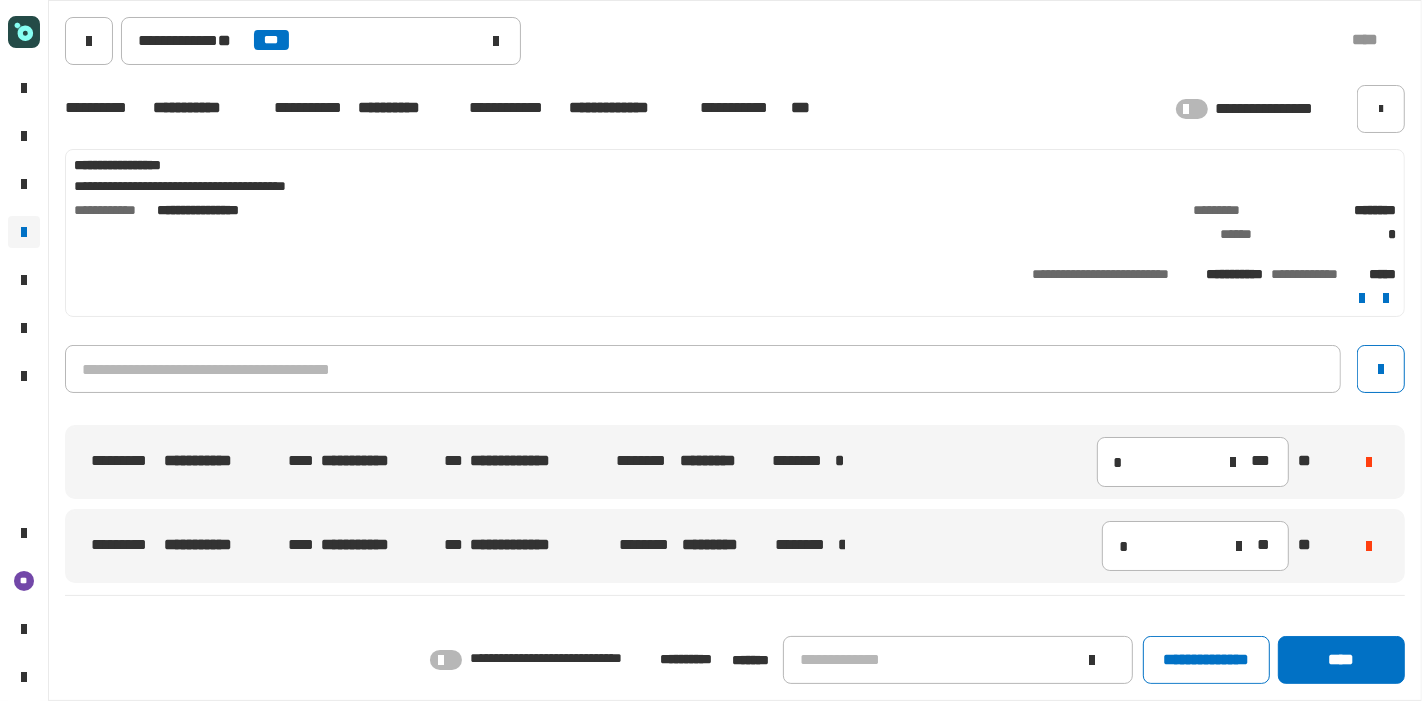 click 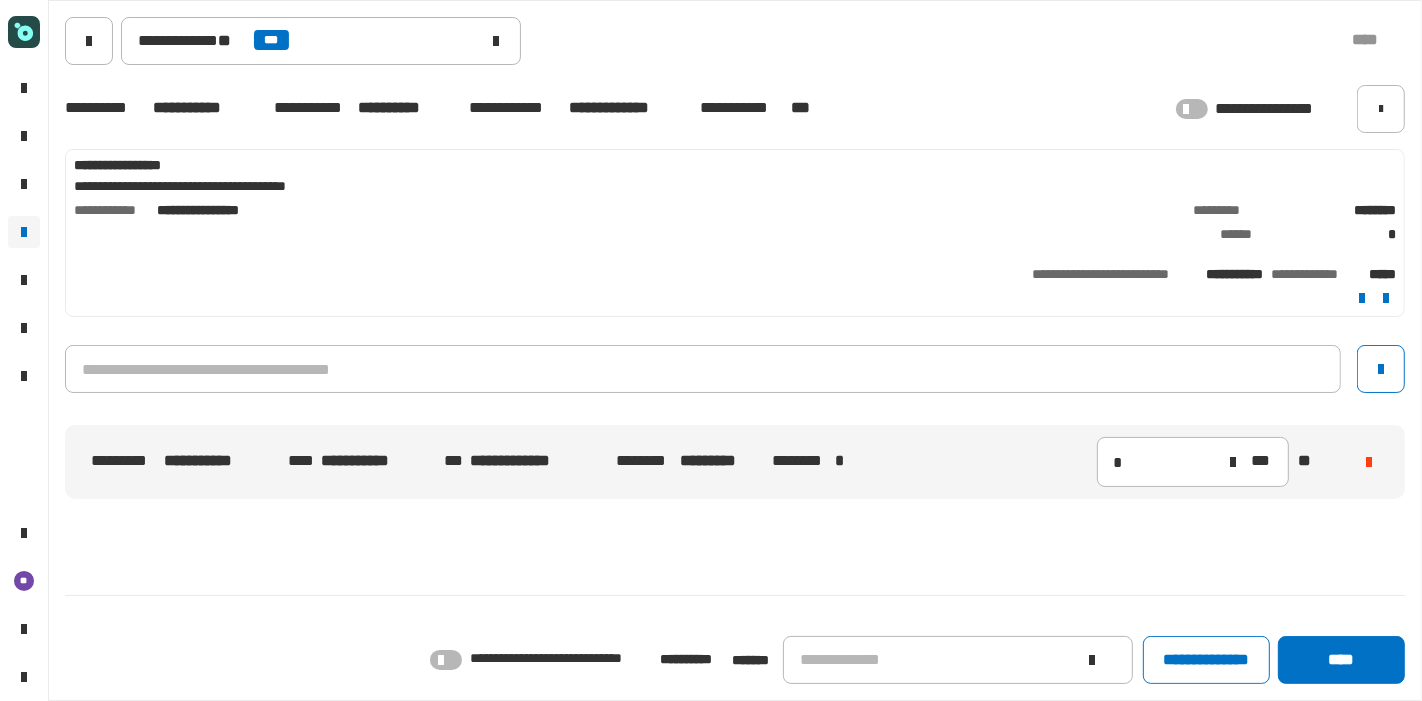 click on "**********" 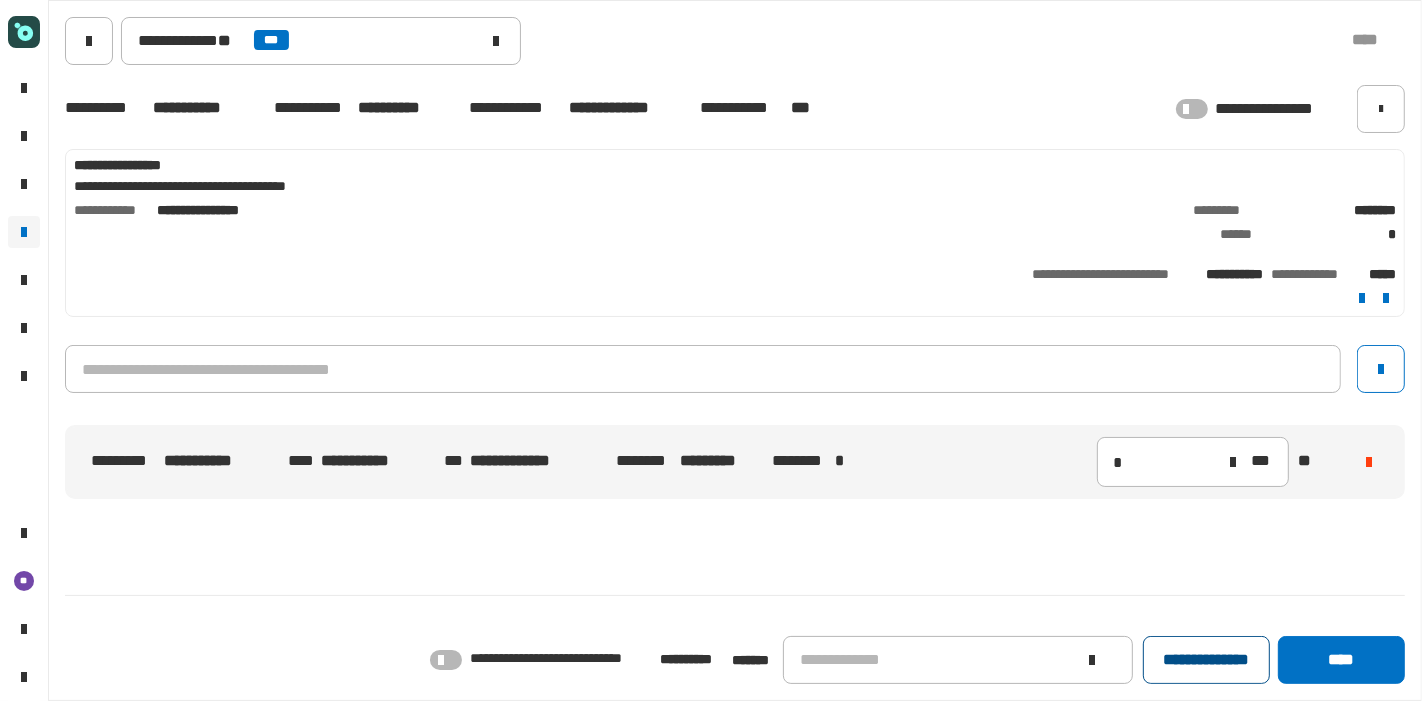 click on "**********" 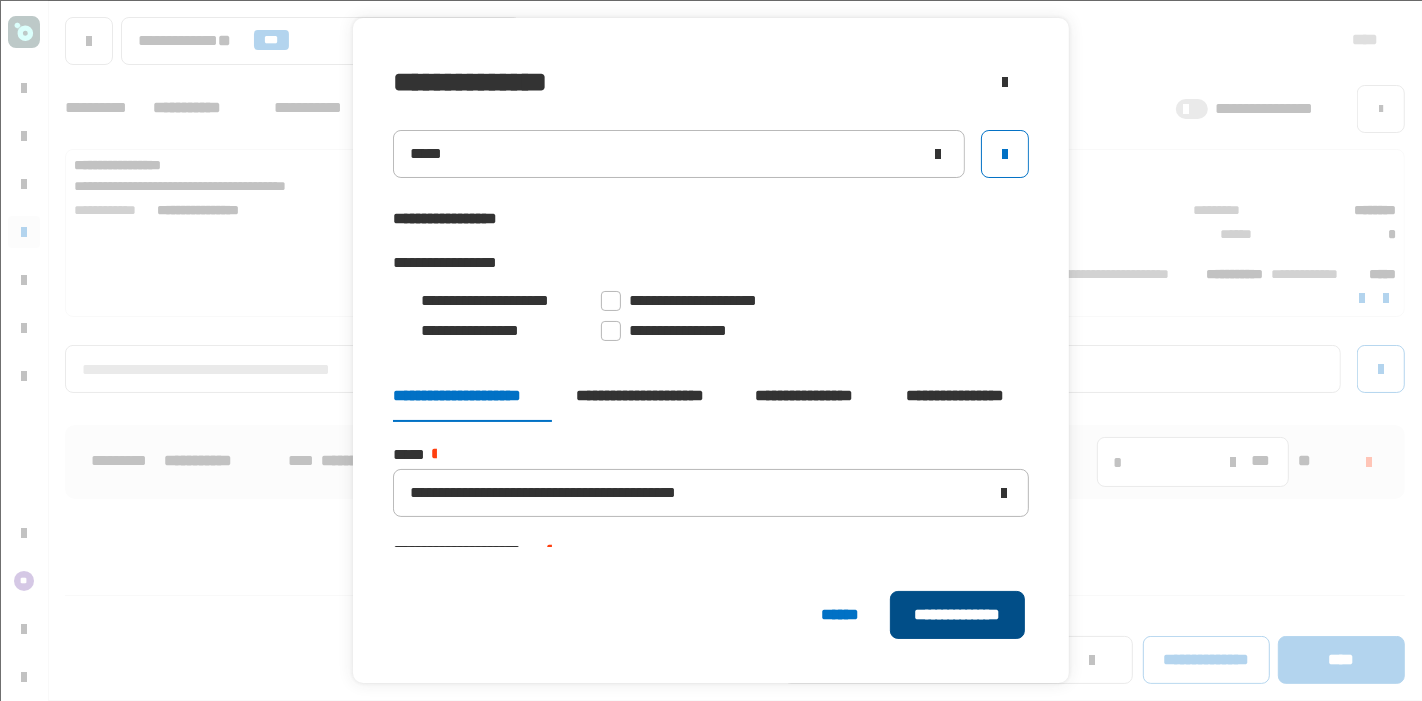 click on "**********" 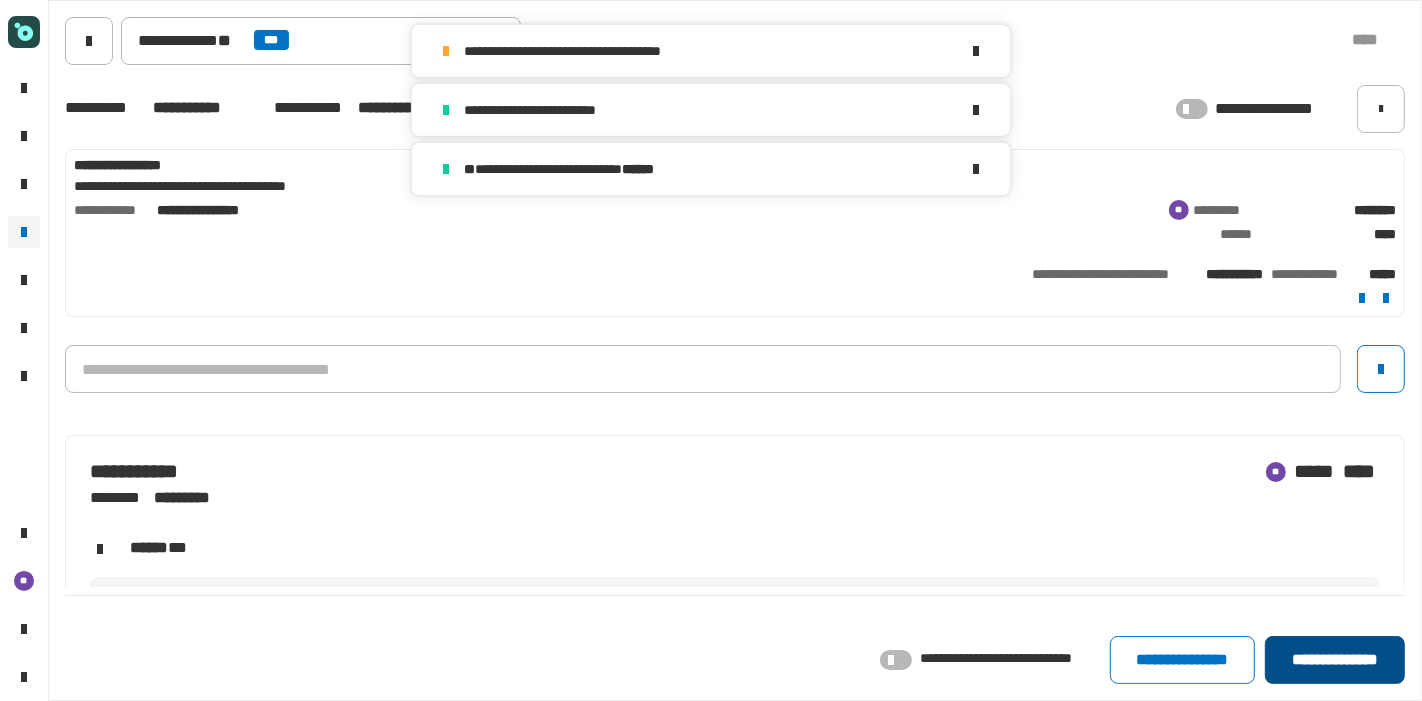 click on "**********" 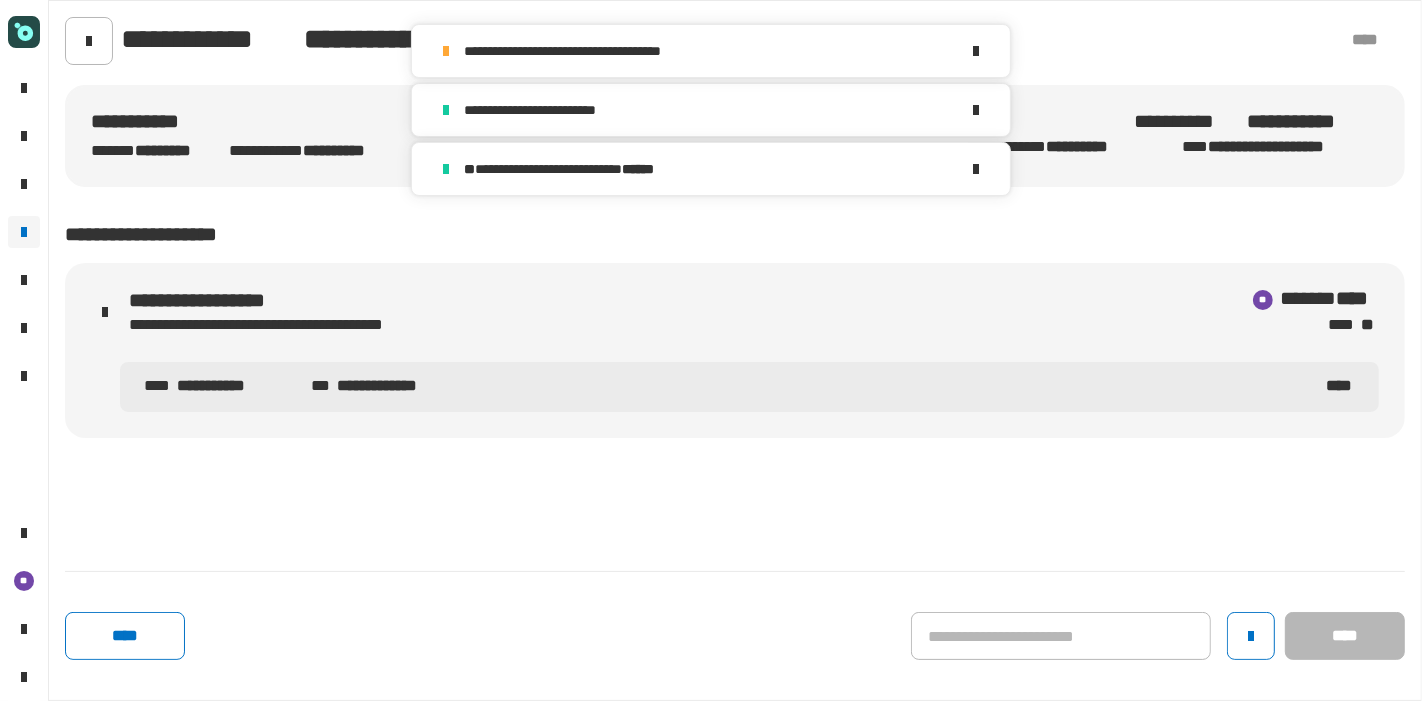 click on "**** ****" 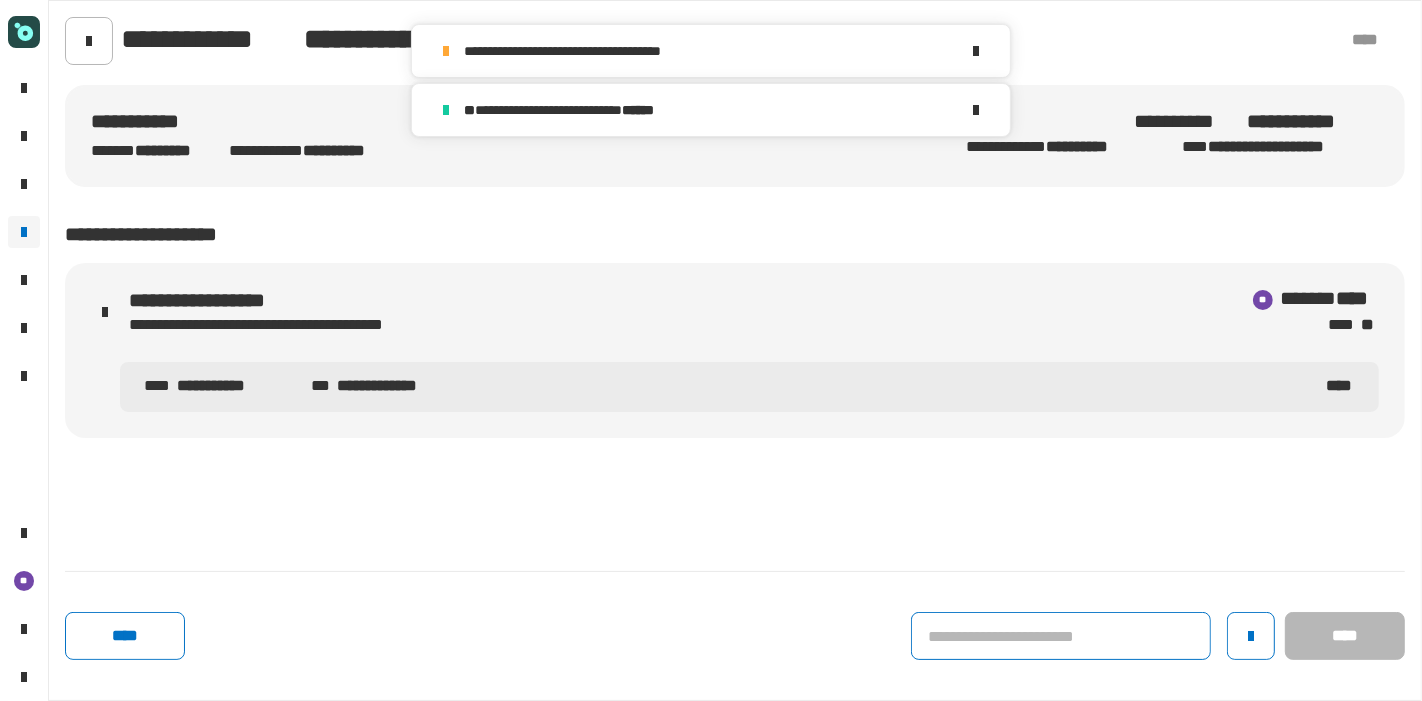 click 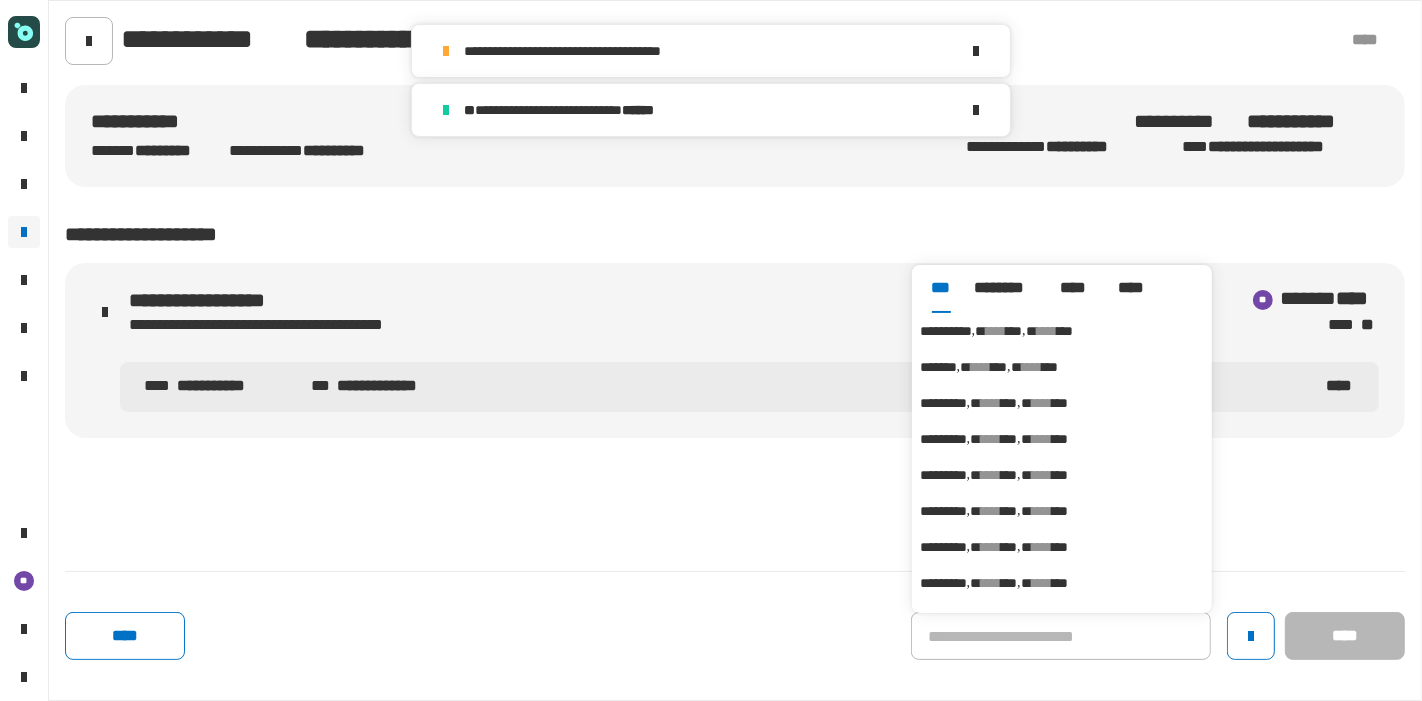 click on "**********" at bounding box center (1062, 331) 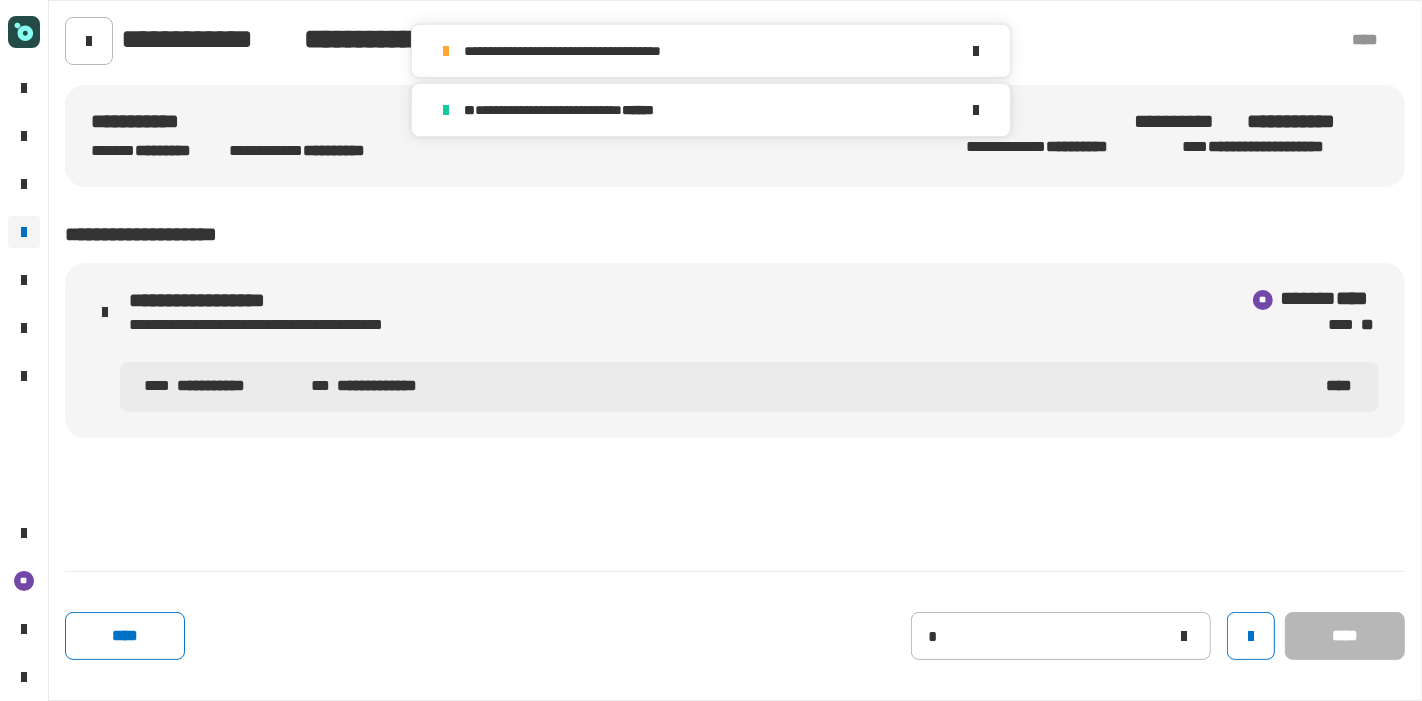 type on "**********" 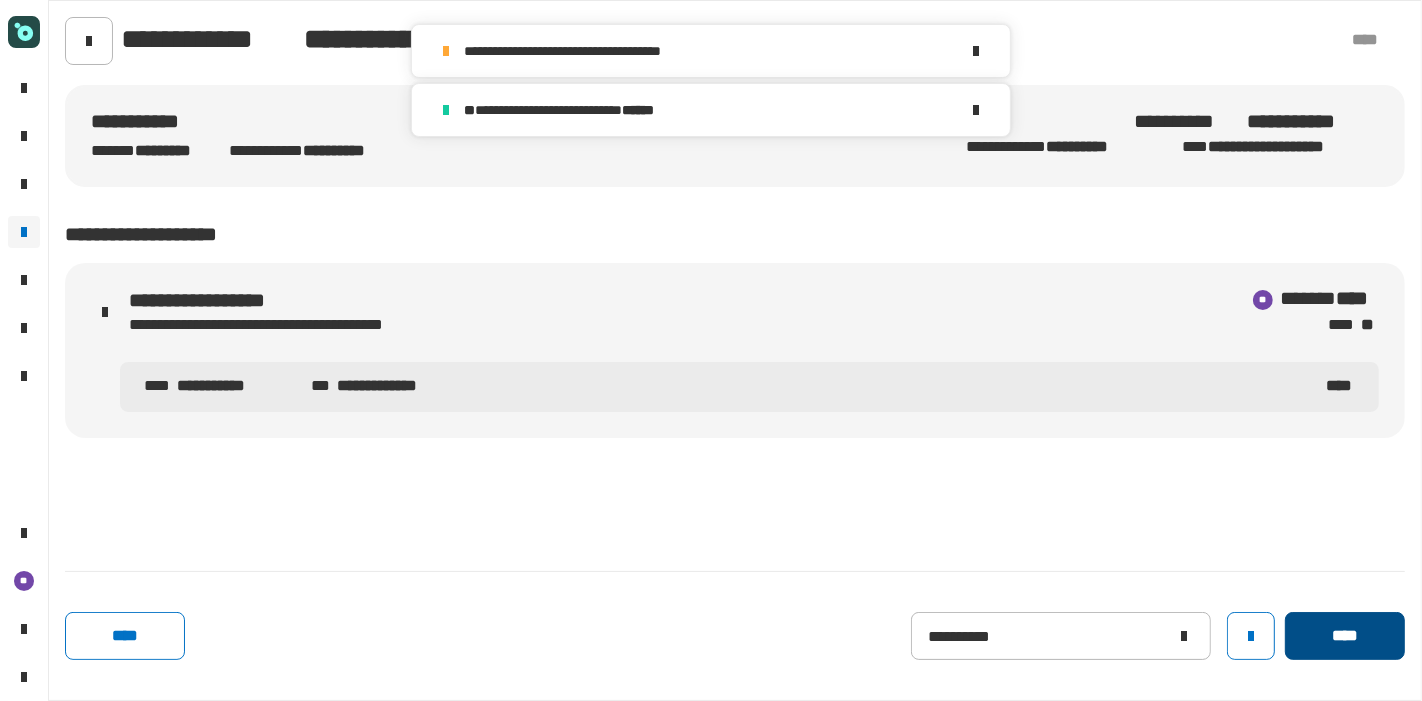 click on "****" 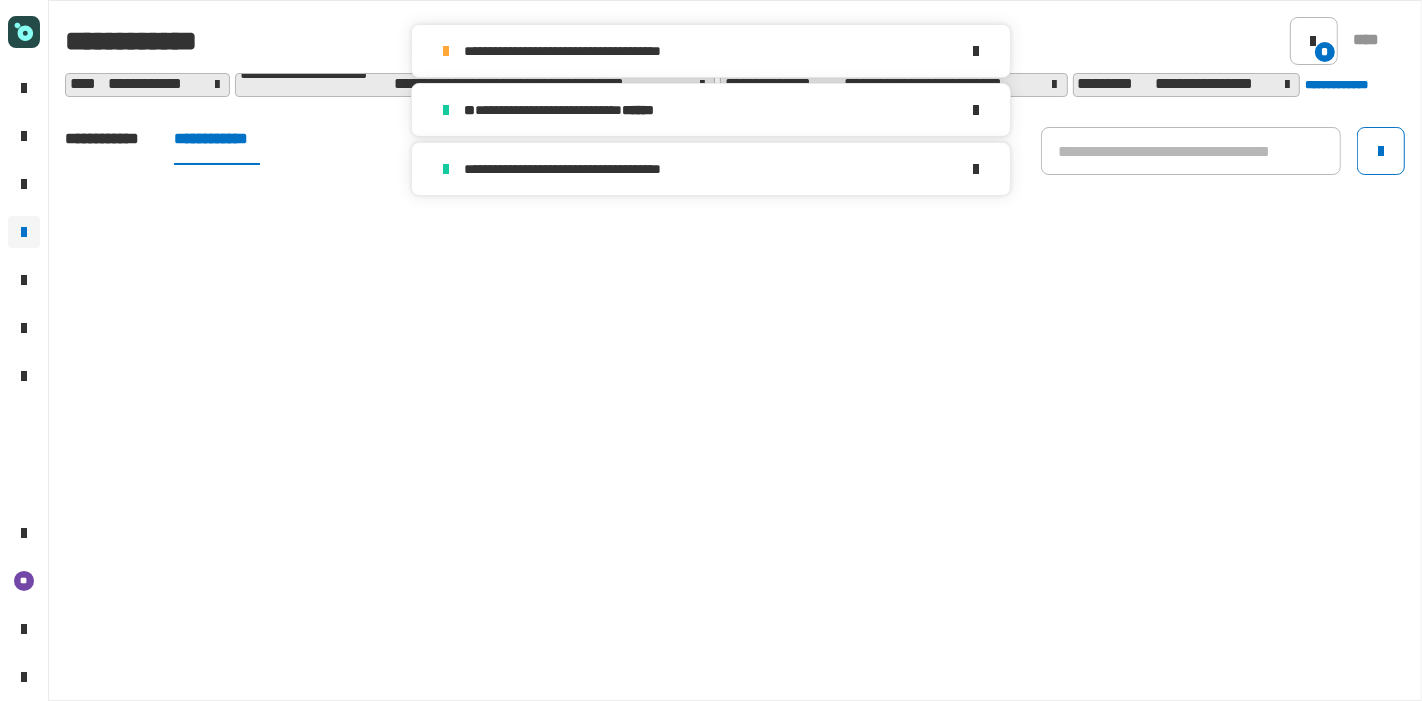 click on "**********" 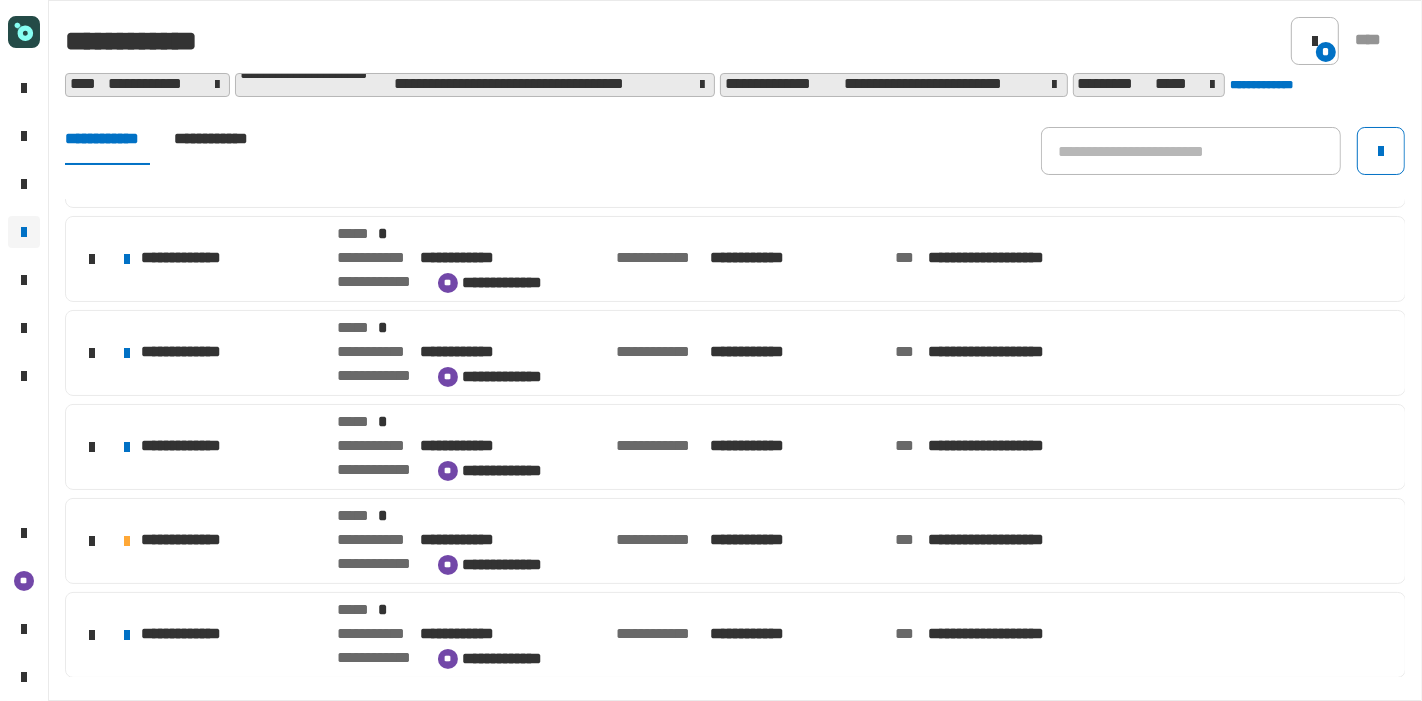 scroll, scrollTop: 643, scrollLeft: 0, axis: vertical 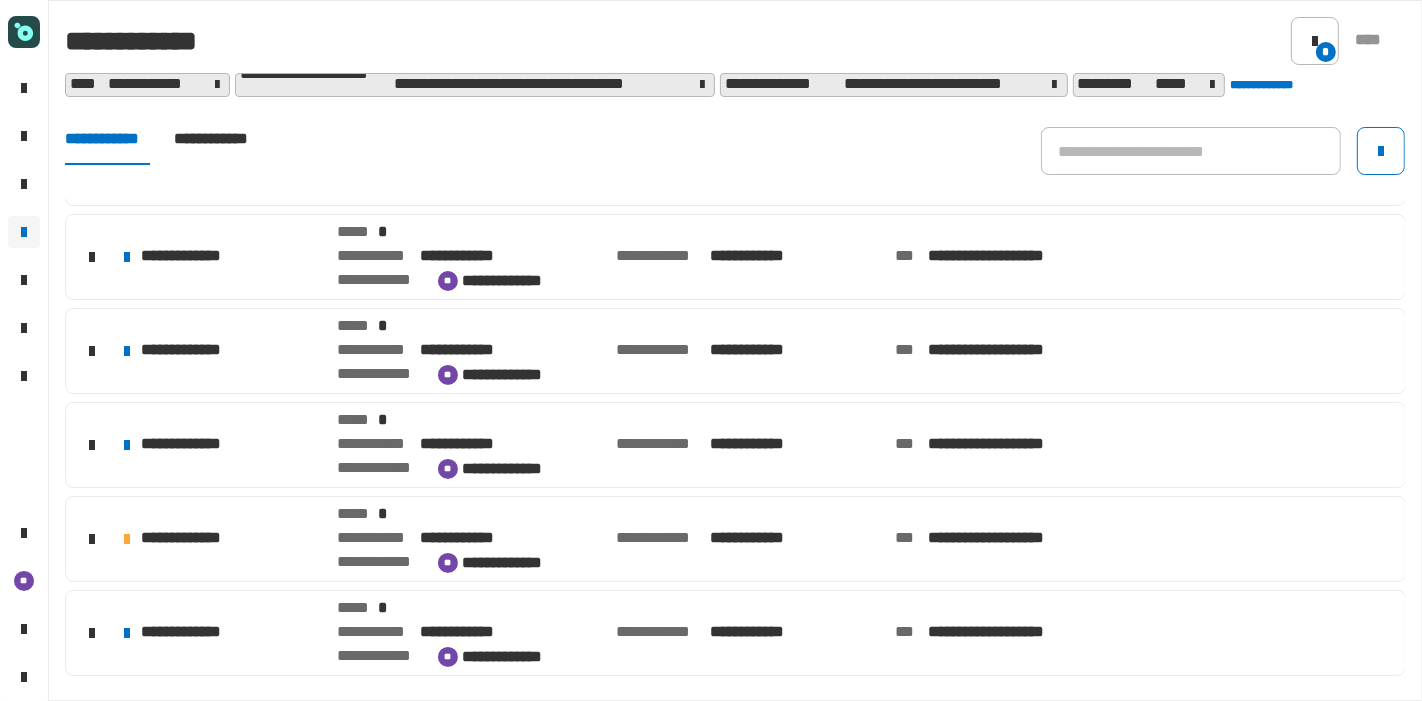 click on "**********" 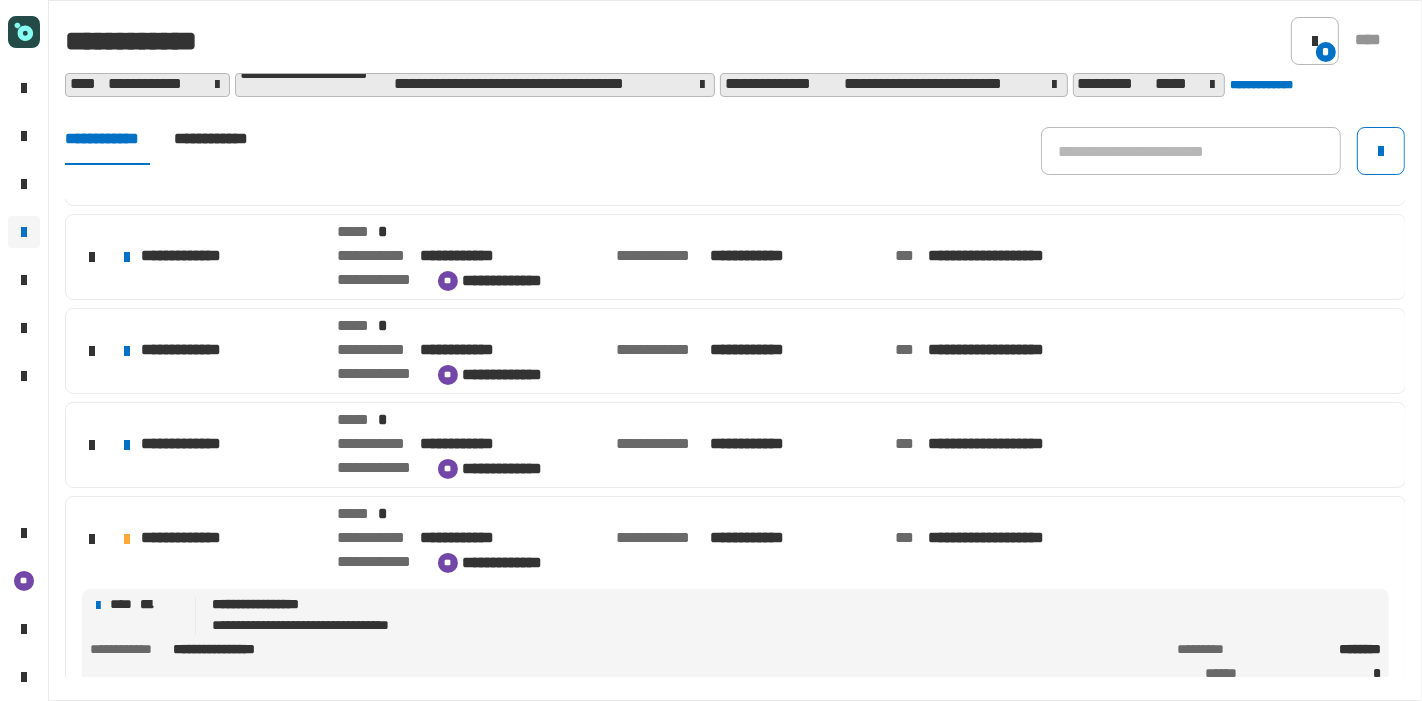 scroll, scrollTop: 793, scrollLeft: 0, axis: vertical 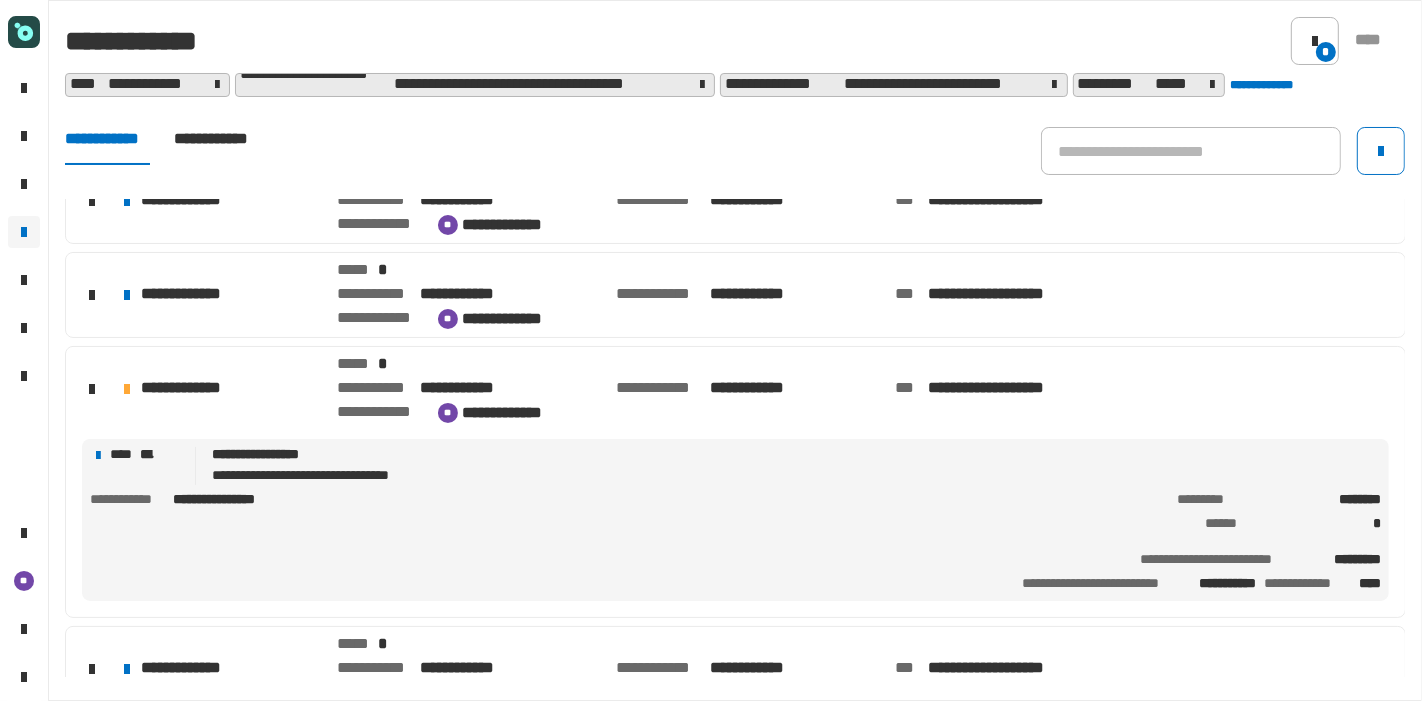 click on "**********" 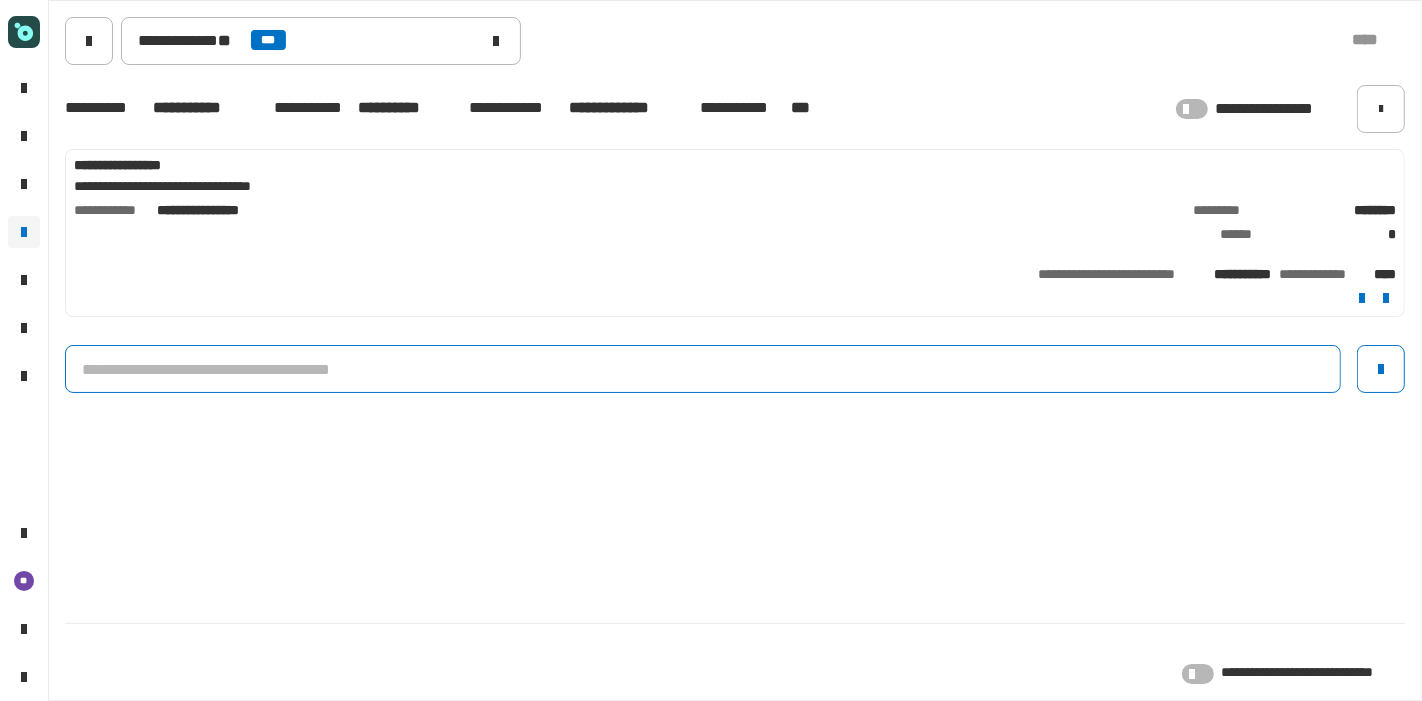 click 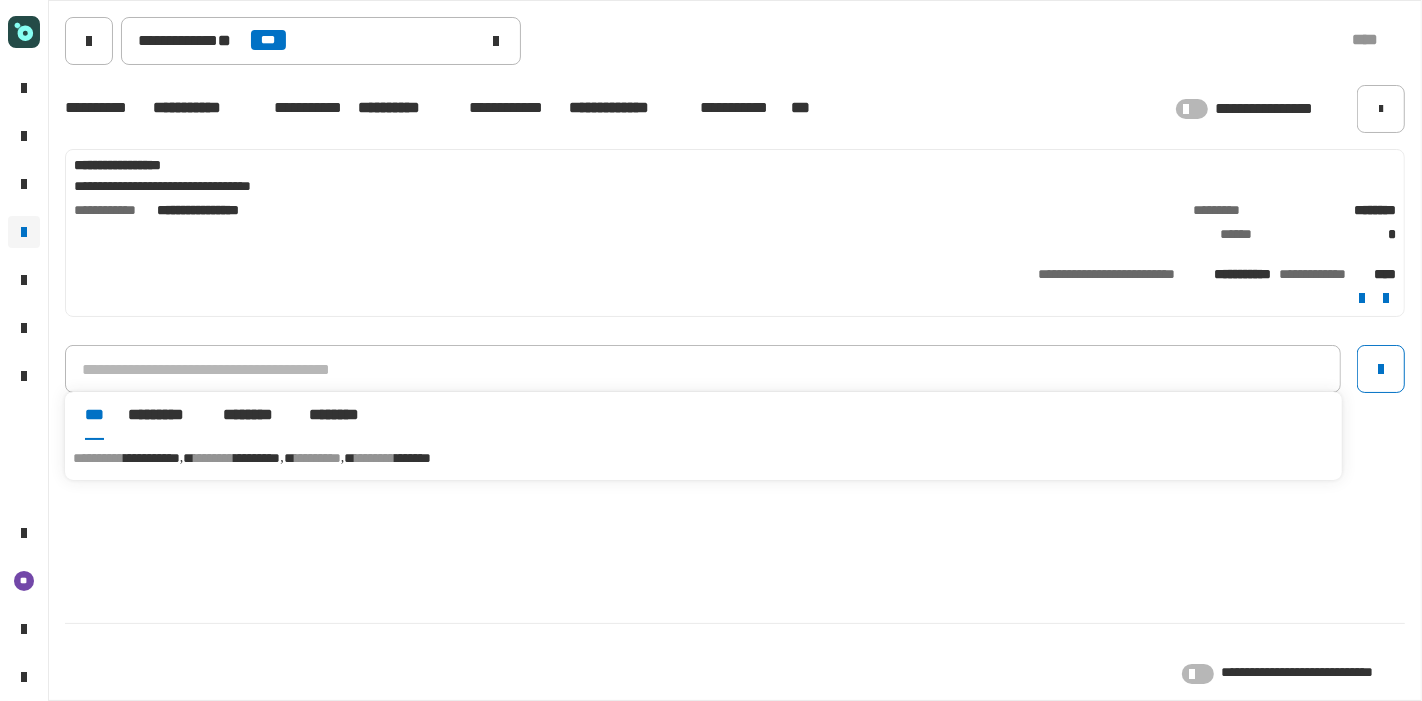 click on "**********" at bounding box center (703, 458) 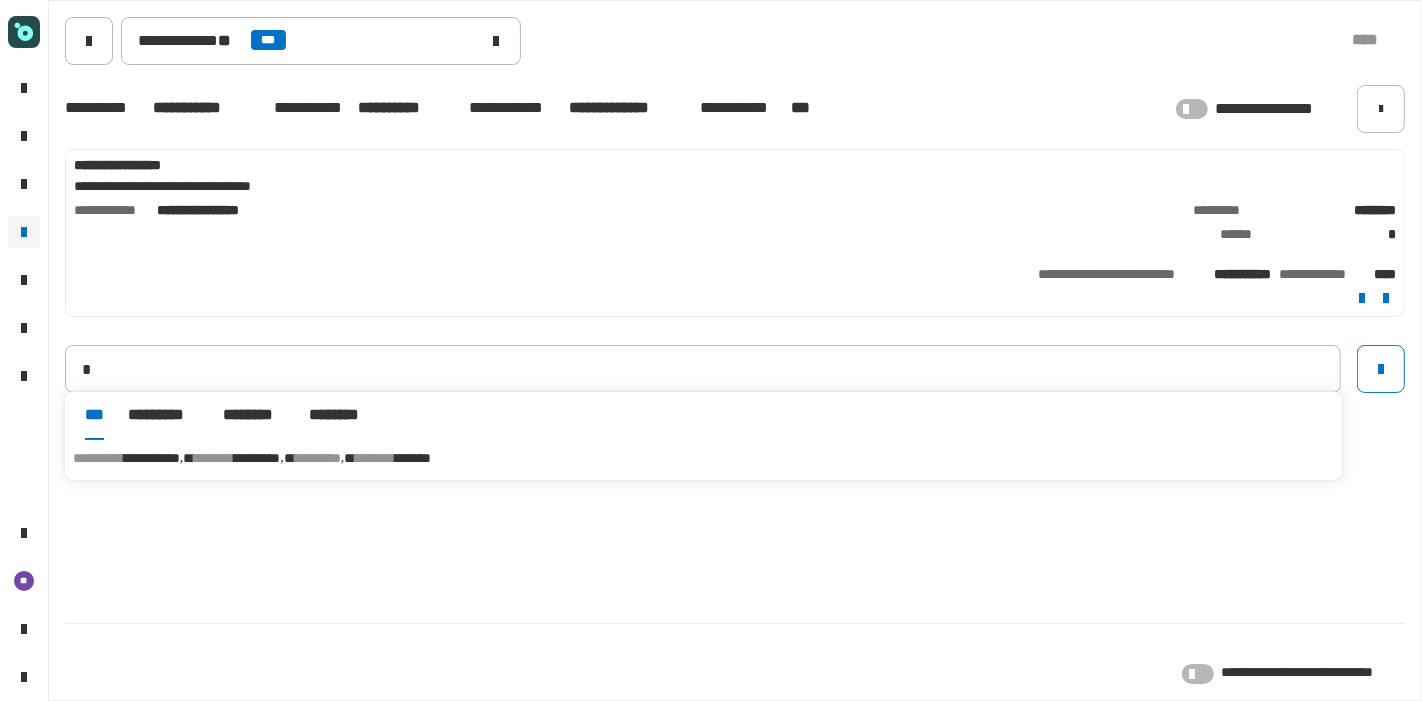 type on "**********" 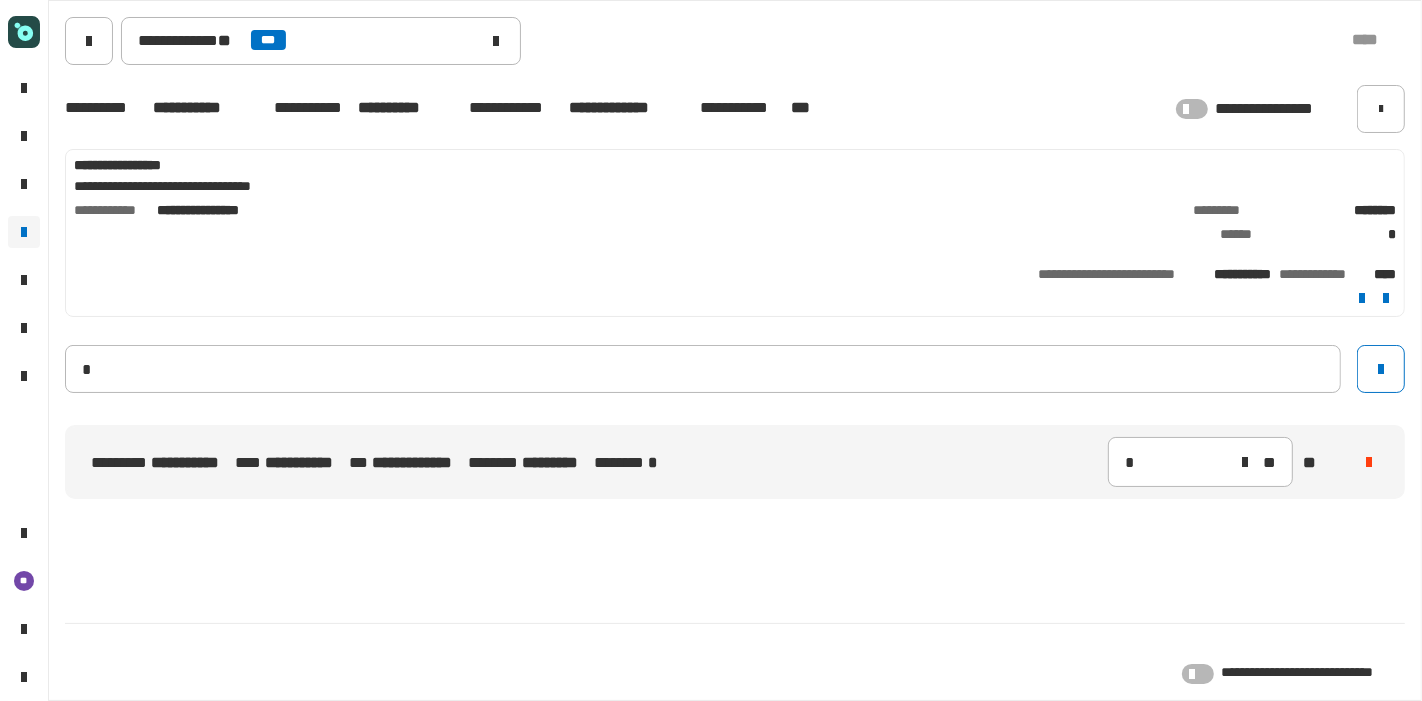 type 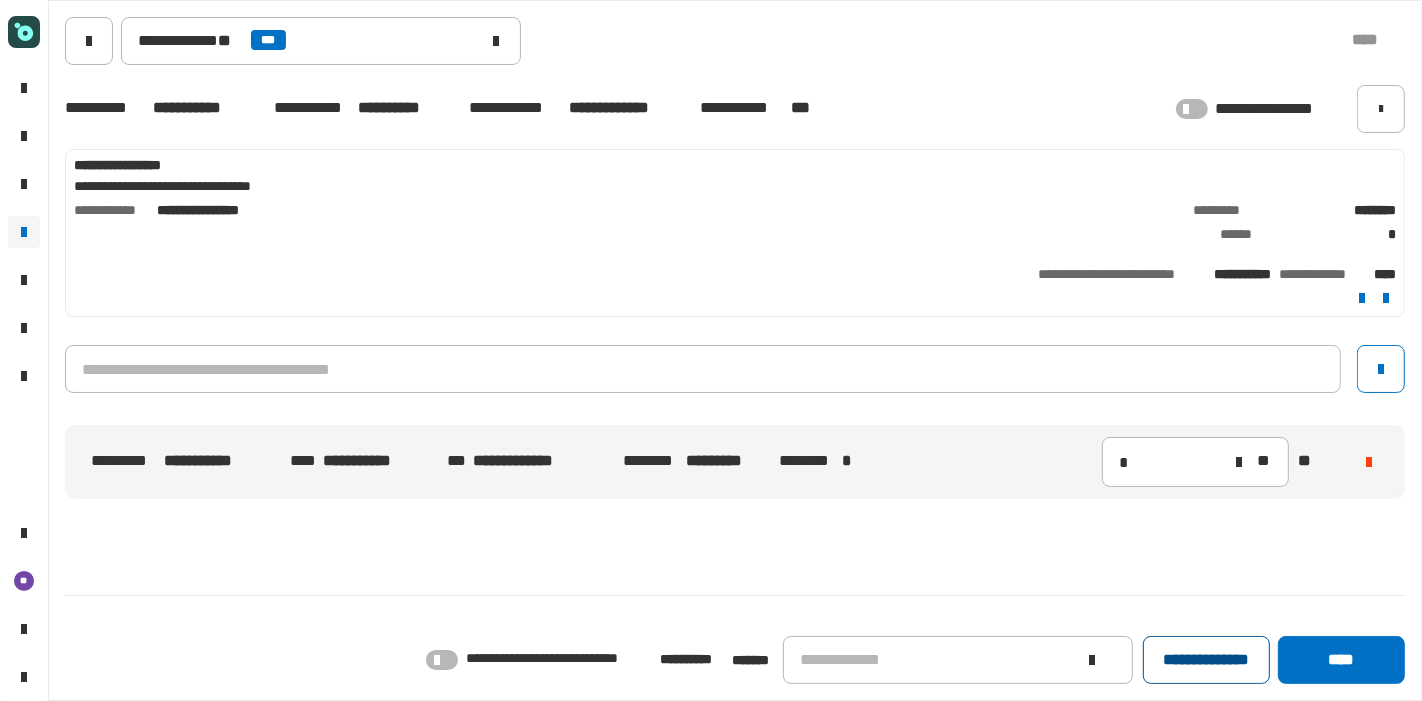 click on "**********" 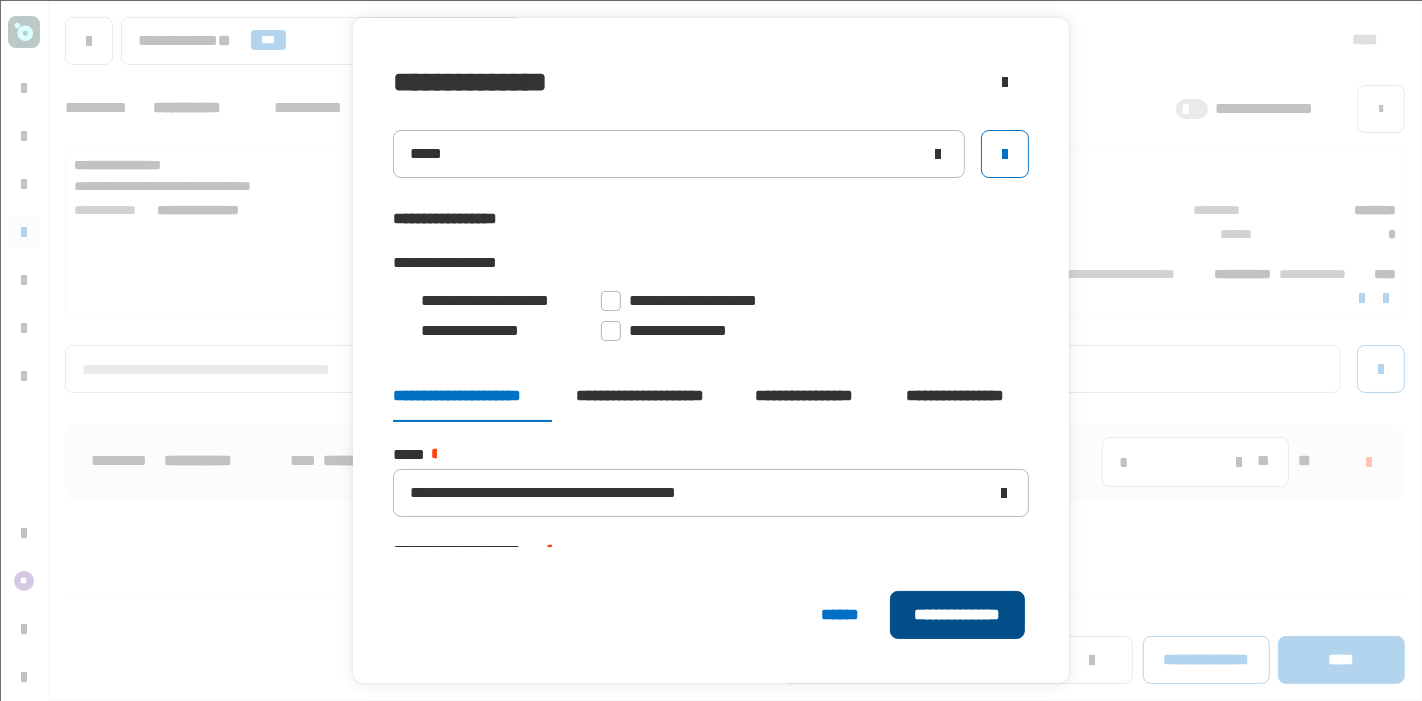 click on "**********" 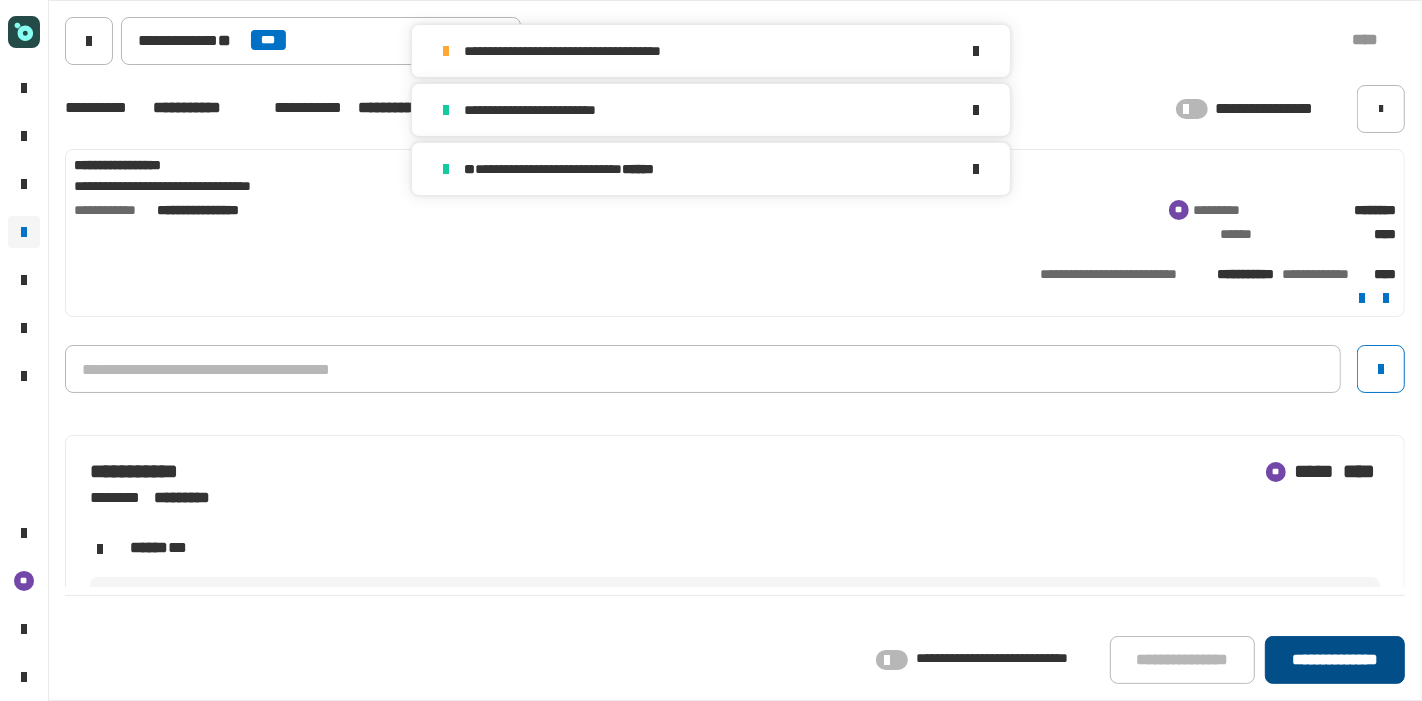 click on "**********" 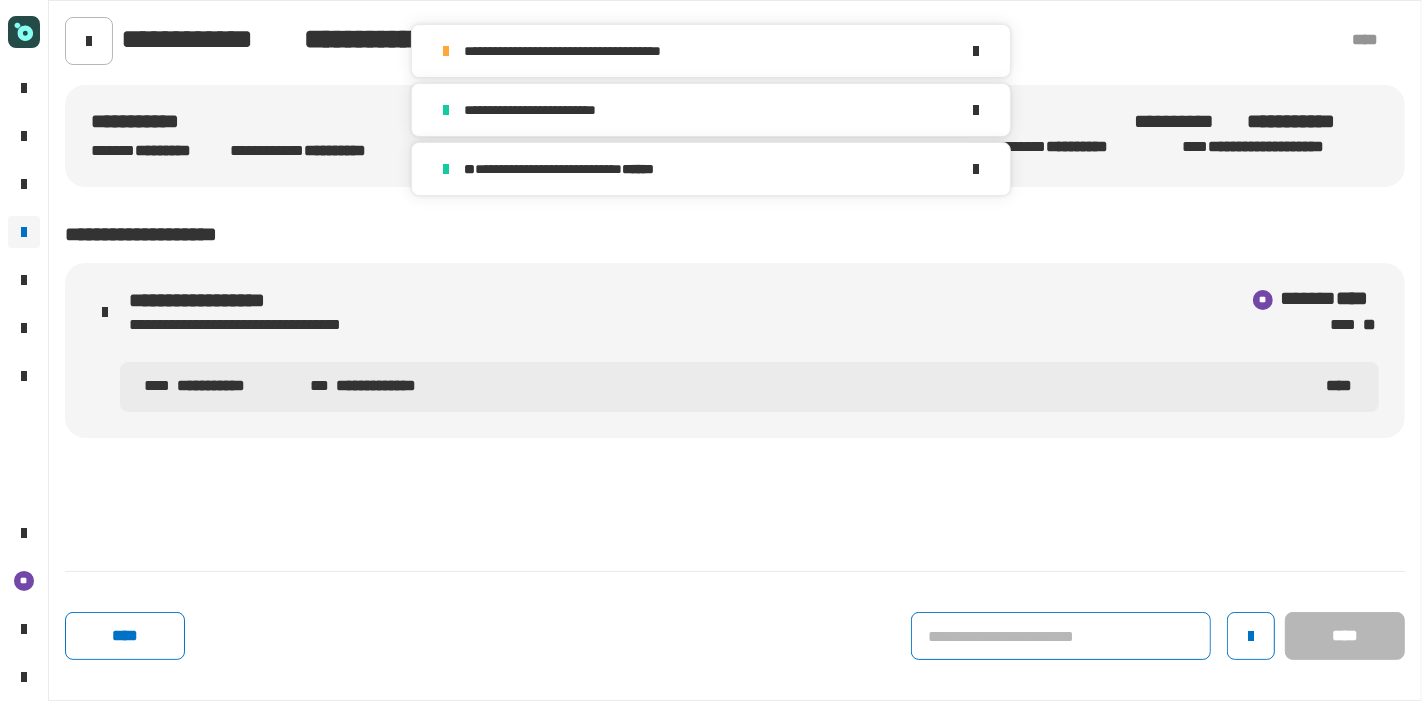 click 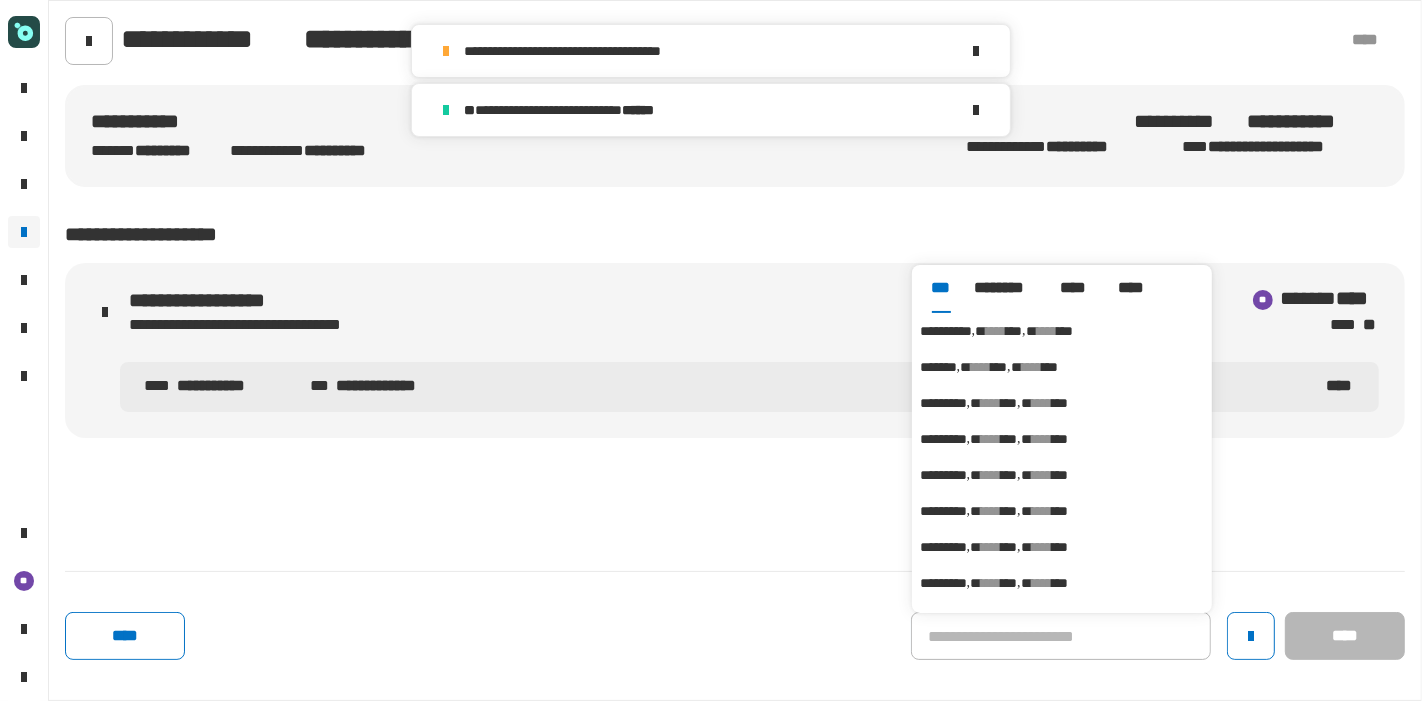 click on "**********" at bounding box center (946, 331) 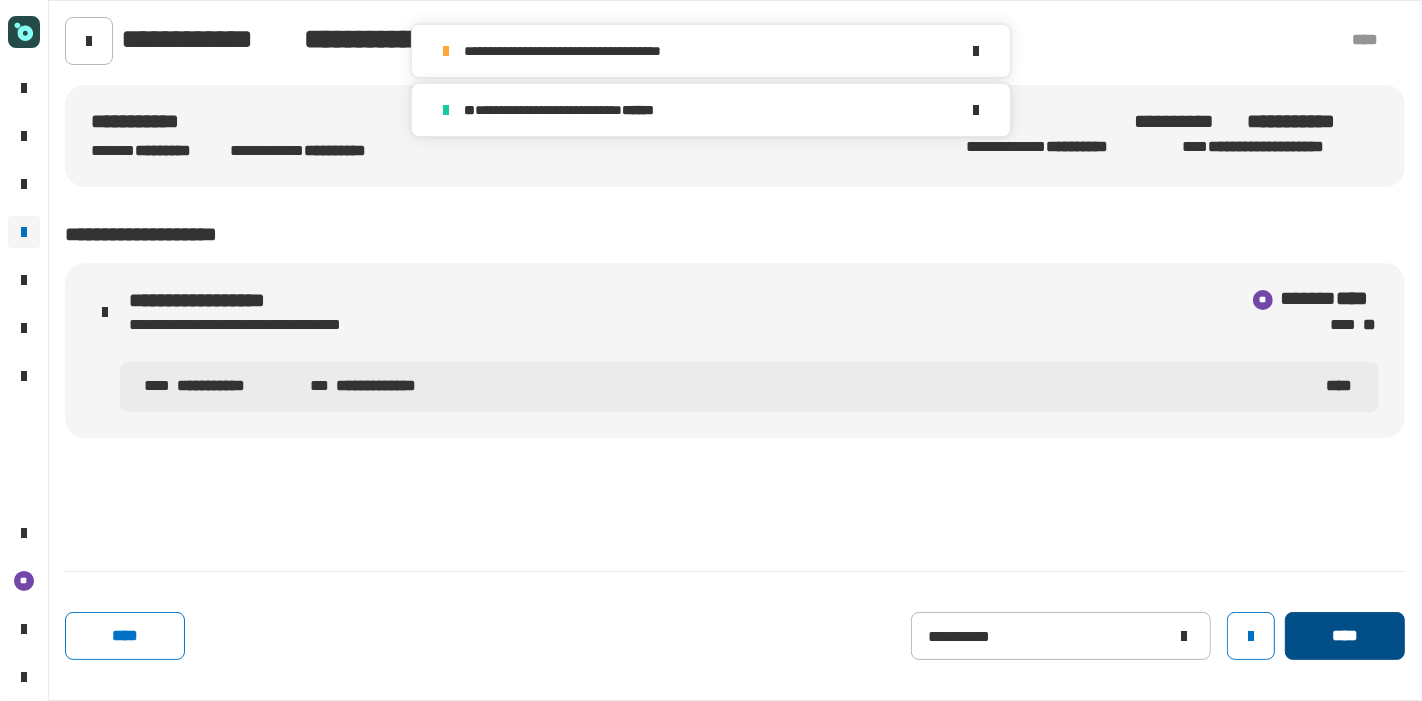 click on "****" 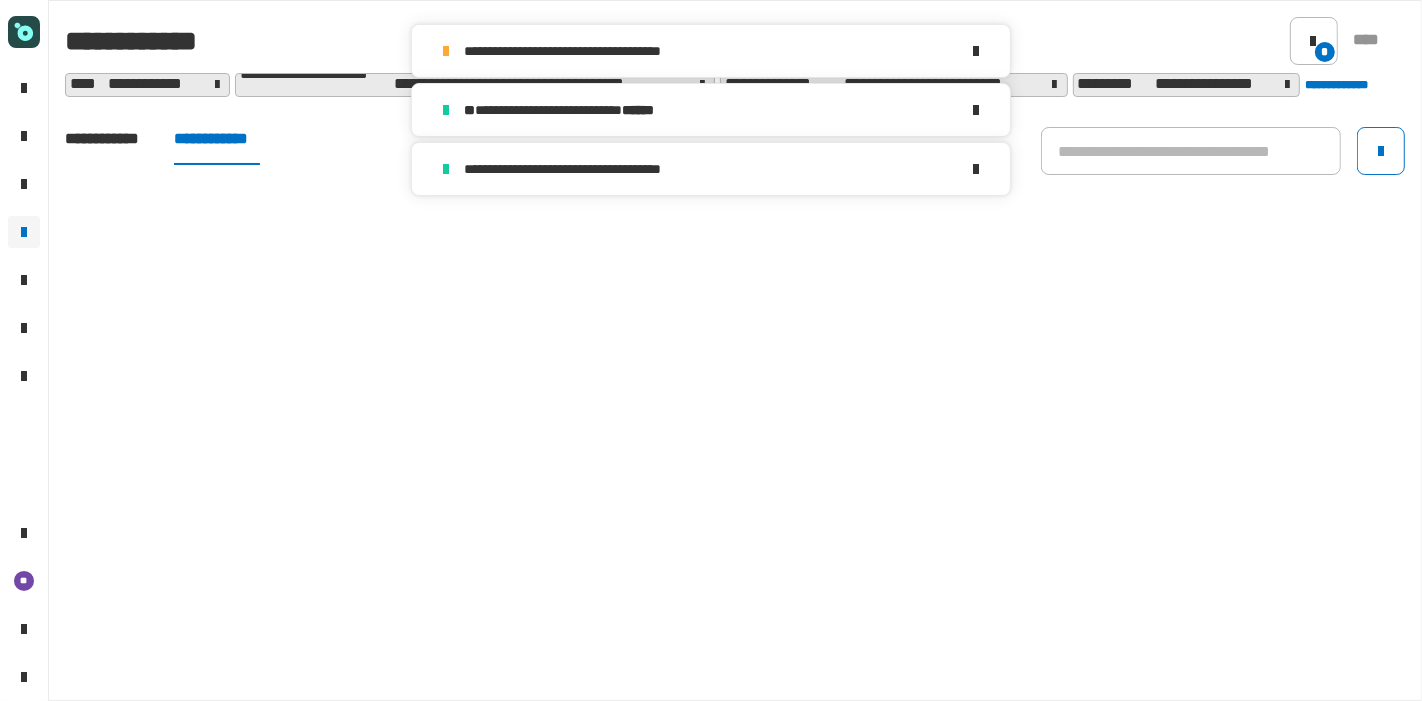 click on "**********" 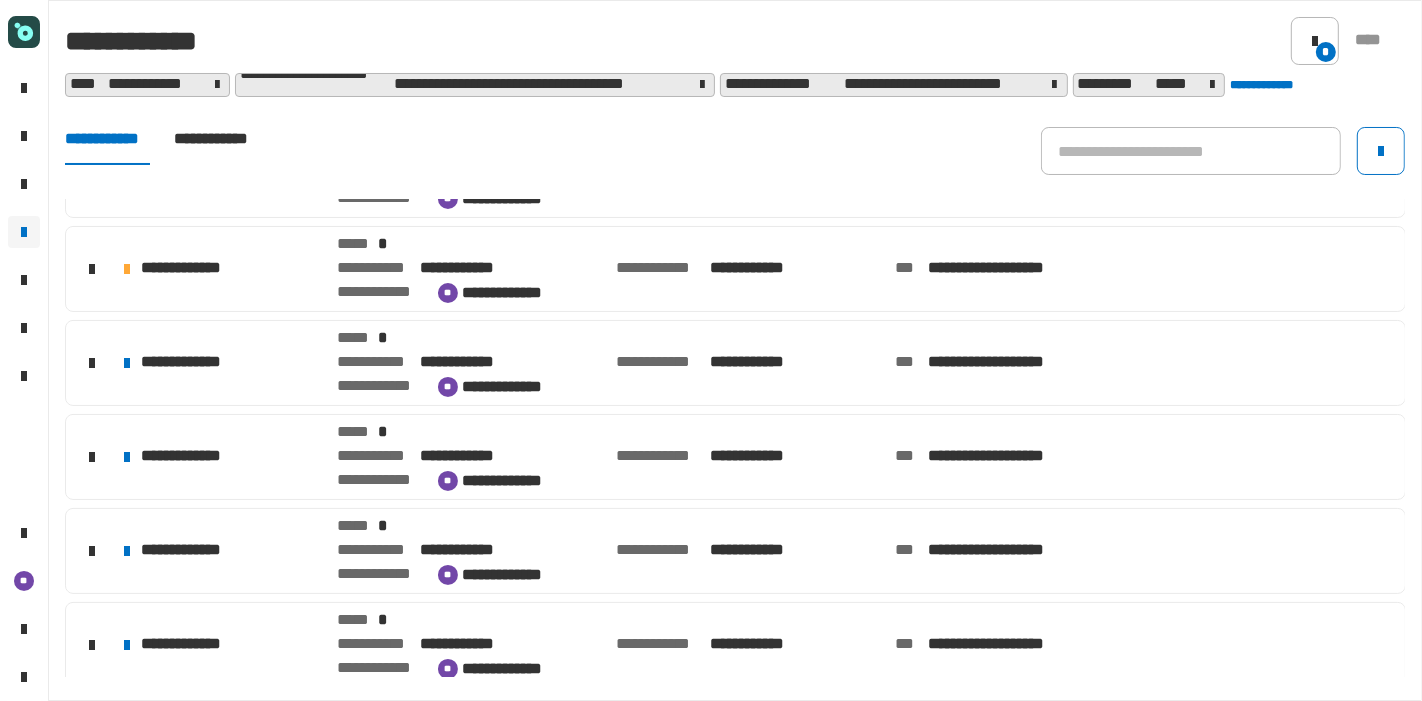 scroll, scrollTop: 577, scrollLeft: 0, axis: vertical 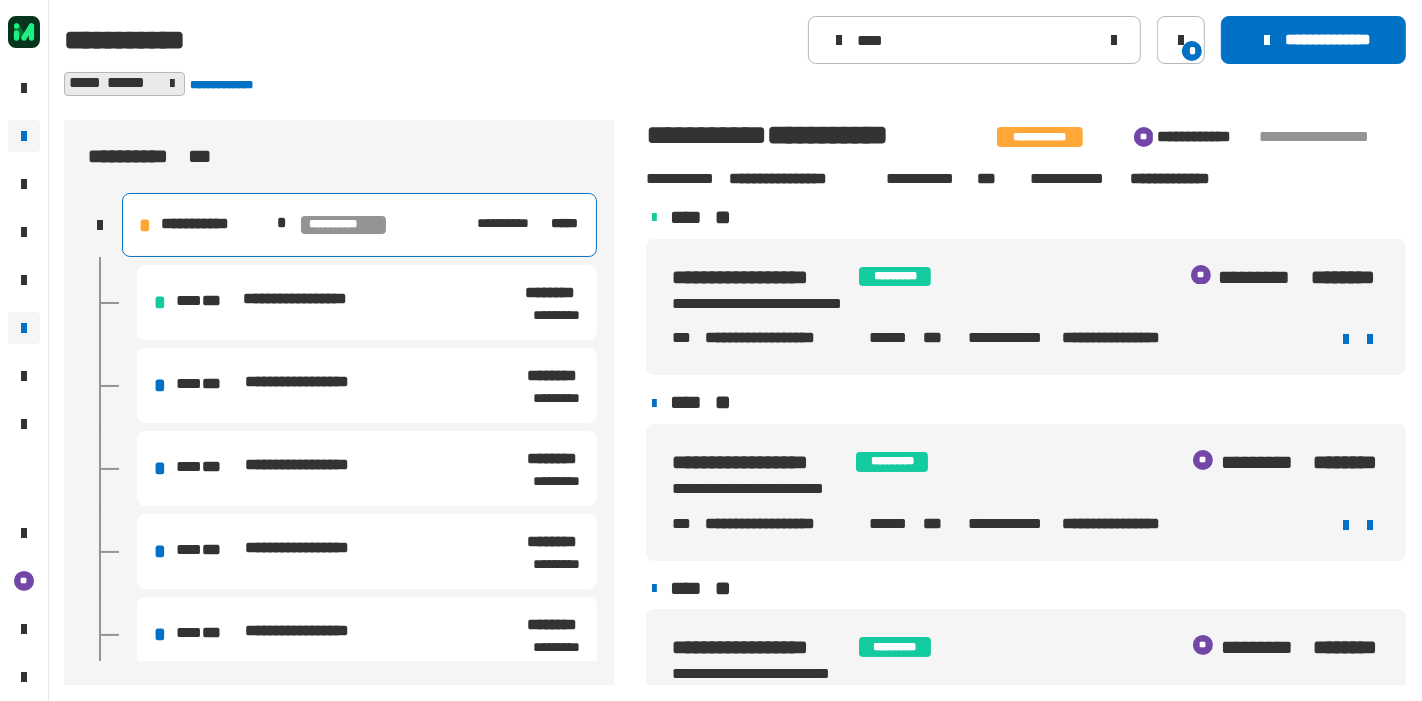 click 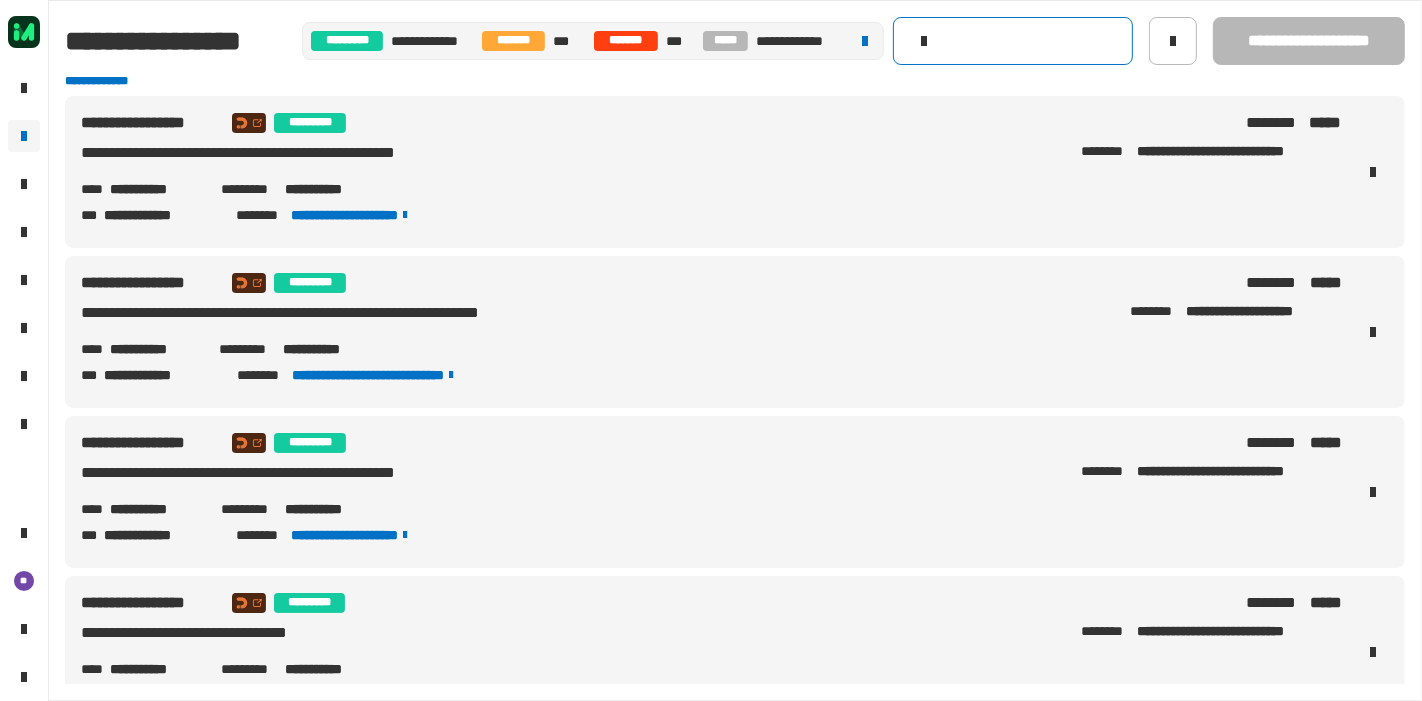 click 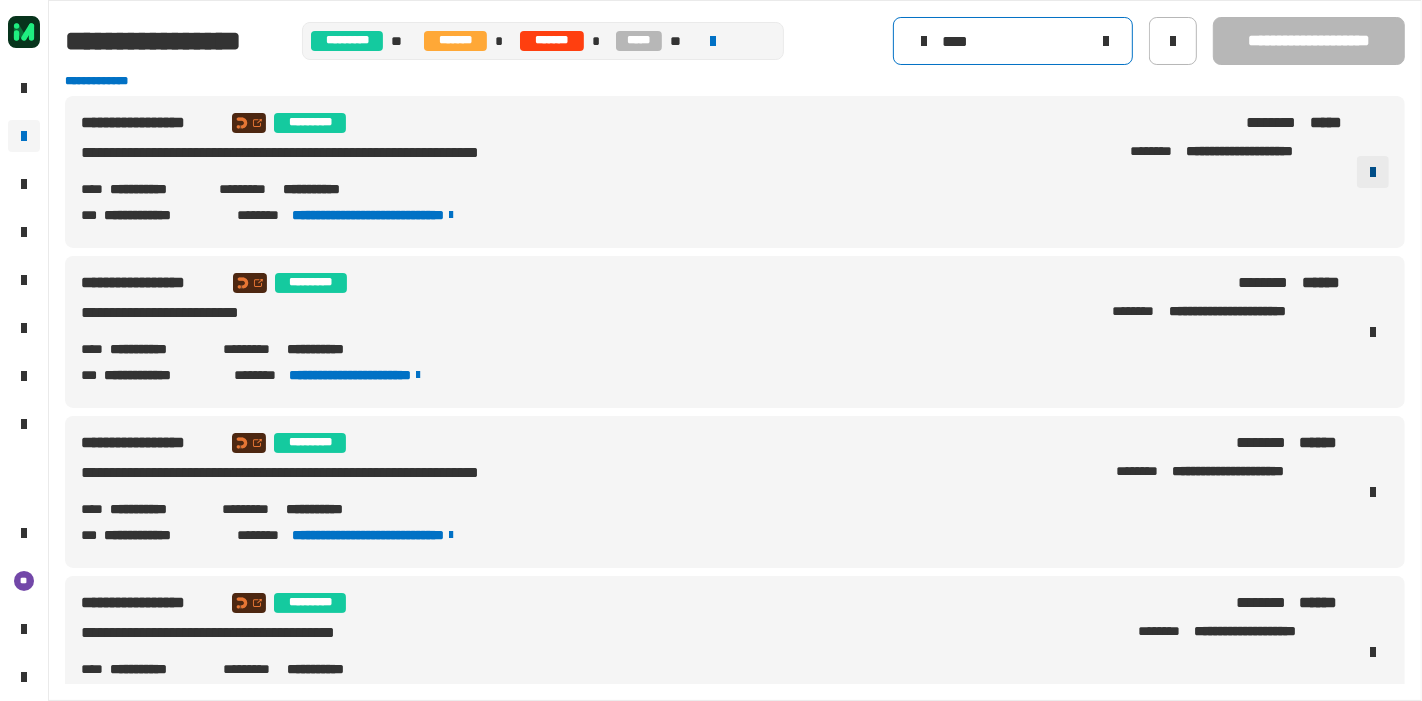 type on "****" 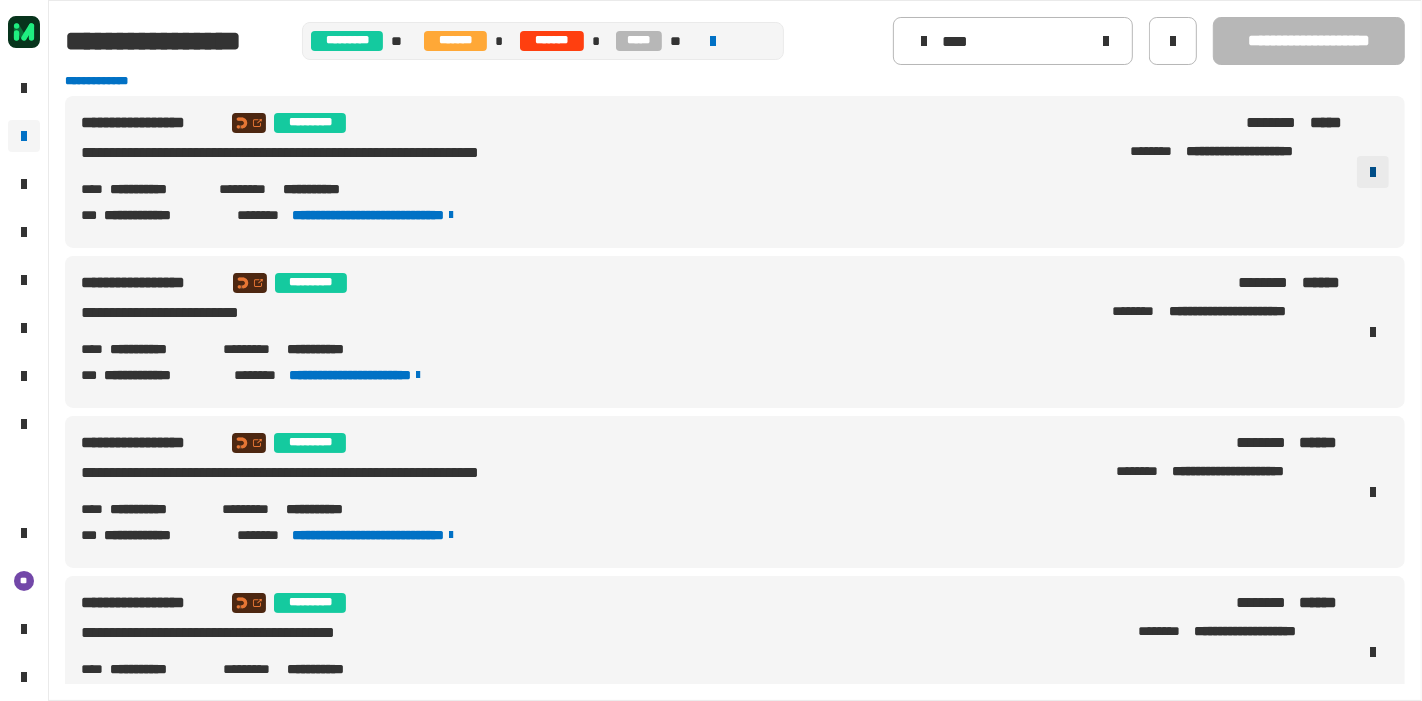 click at bounding box center [1373, 172] 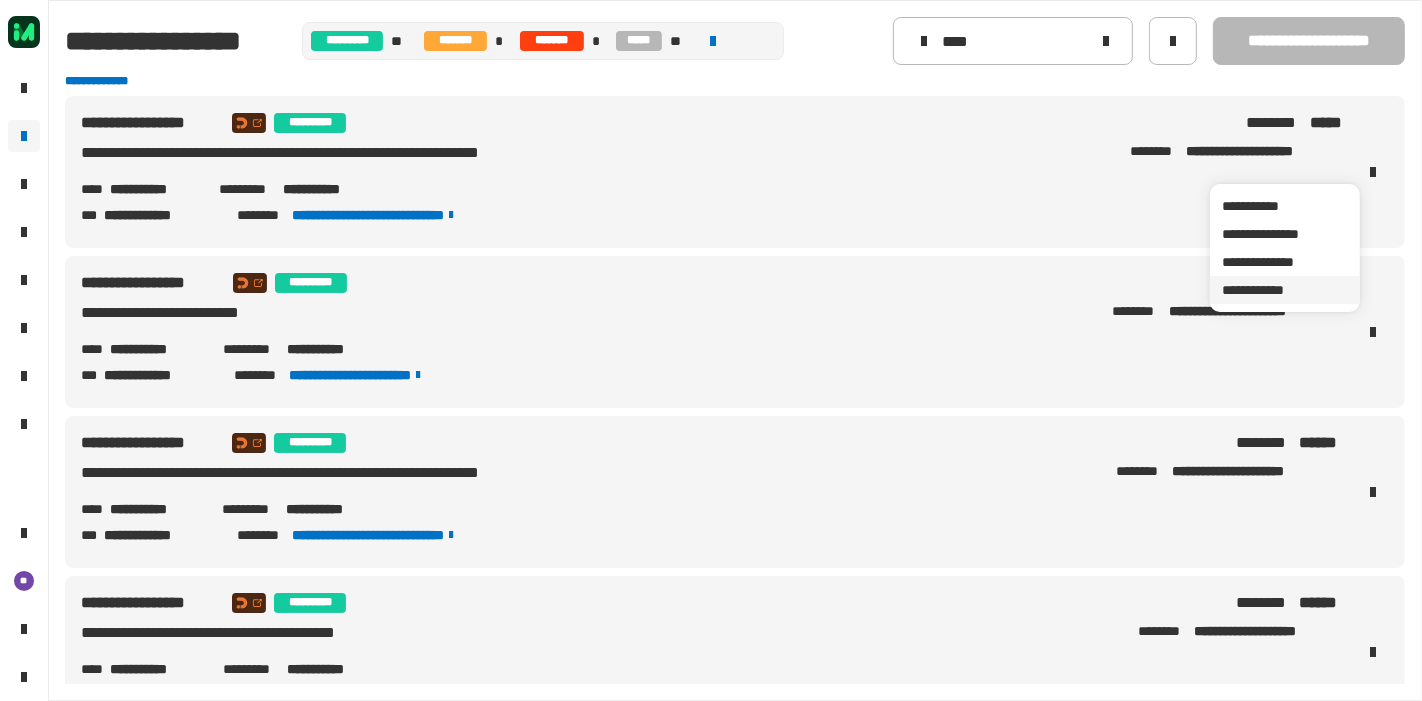 click on "**********" at bounding box center [1285, 290] 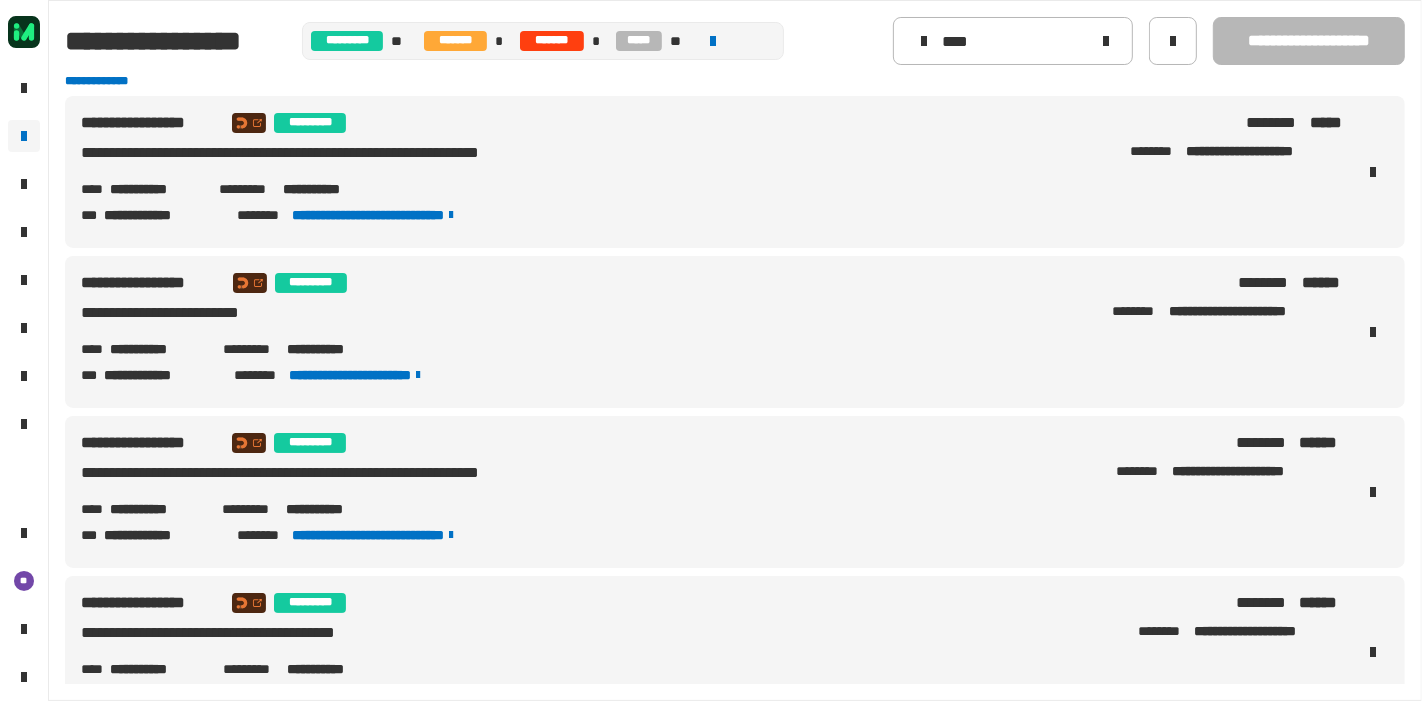 click on "**********" at bounding box center [735, 172] 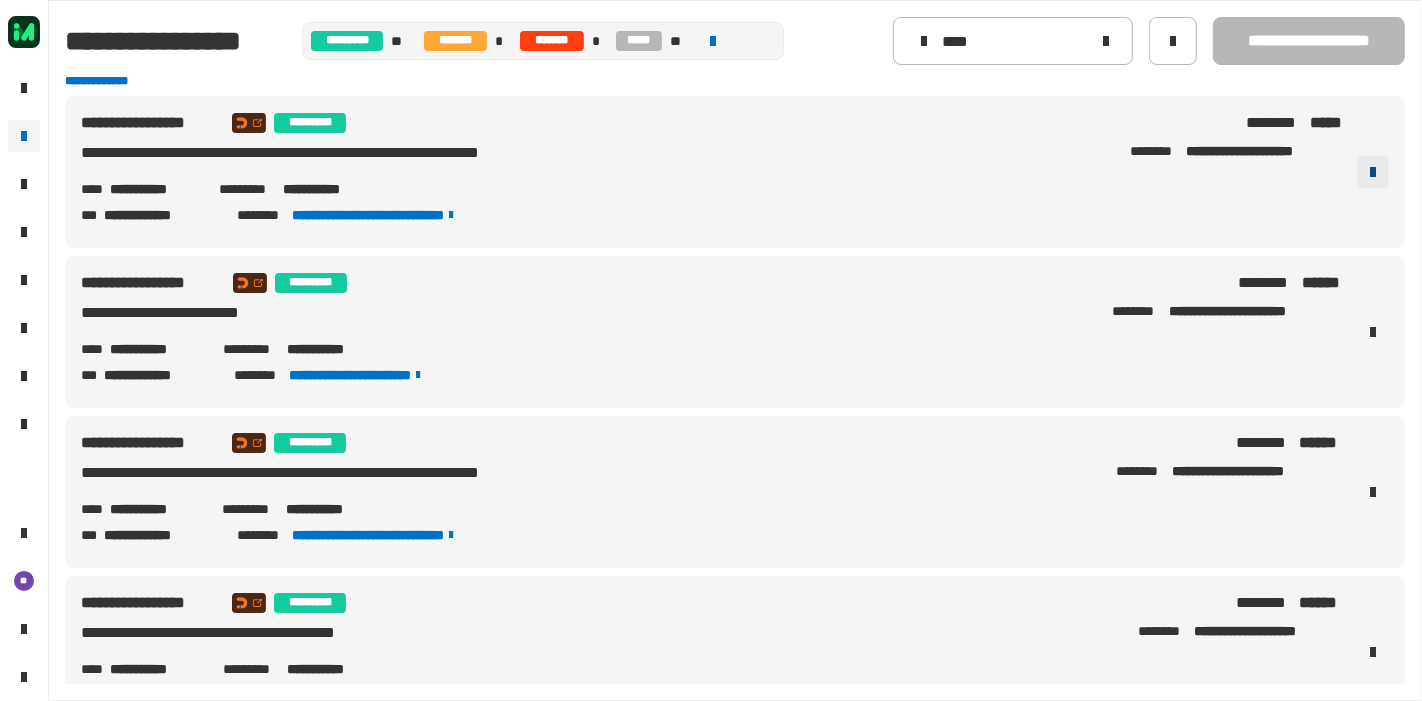 click at bounding box center [1373, 172] 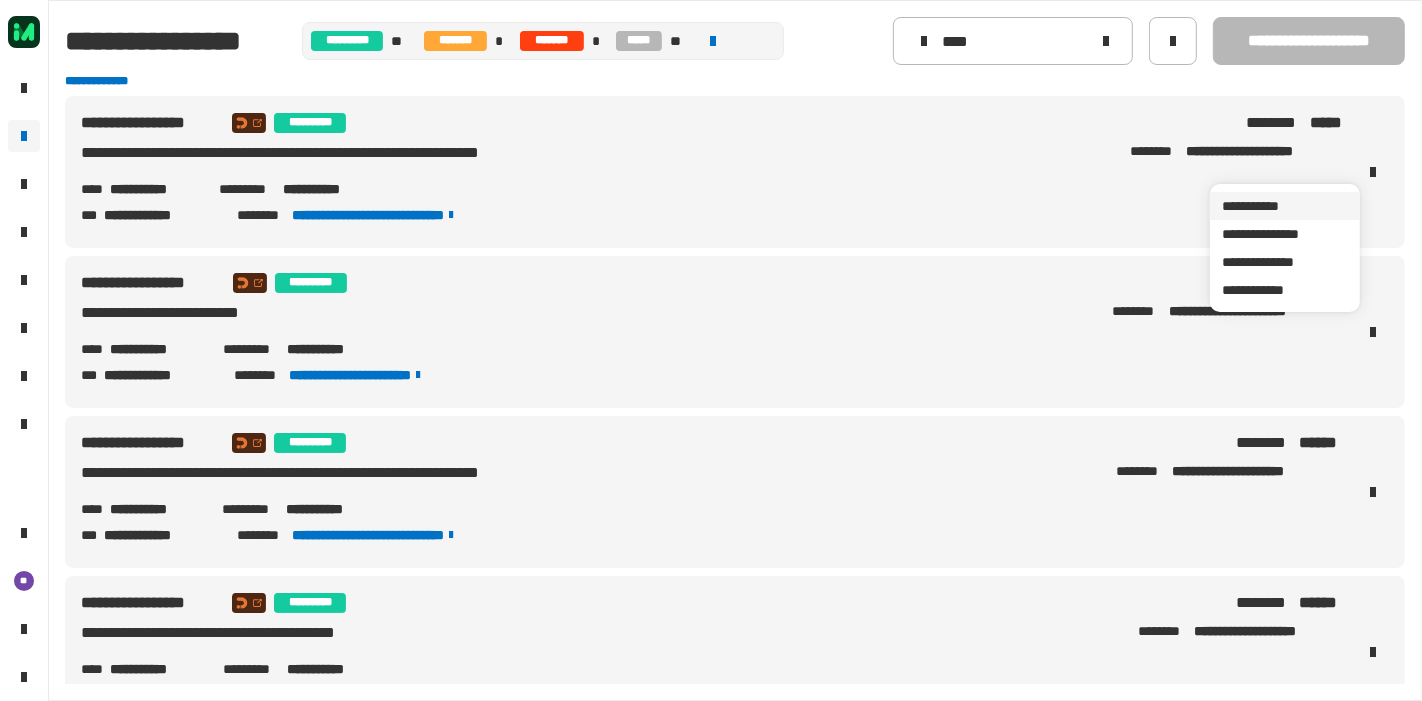 click on "**********" at bounding box center [1285, 206] 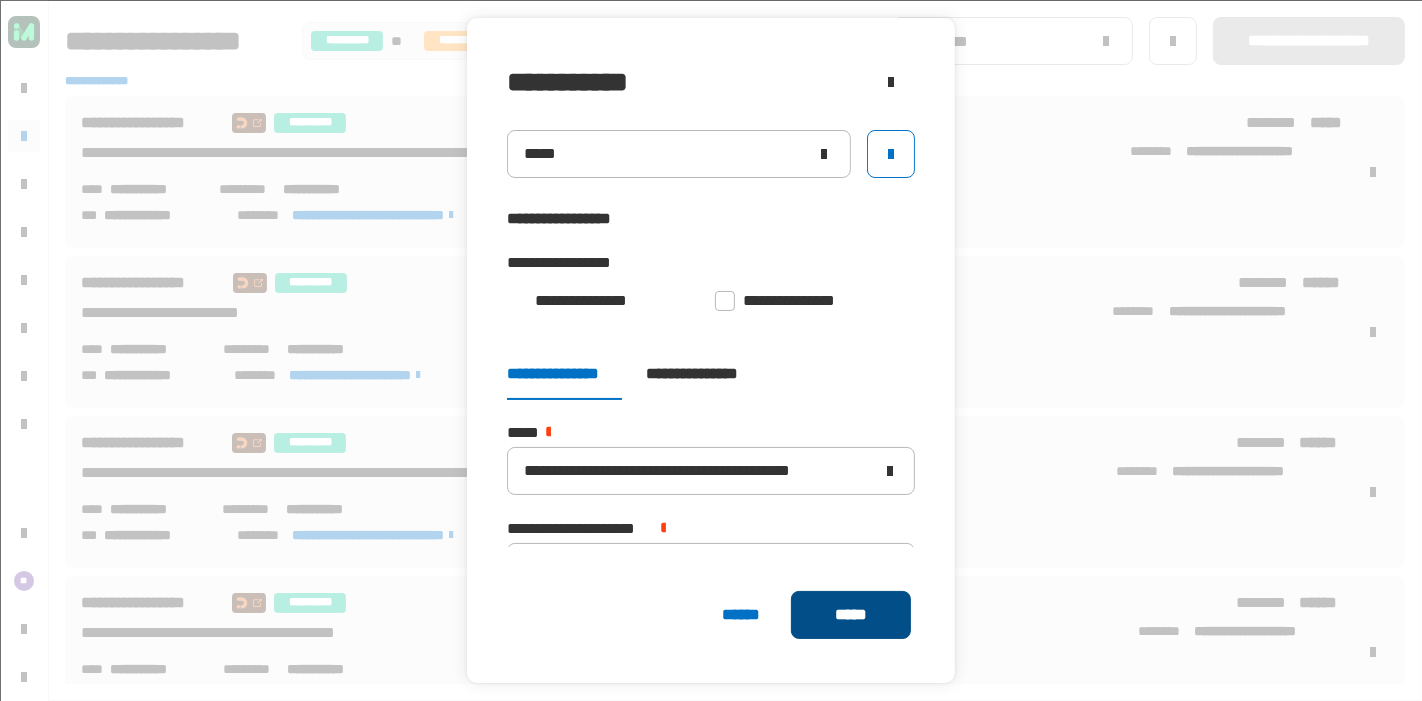 click on "*****" 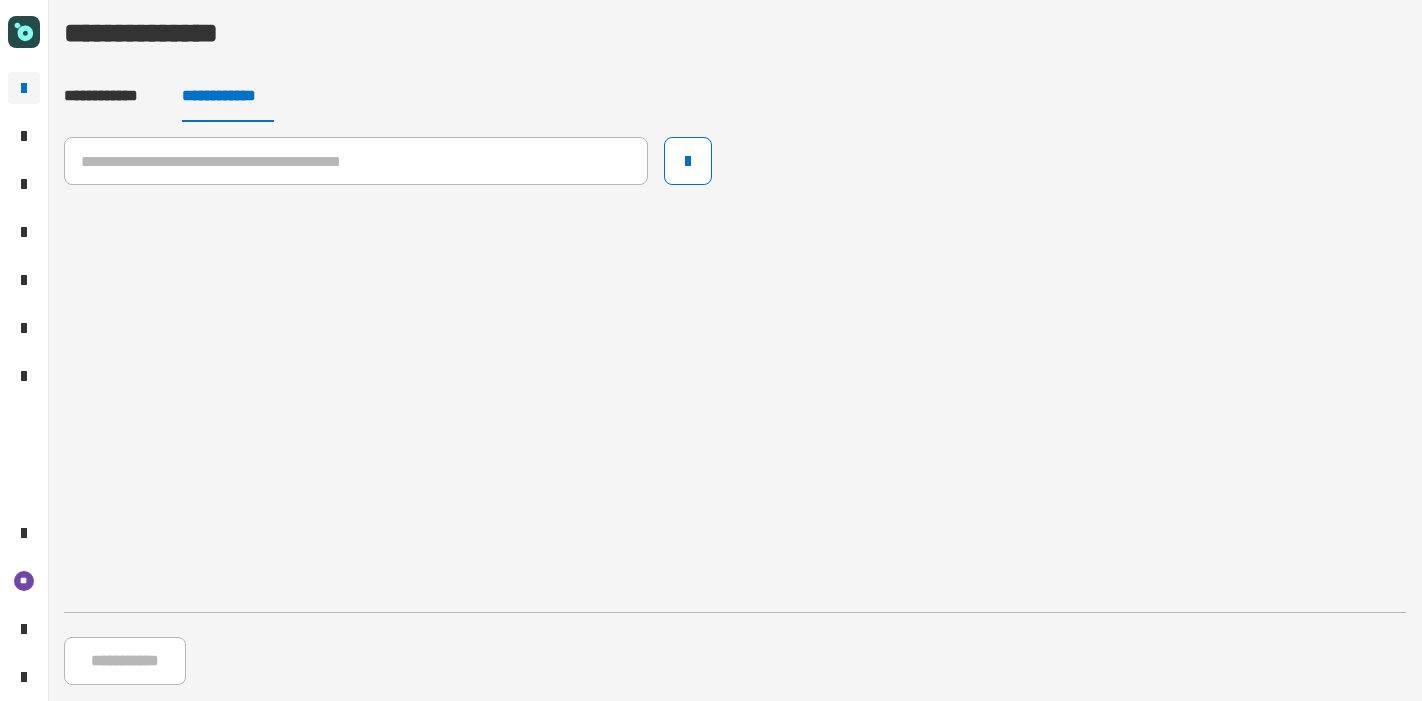 scroll, scrollTop: 0, scrollLeft: 0, axis: both 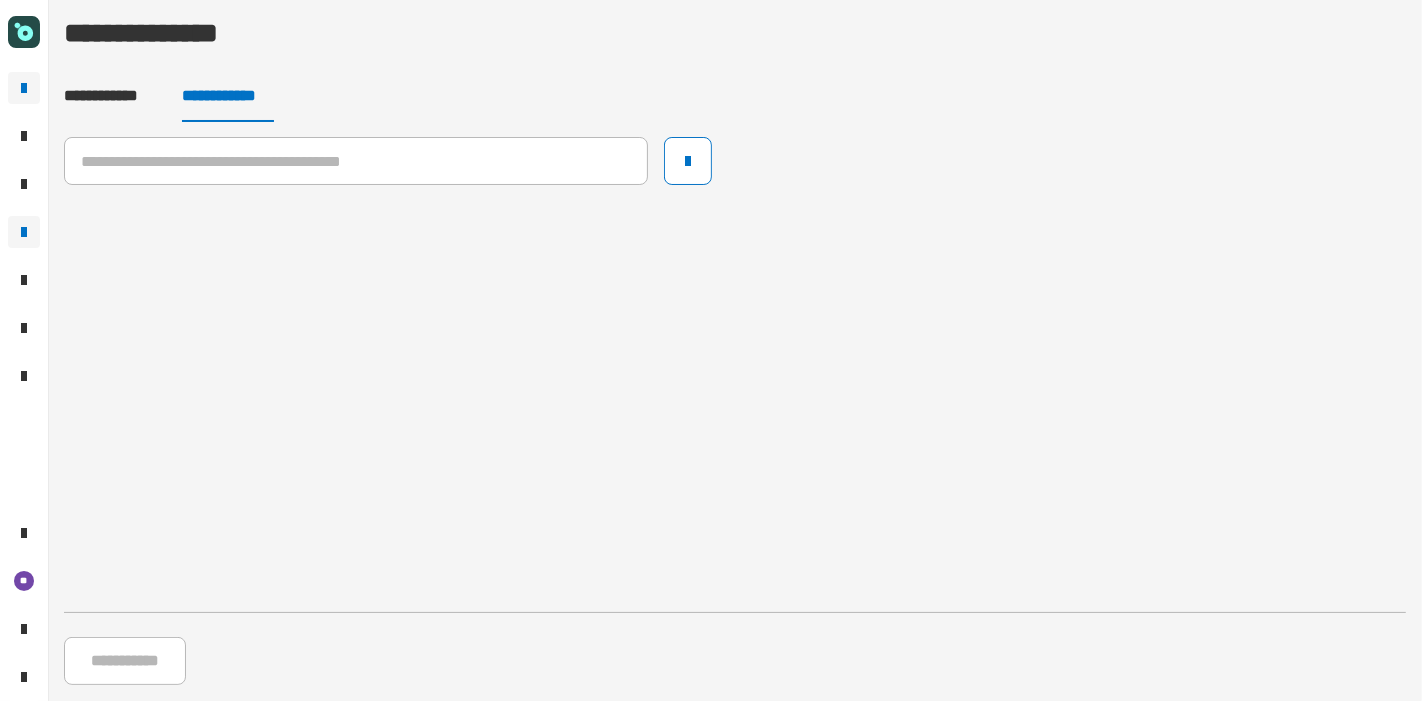 click 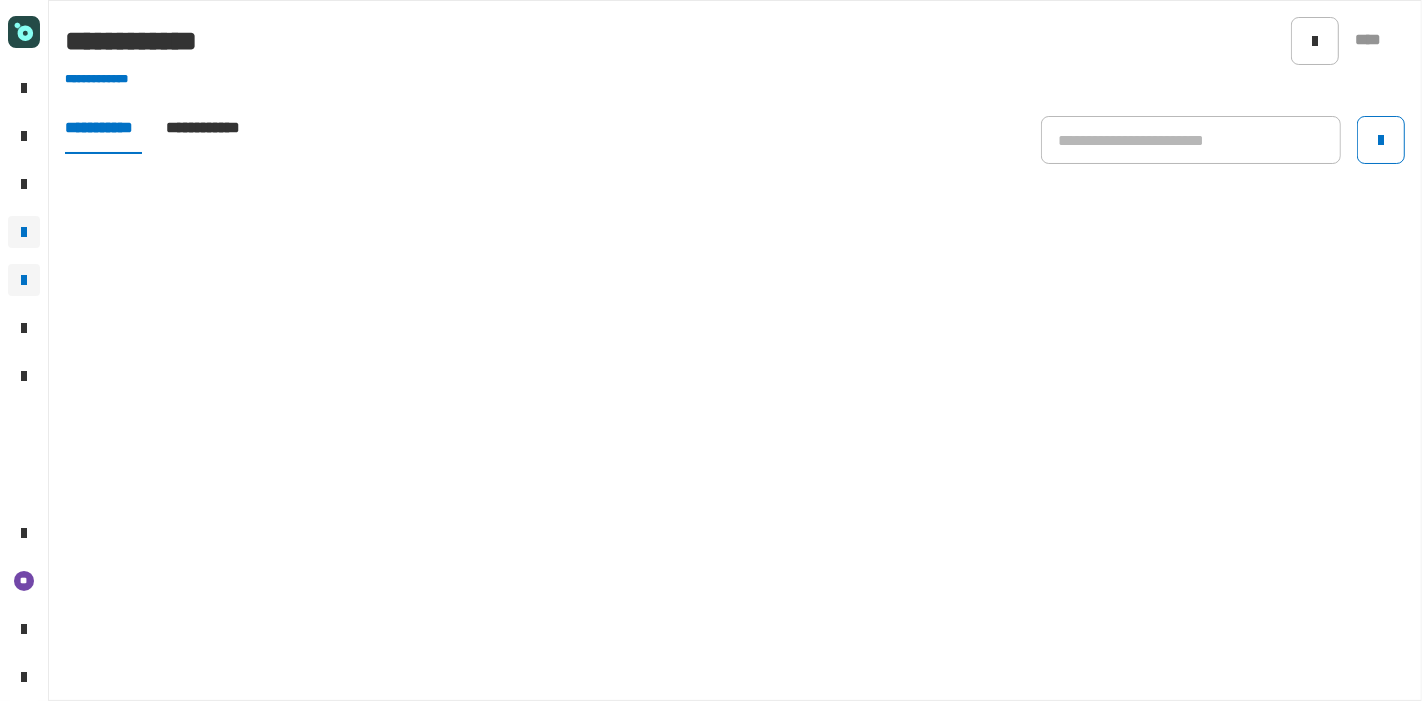 click 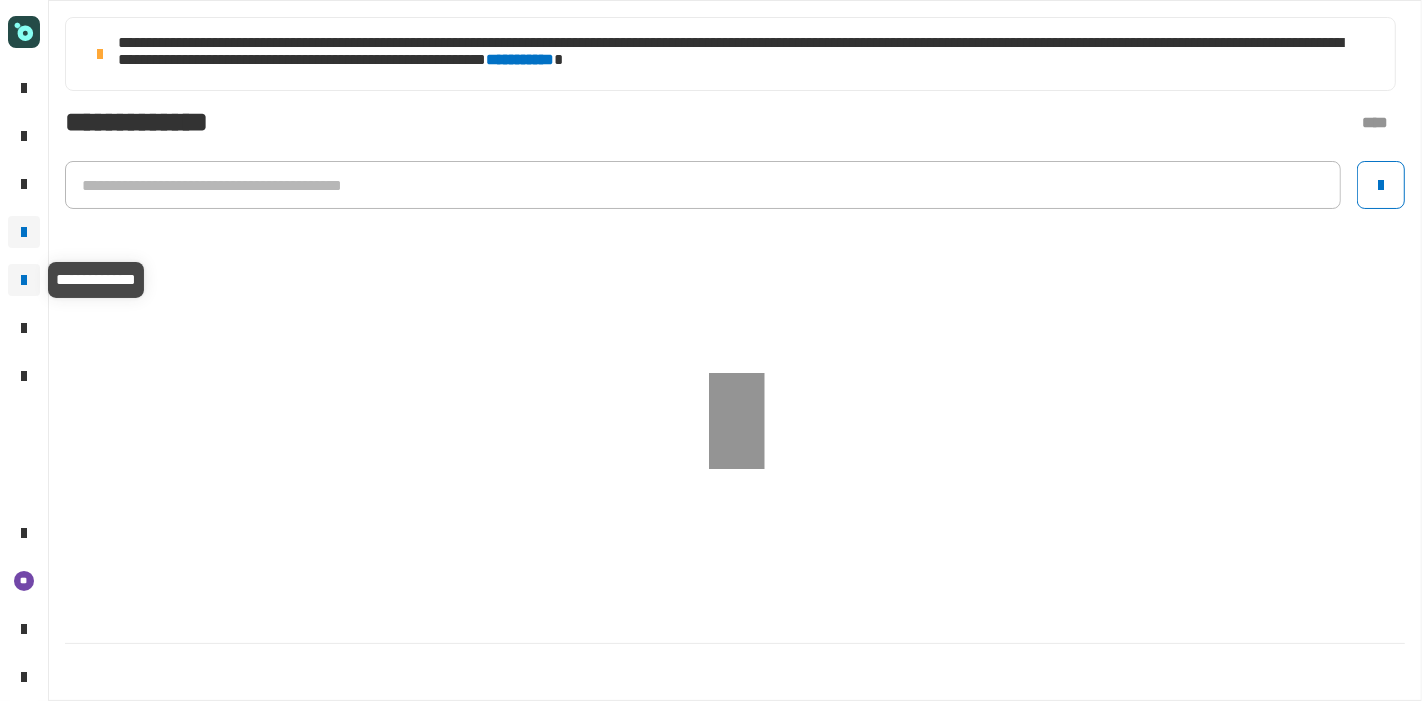 click 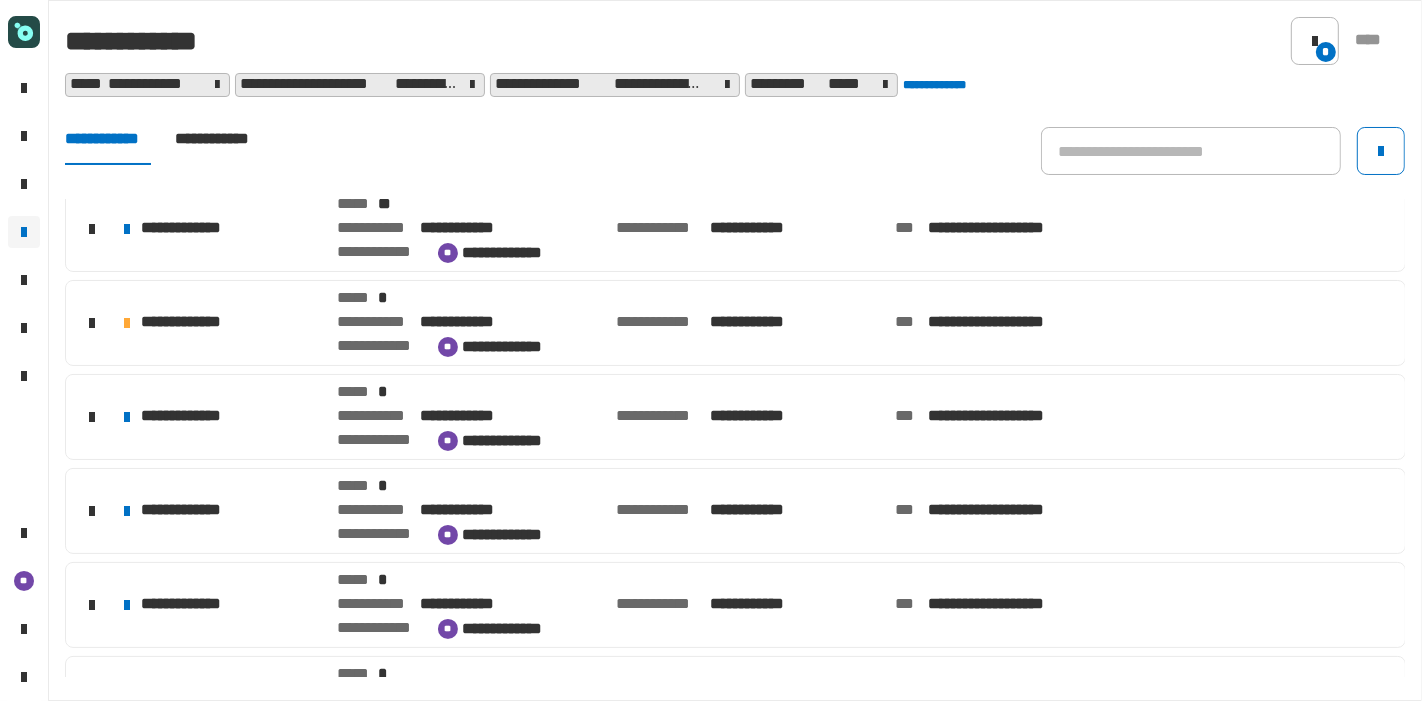 scroll, scrollTop: 0, scrollLeft: 0, axis: both 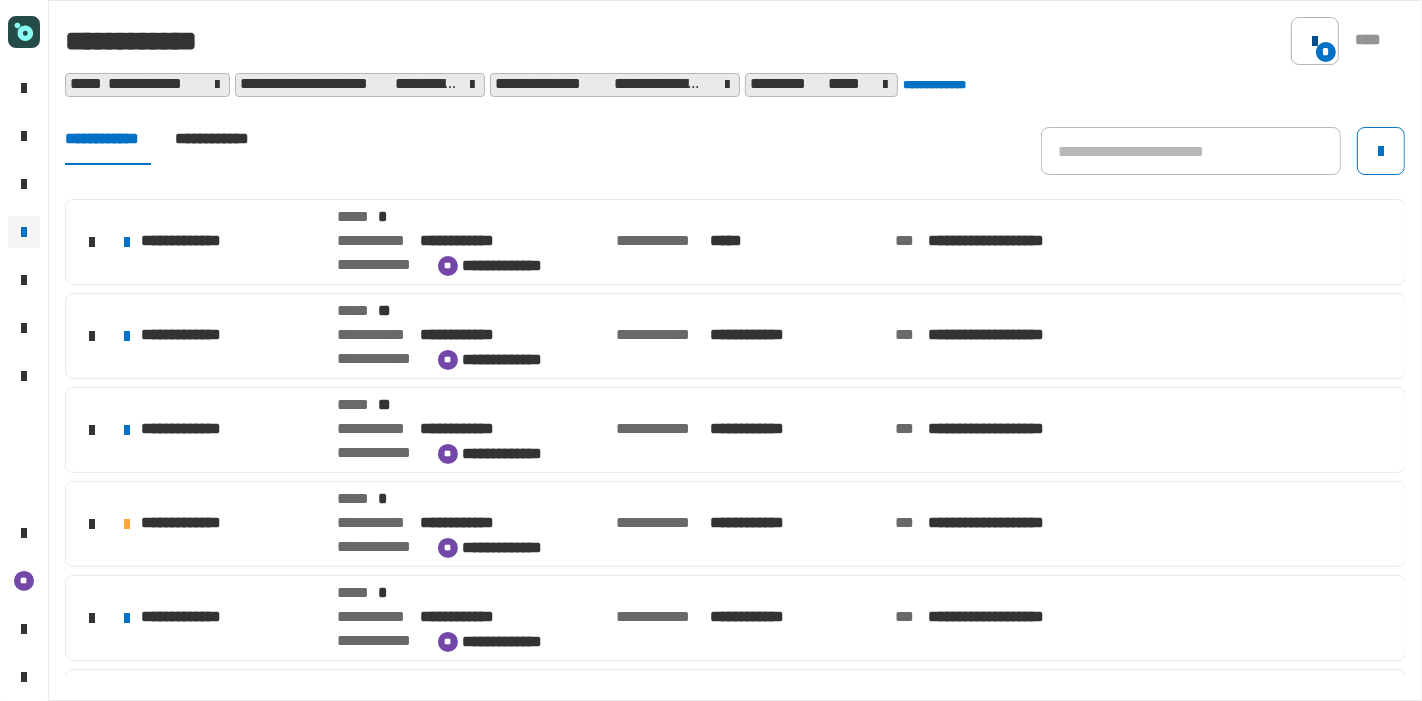click 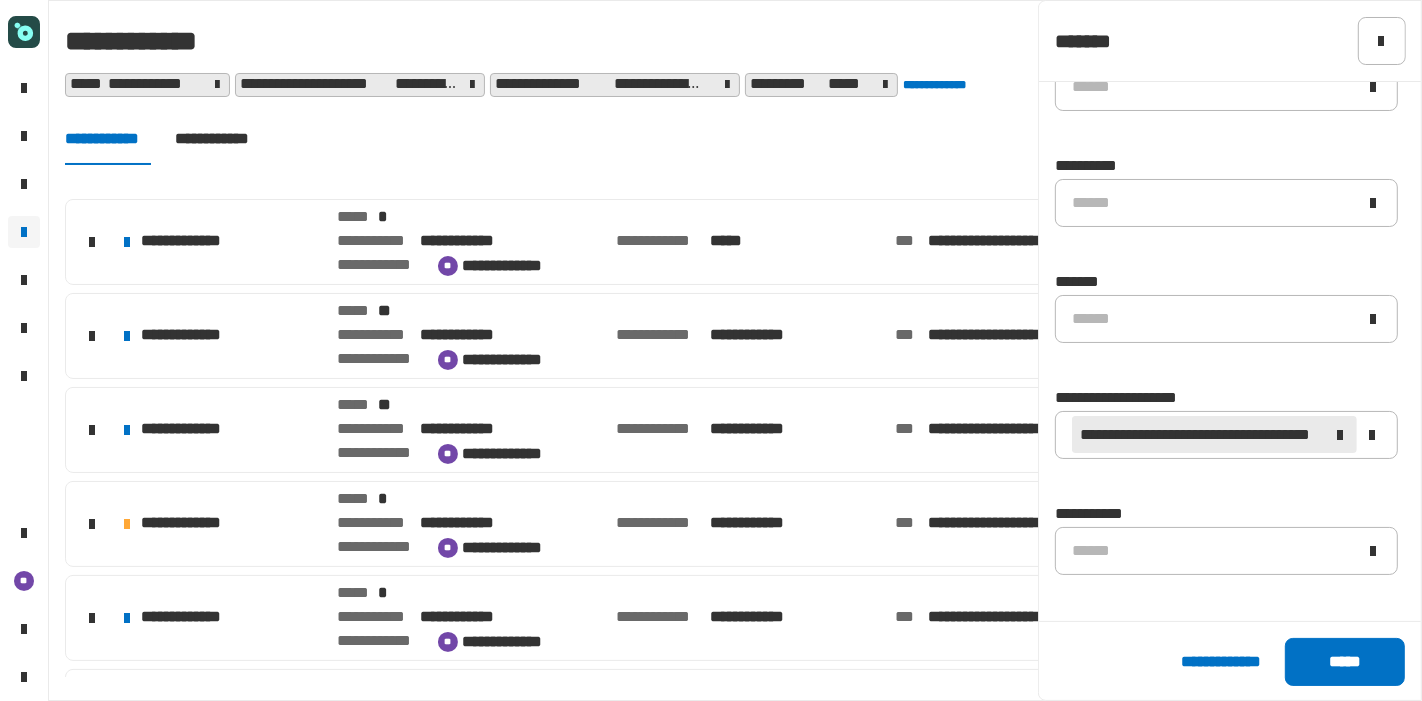 scroll, scrollTop: 640, scrollLeft: 0, axis: vertical 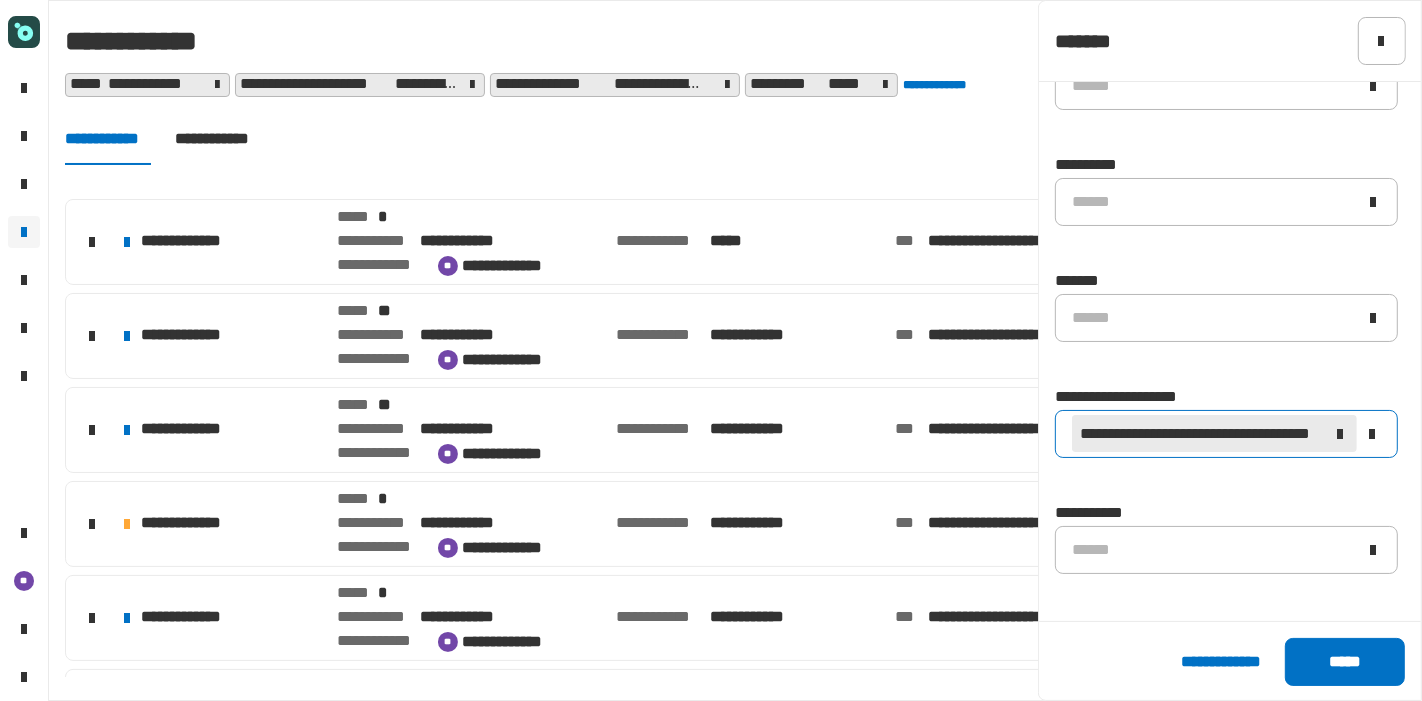 click 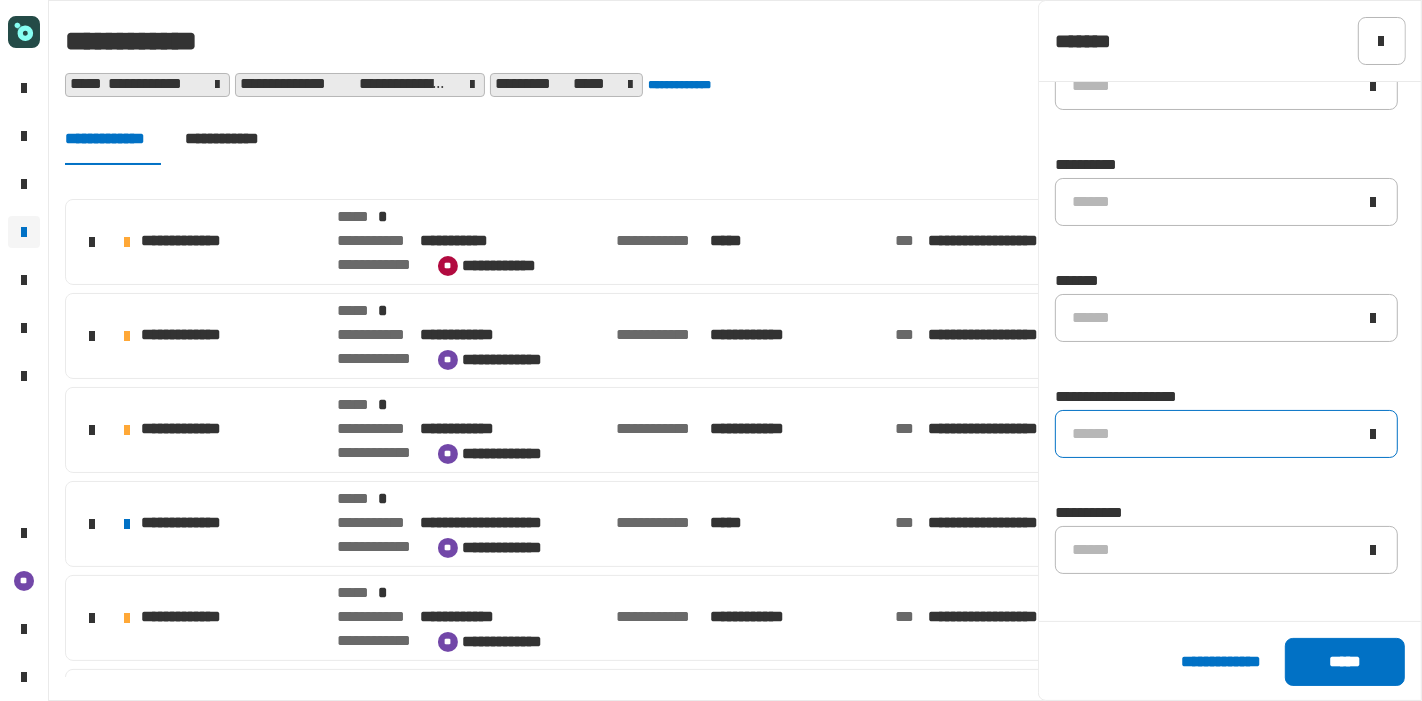 click on "******" 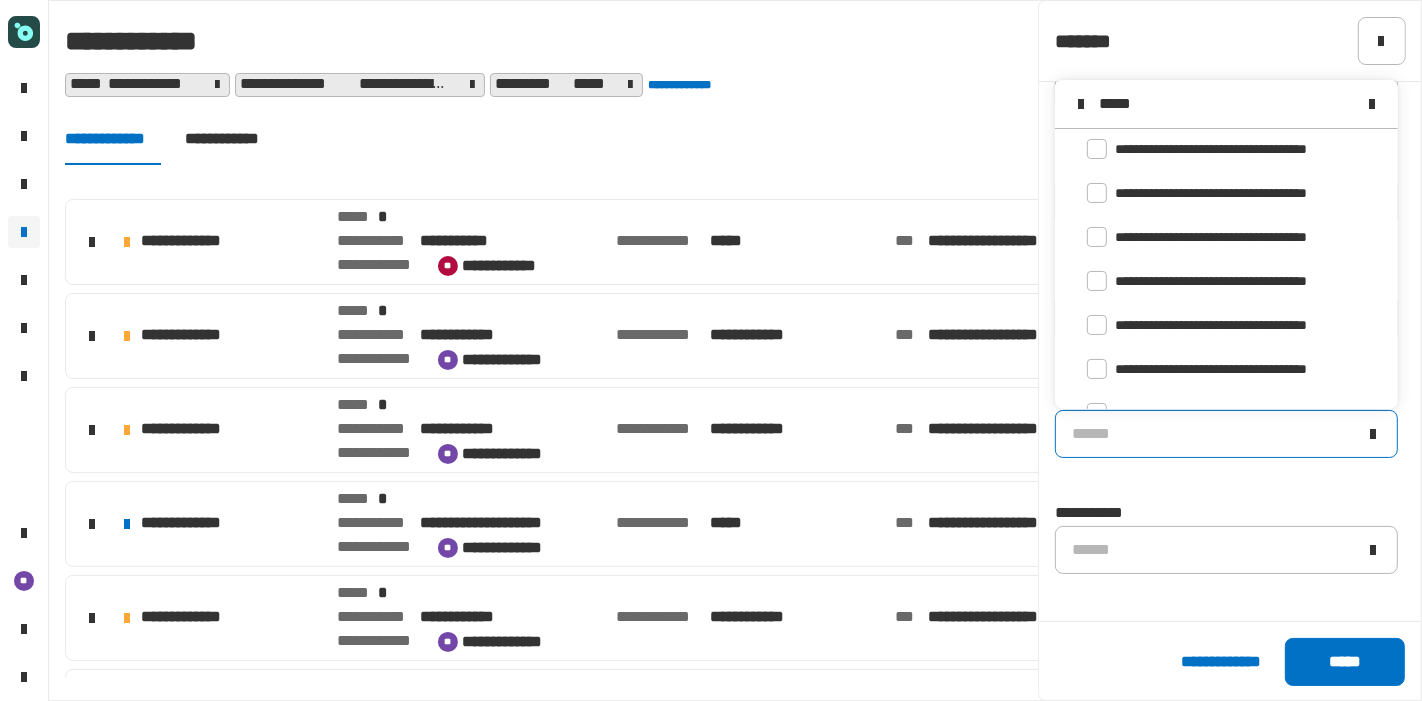 scroll, scrollTop: 0, scrollLeft: 0, axis: both 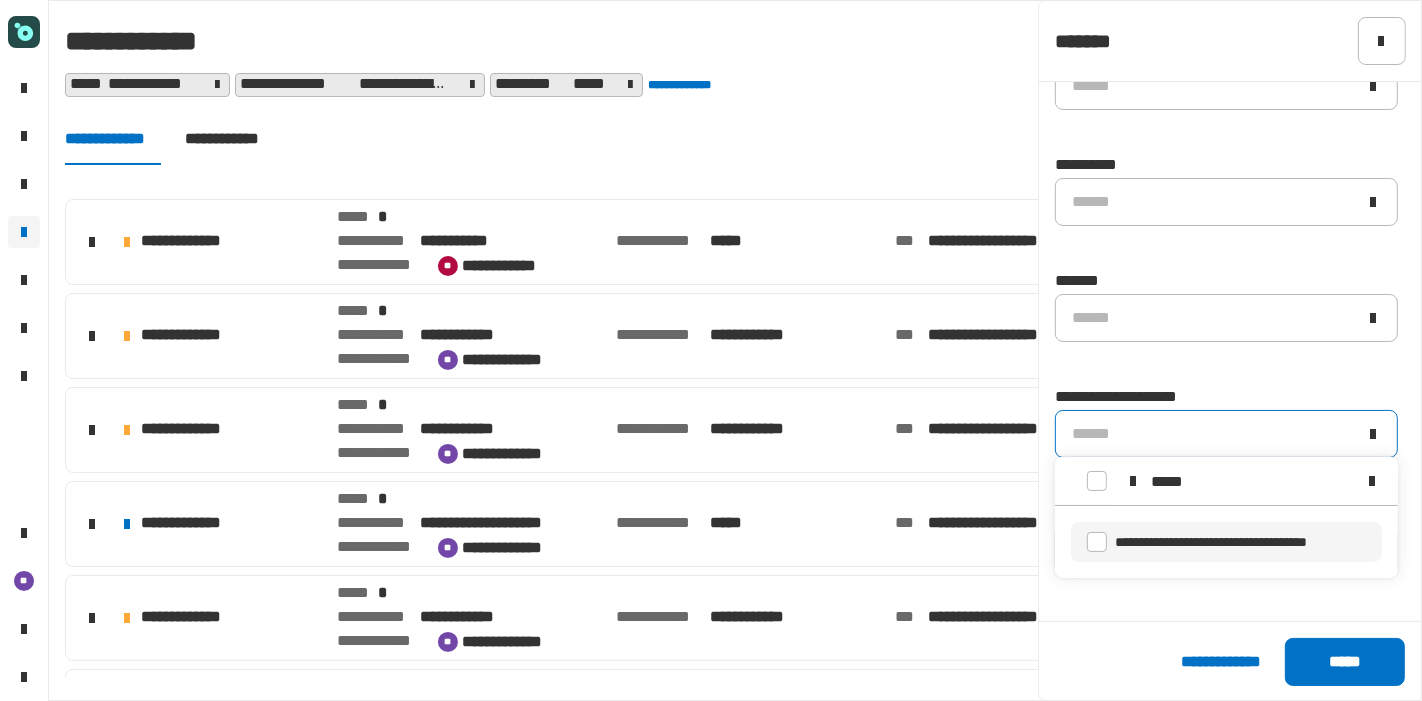 type on "*****" 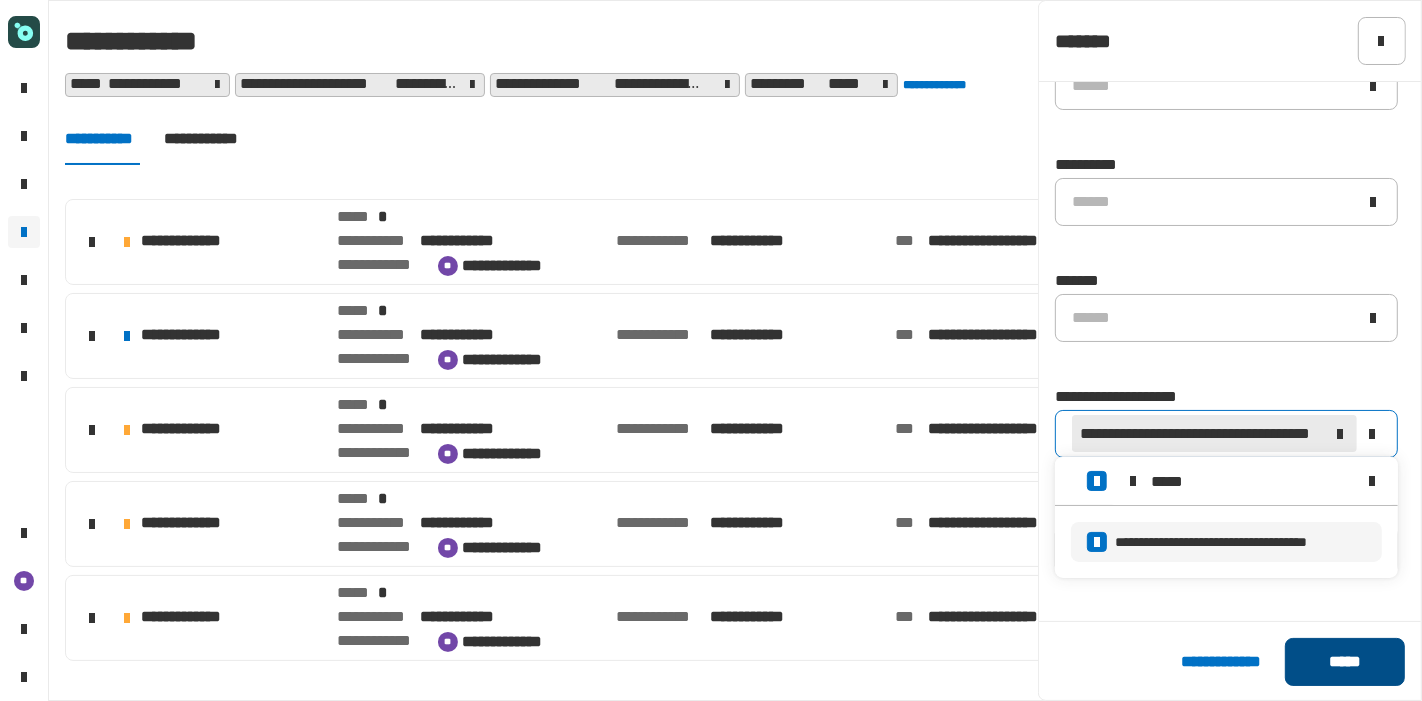 click on "*****" 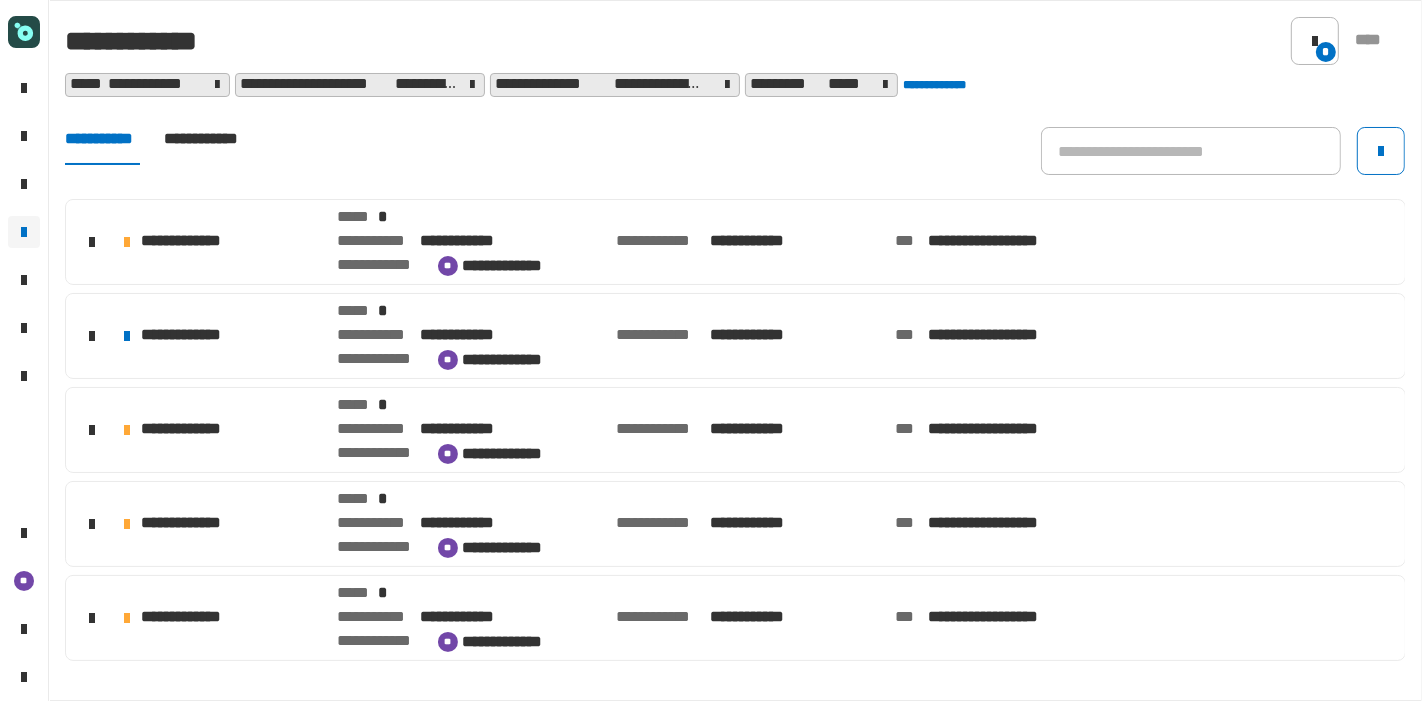 click on "**********" 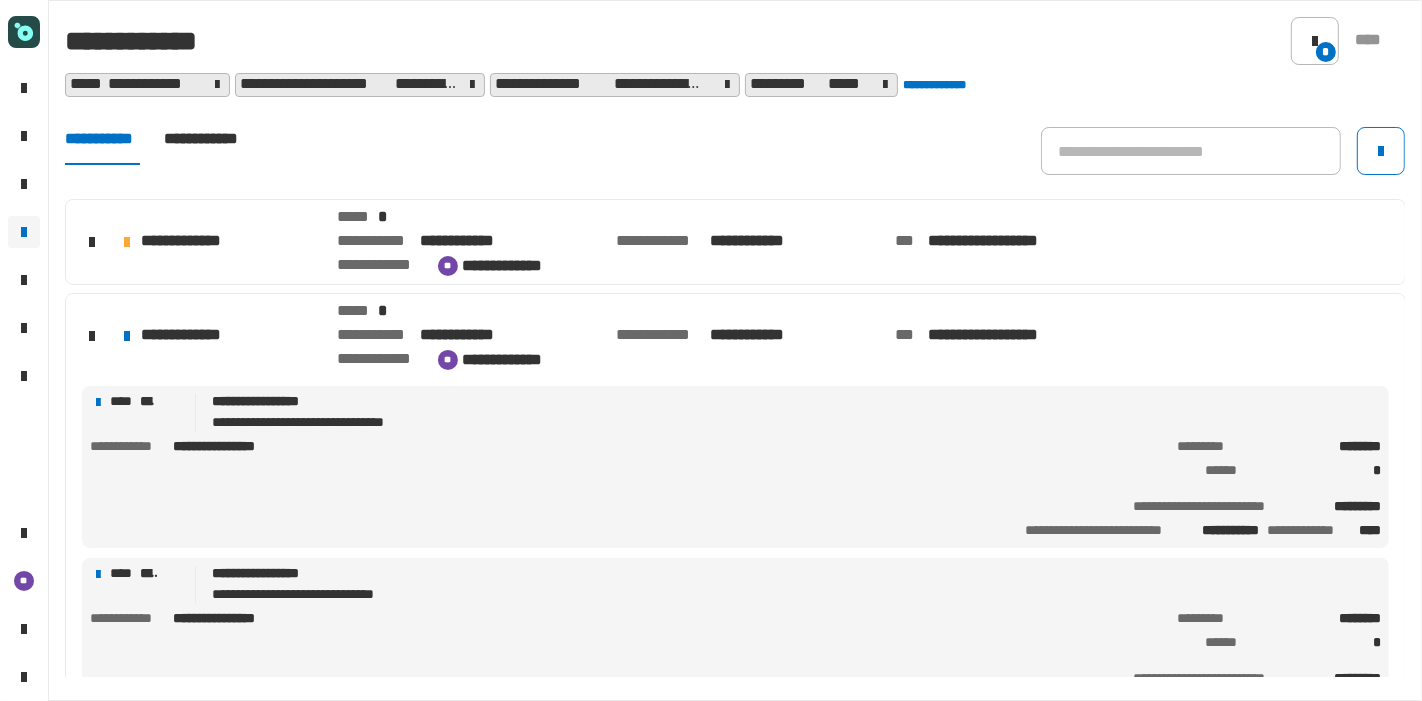 click on "**********" 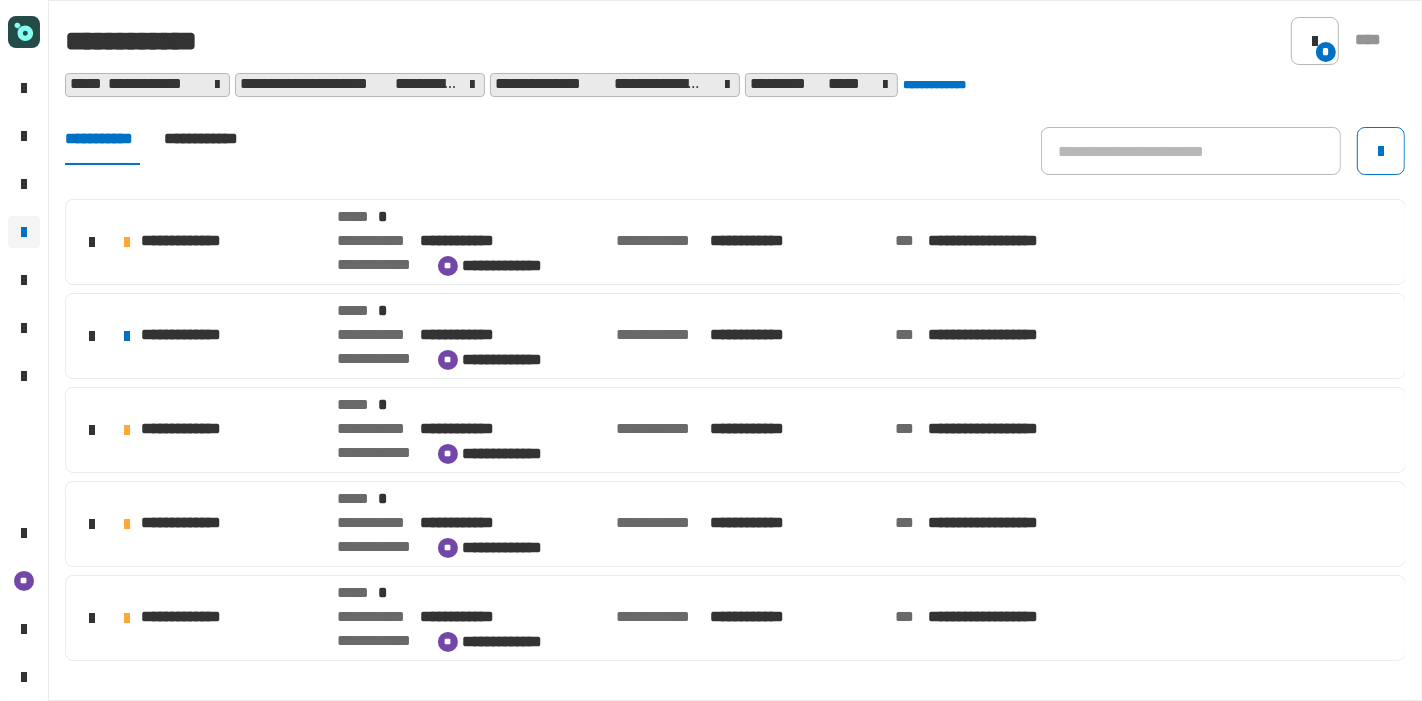 click on "**********" 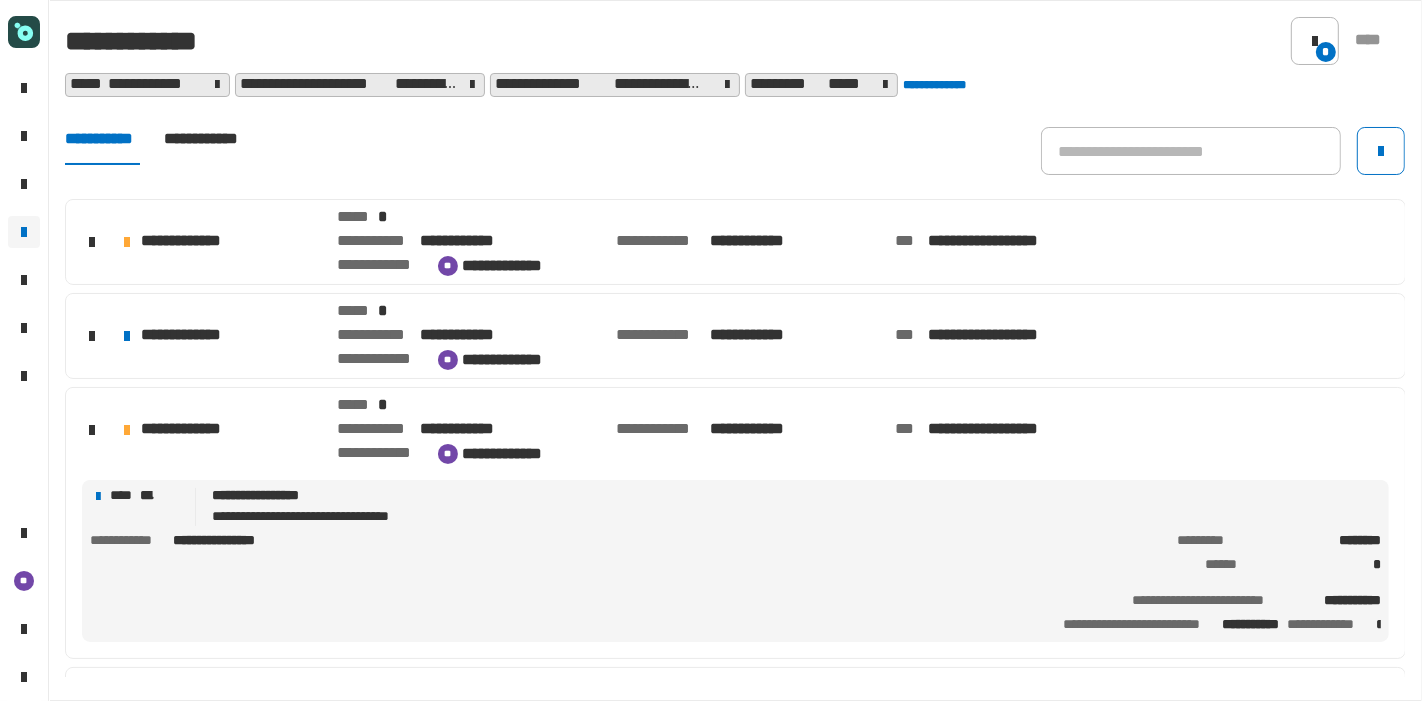 click on "**********" 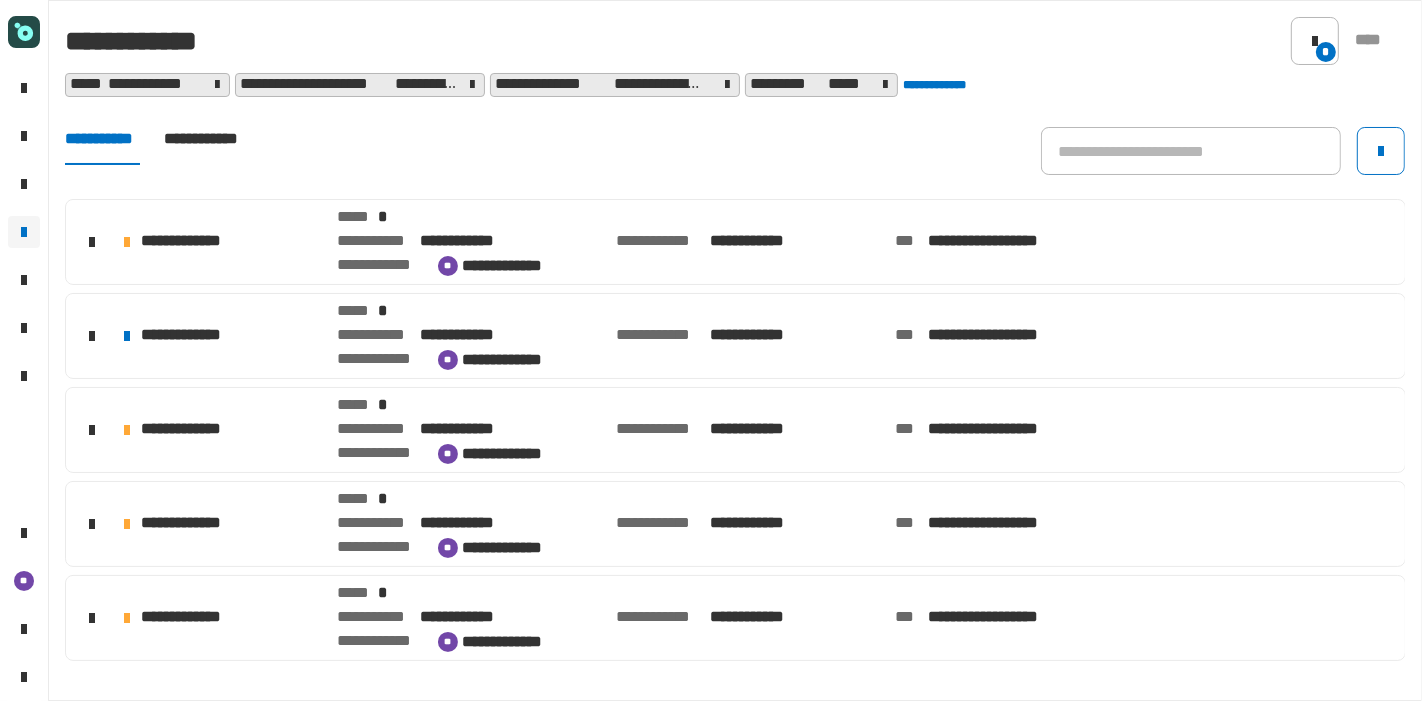 click on "**********" 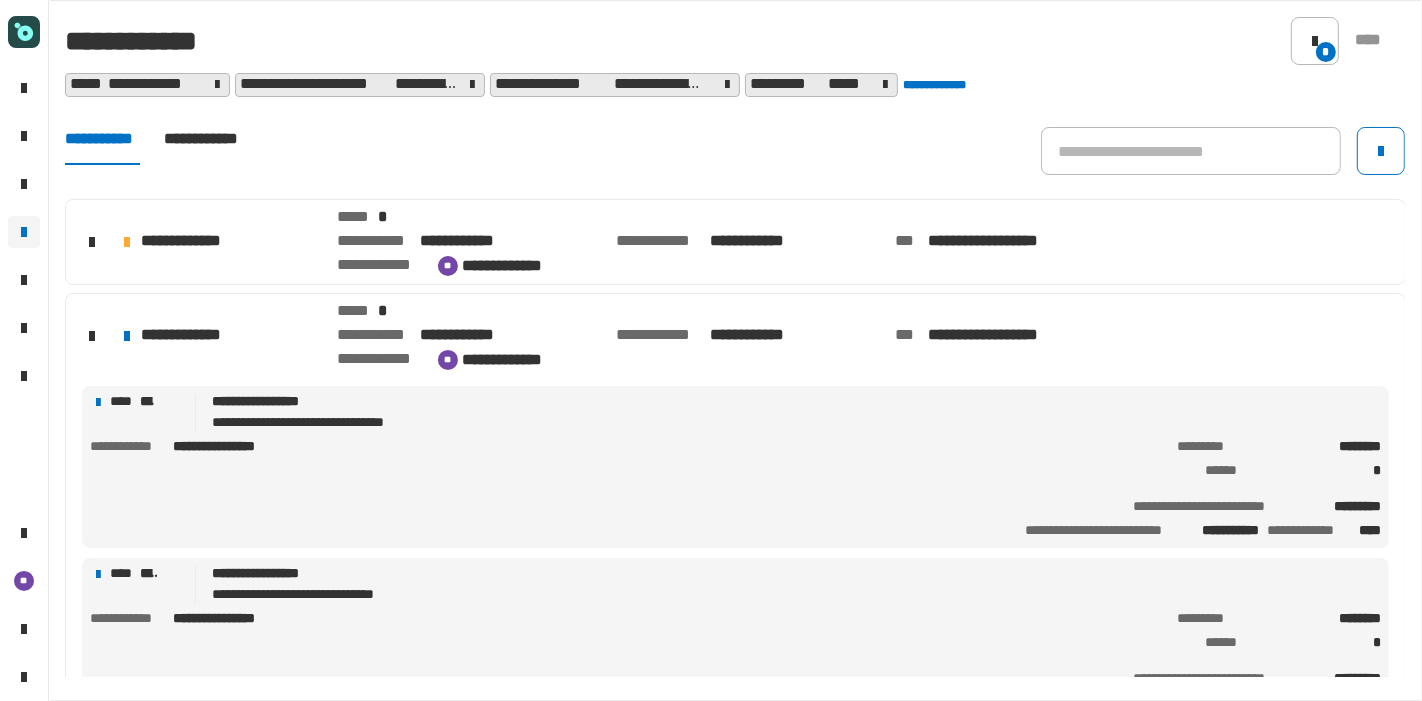 click on "**********" 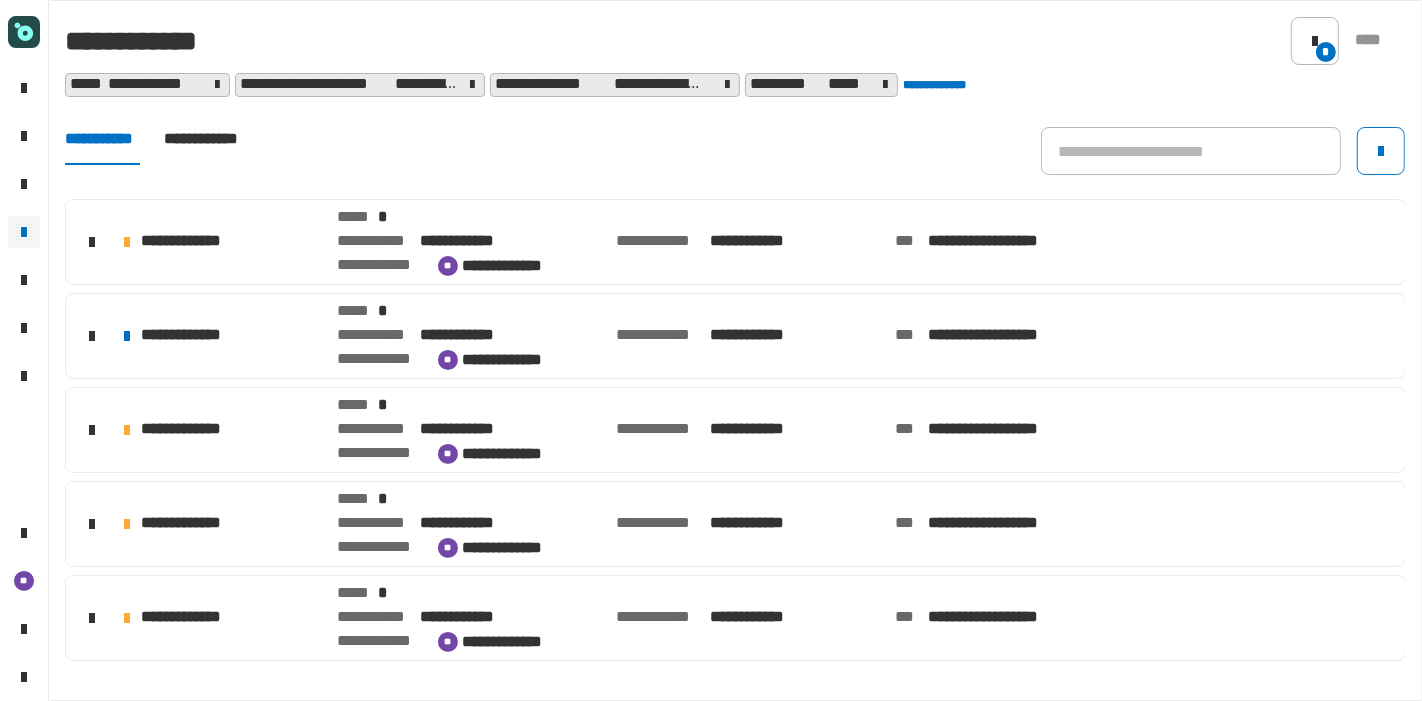 click on "**********" 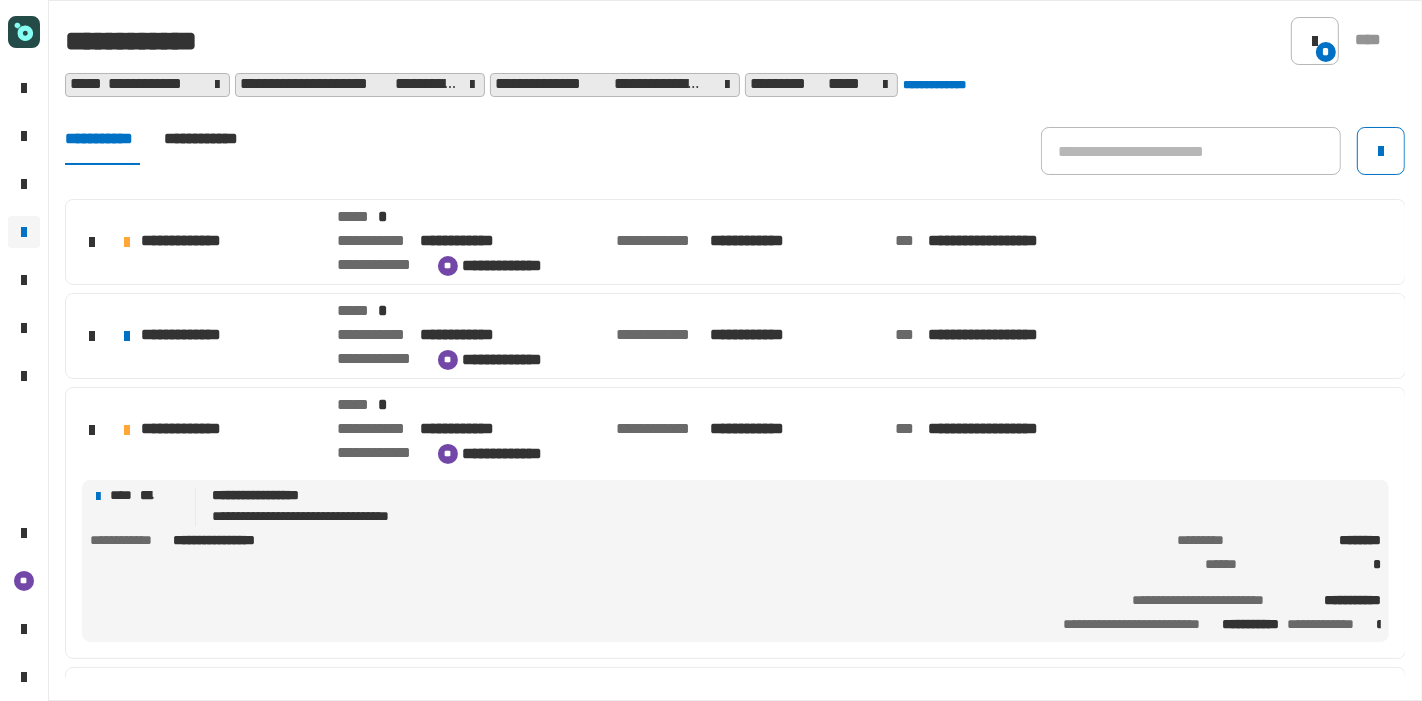 click on "**********" 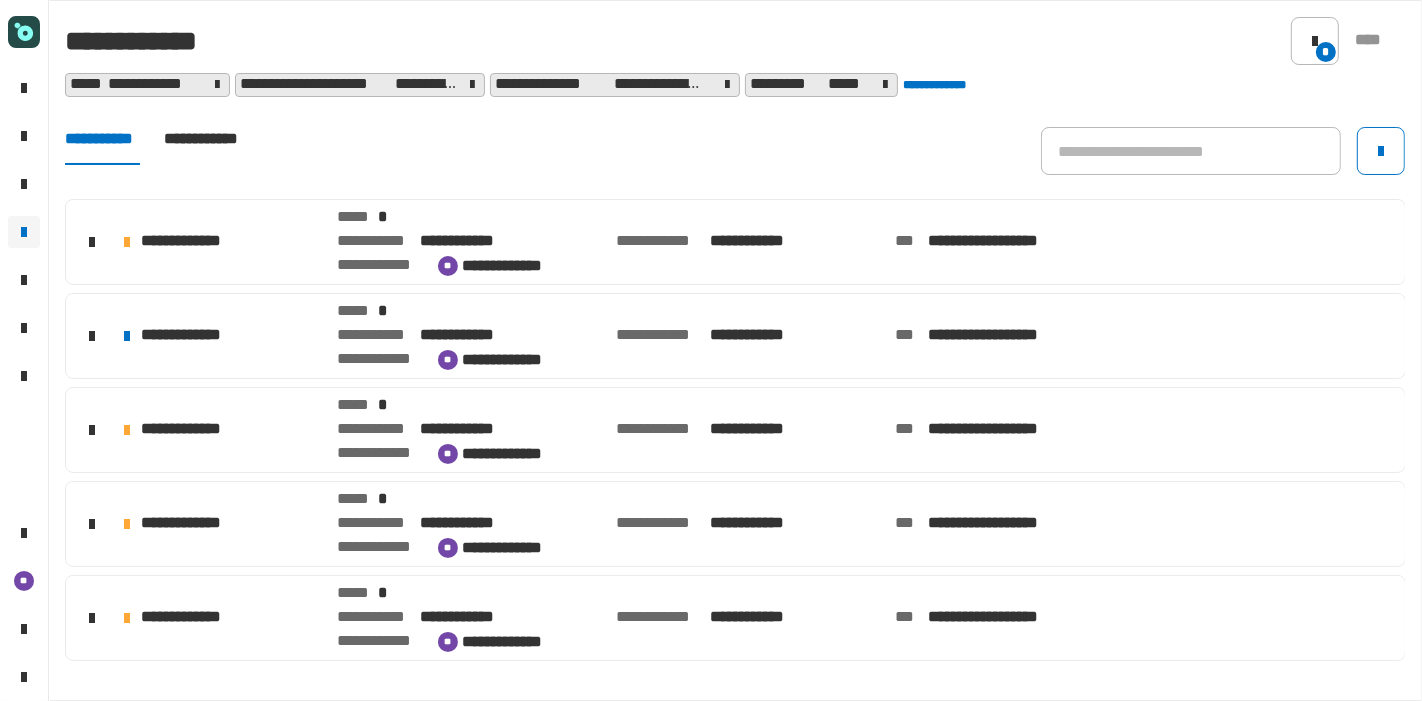 click on "**********" 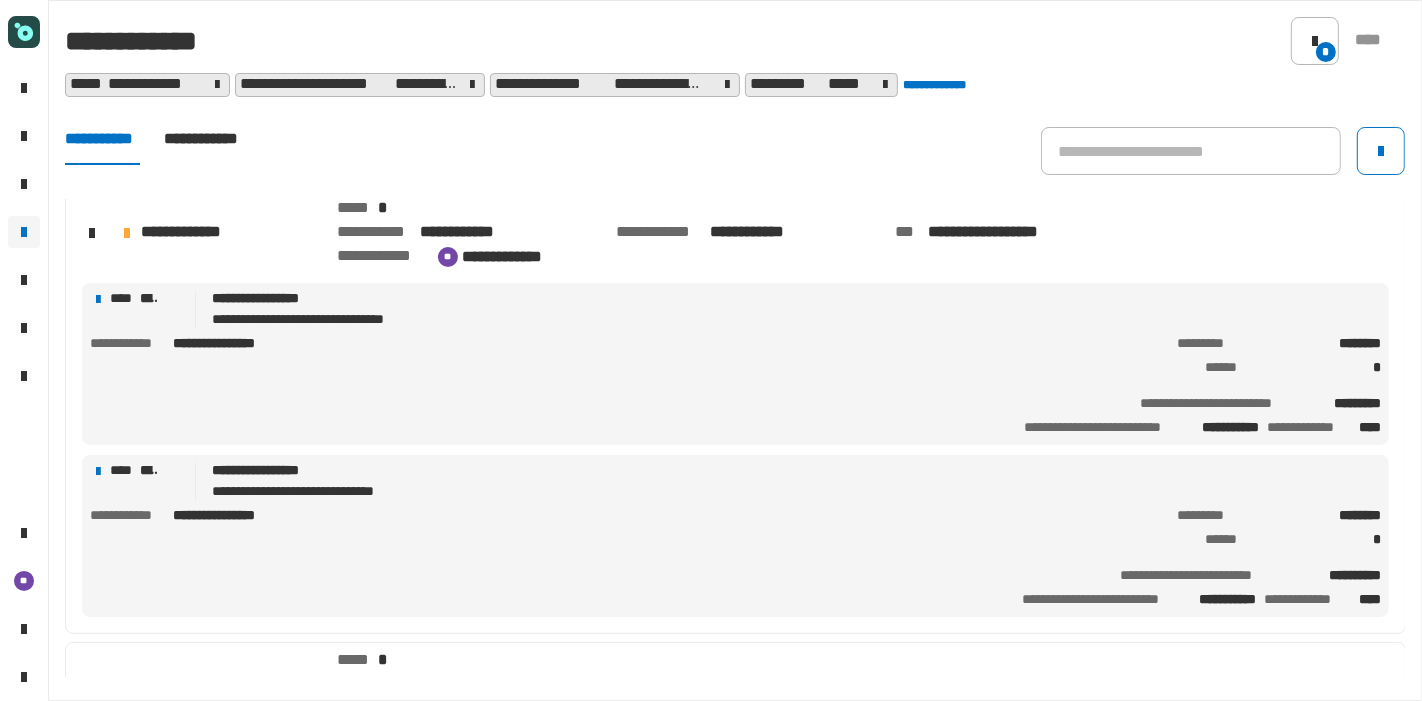 scroll, scrollTop: 295, scrollLeft: 0, axis: vertical 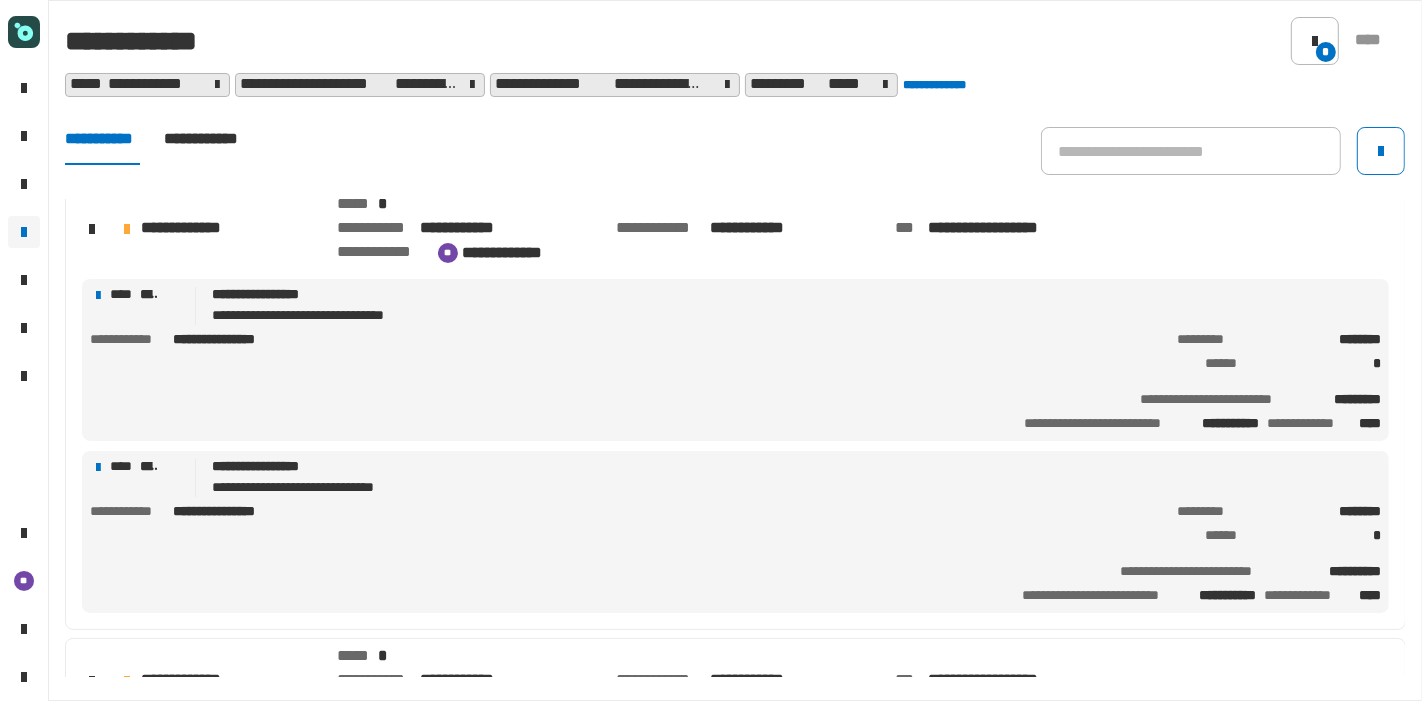 click on "**********" 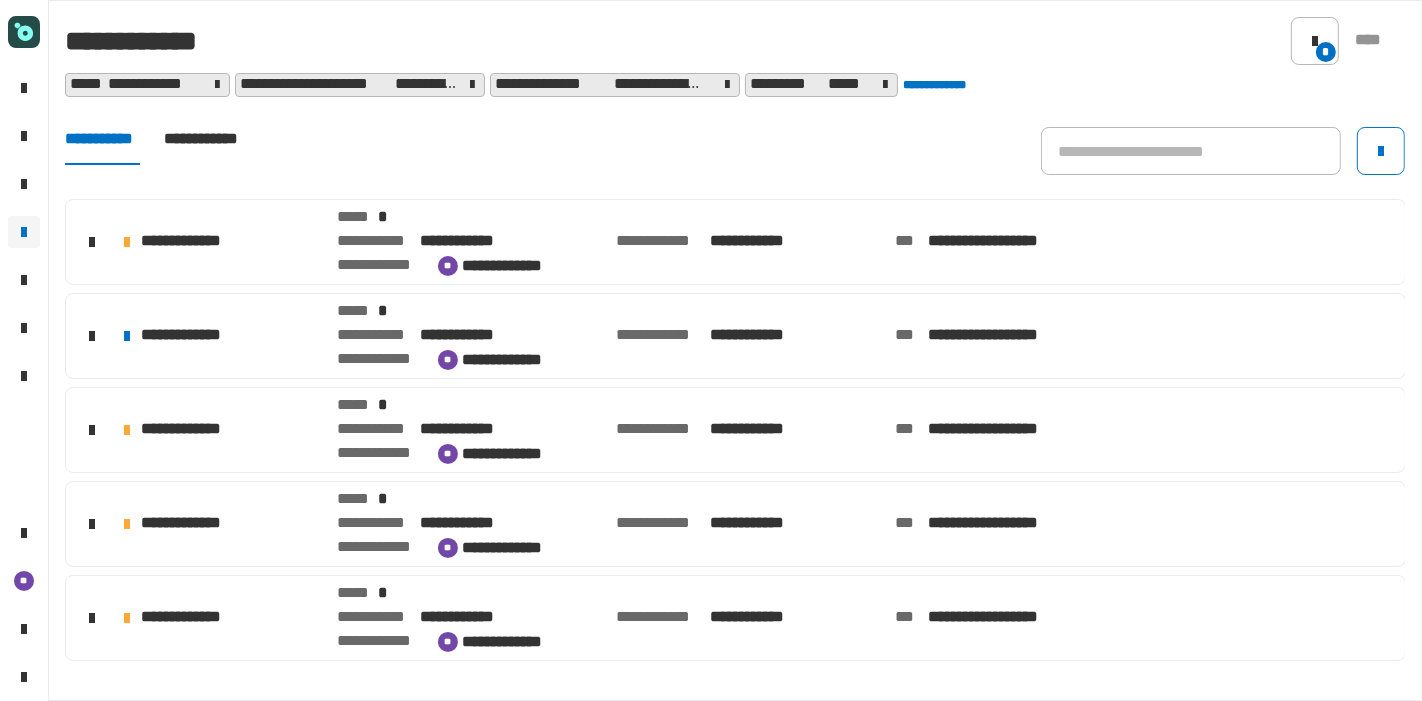 scroll, scrollTop: 0, scrollLeft: 0, axis: both 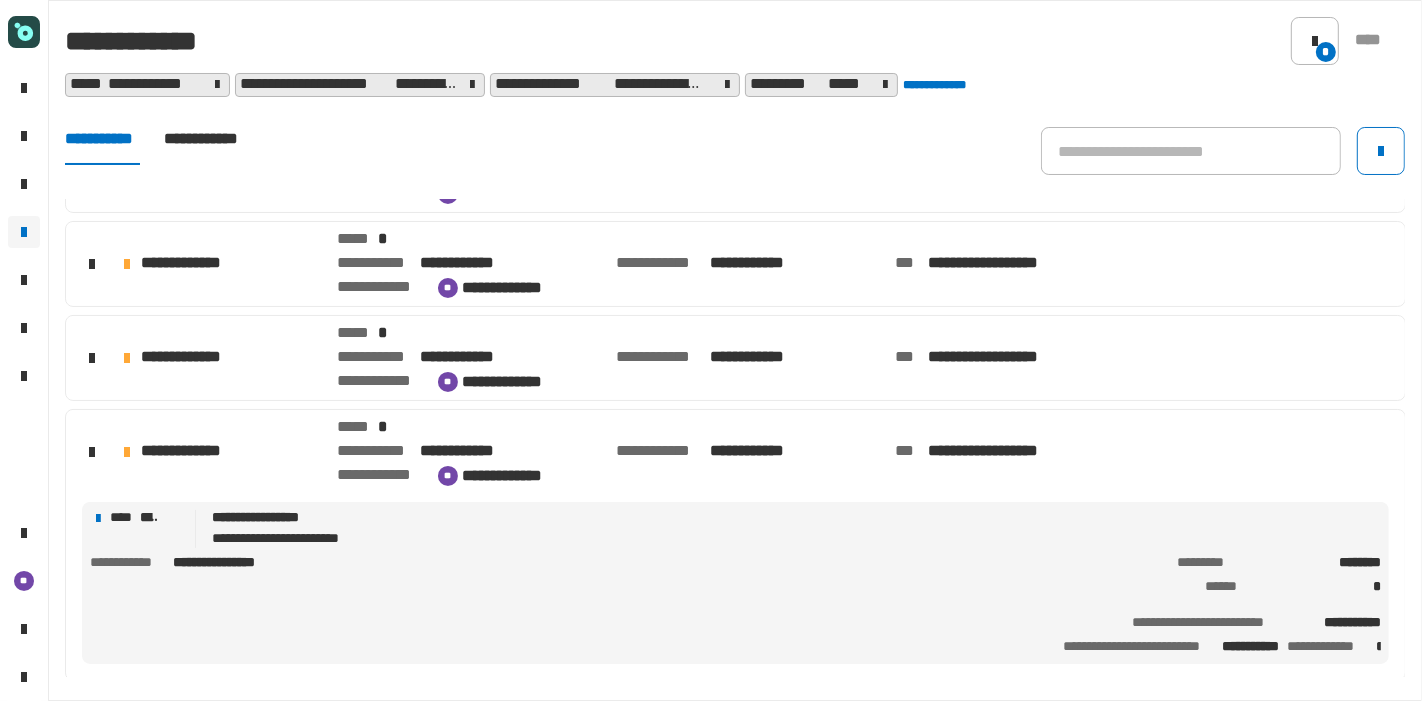 click on "**********" 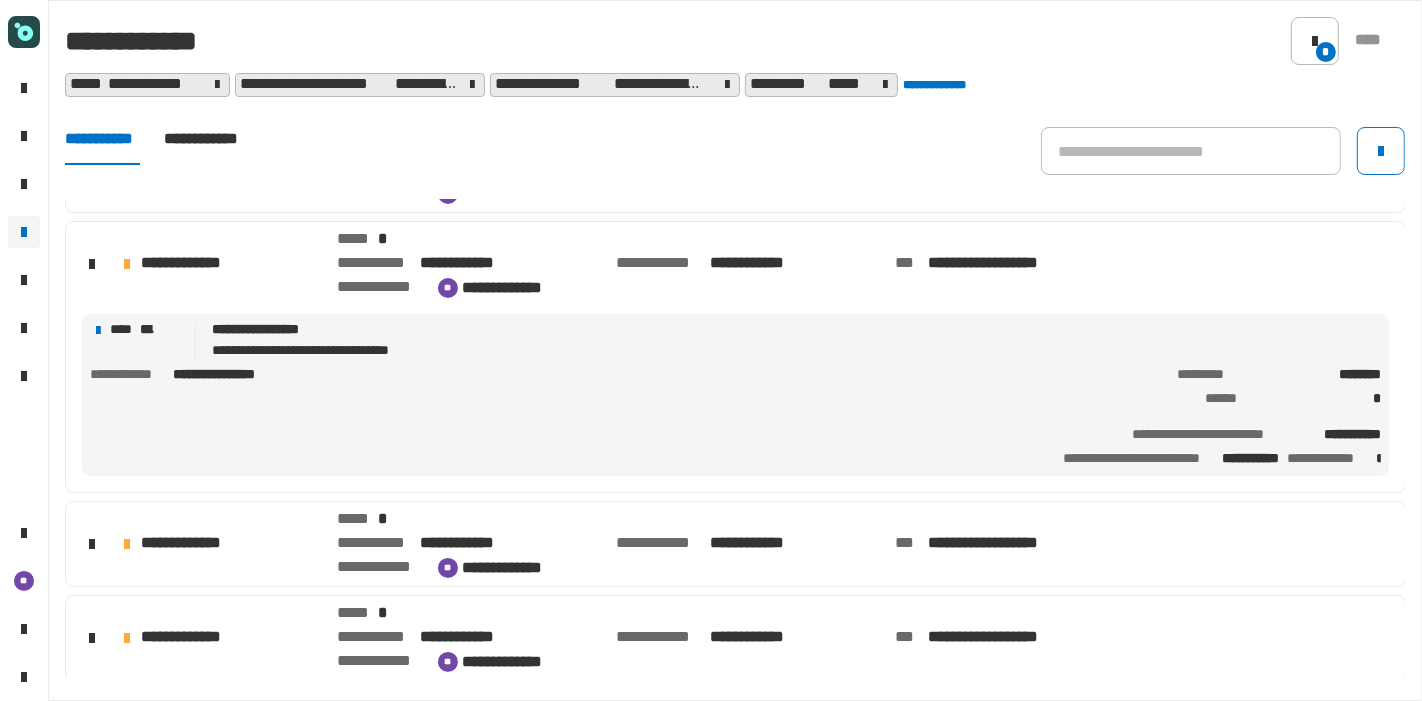 scroll, scrollTop: 5, scrollLeft: 0, axis: vertical 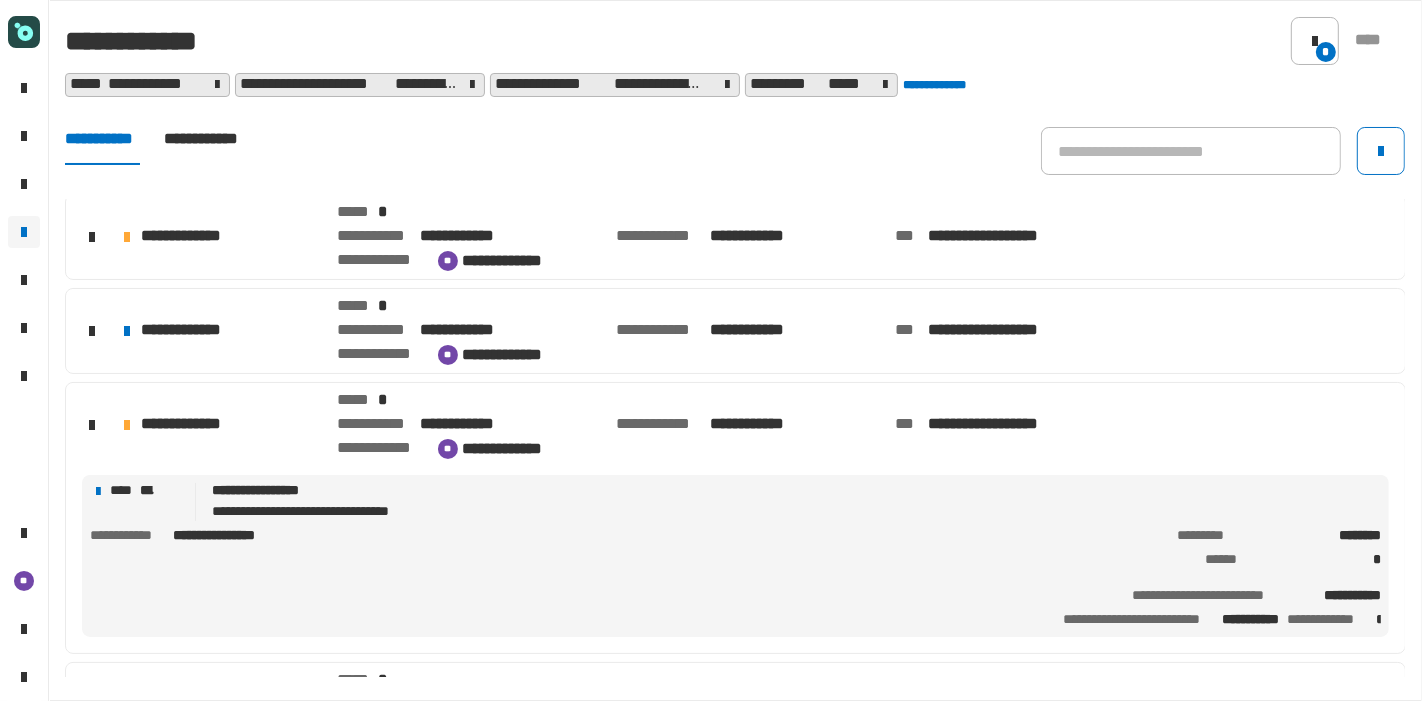 click on "**********" 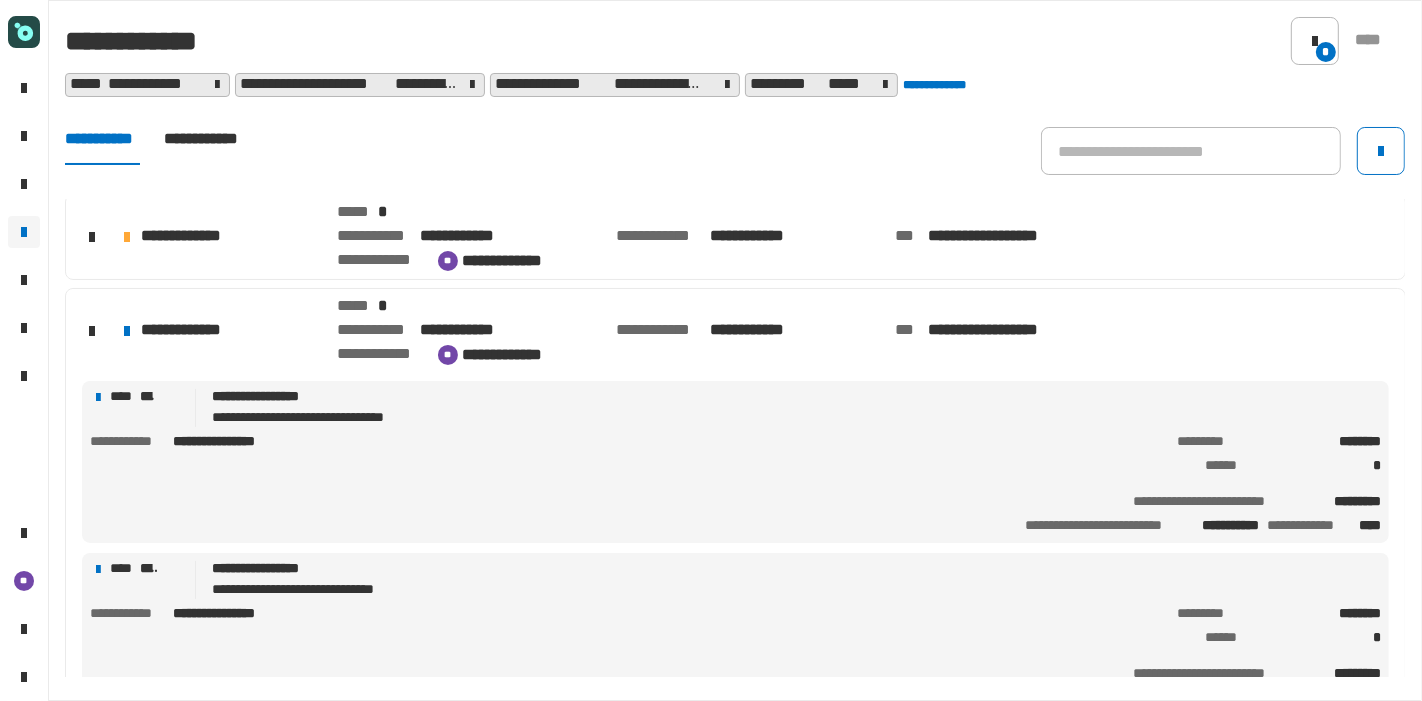 click on "**********" 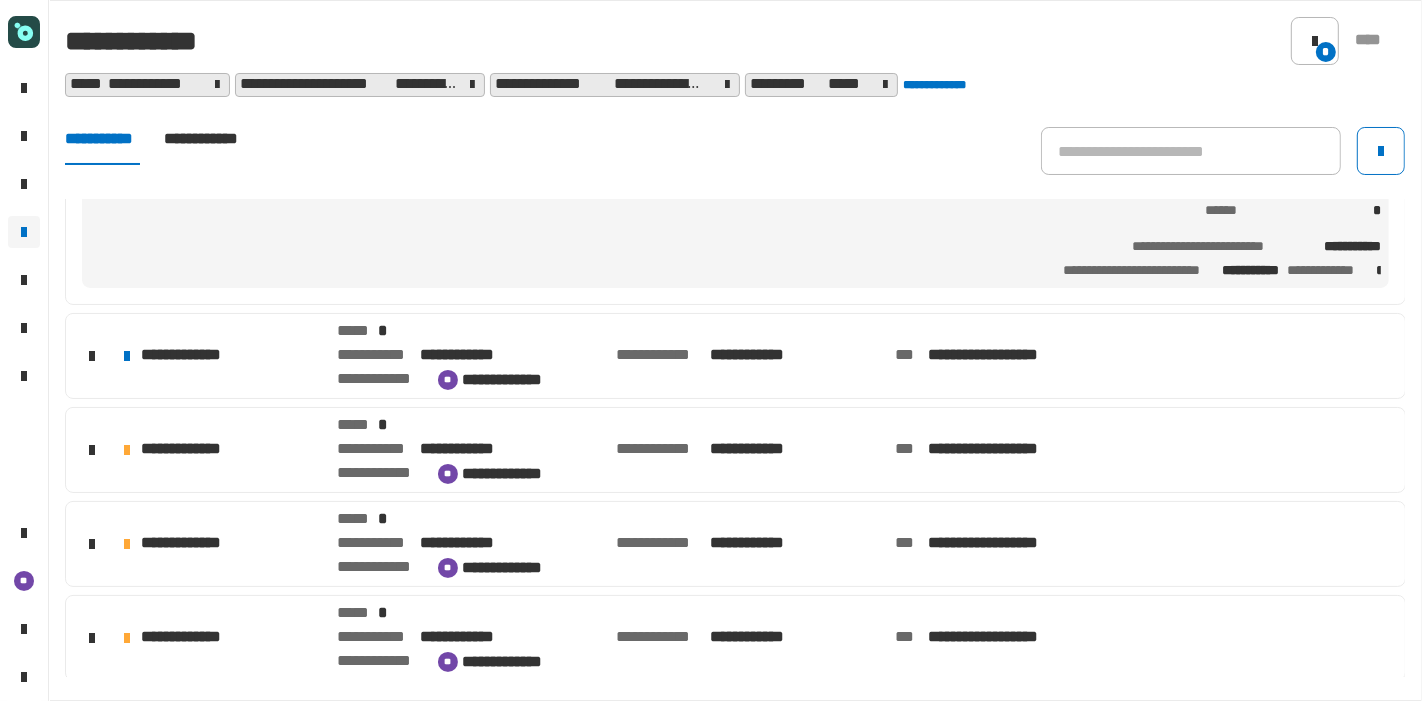 scroll, scrollTop: 0, scrollLeft: 0, axis: both 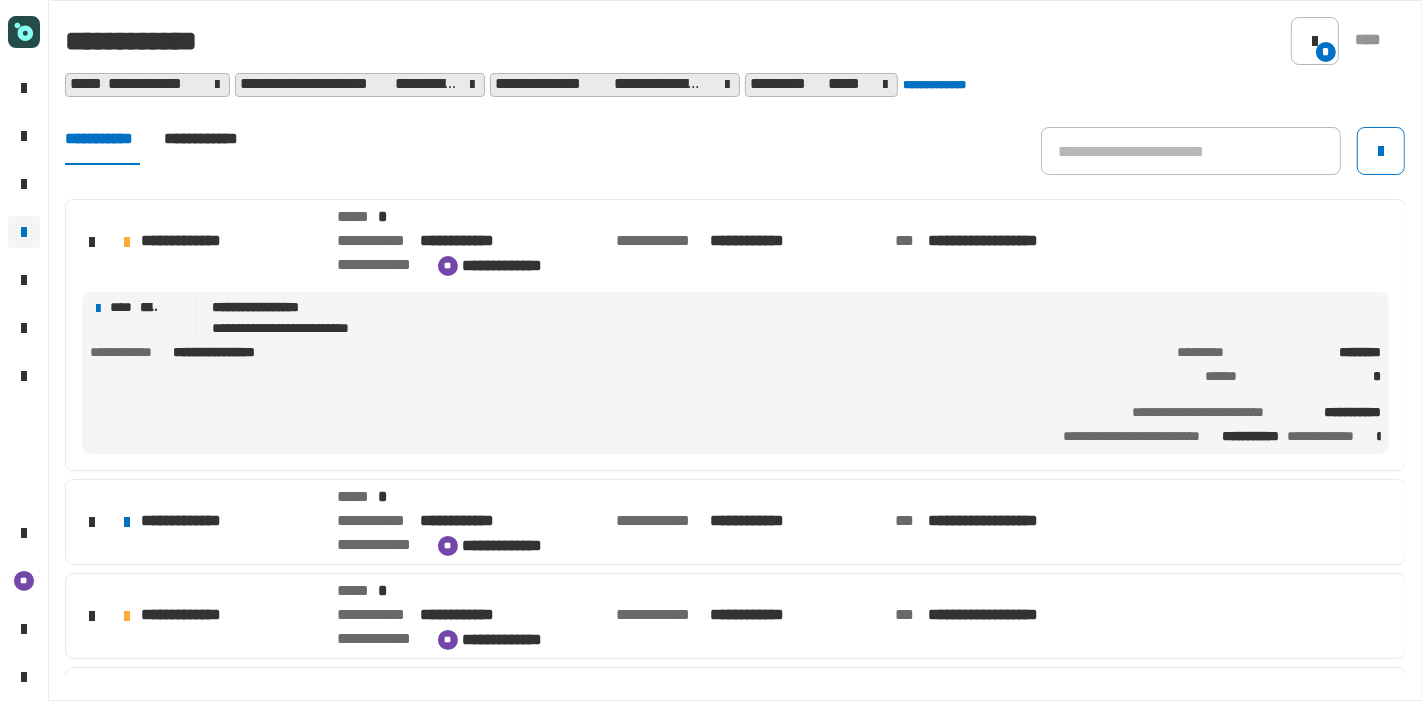 click on "**********" 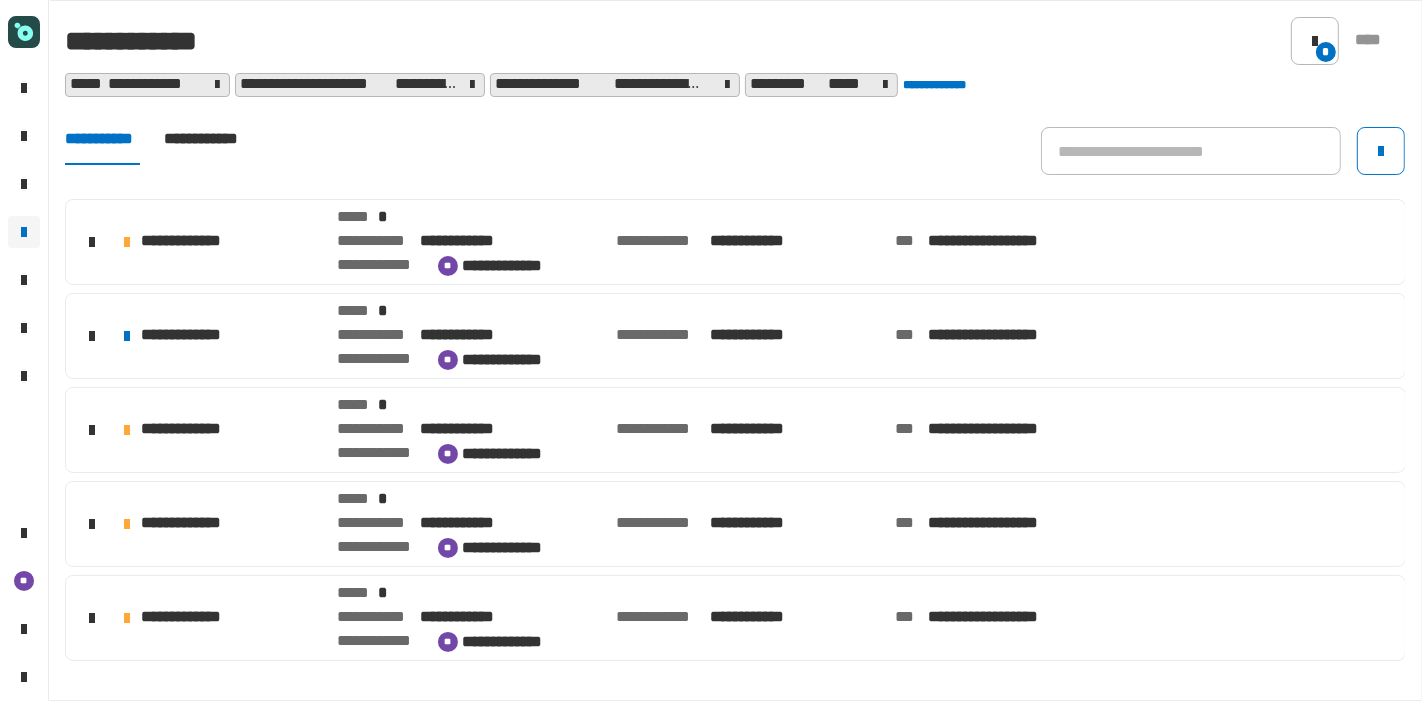 click on "**********" 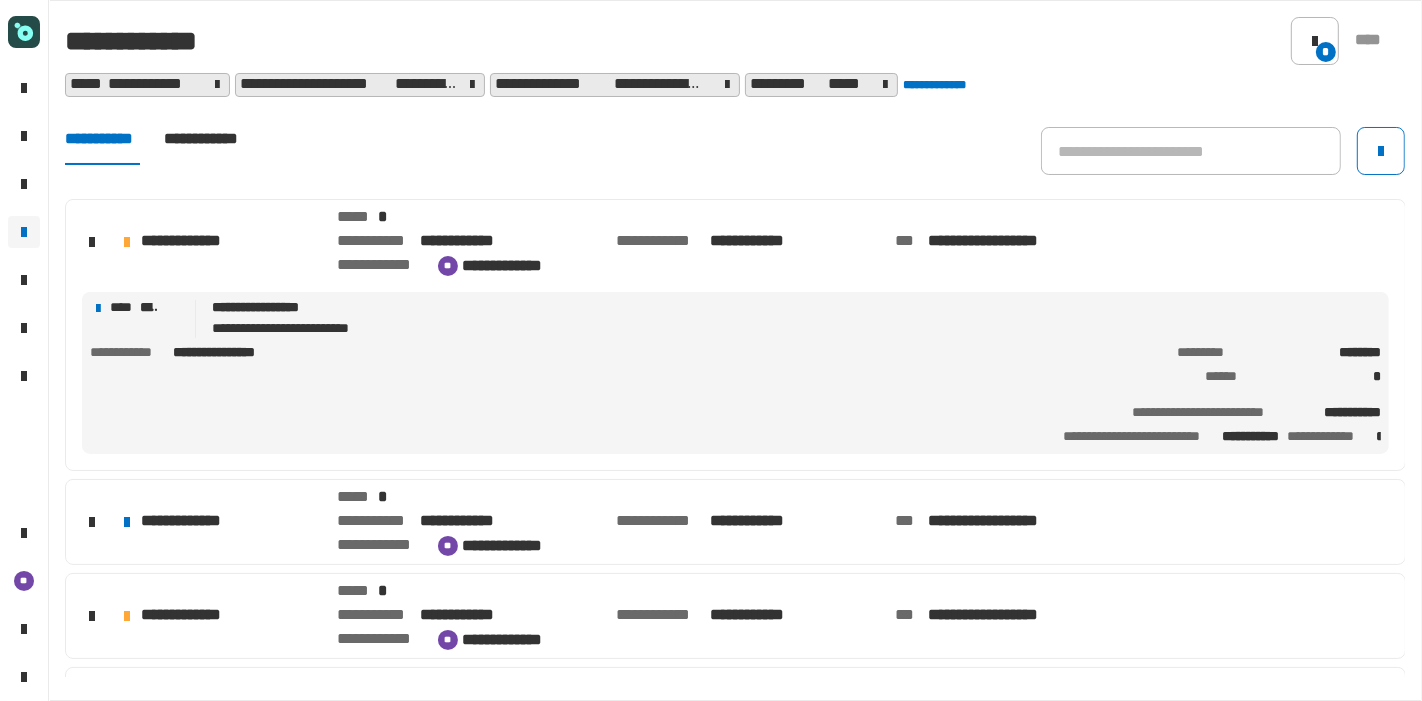 click on "**********" 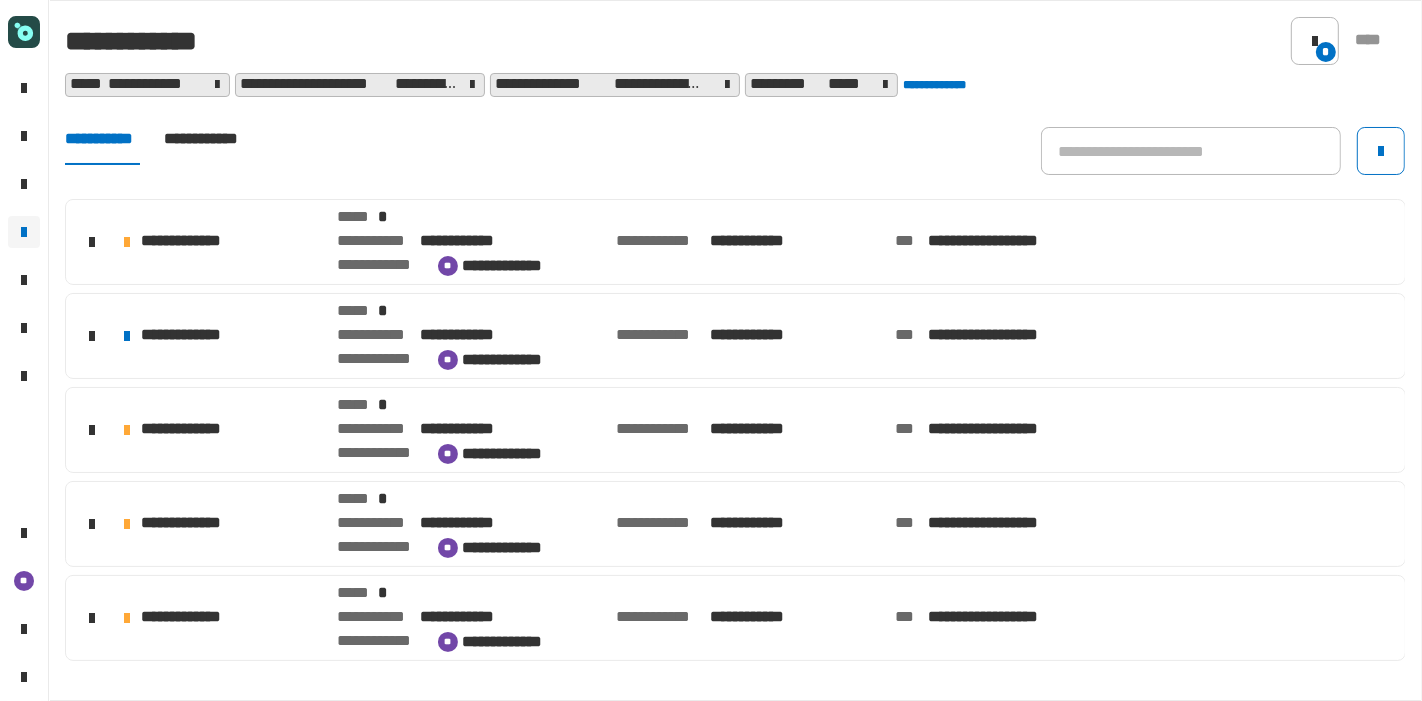 click on "**********" 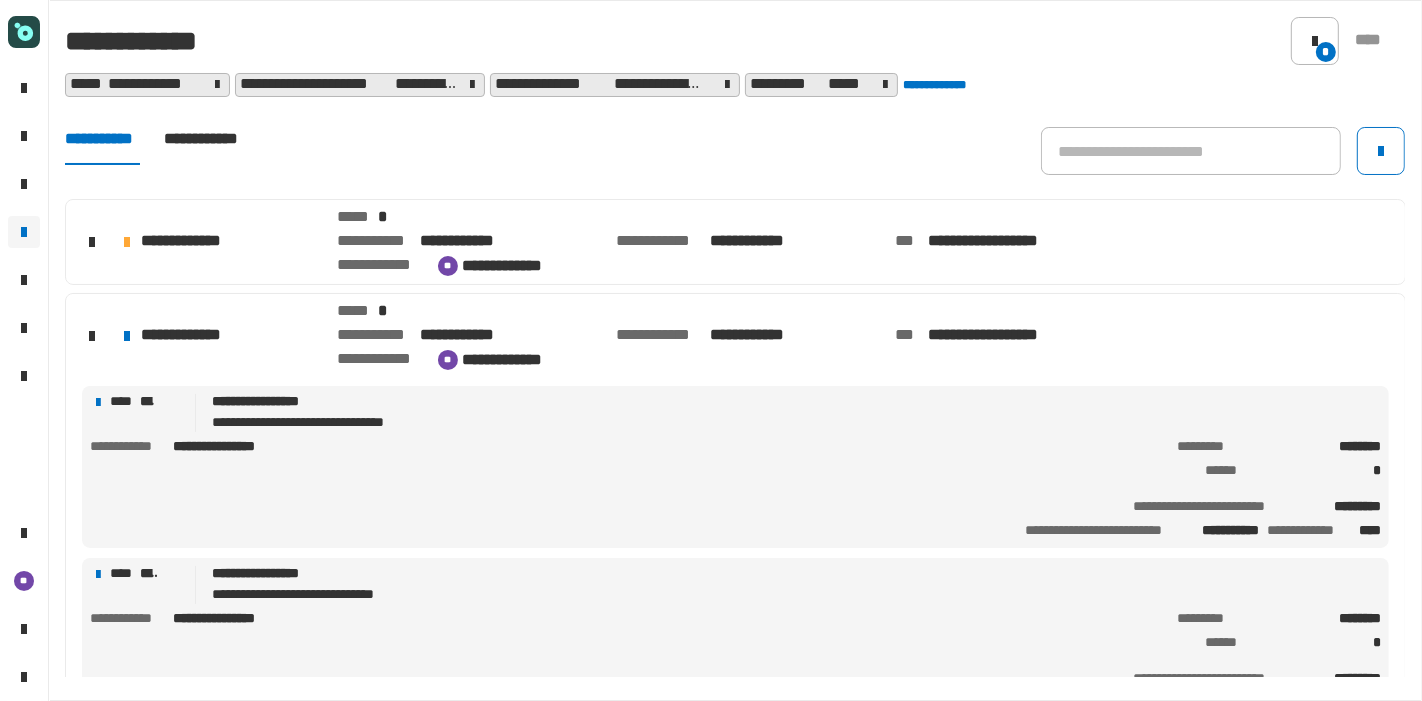 click on "**********" 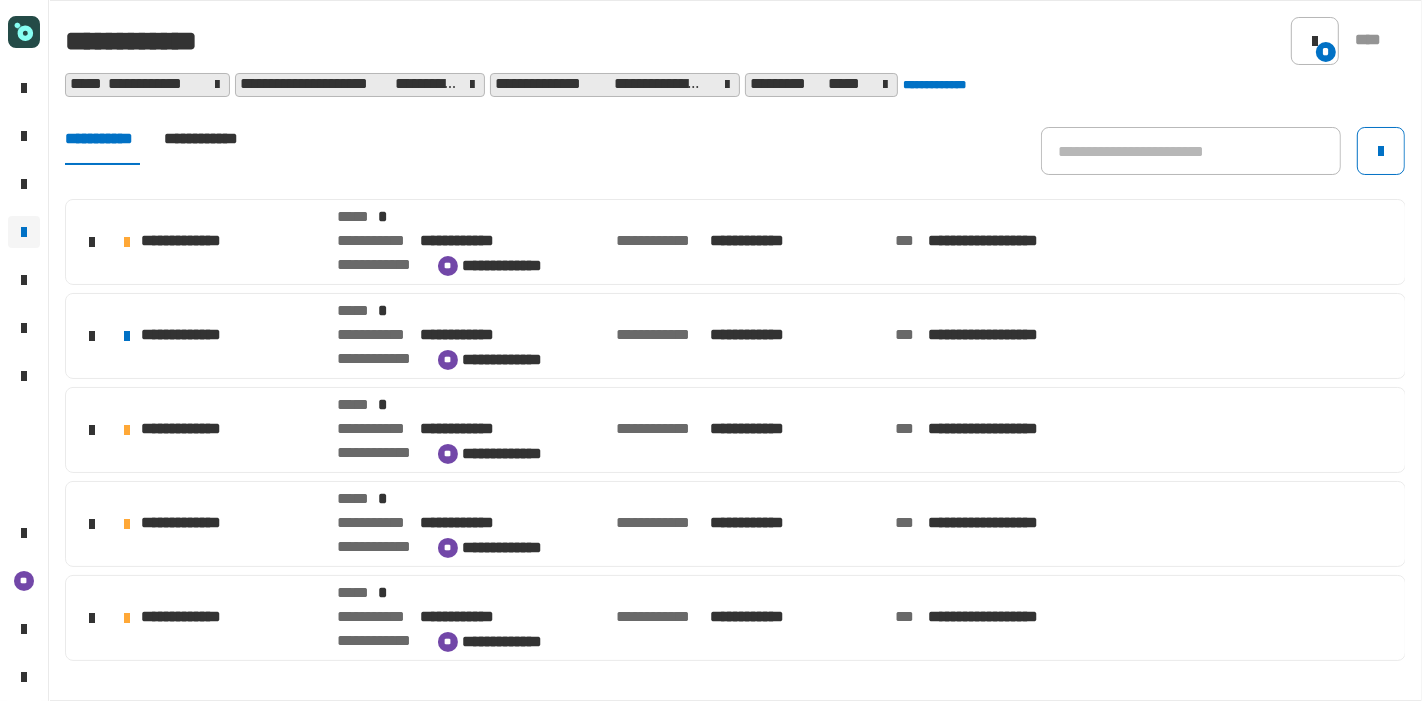 click on "**********" 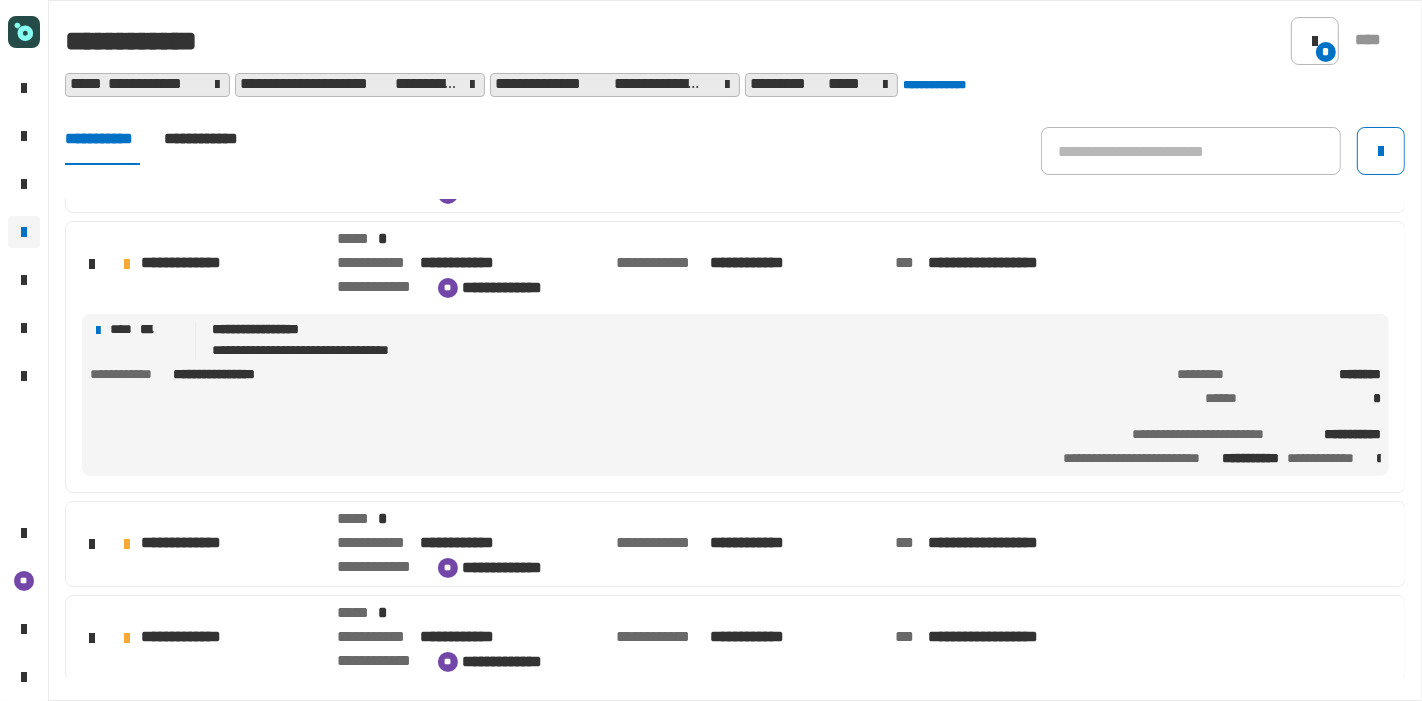 click on "**********" 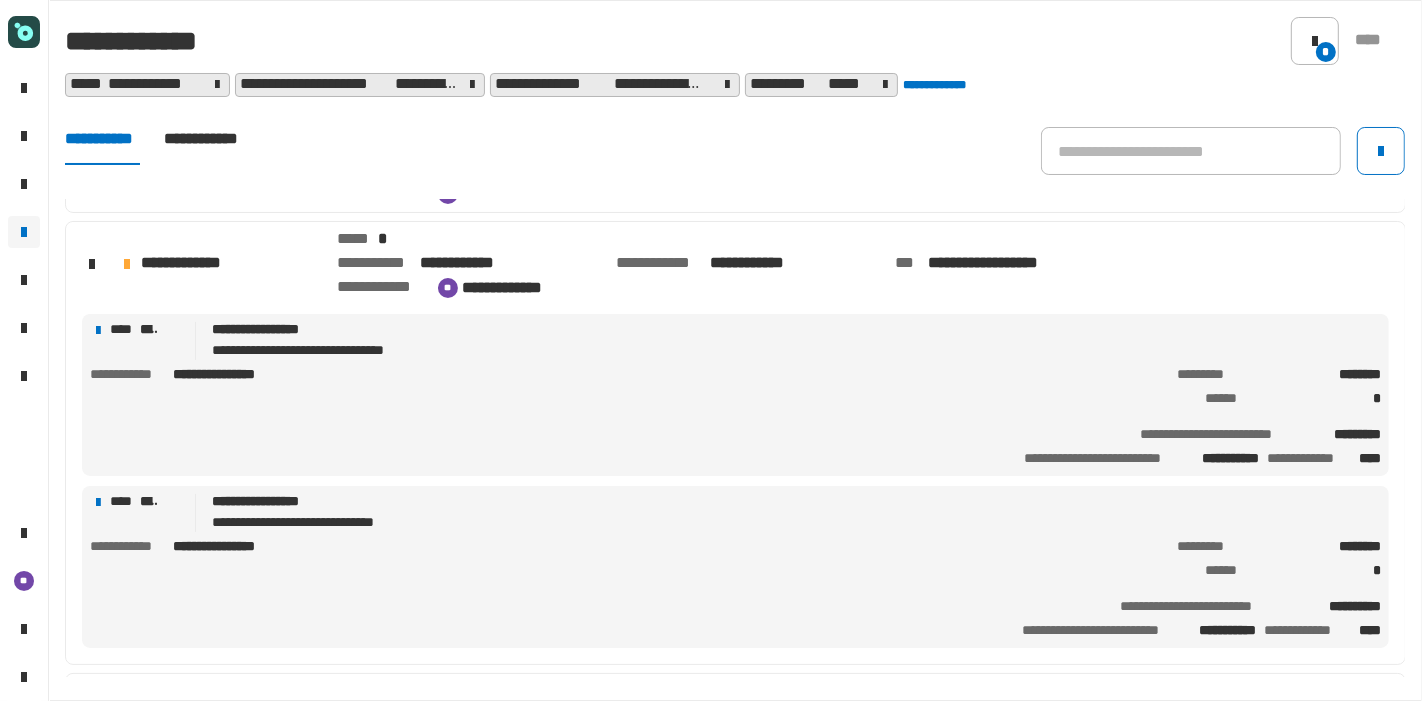 scroll, scrollTop: 339, scrollLeft: 0, axis: vertical 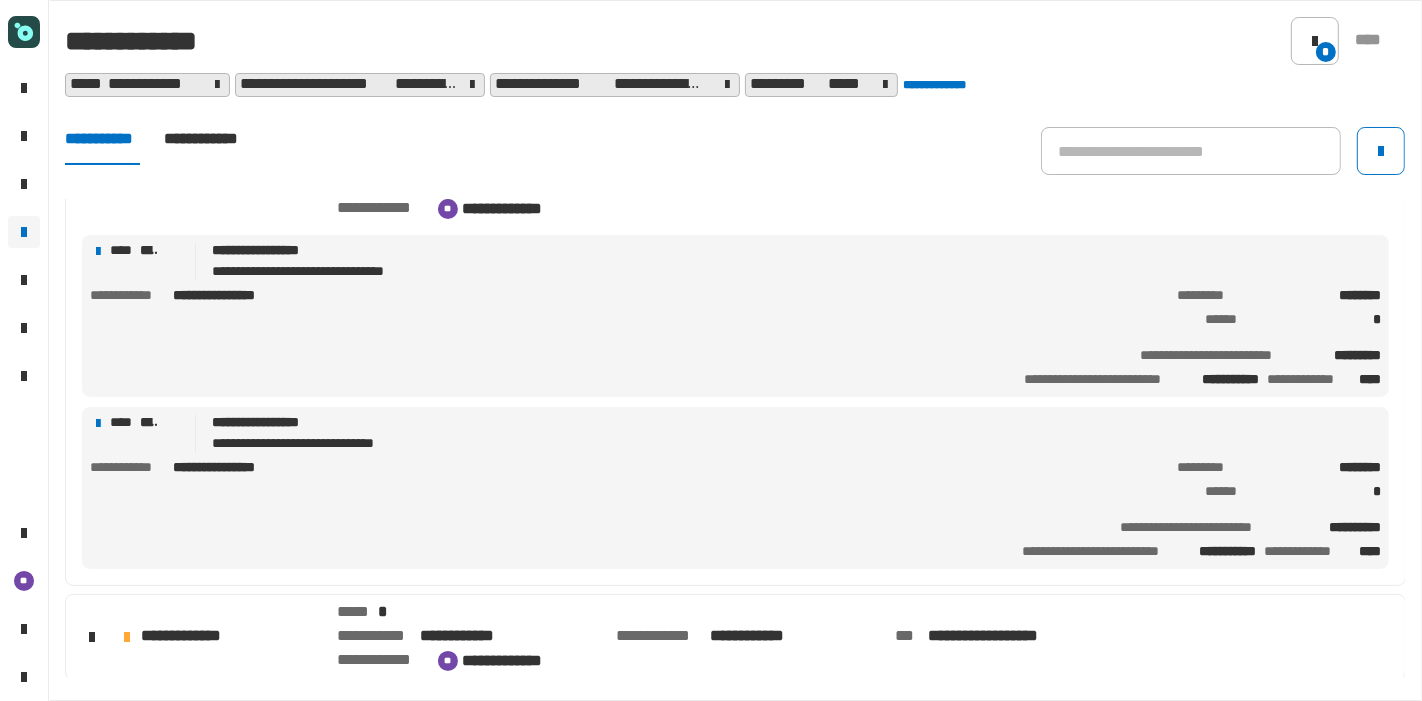 click on "**********" 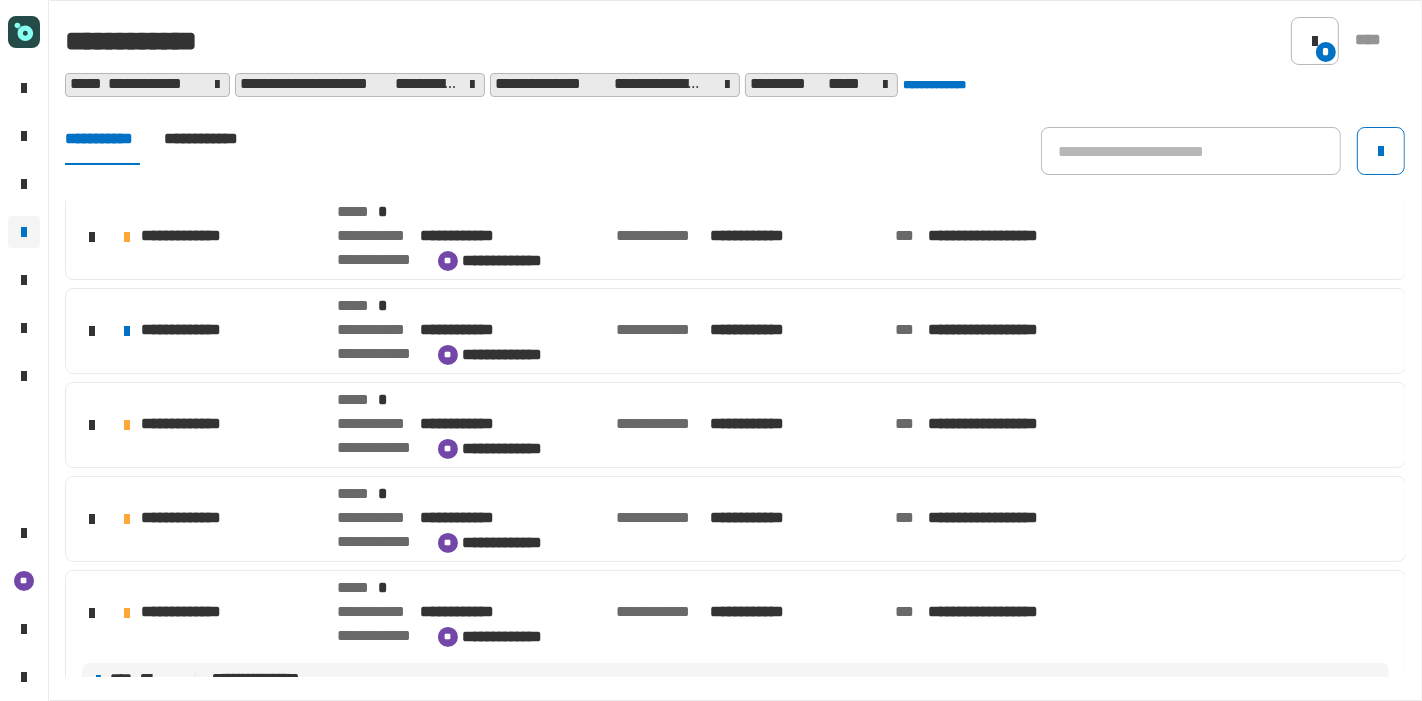 scroll, scrollTop: 166, scrollLeft: 0, axis: vertical 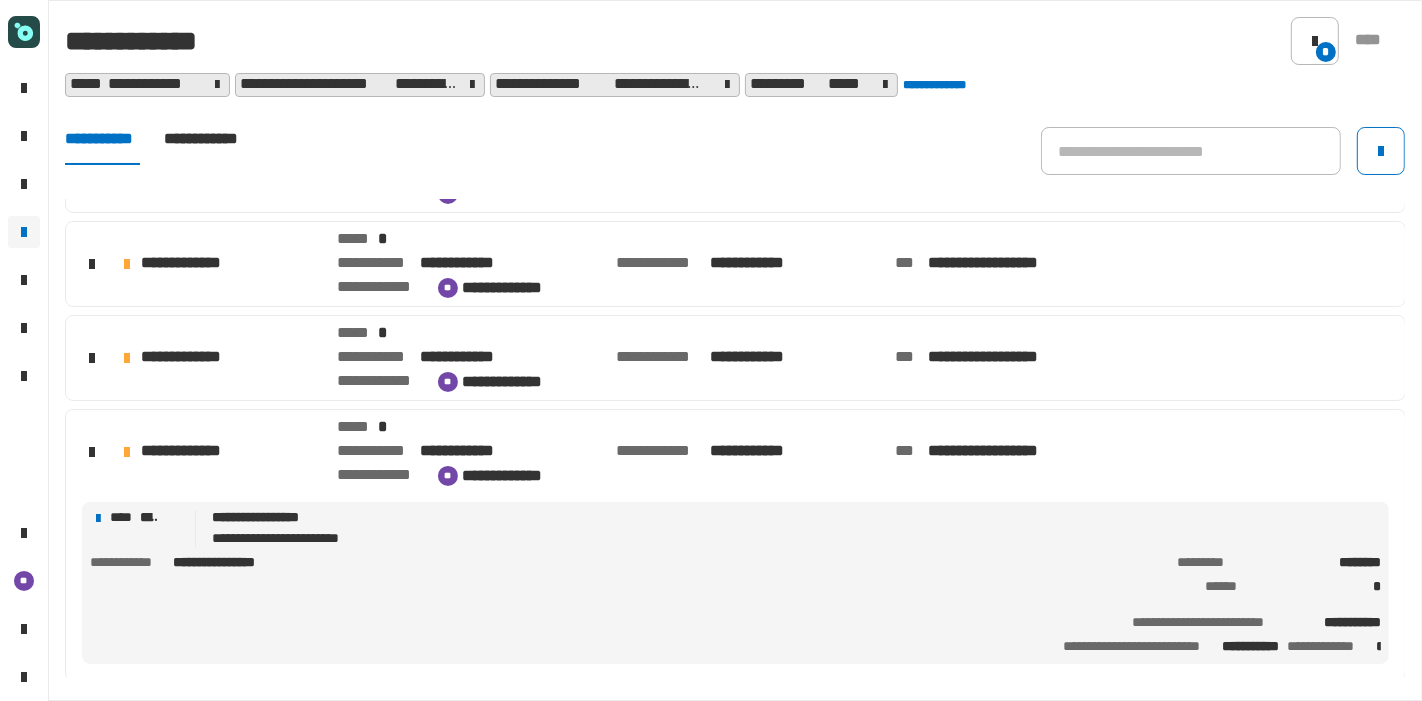 click on "**********" 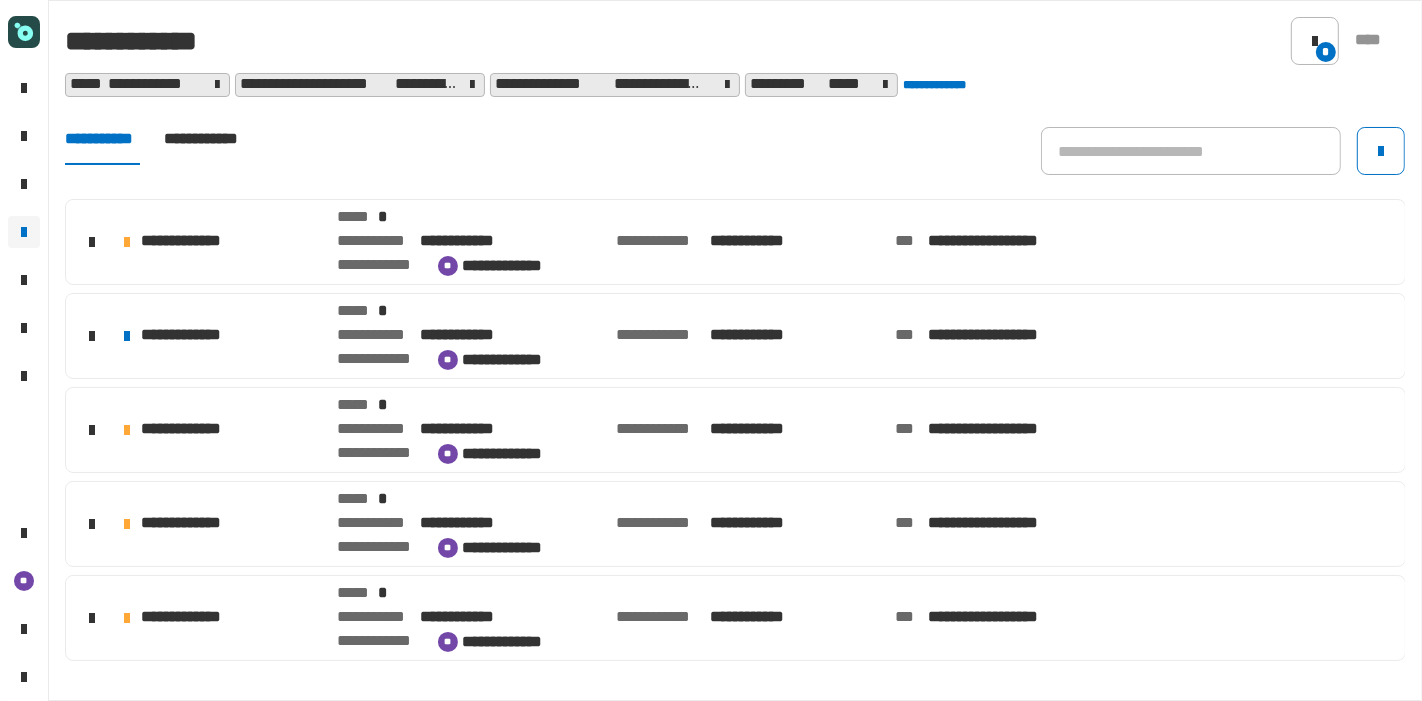 scroll, scrollTop: 0, scrollLeft: 0, axis: both 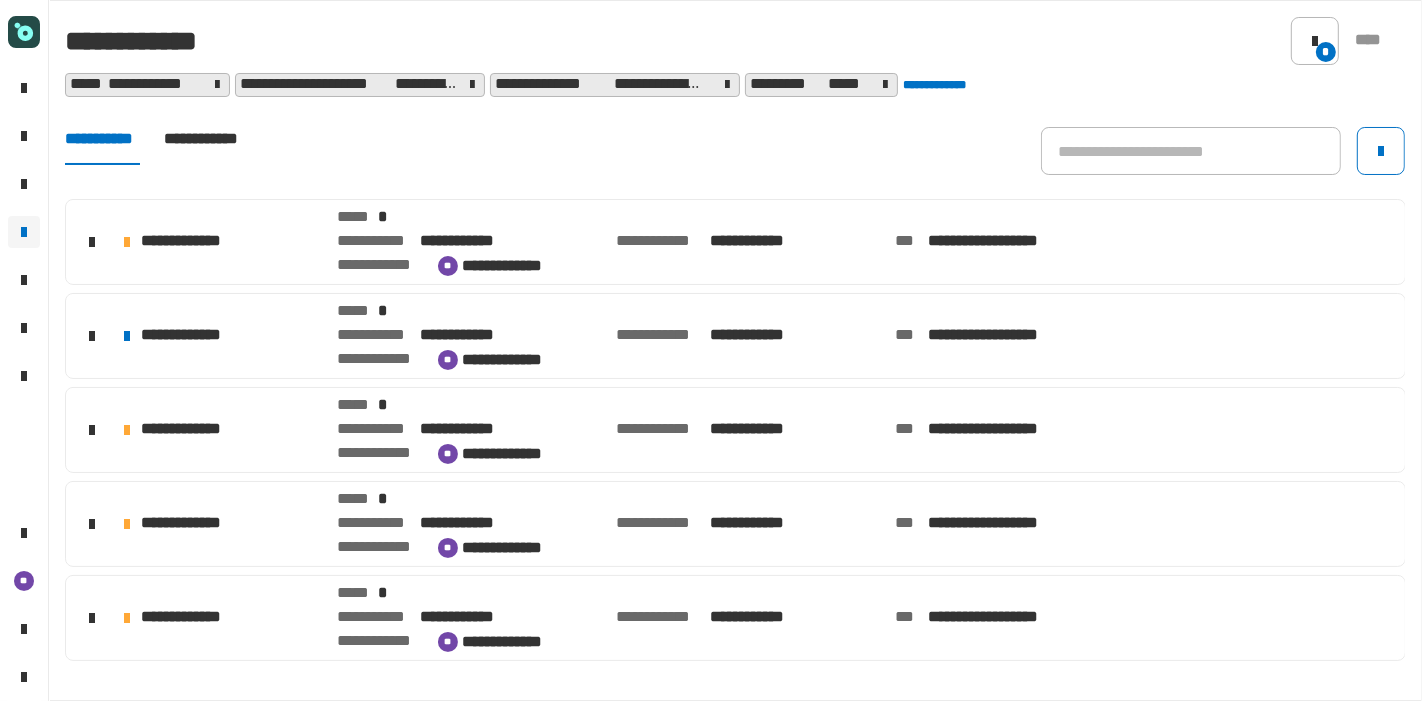 click 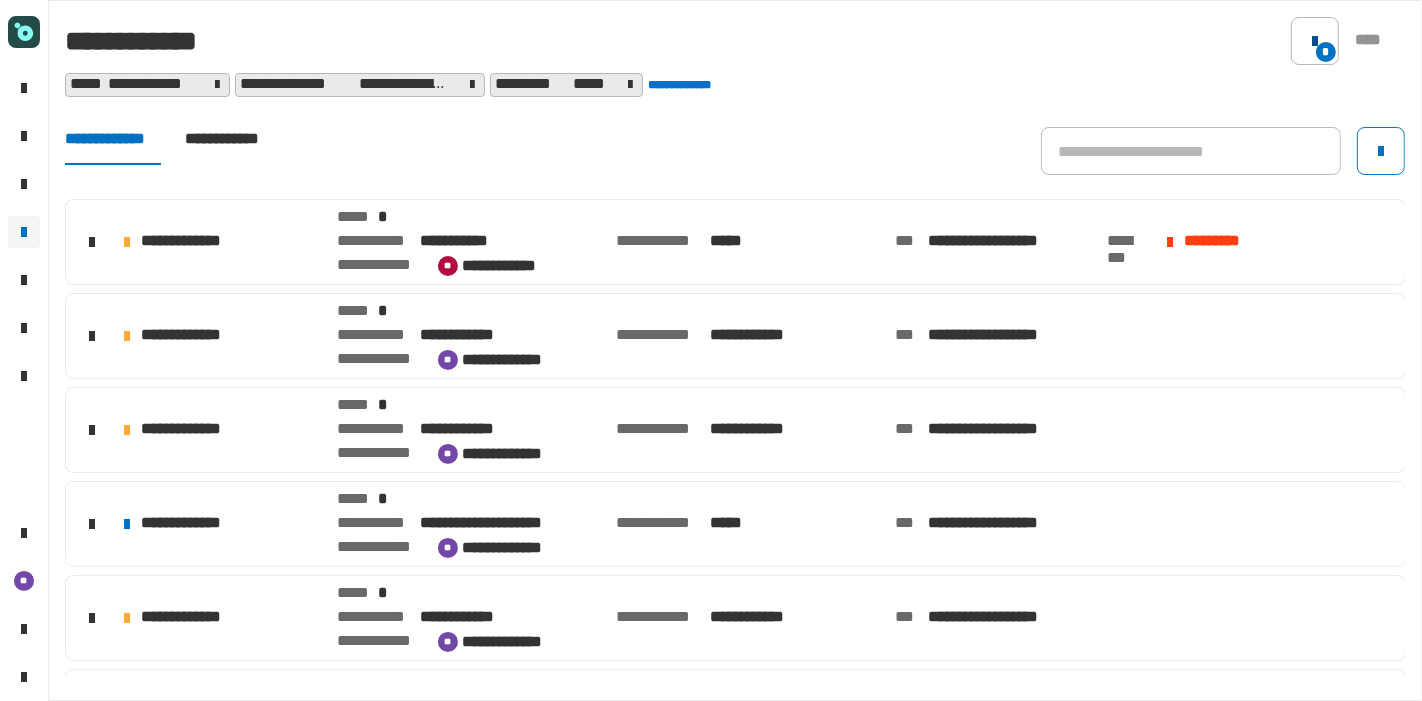 click on "*" 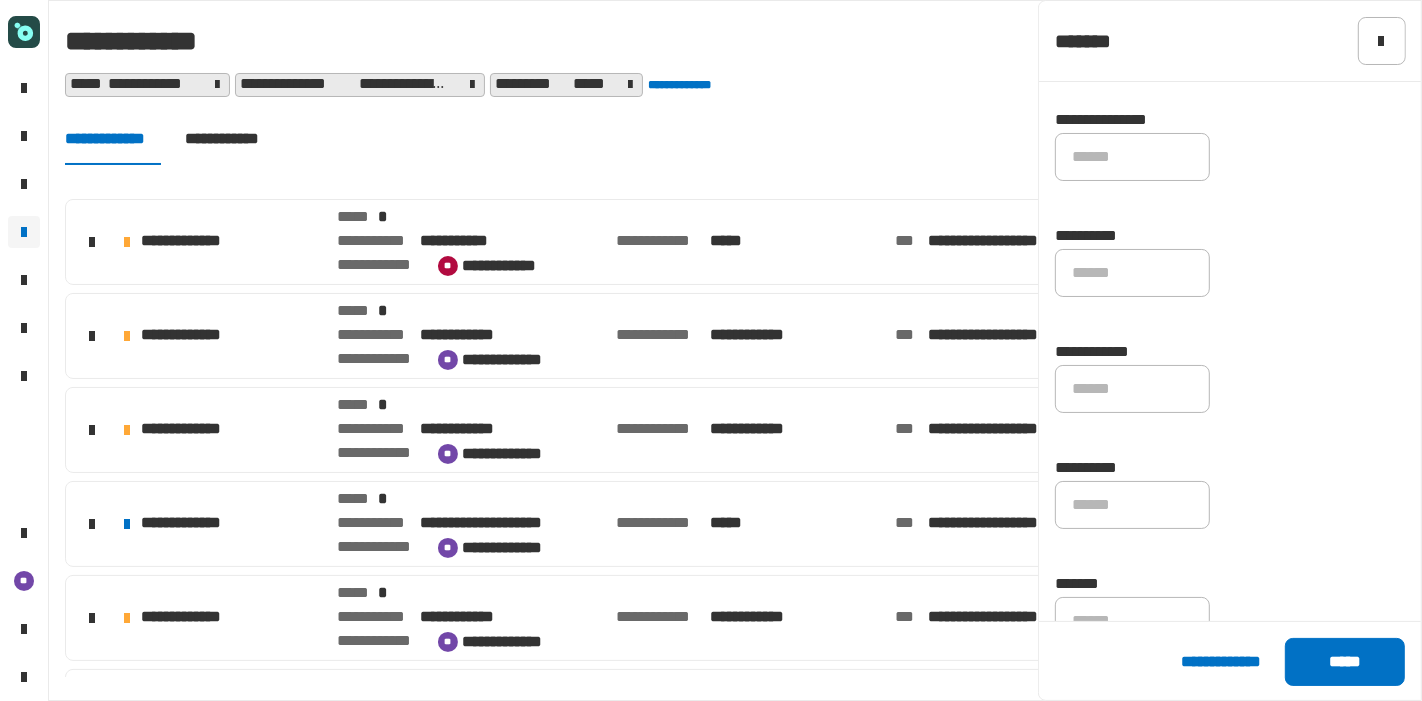 scroll, scrollTop: 340, scrollLeft: 0, axis: vertical 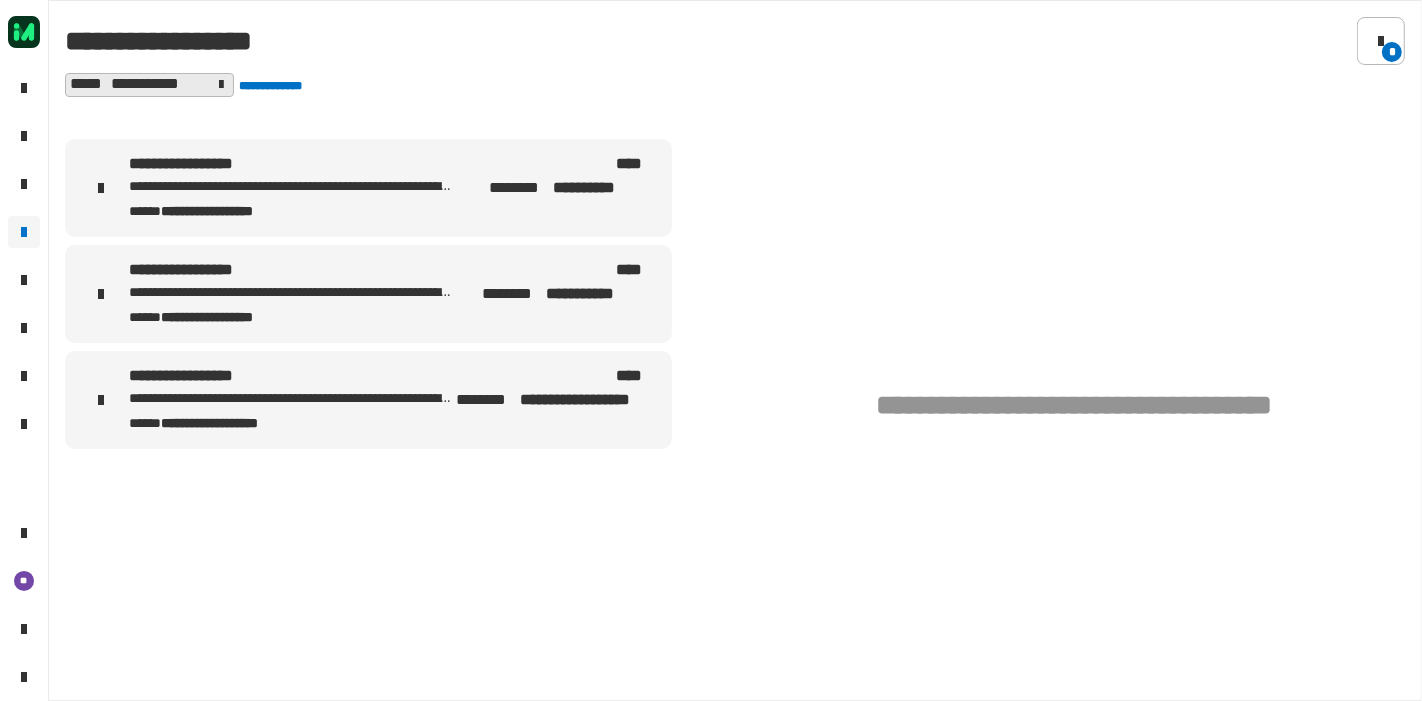 click on "**********" at bounding box center [290, 210] 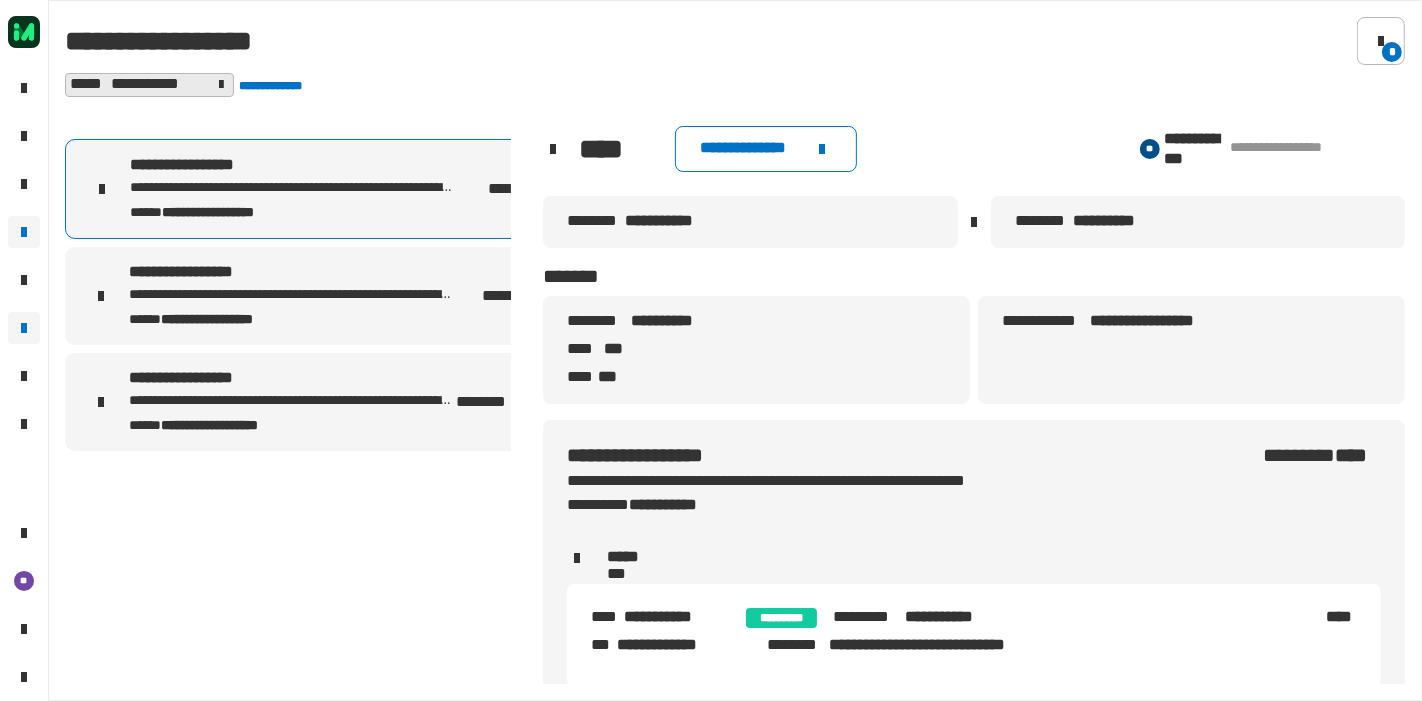 click 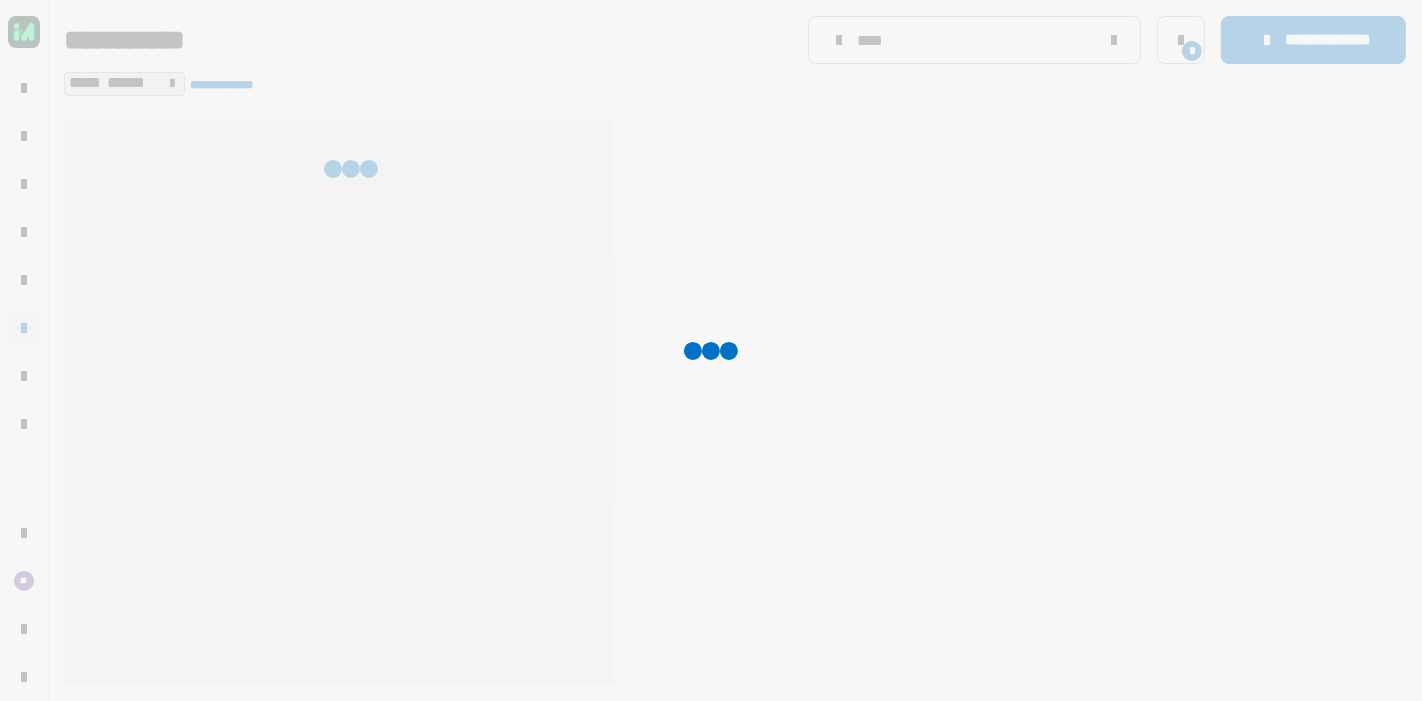 click 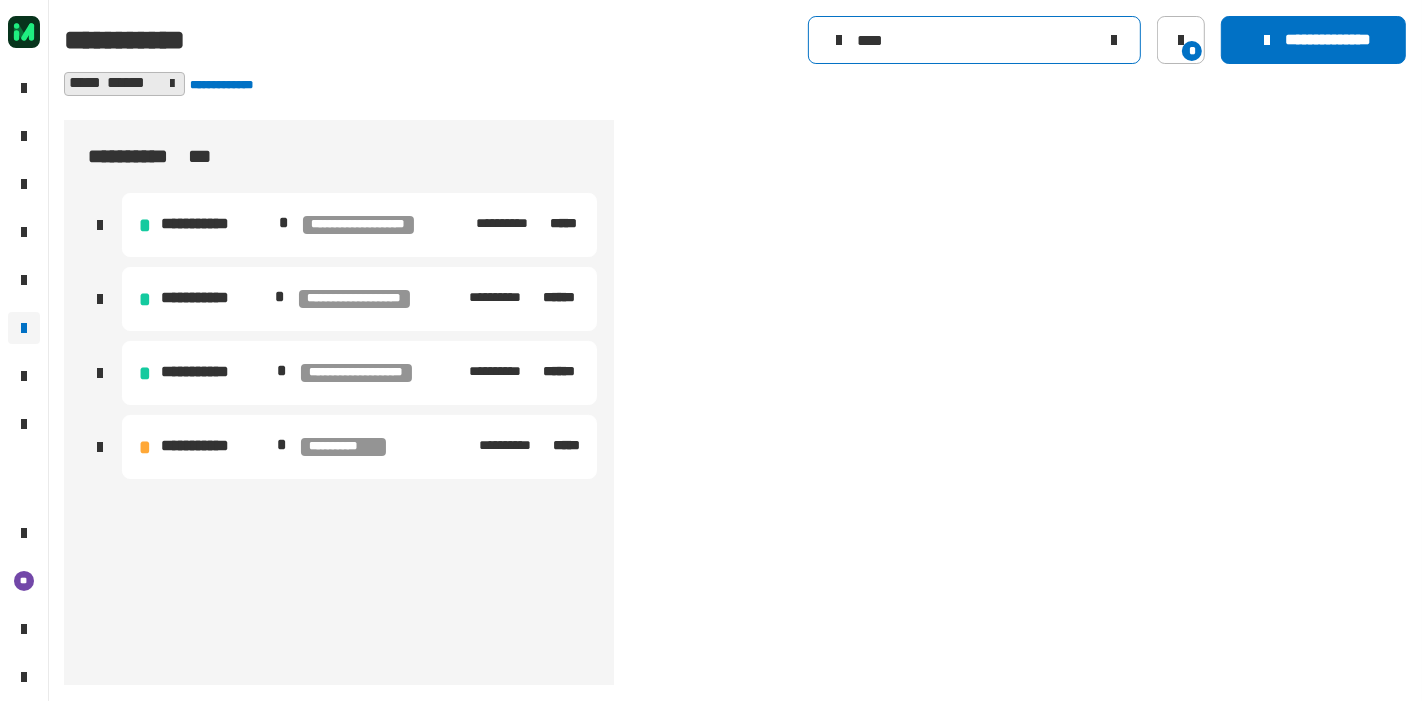 click on "****" 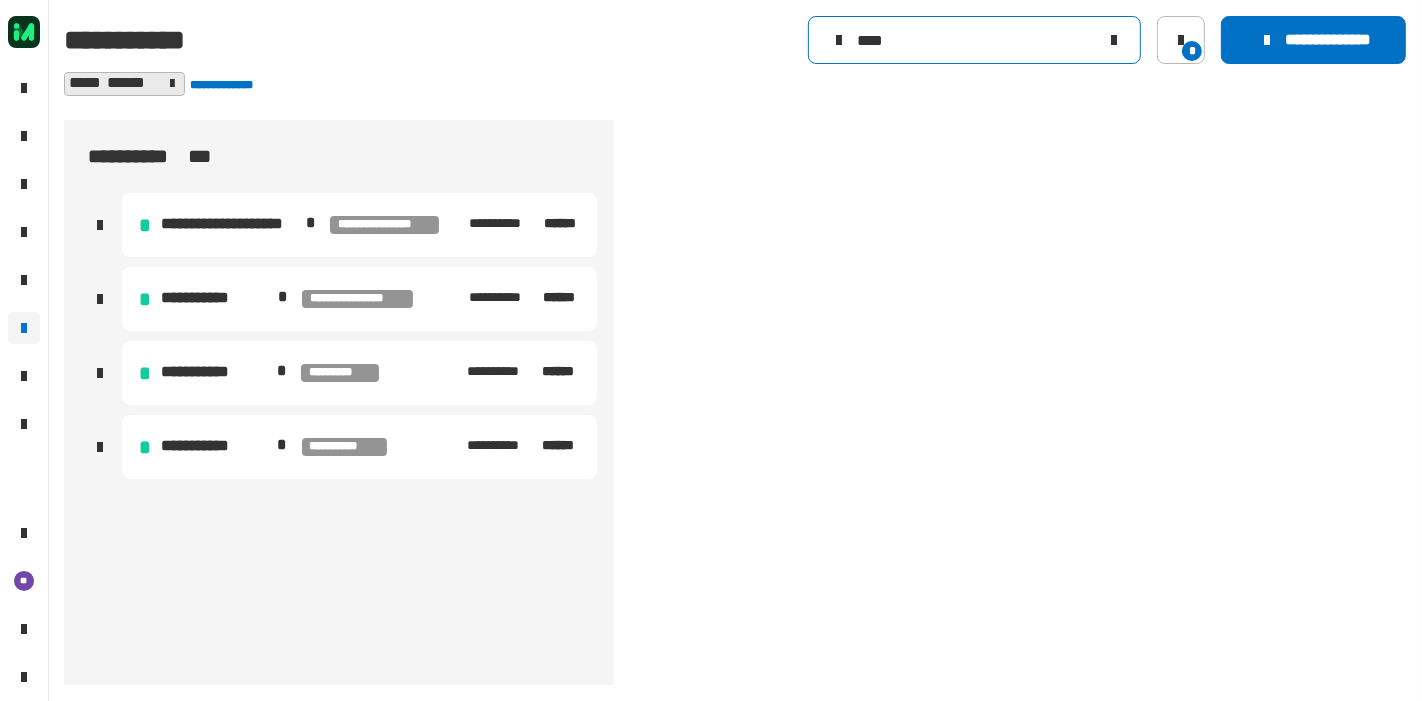 type on "****" 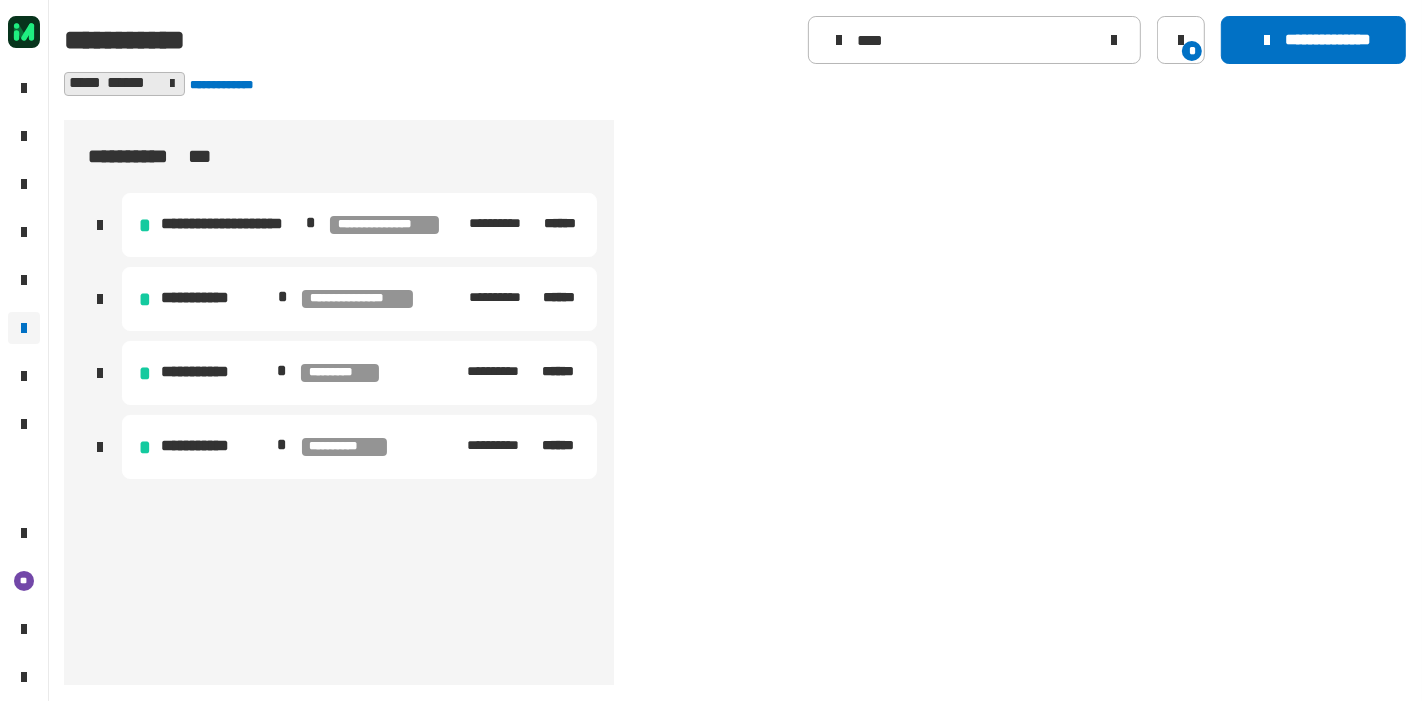 click on "**********" at bounding box center (359, 447) 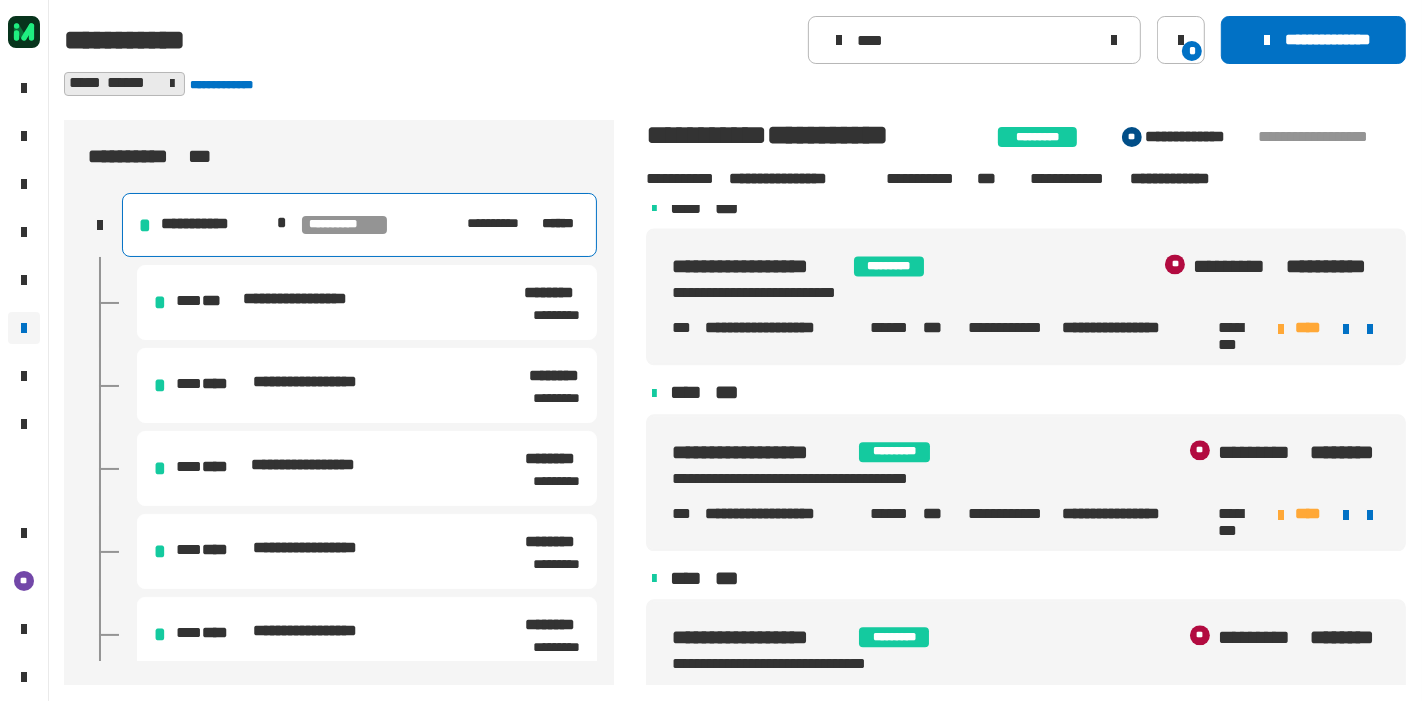 scroll, scrollTop: 3906, scrollLeft: 0, axis: vertical 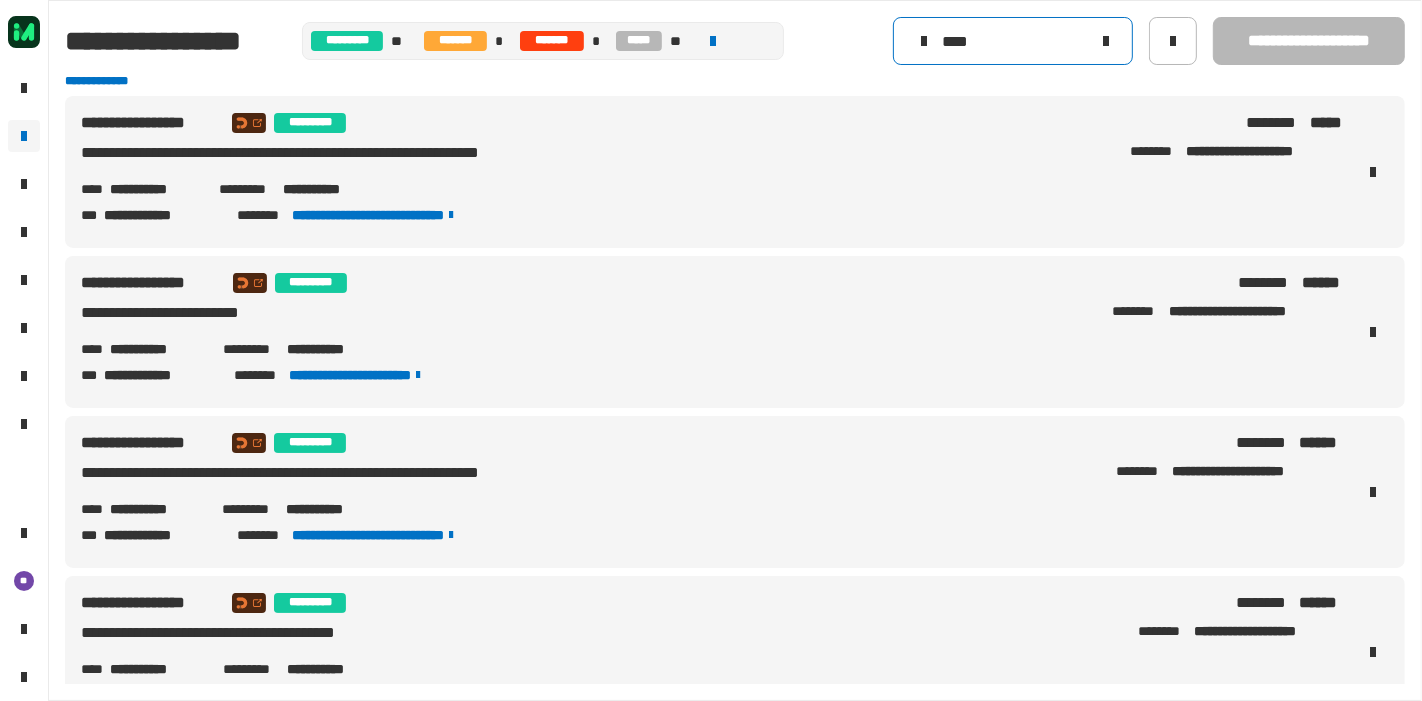 click on "****" 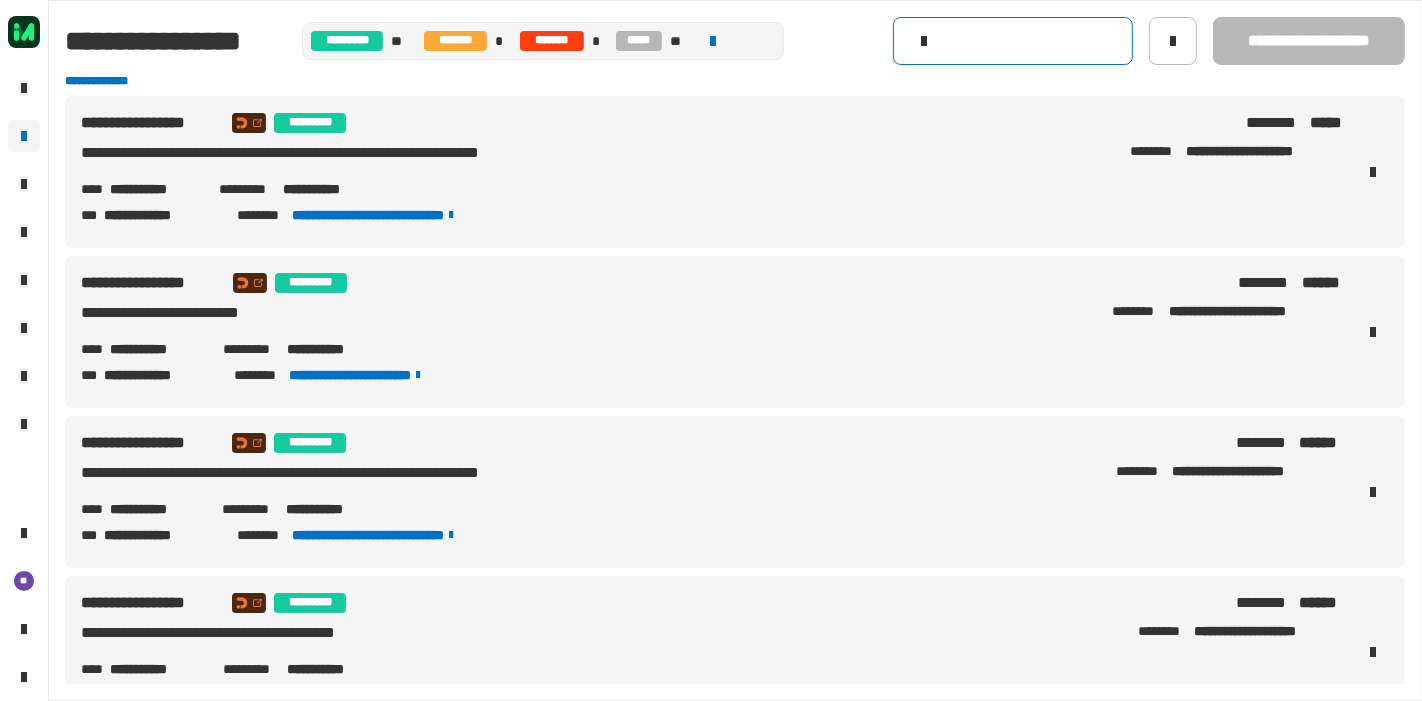 type on "*" 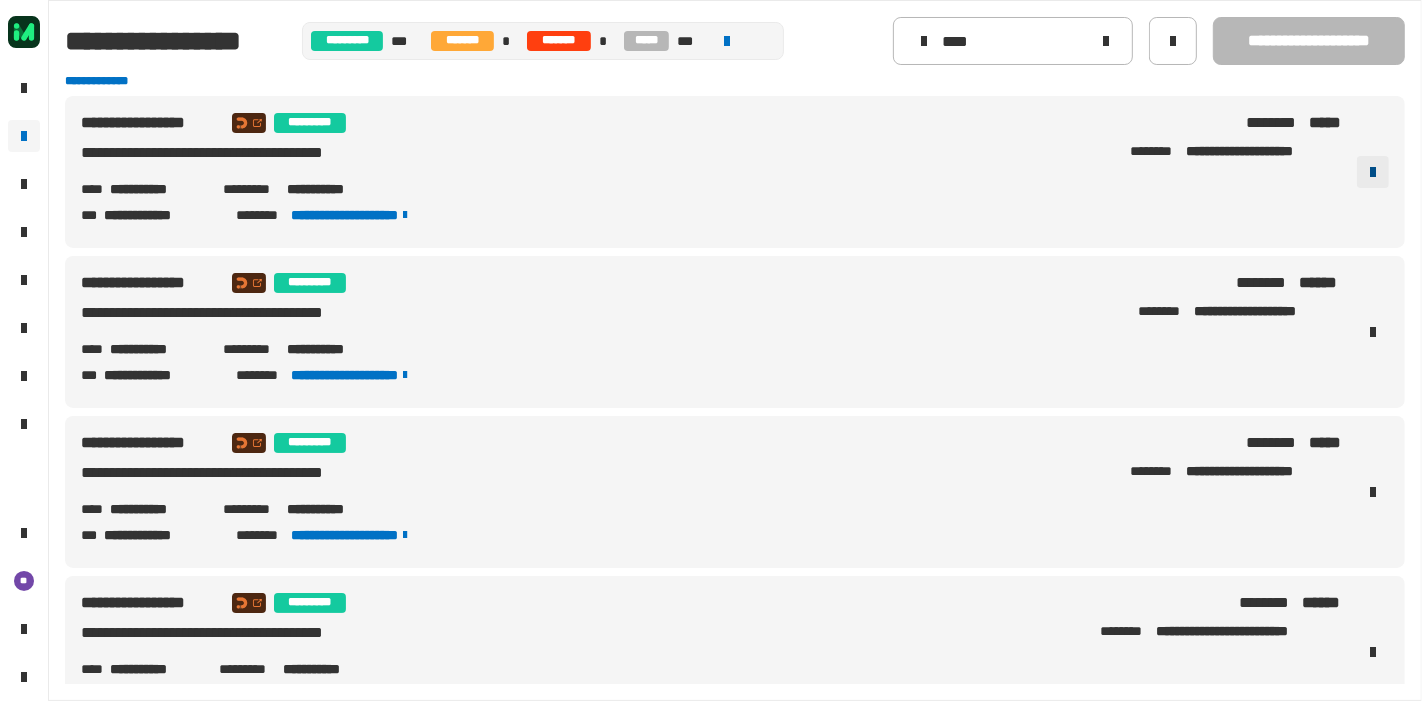 click at bounding box center (1373, 172) 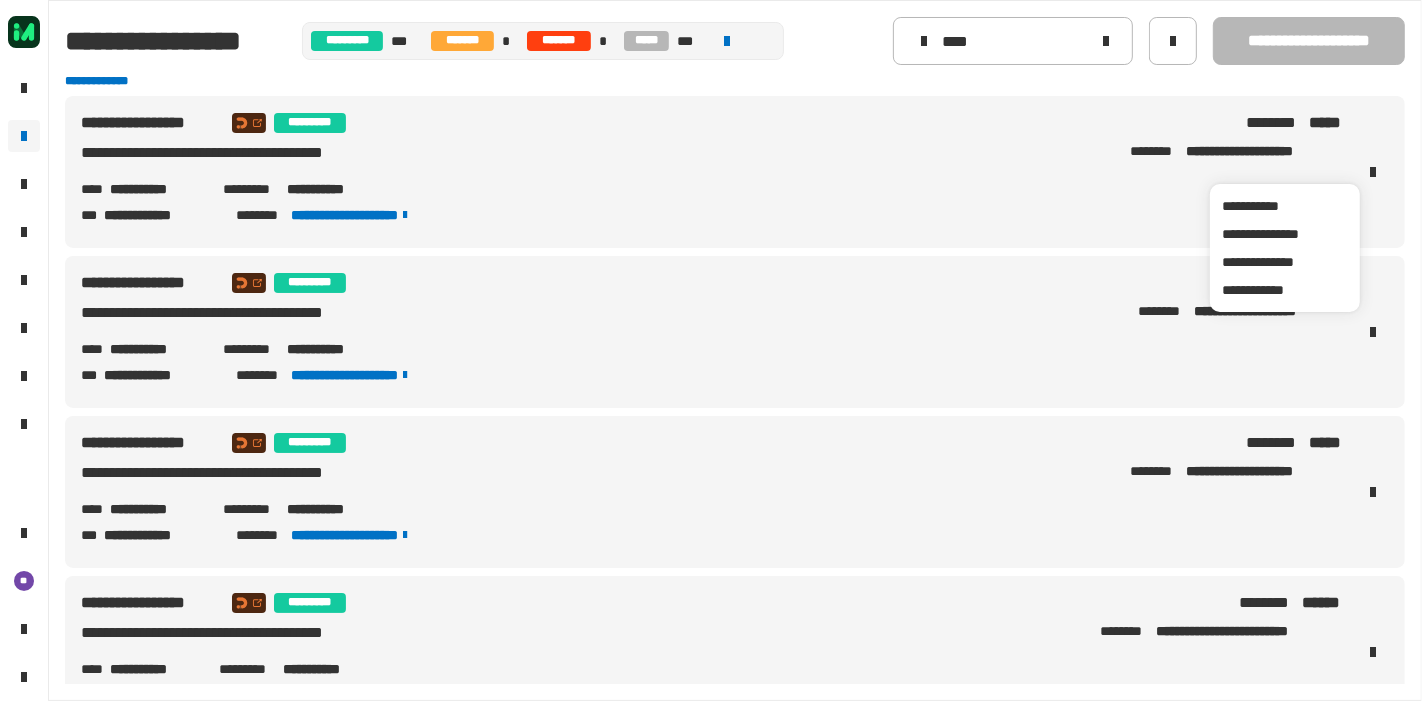 click on "**********" at bounding box center (711, 189) 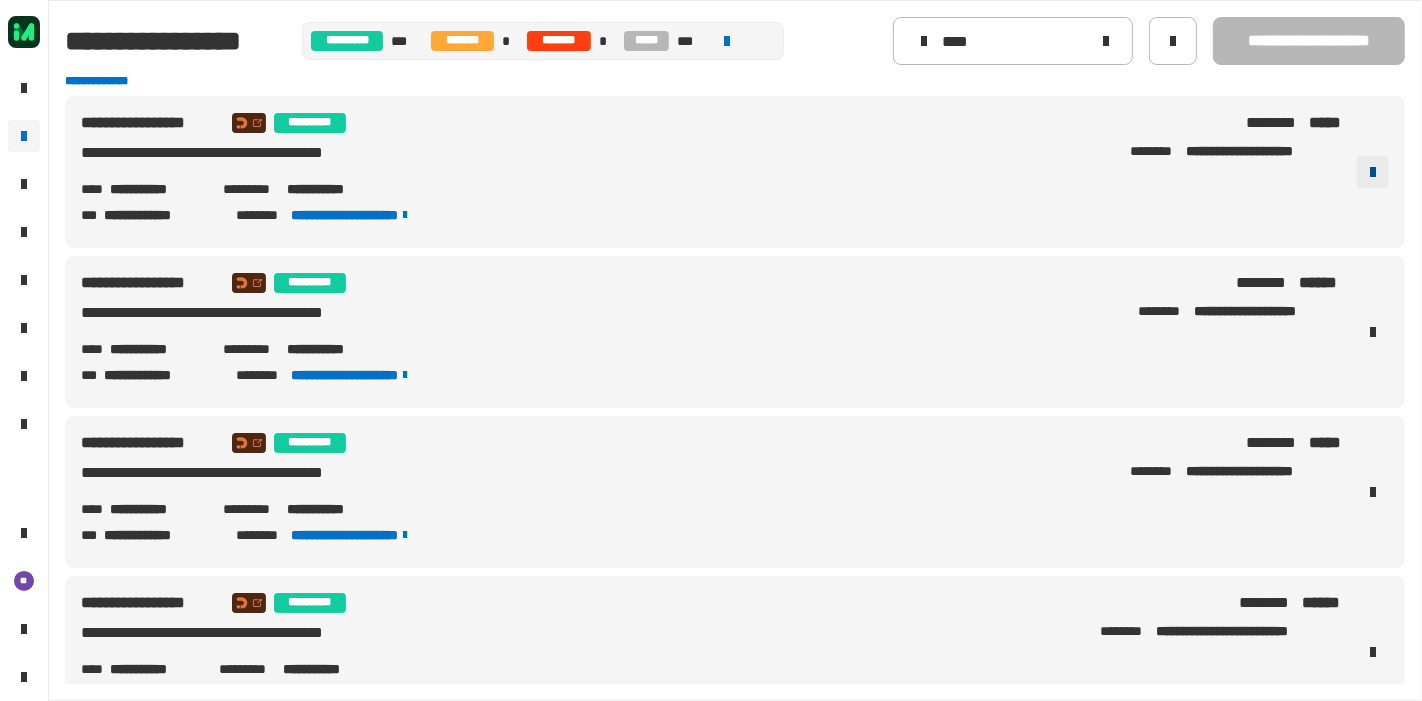 click at bounding box center [1373, 172] 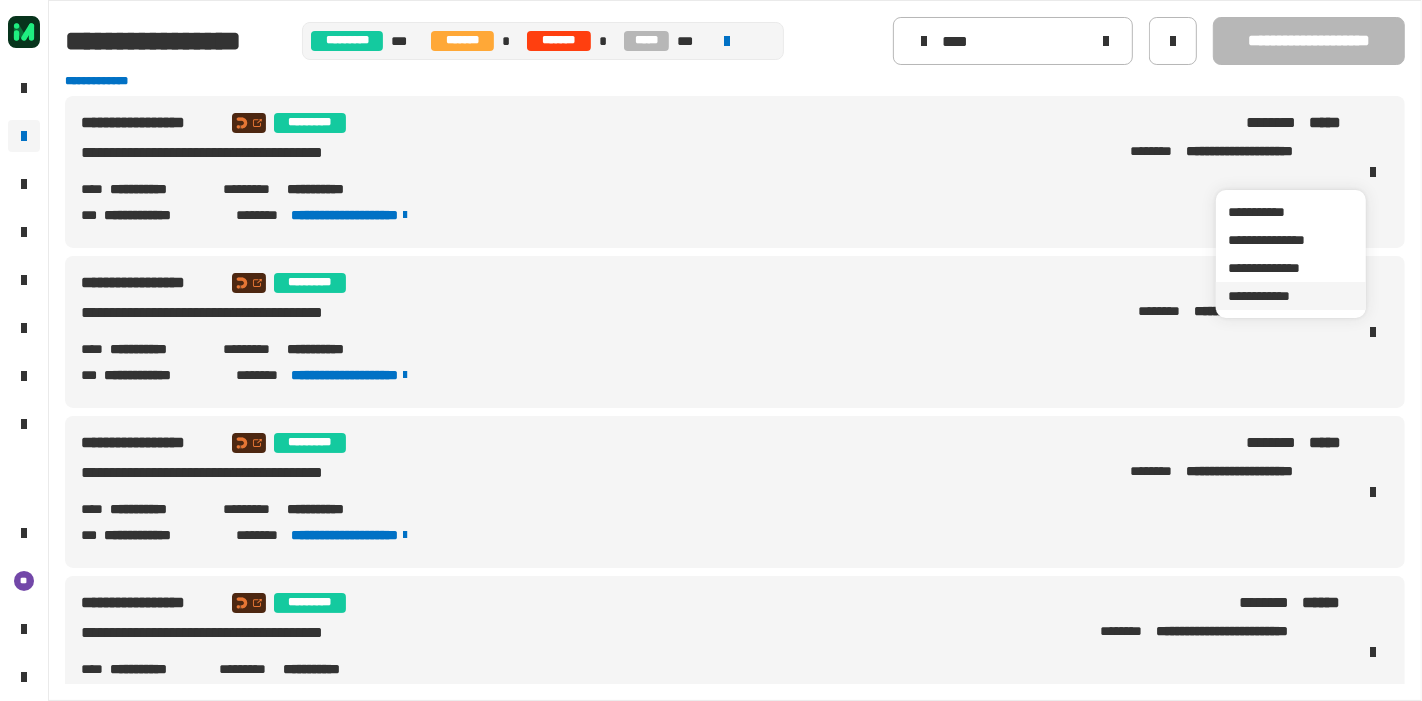 click on "**********" at bounding box center (1291, 296) 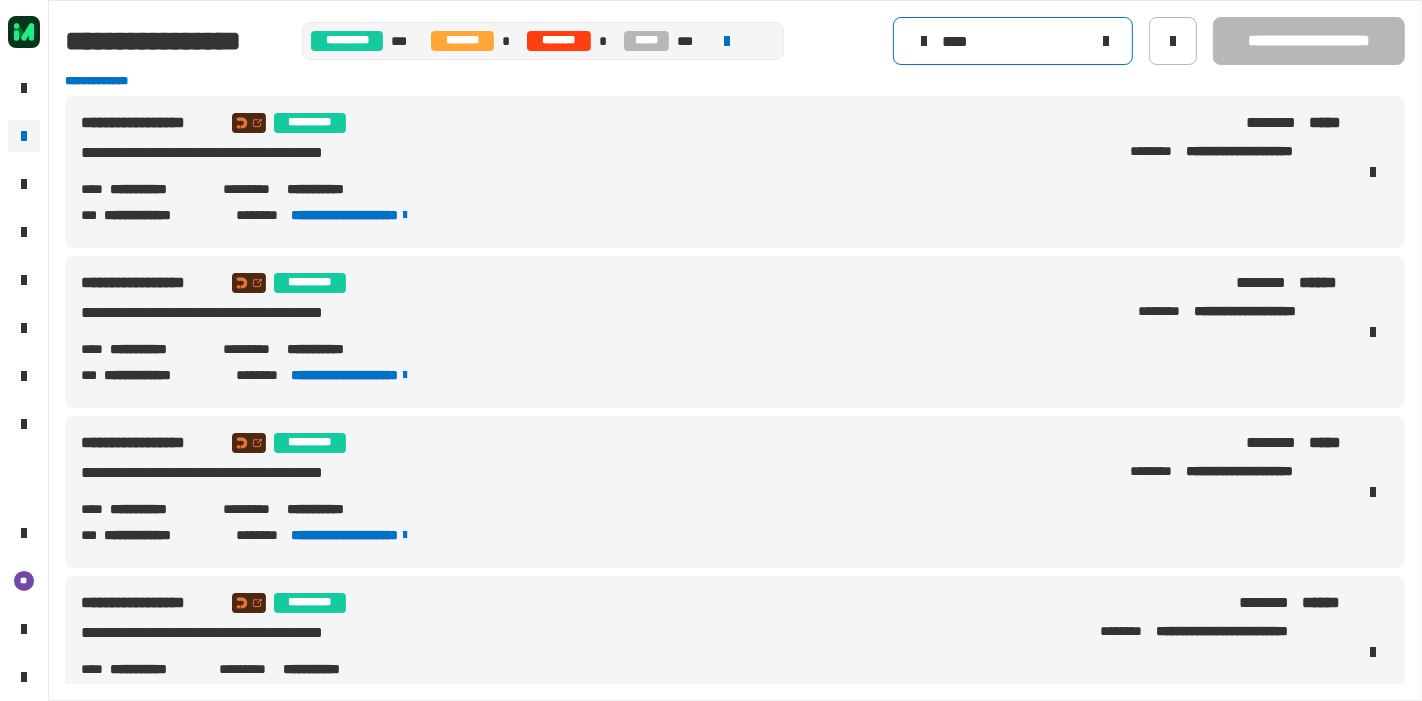 click on "****" 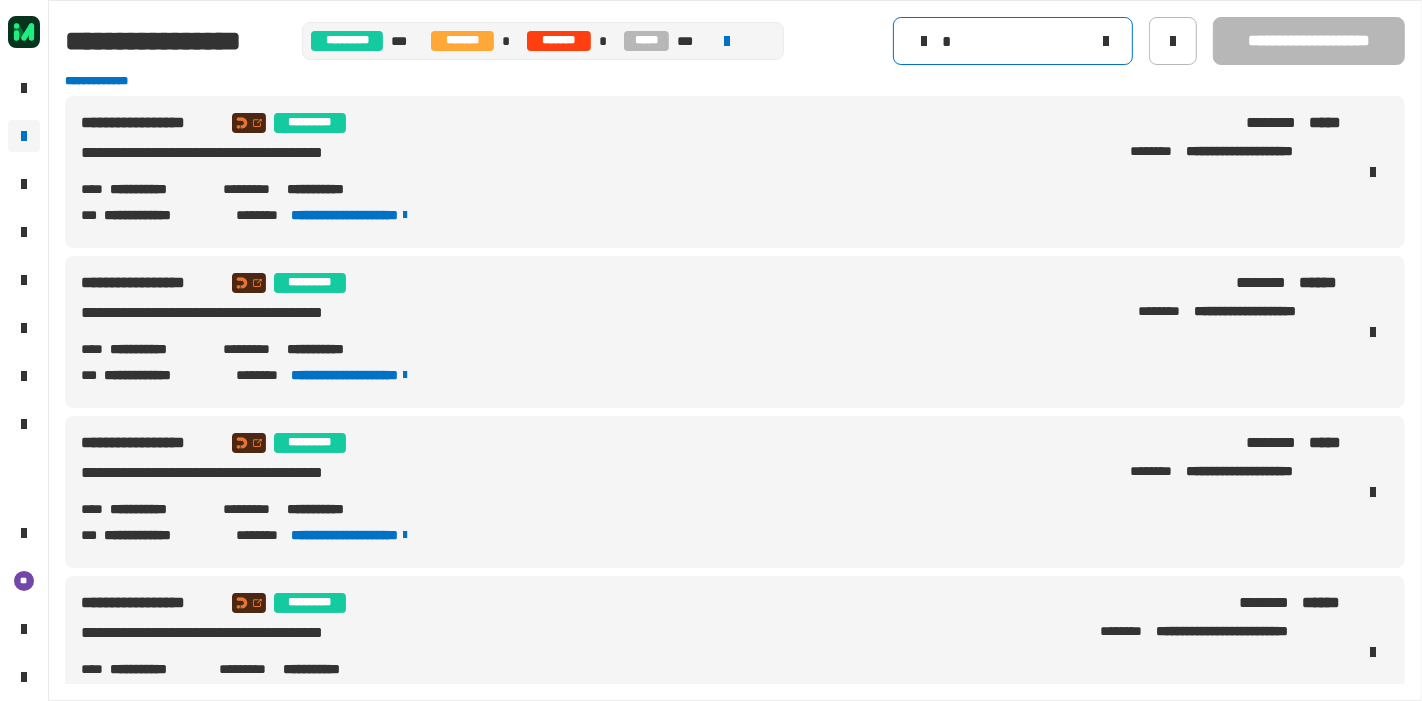 click on "*" 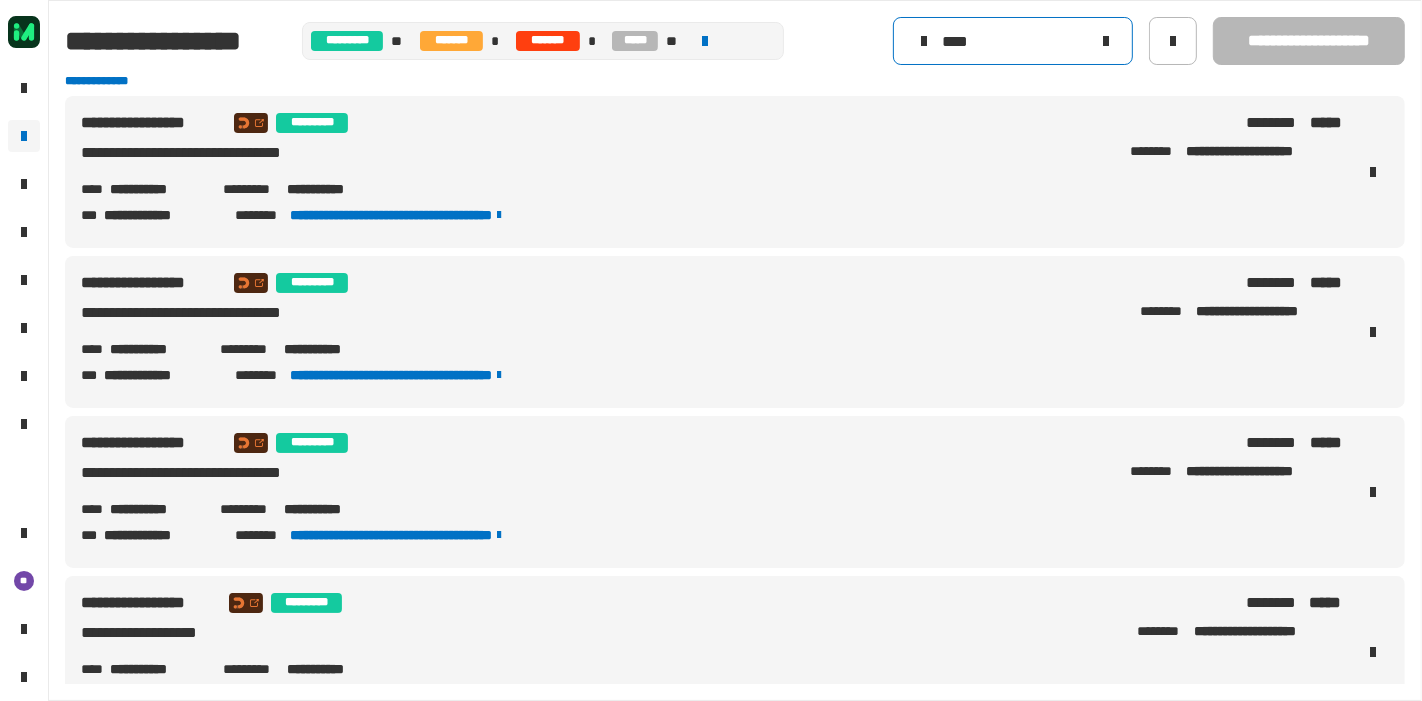 type on "****" 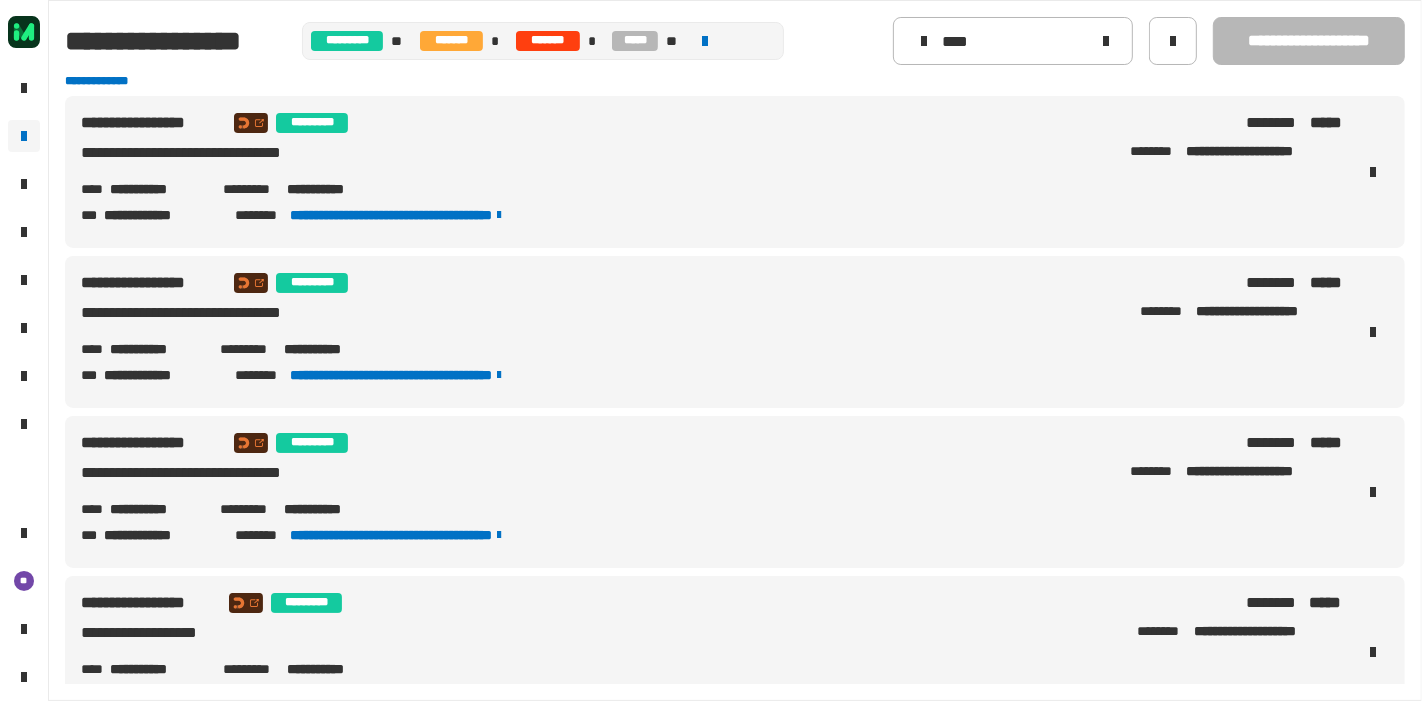 click on "**********" at bounding box center (735, 172) 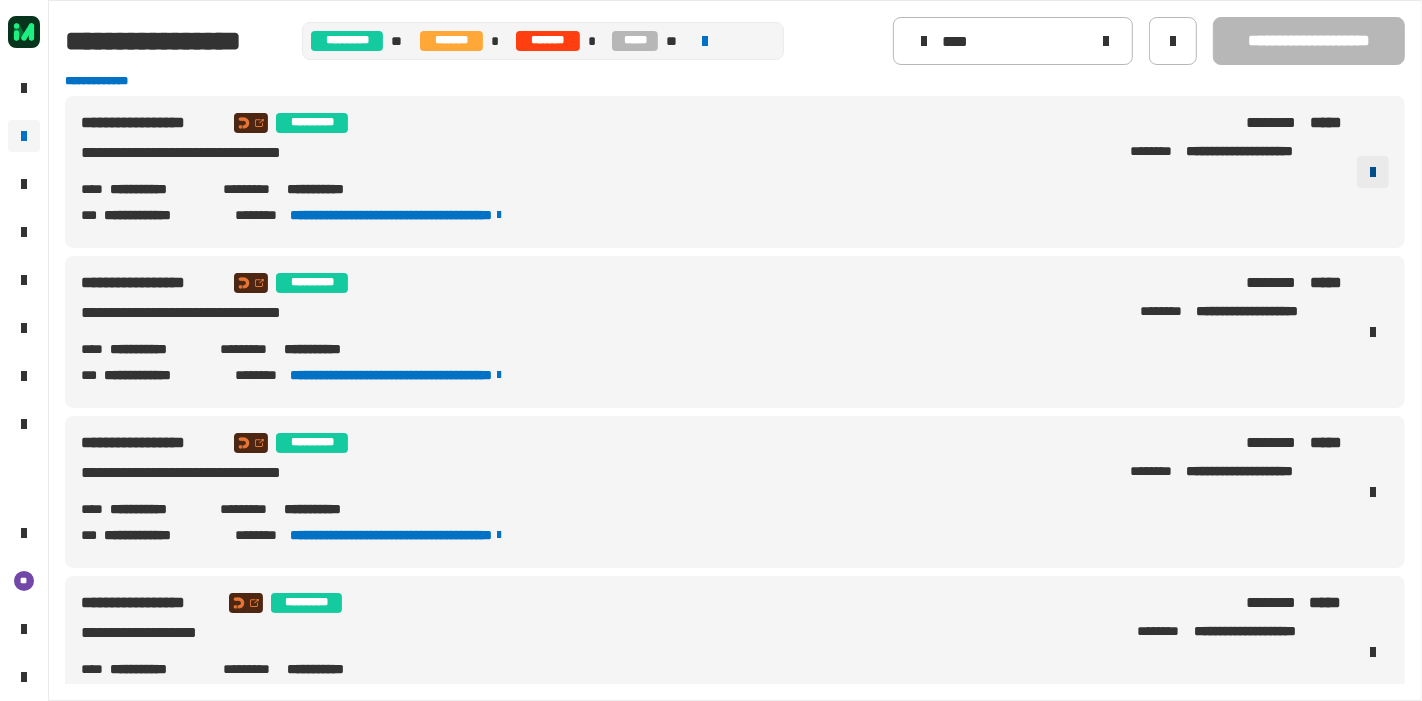 click at bounding box center (1373, 172) 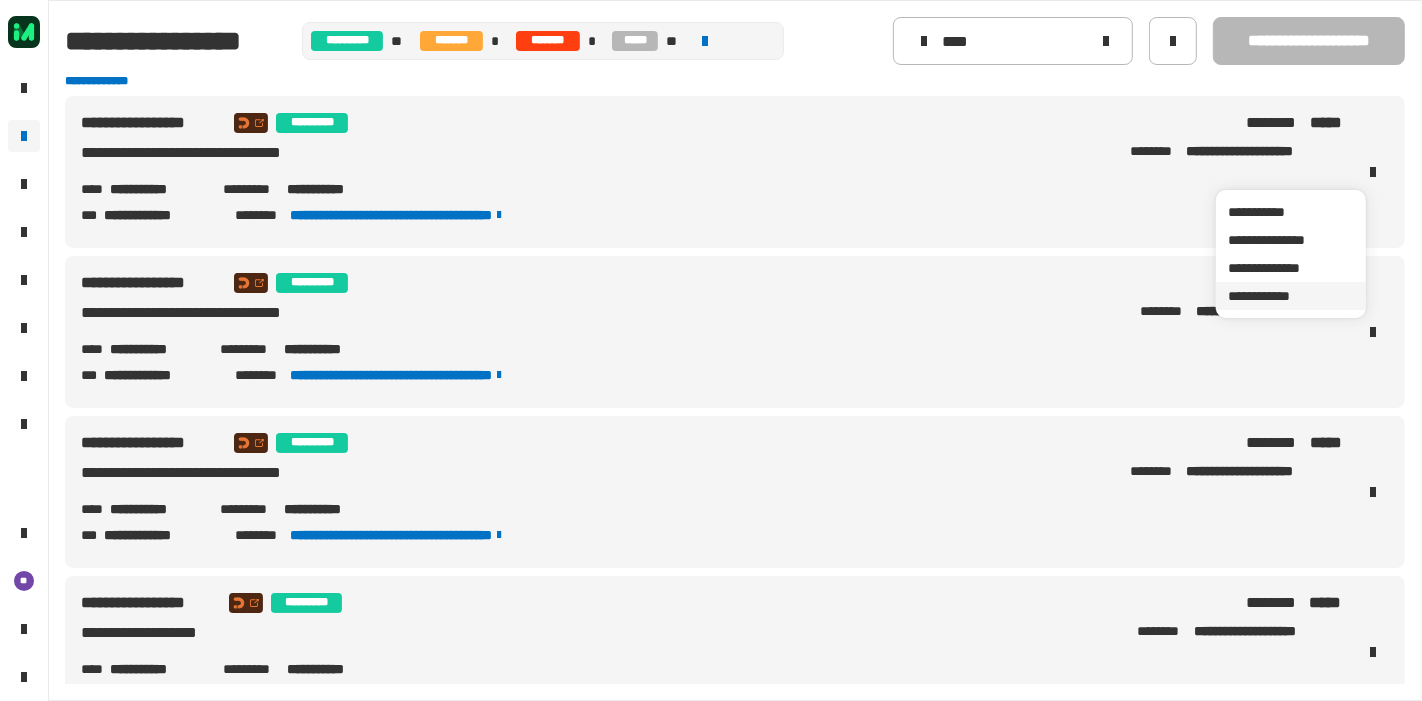 click on "**********" at bounding box center [1291, 296] 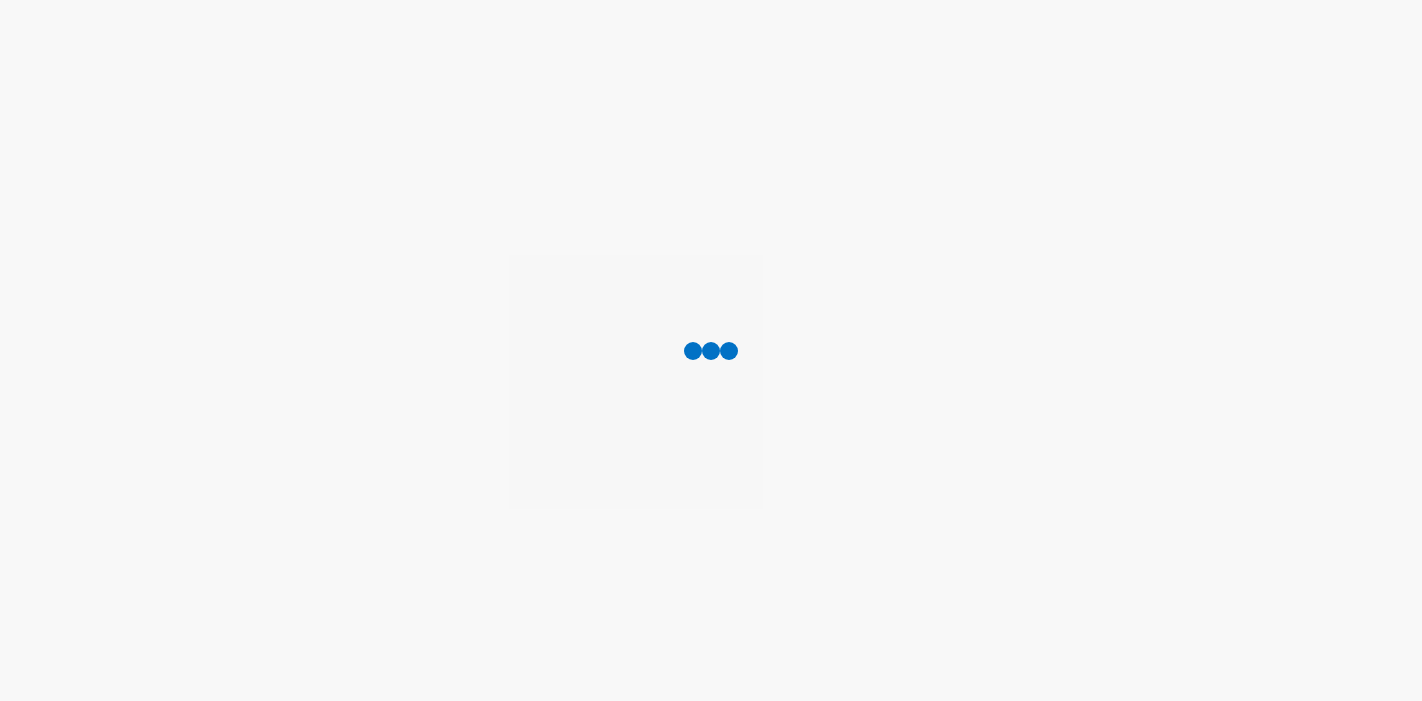 scroll, scrollTop: 0, scrollLeft: 0, axis: both 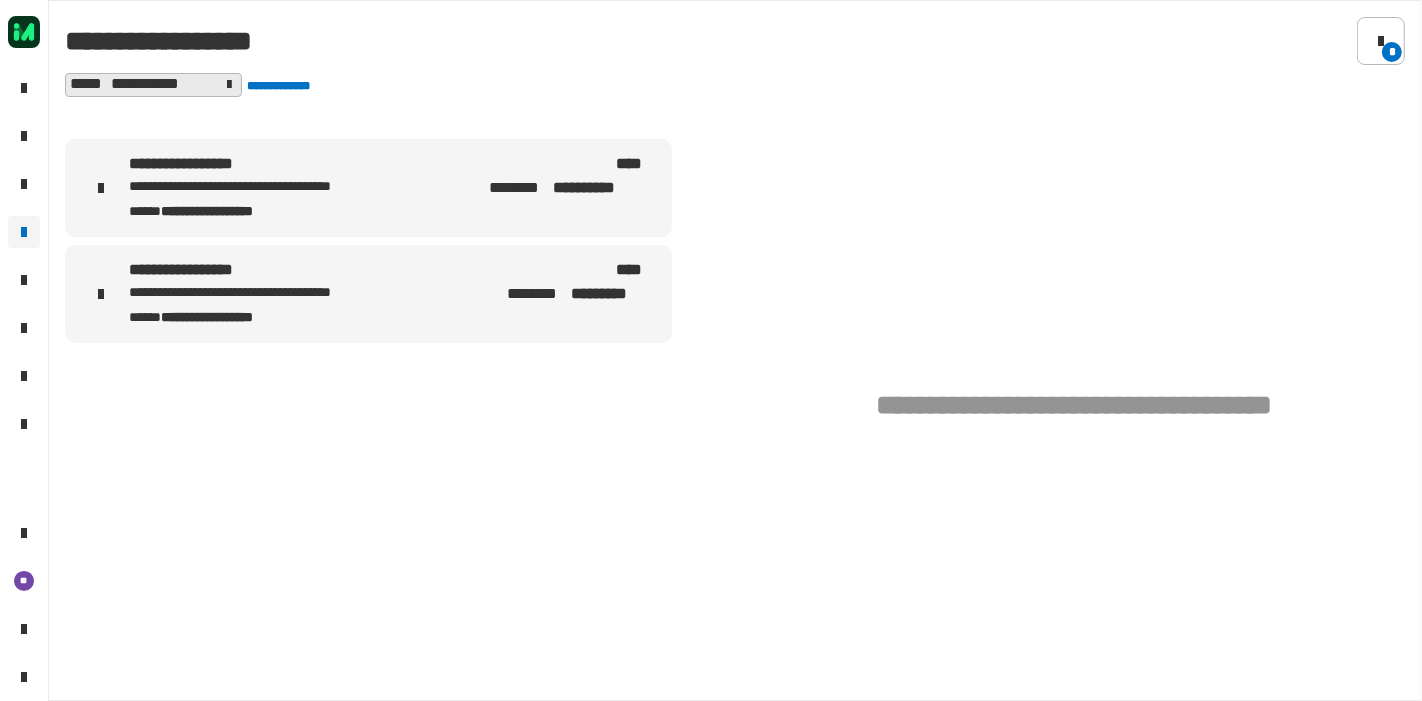 click on "**********" at bounding box center (266, 187) 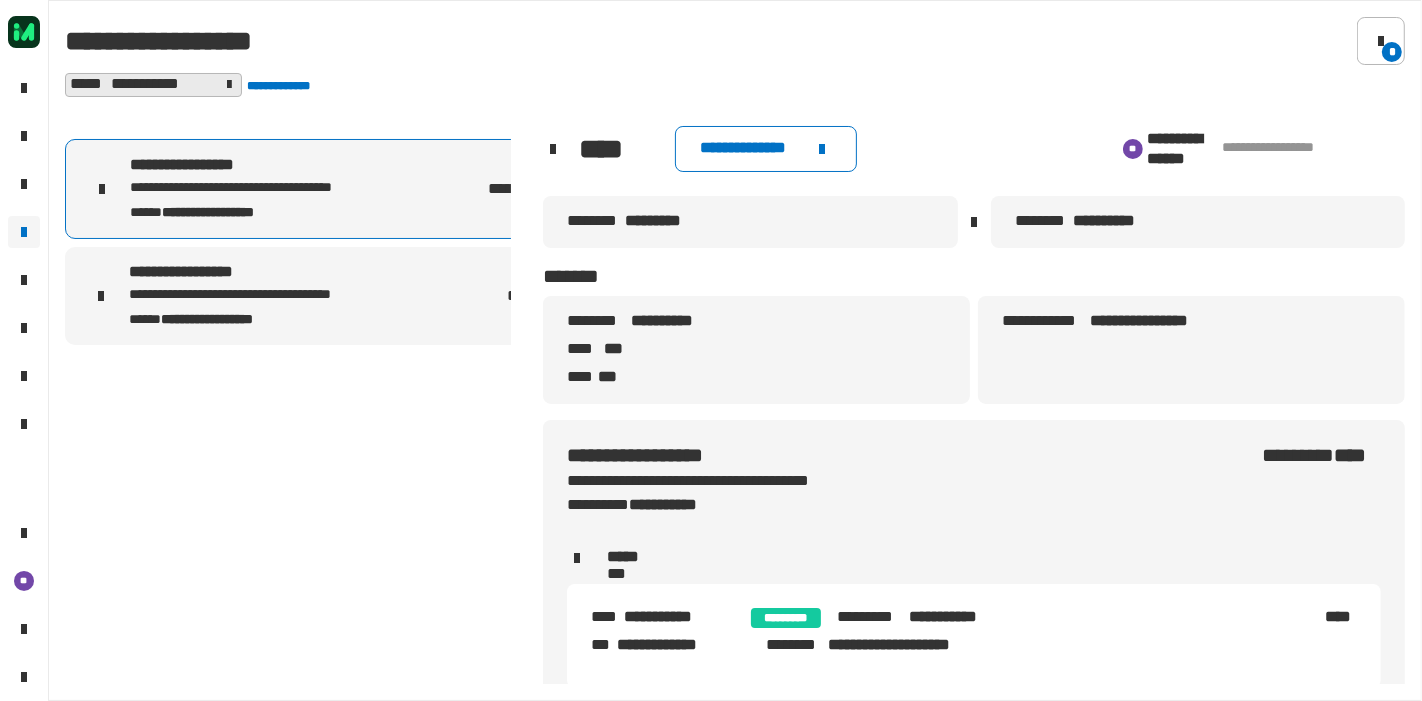 click on "**********" at bounding box center (266, 318) 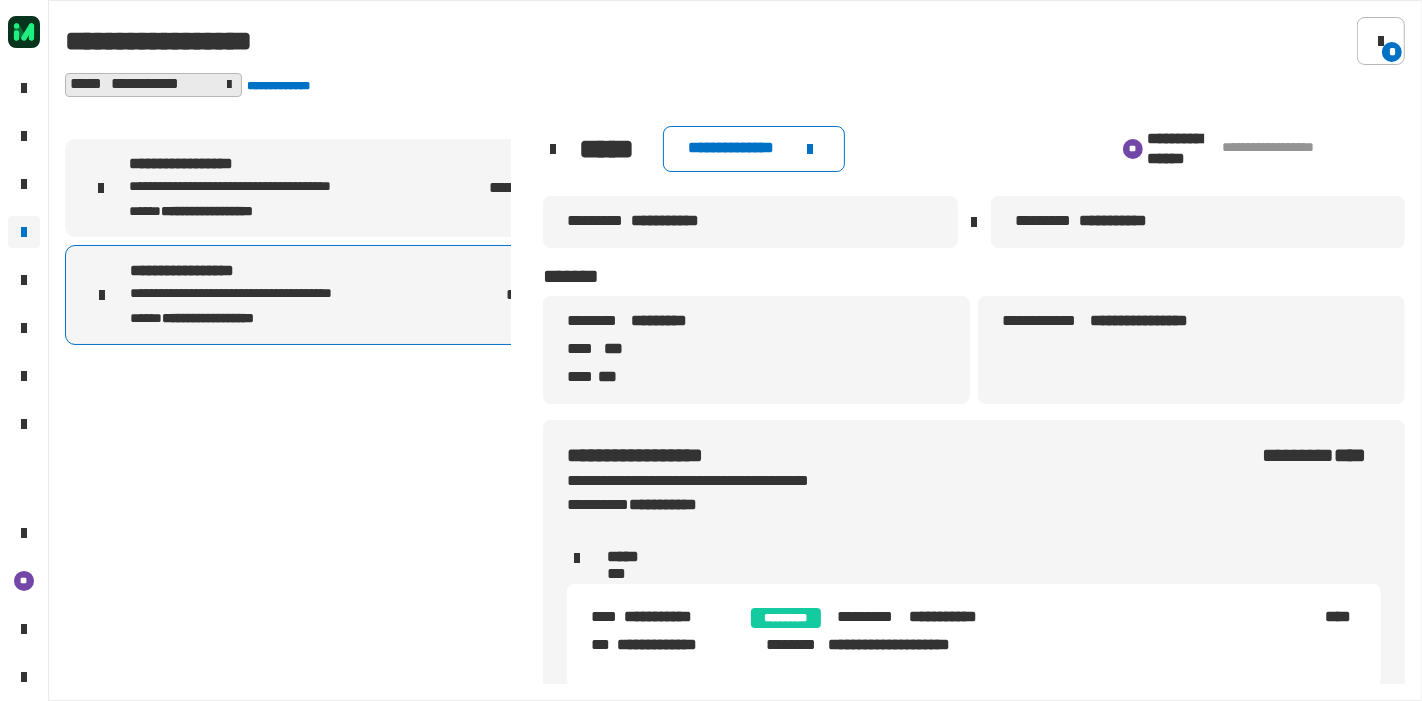 click on "**********" at bounding box center [368, 188] 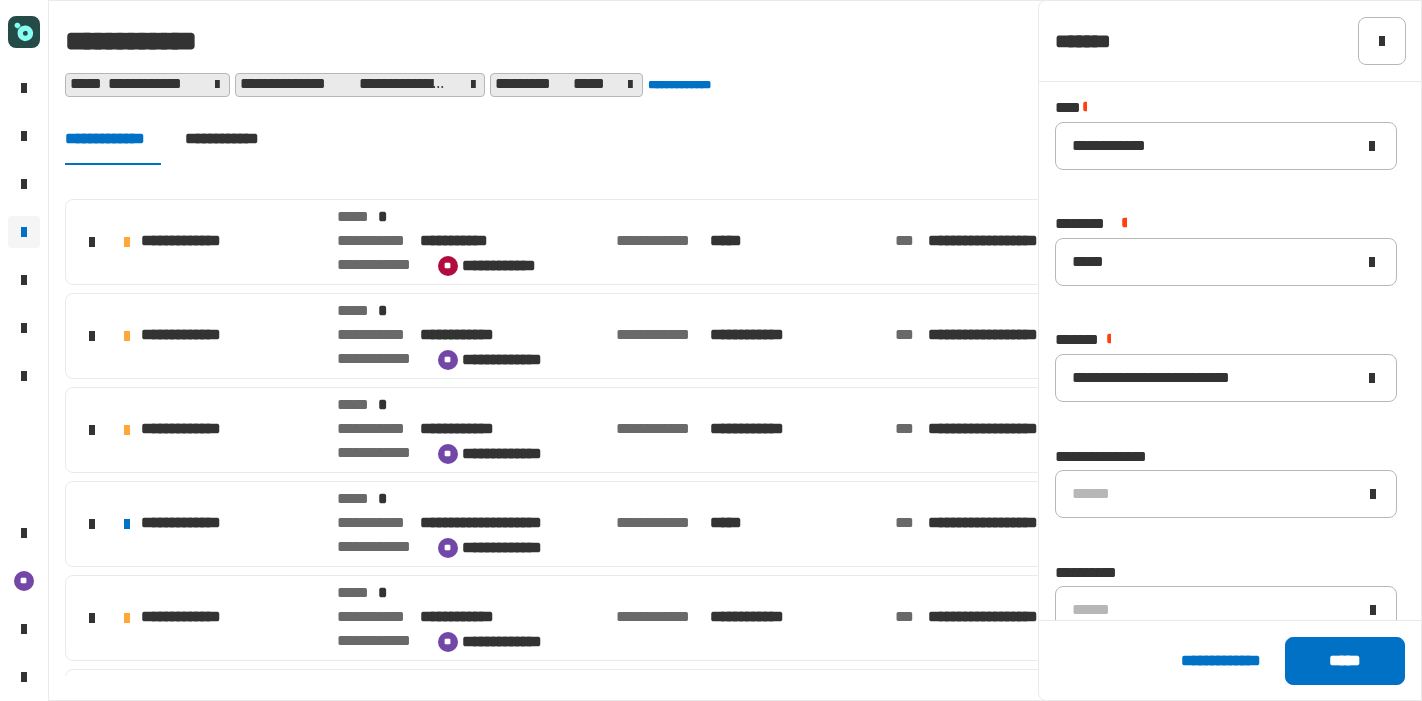scroll, scrollTop: 0, scrollLeft: 0, axis: both 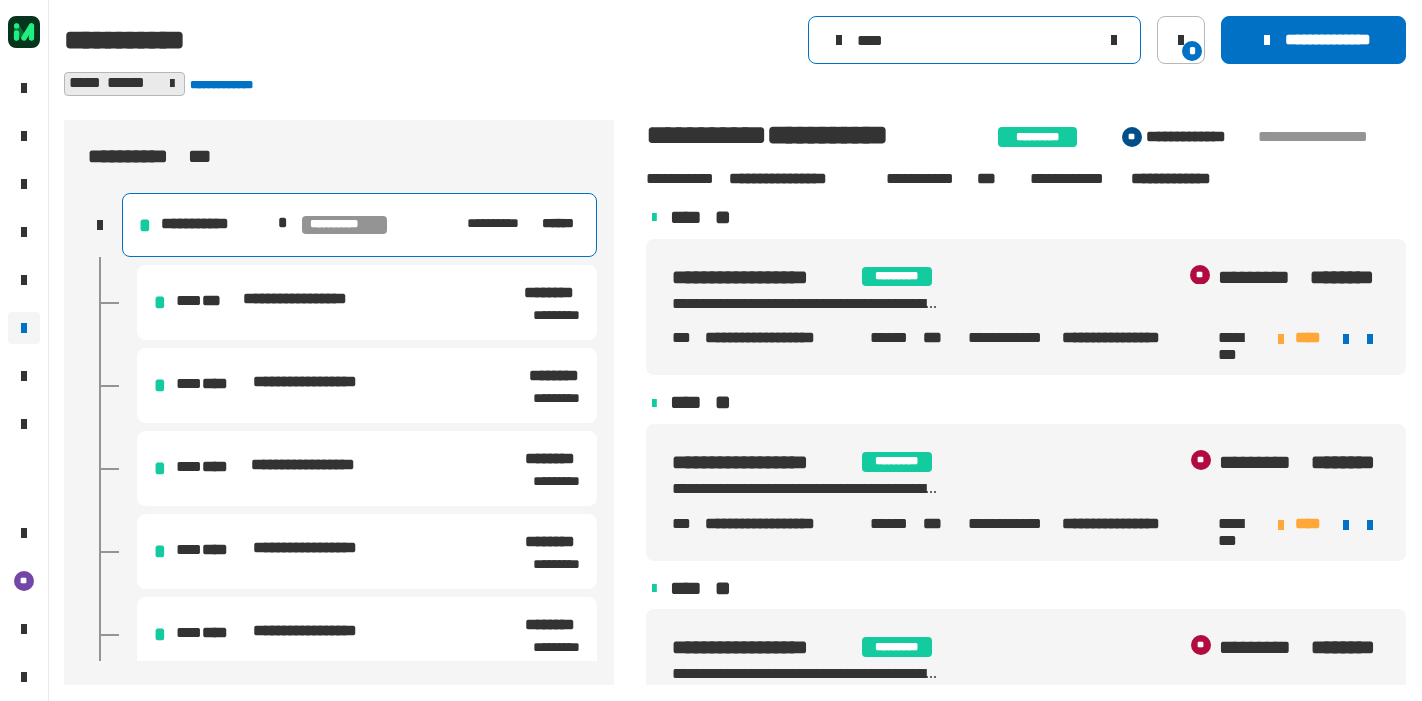 click on "****" 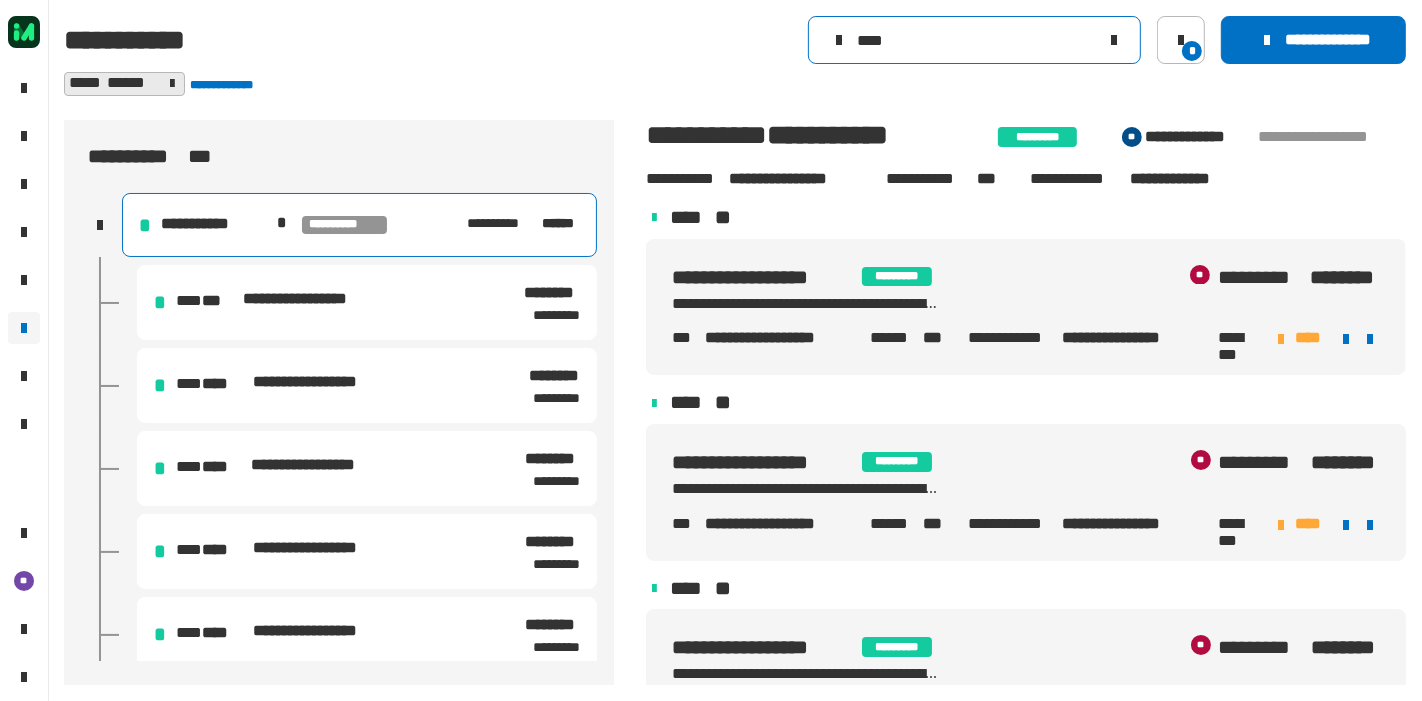 scroll, scrollTop: 3906, scrollLeft: 0, axis: vertical 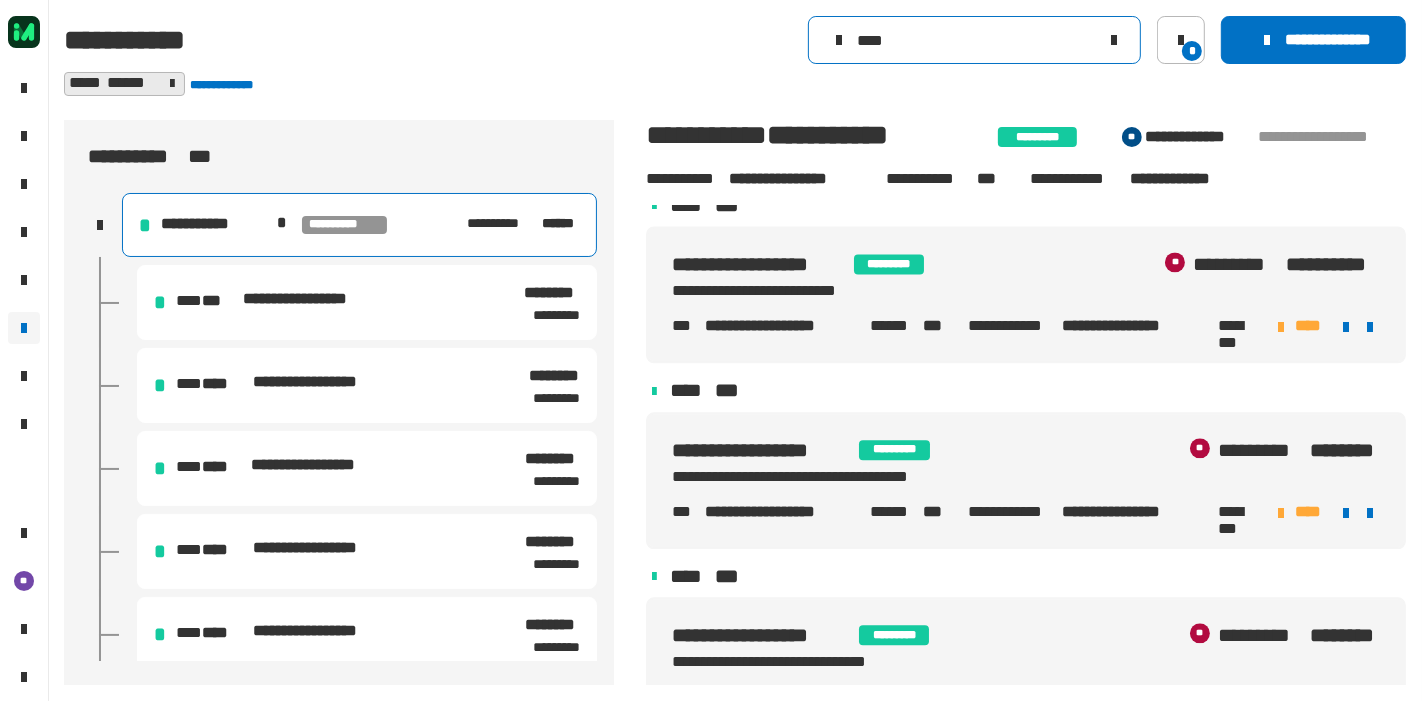 click on "****" 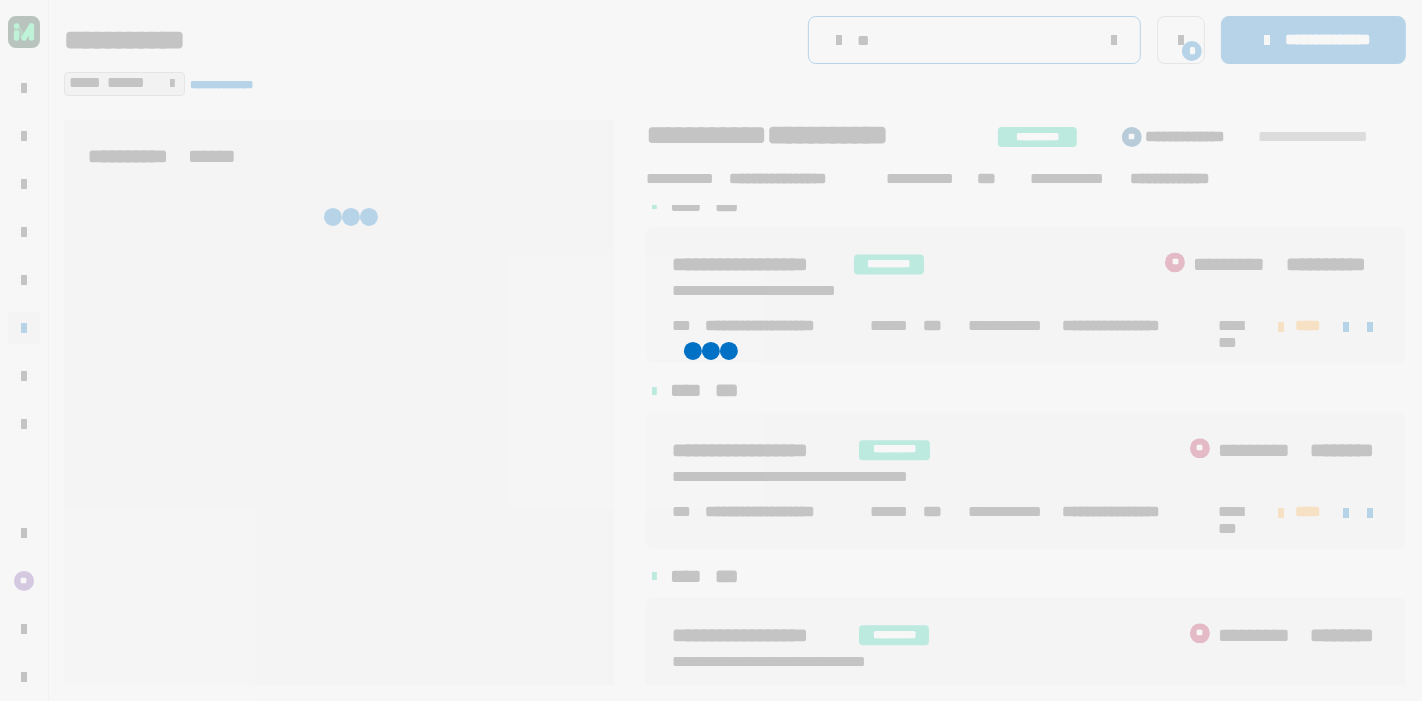 type on "**" 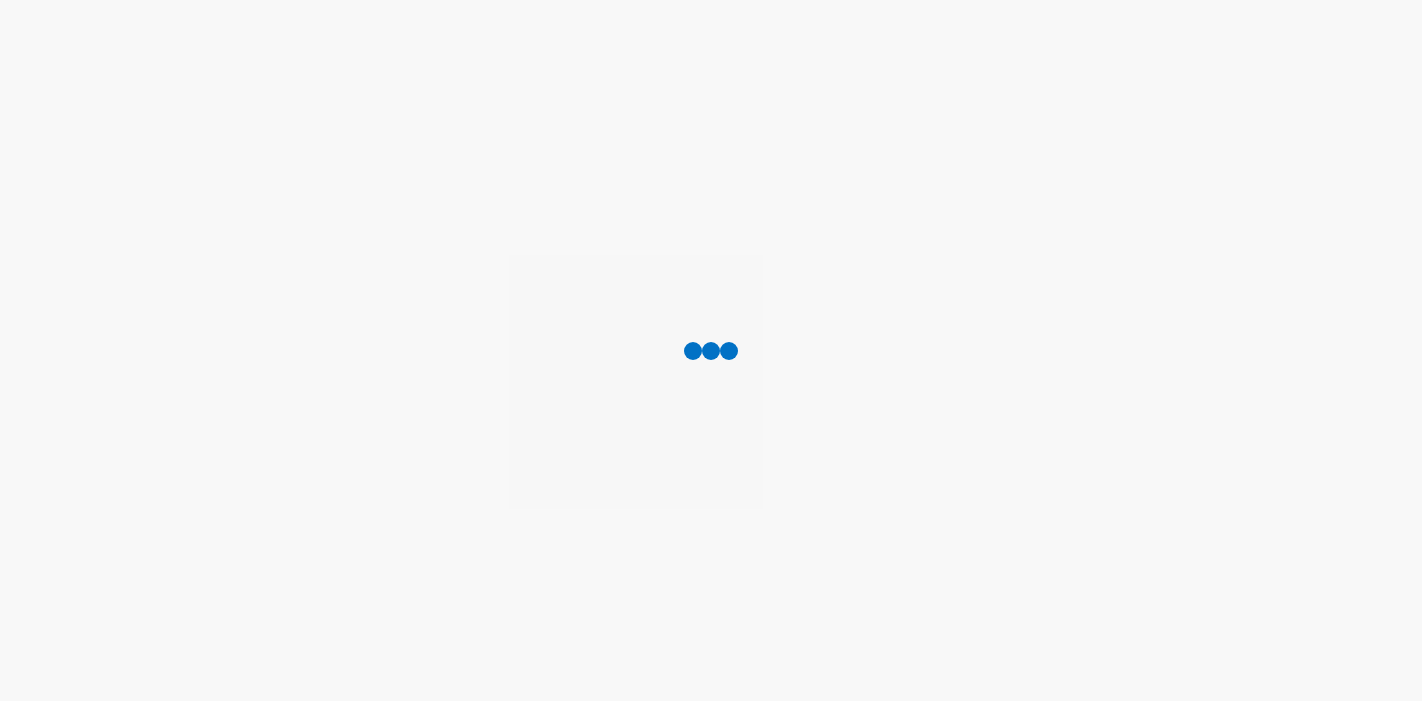 scroll, scrollTop: 0, scrollLeft: 0, axis: both 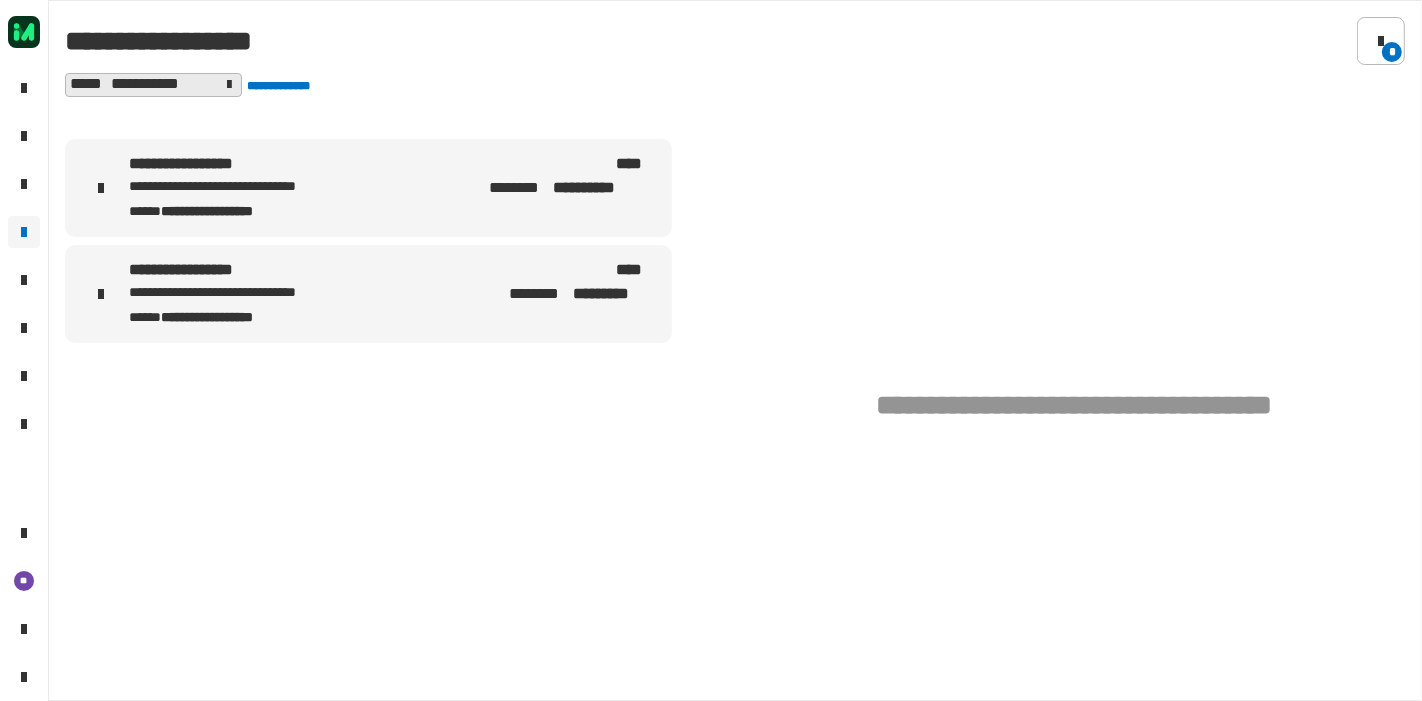 click on "**********" at bounding box center (261, 165) 